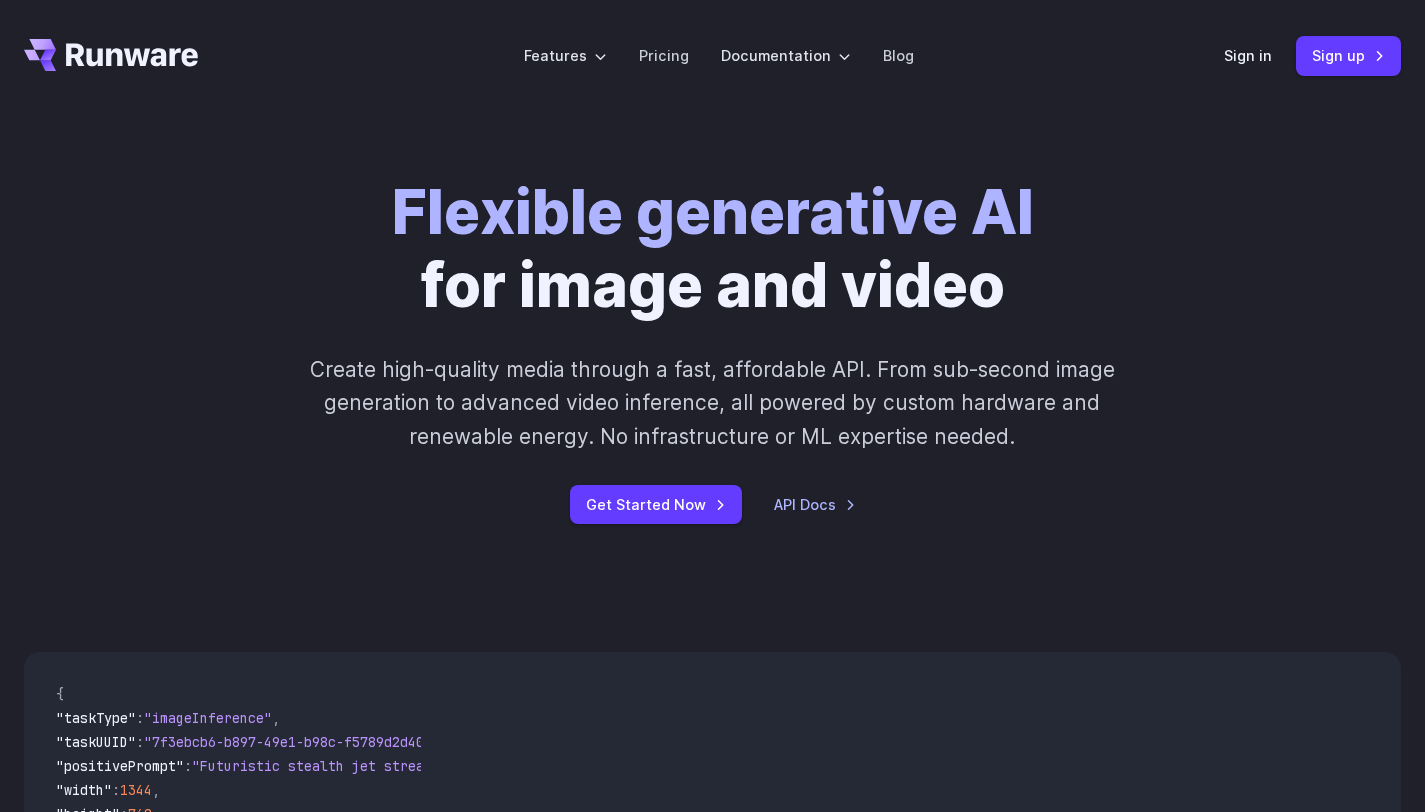 scroll, scrollTop: 0, scrollLeft: 0, axis: both 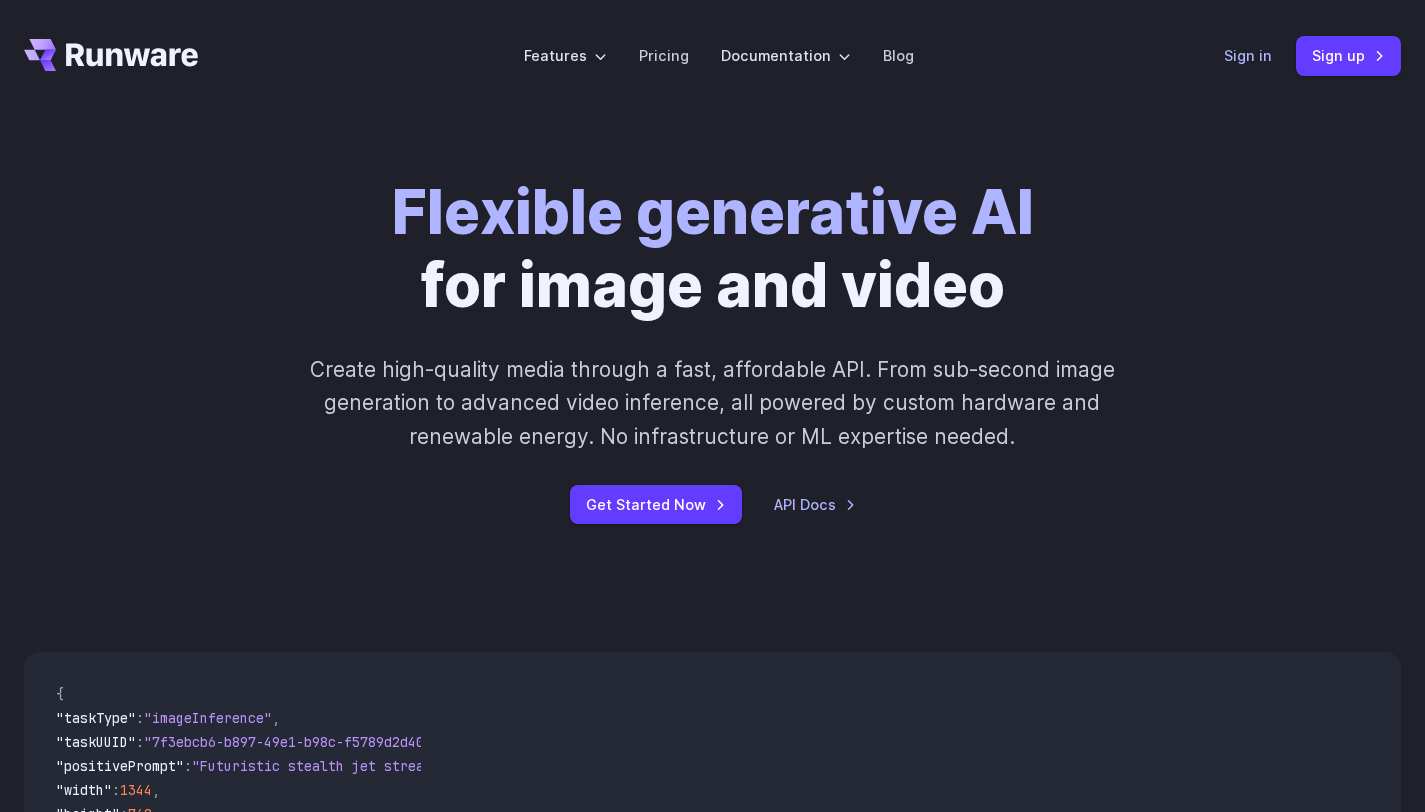 click on "Sign in" at bounding box center [1248, 55] 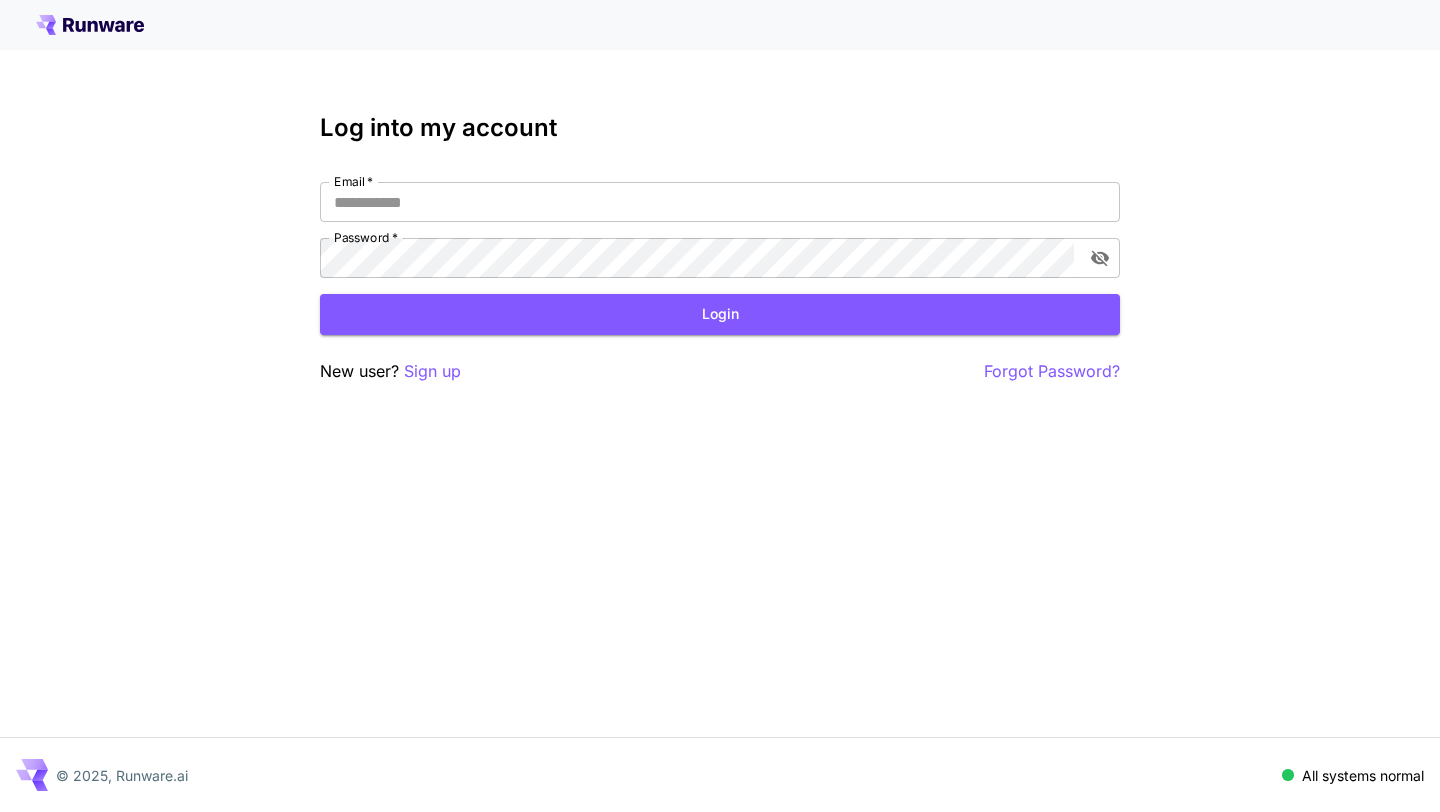 scroll, scrollTop: 0, scrollLeft: 0, axis: both 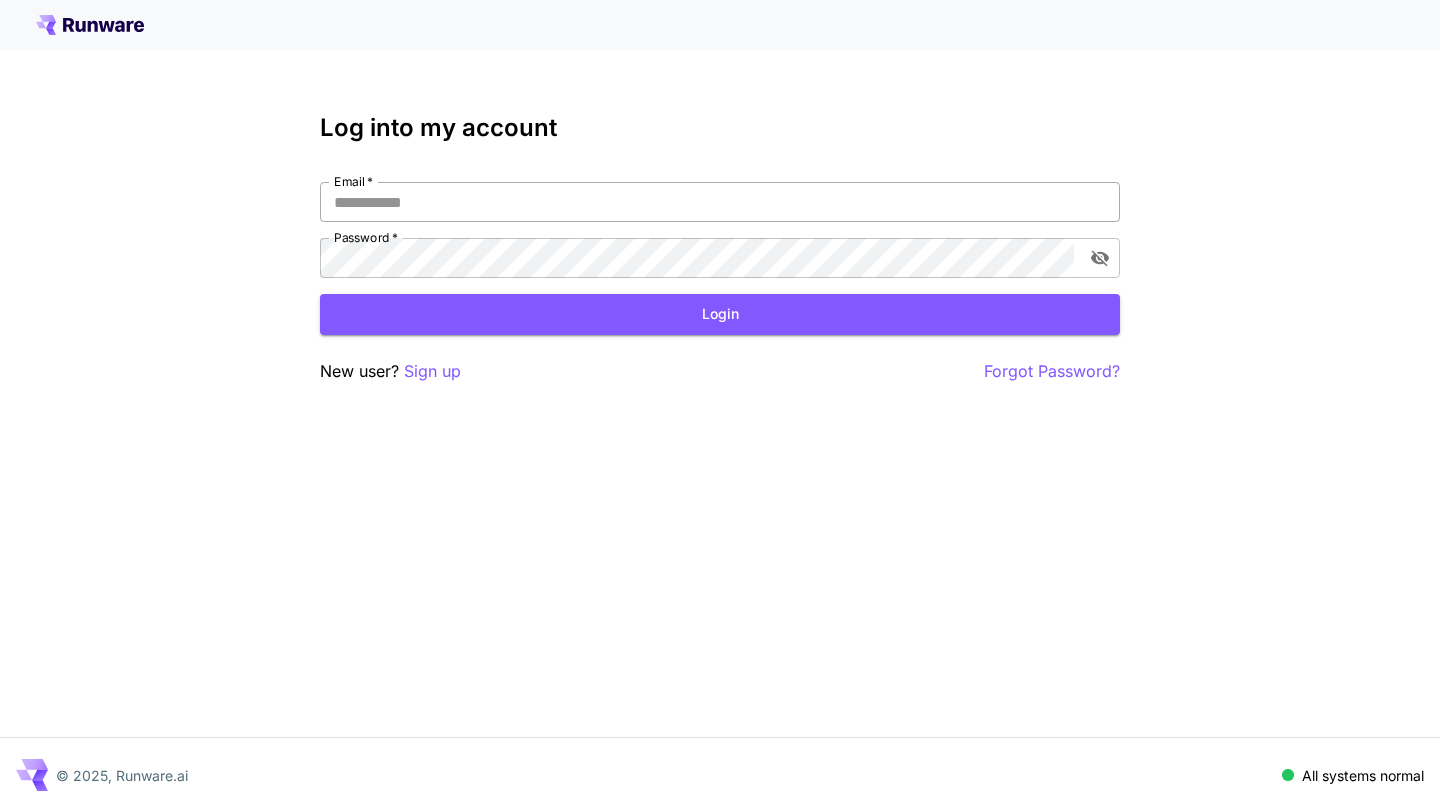 click on "Email   *" at bounding box center (720, 202) 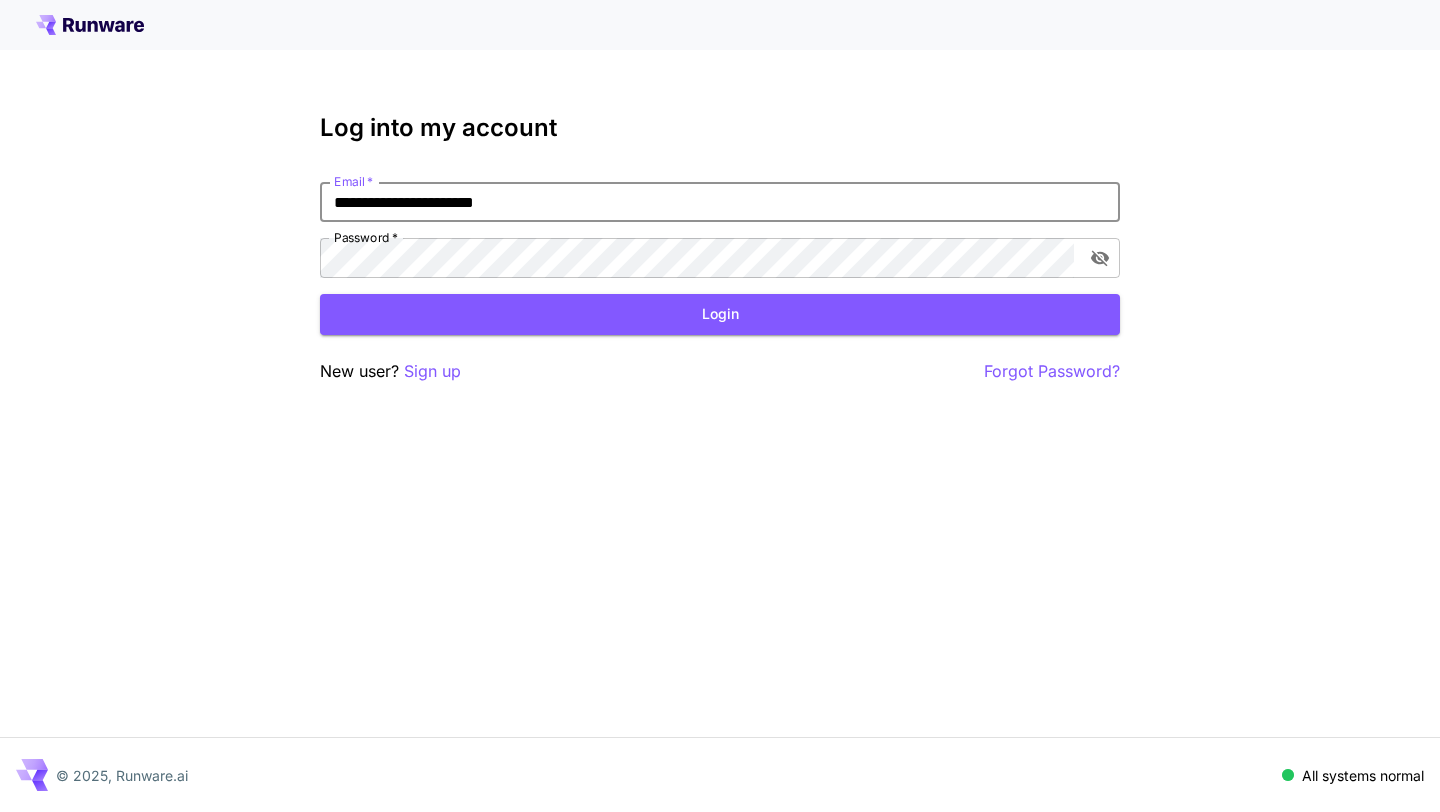 type on "**********" 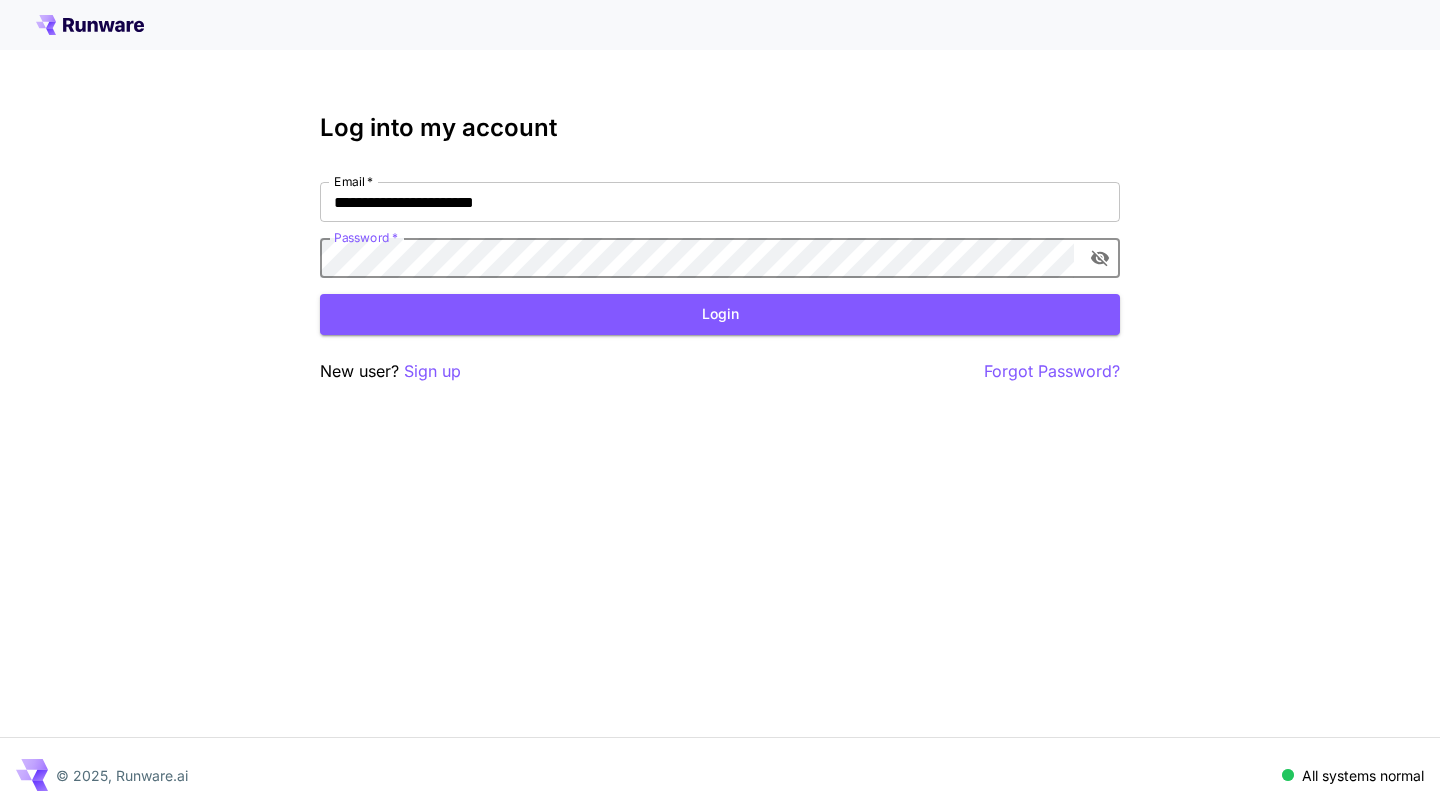 click on "**********" at bounding box center (720, 230) 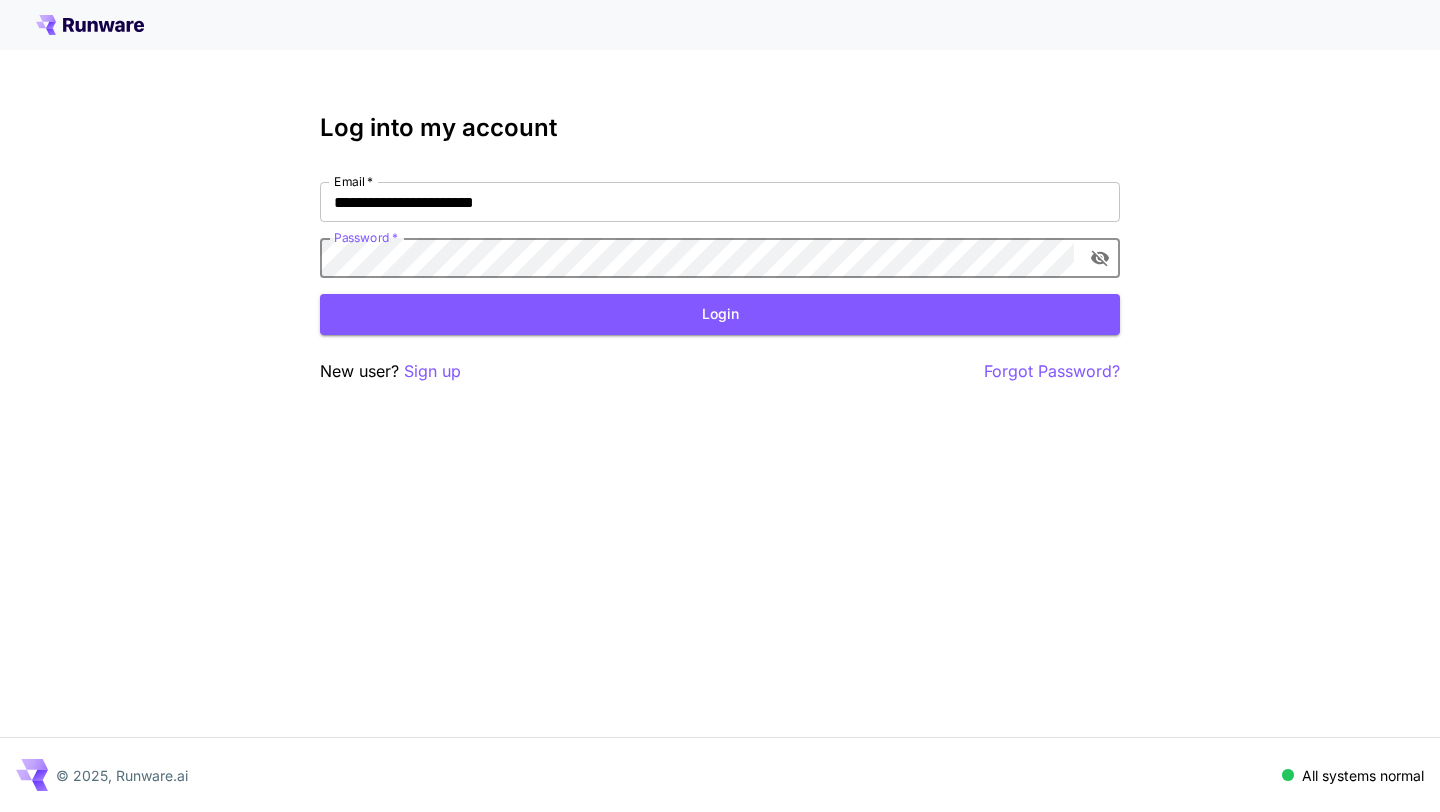 click on "Login" at bounding box center [720, 314] 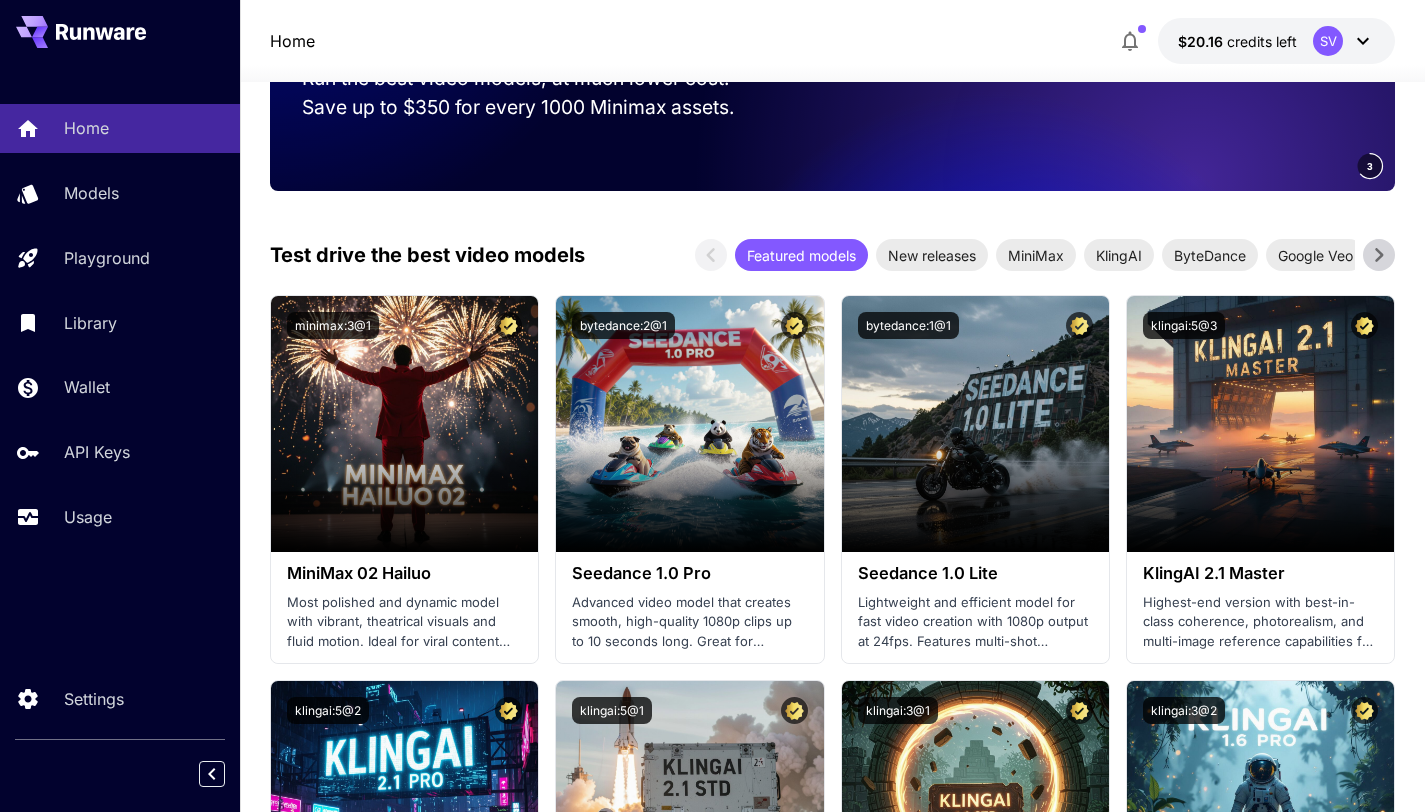 scroll, scrollTop: 0, scrollLeft: 0, axis: both 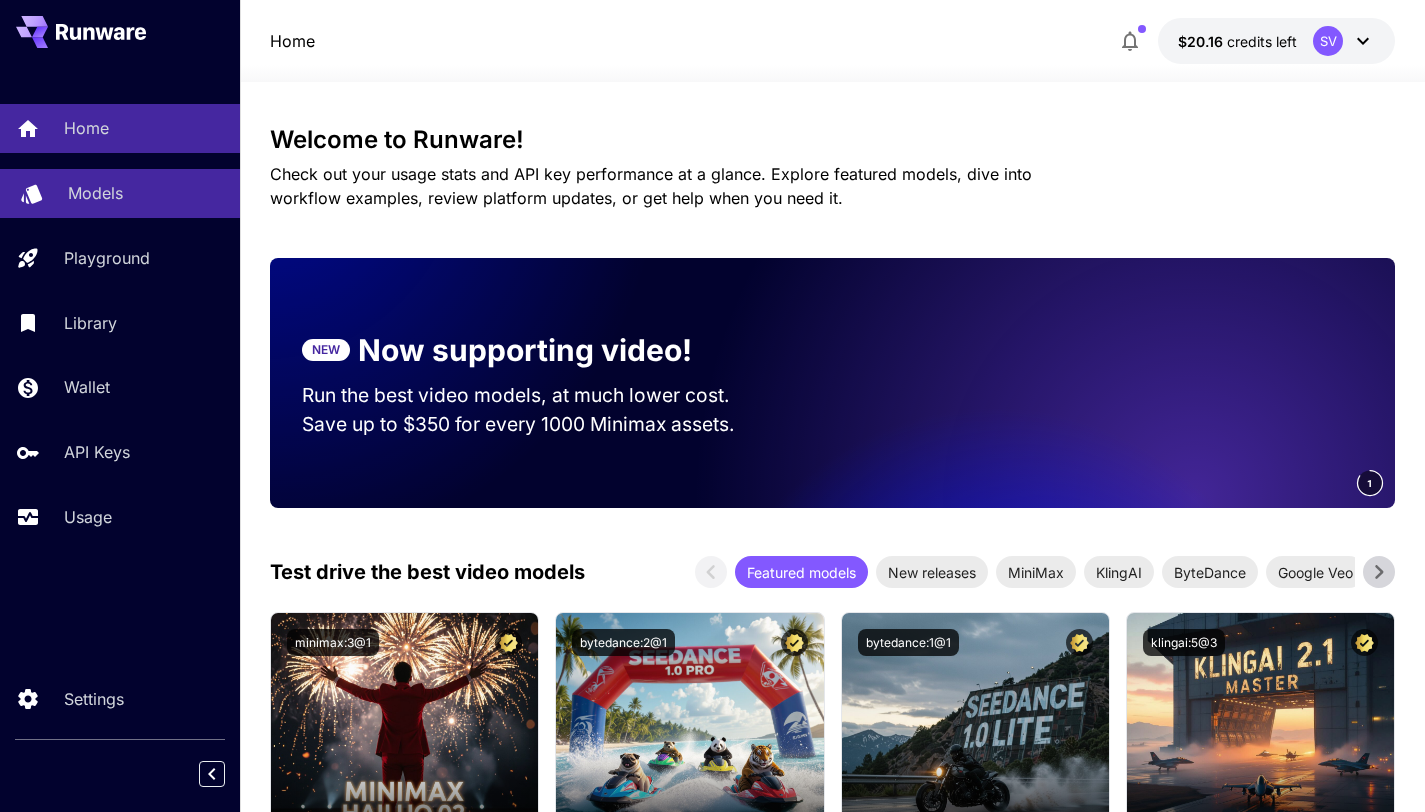 click on "Models" at bounding box center (95, 193) 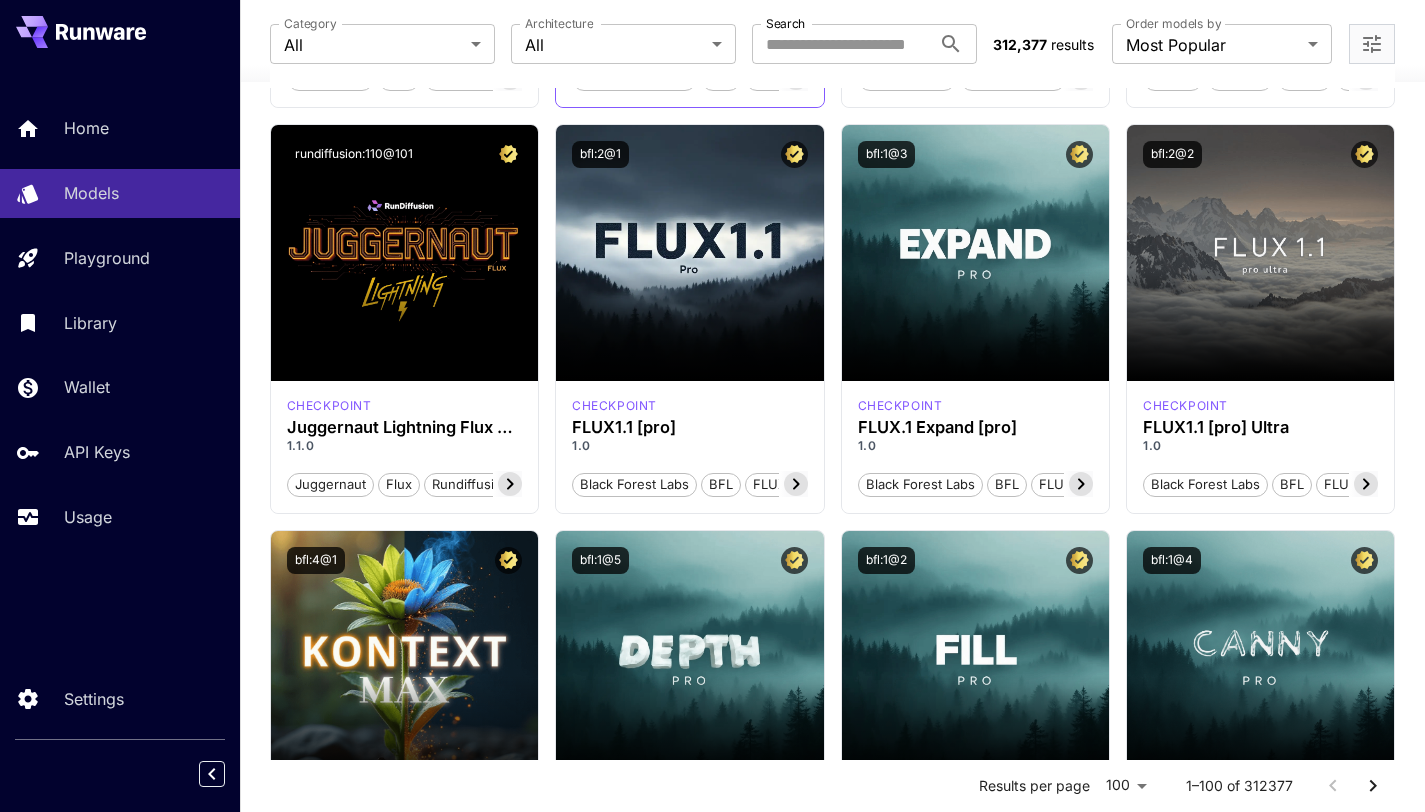 scroll, scrollTop: 535, scrollLeft: 0, axis: vertical 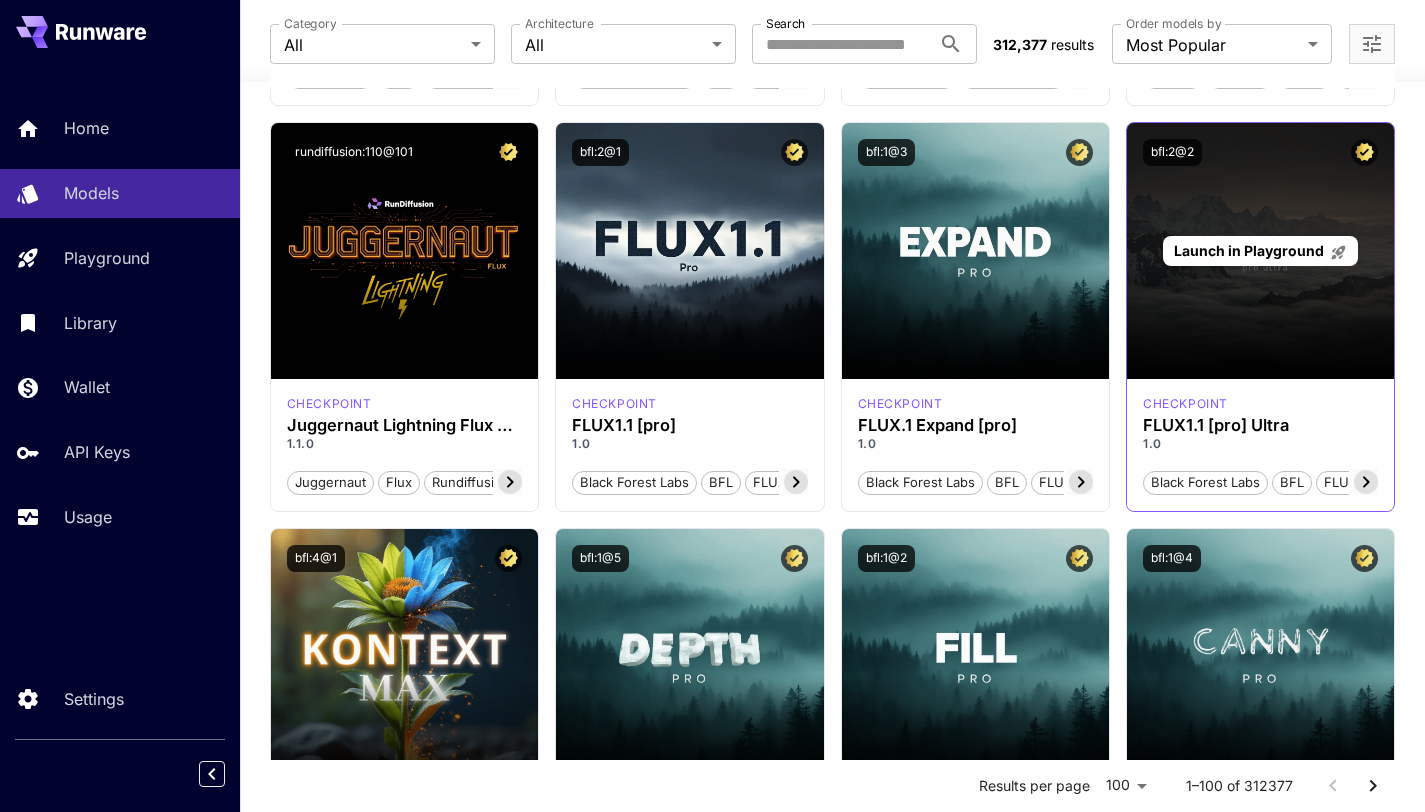 click on "Launch in Playground" at bounding box center [1249, 250] 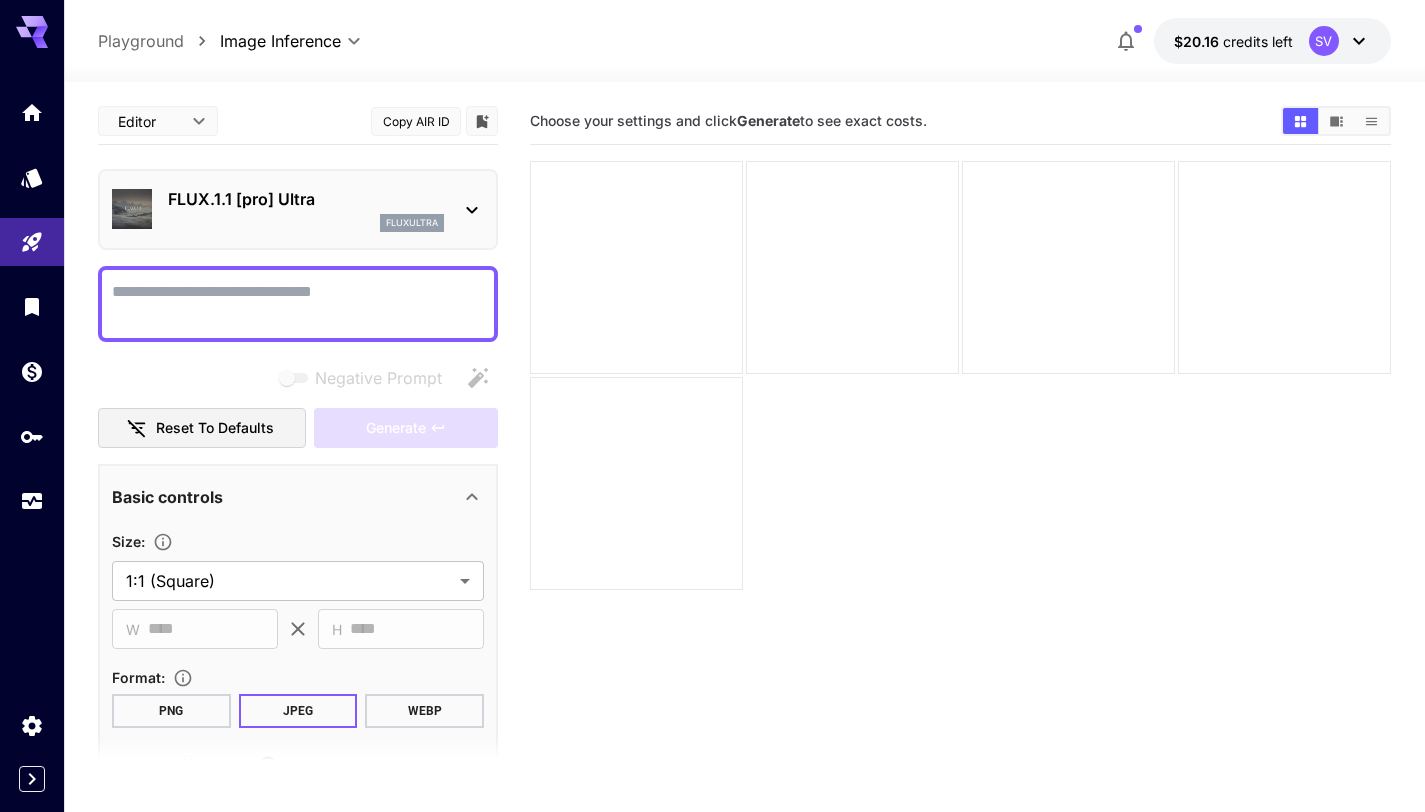 paste on "**********" 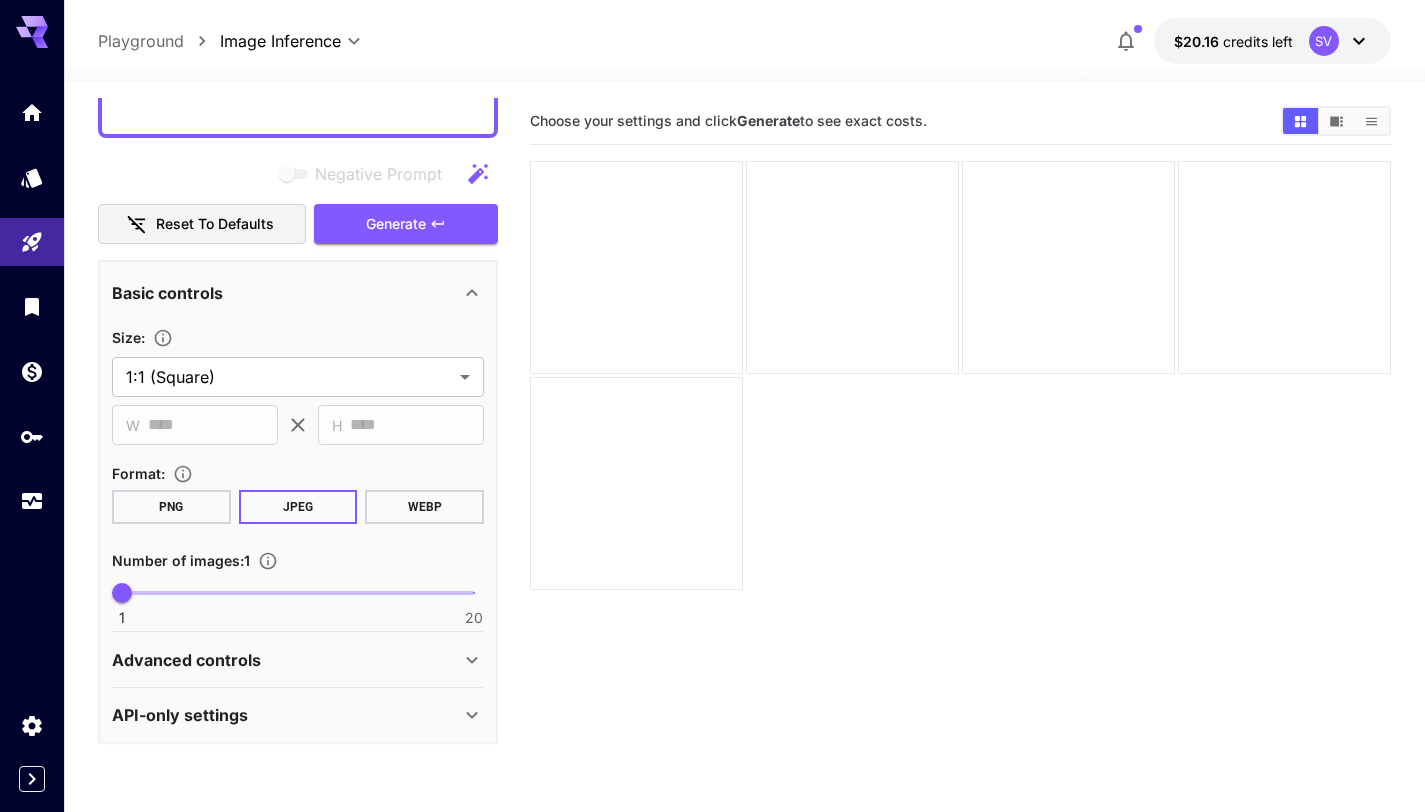 scroll, scrollTop: 377, scrollLeft: 0, axis: vertical 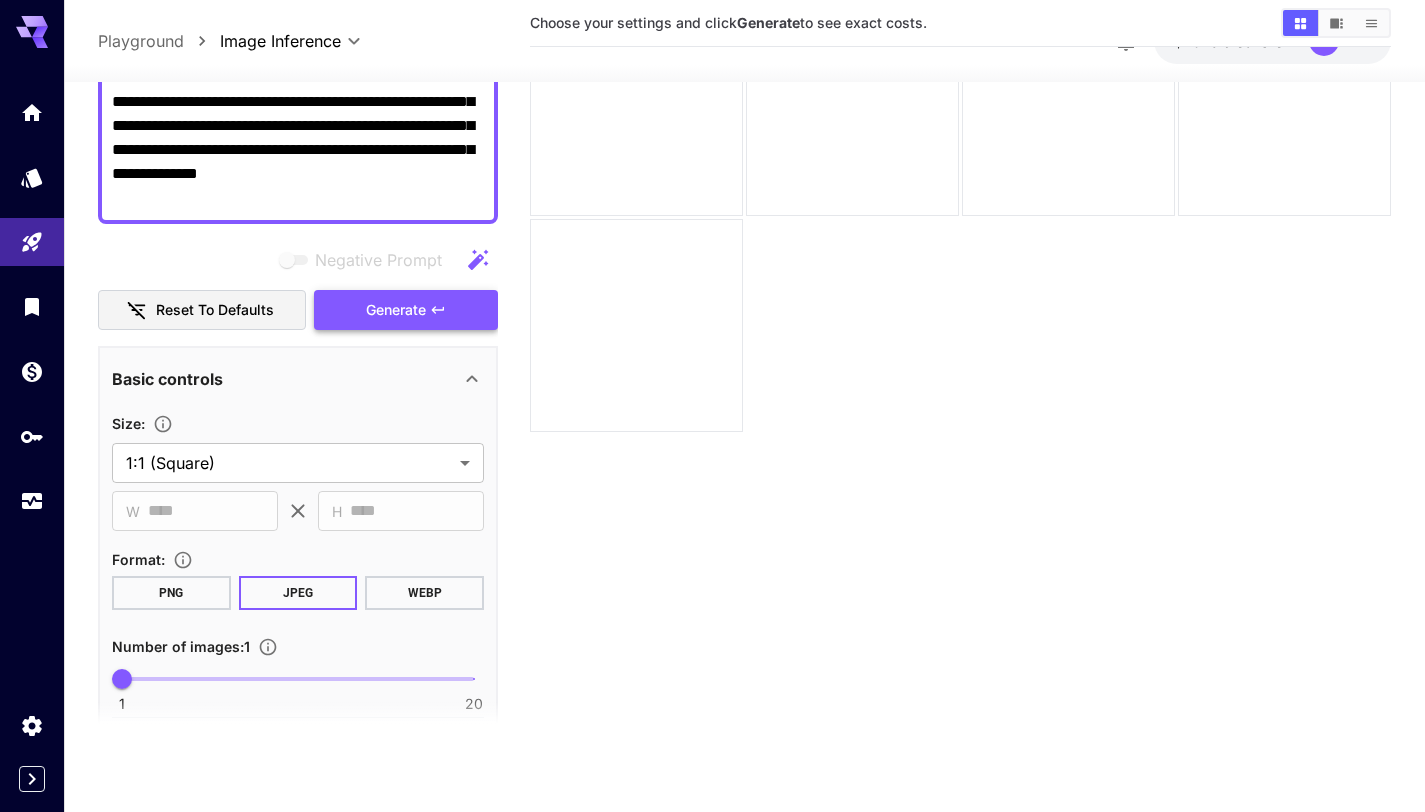 click on "Generate" at bounding box center [396, 310] 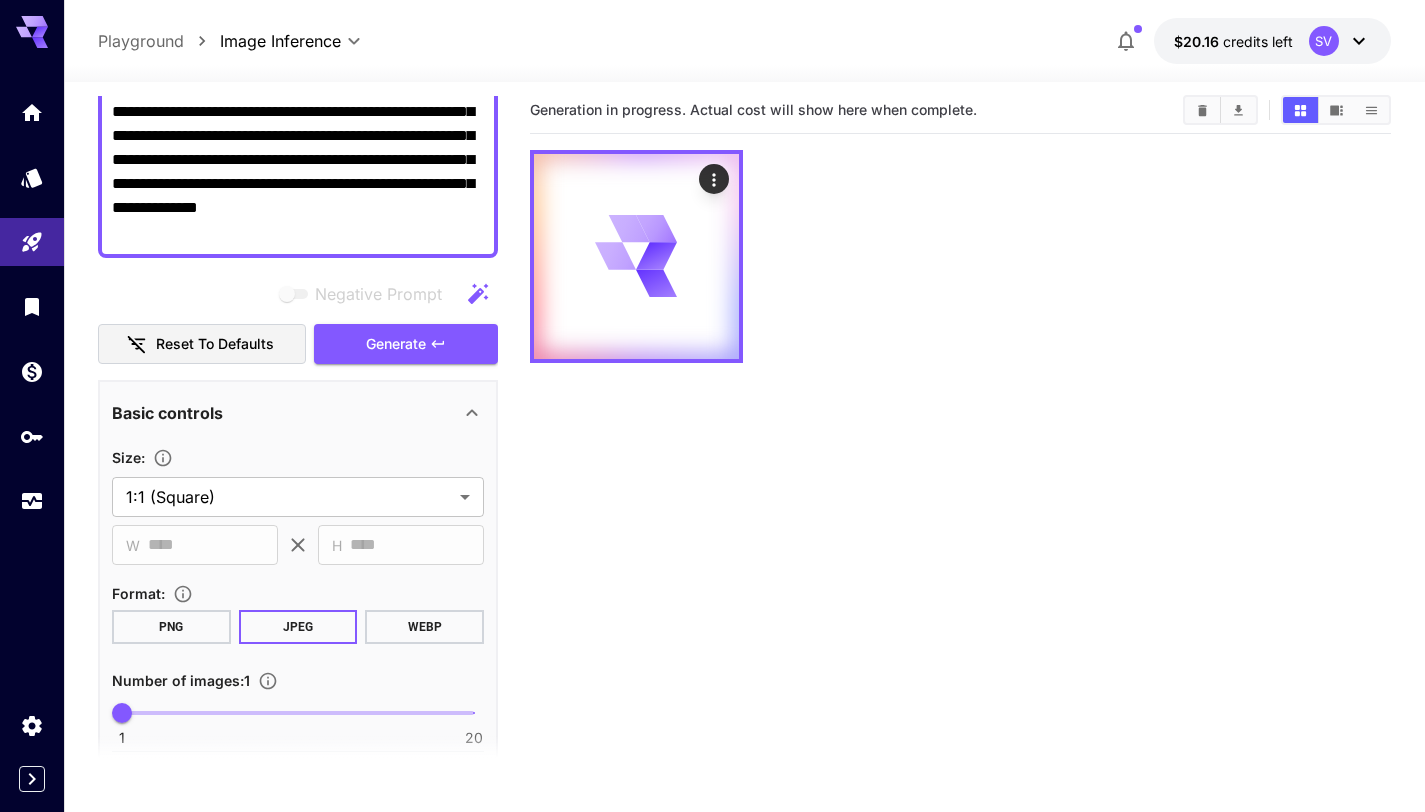 scroll, scrollTop: 0, scrollLeft: 0, axis: both 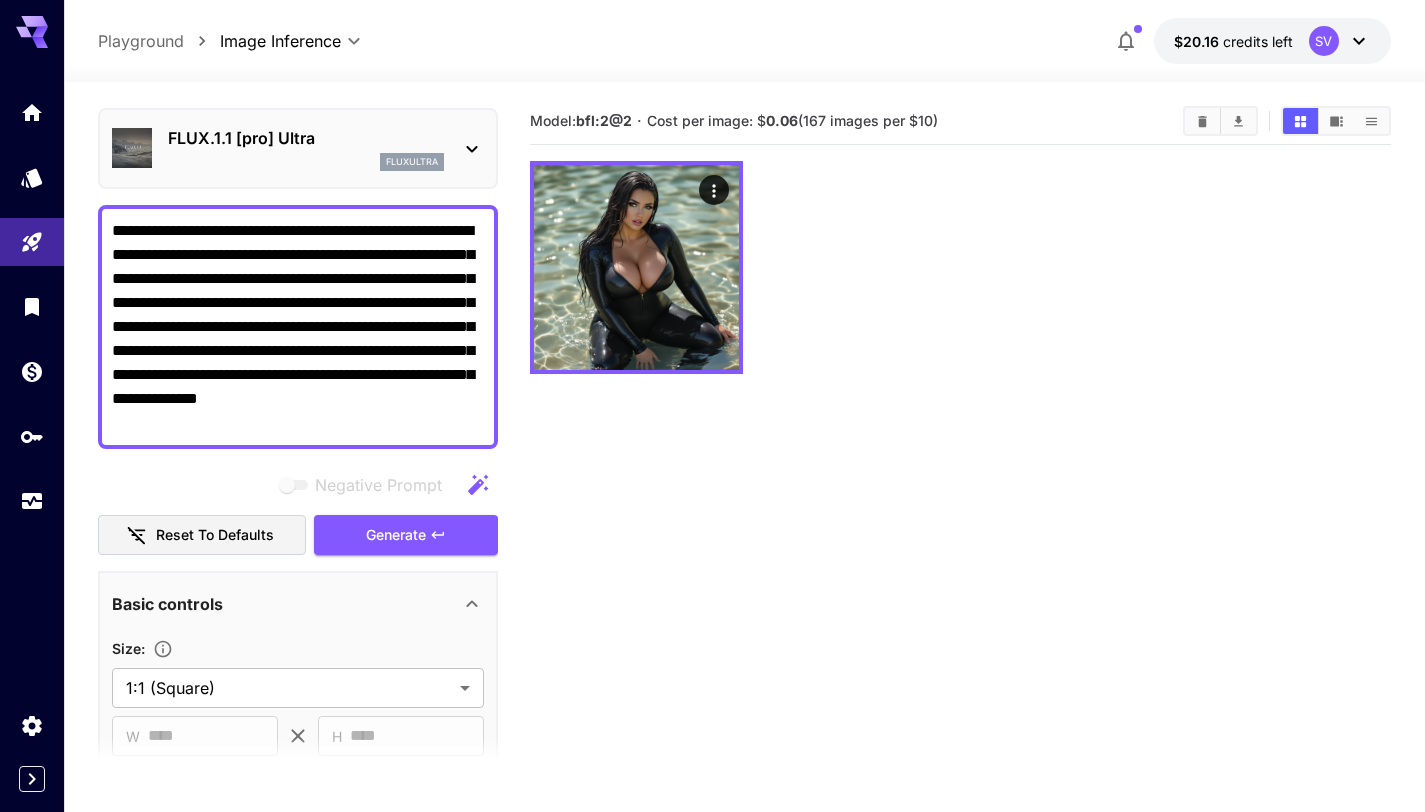 click on "**********" at bounding box center (298, 327) 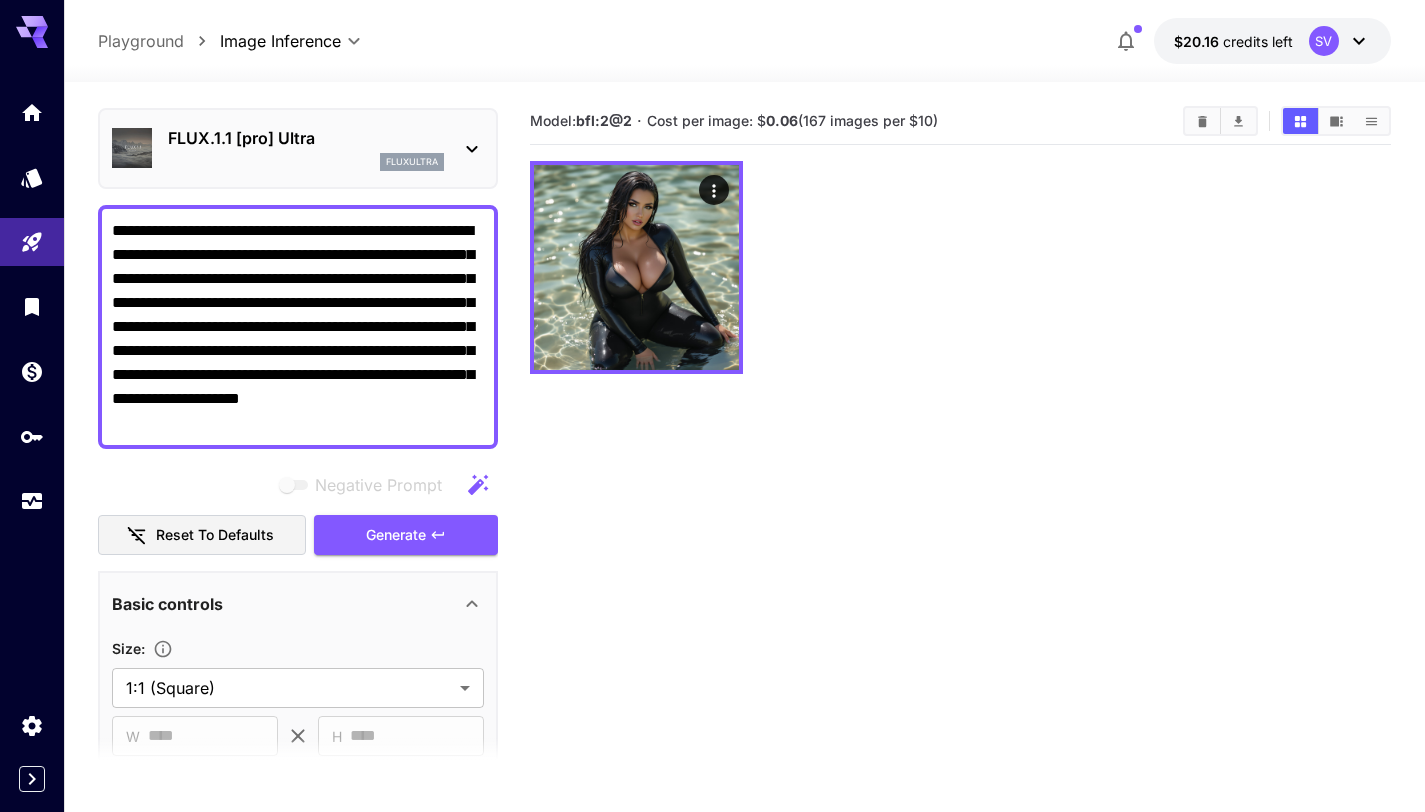 click on "**********" at bounding box center (298, 327) 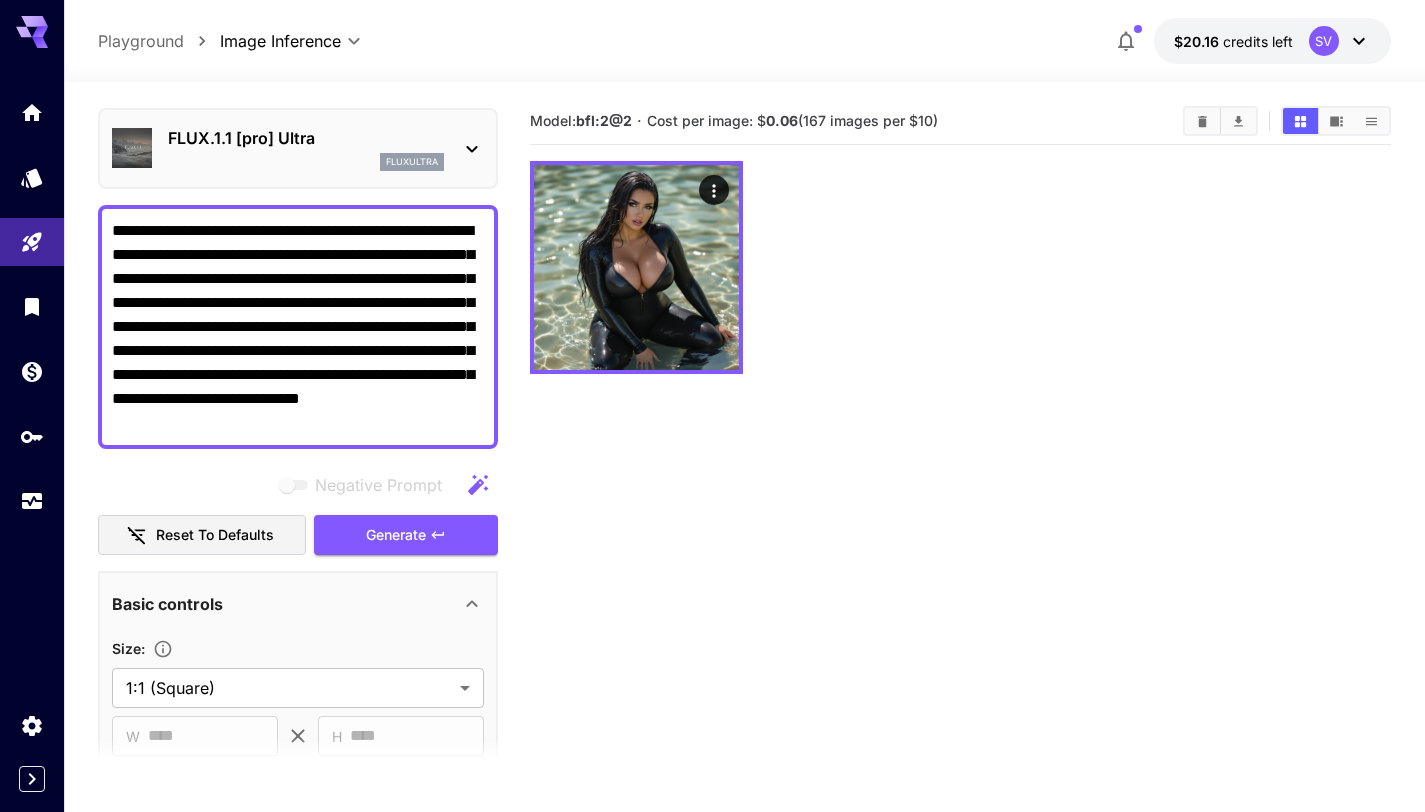 click on "**********" at bounding box center [298, 327] 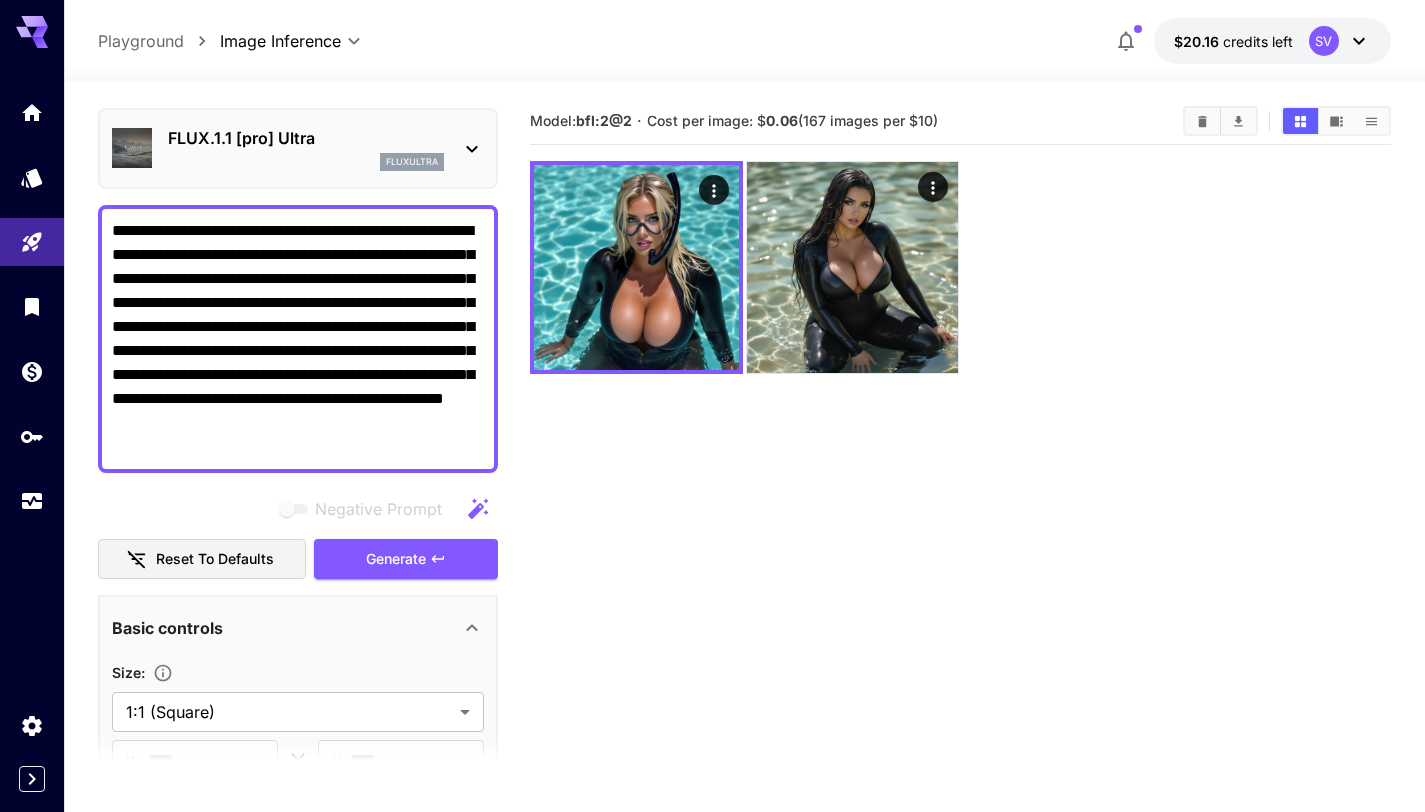 click on "**********" at bounding box center (298, 339) 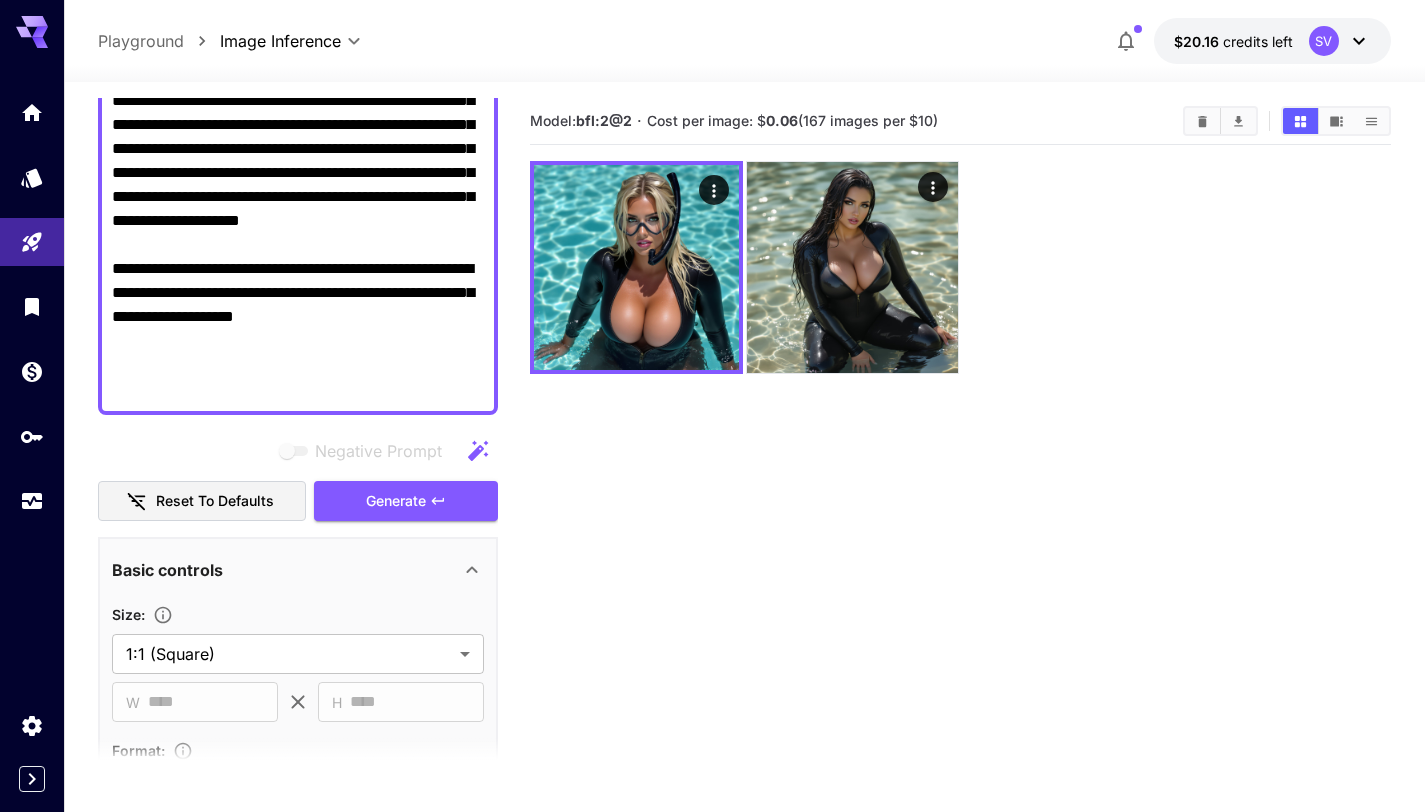 scroll, scrollTop: 508, scrollLeft: 0, axis: vertical 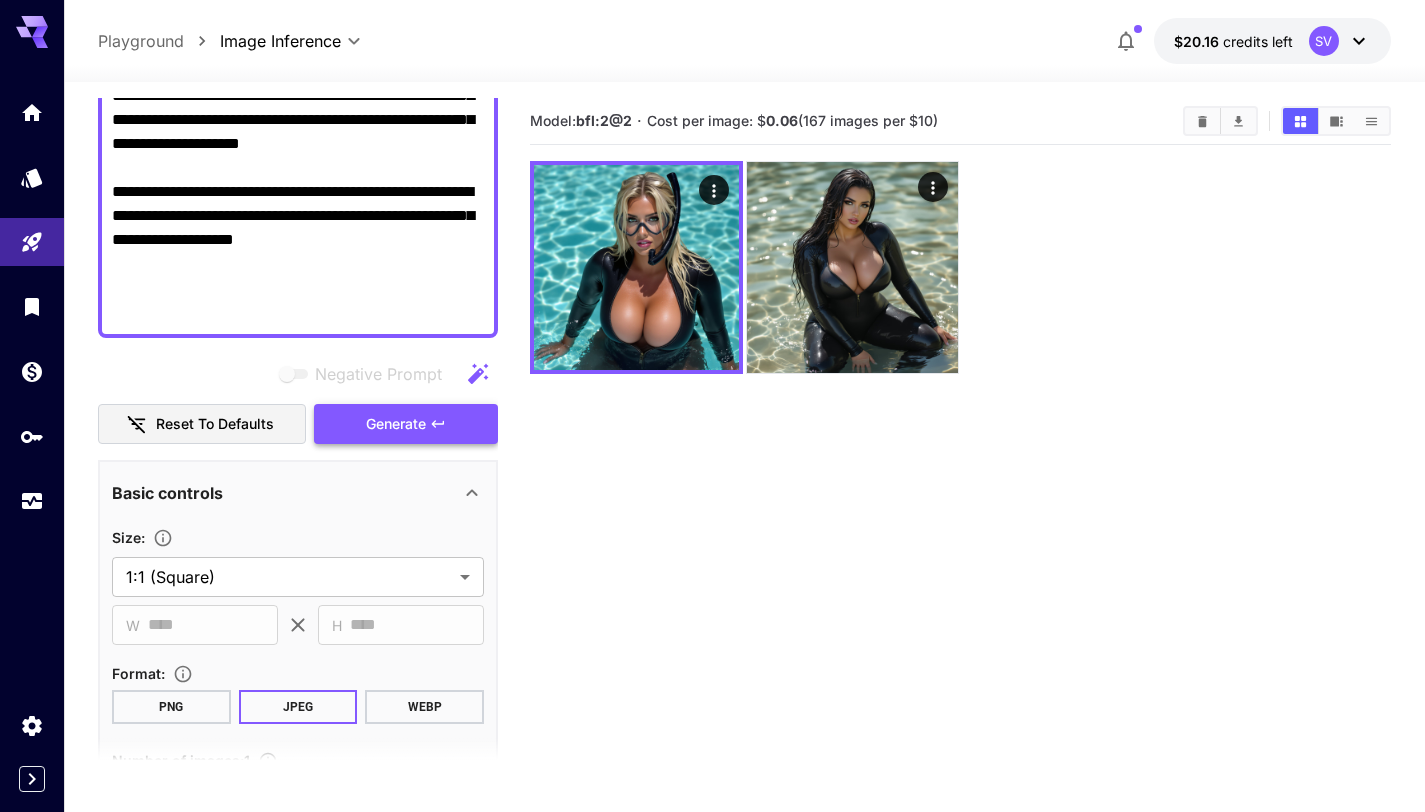 type on "**********" 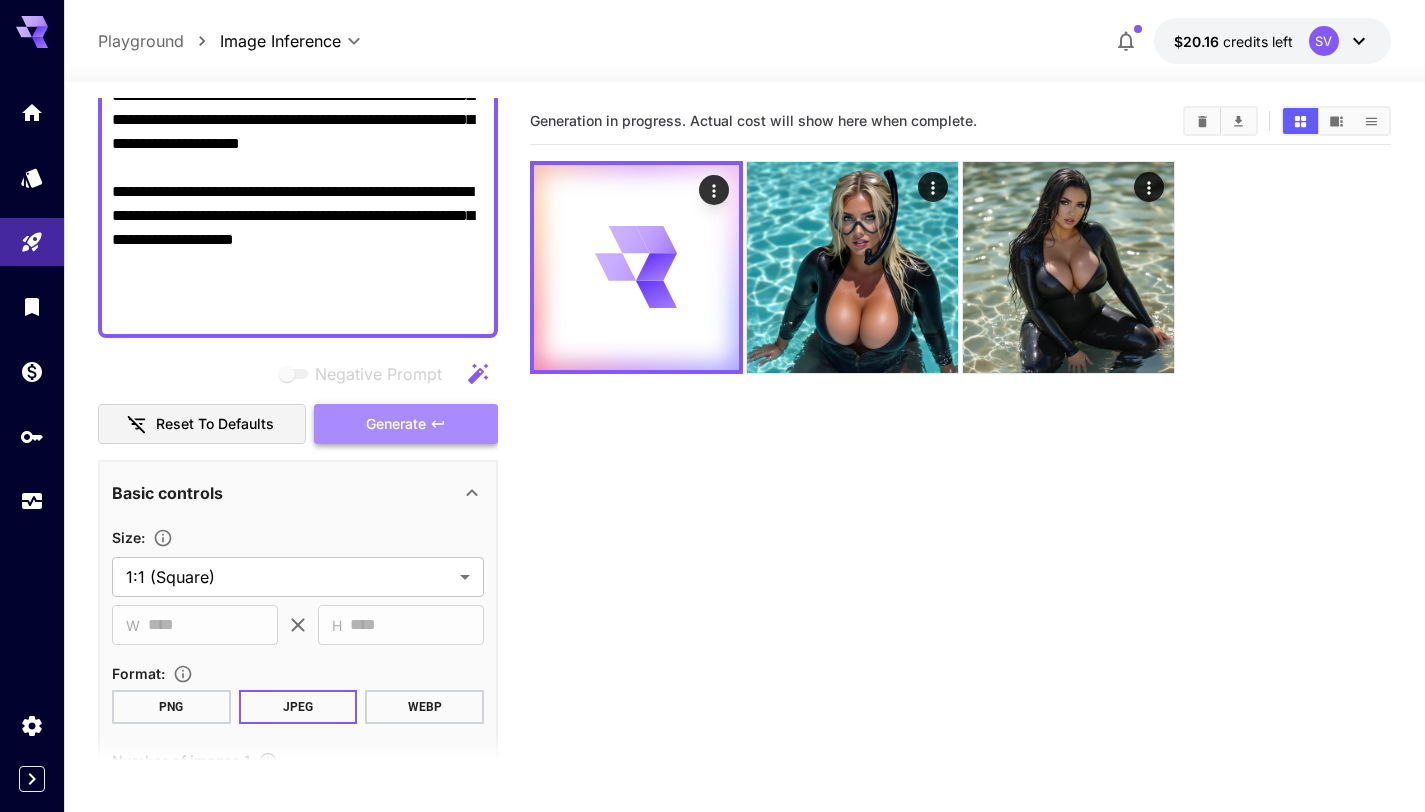 click on "Generate" at bounding box center [396, 424] 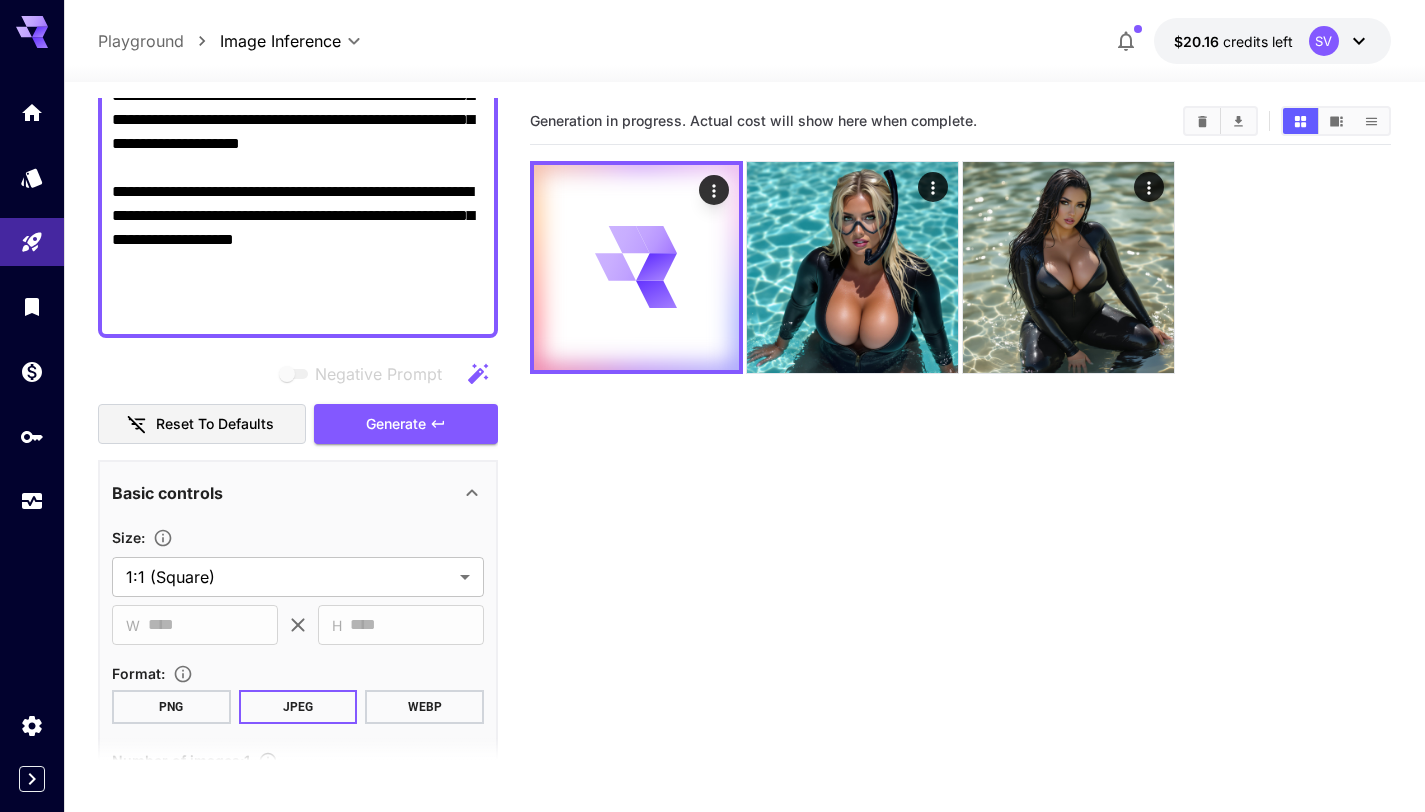 scroll, scrollTop: 610, scrollLeft: 0, axis: vertical 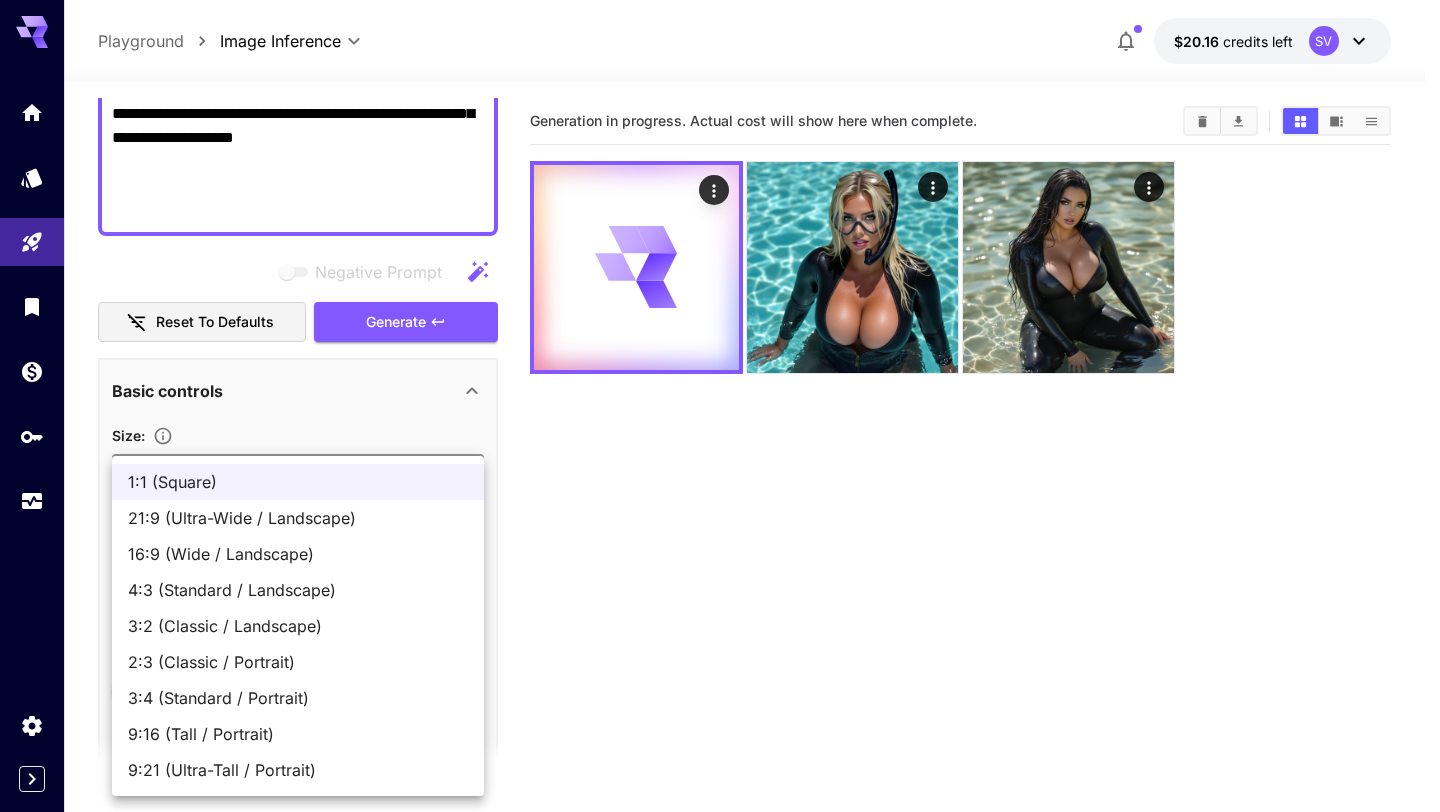 click on "**********" at bounding box center [720, 485] 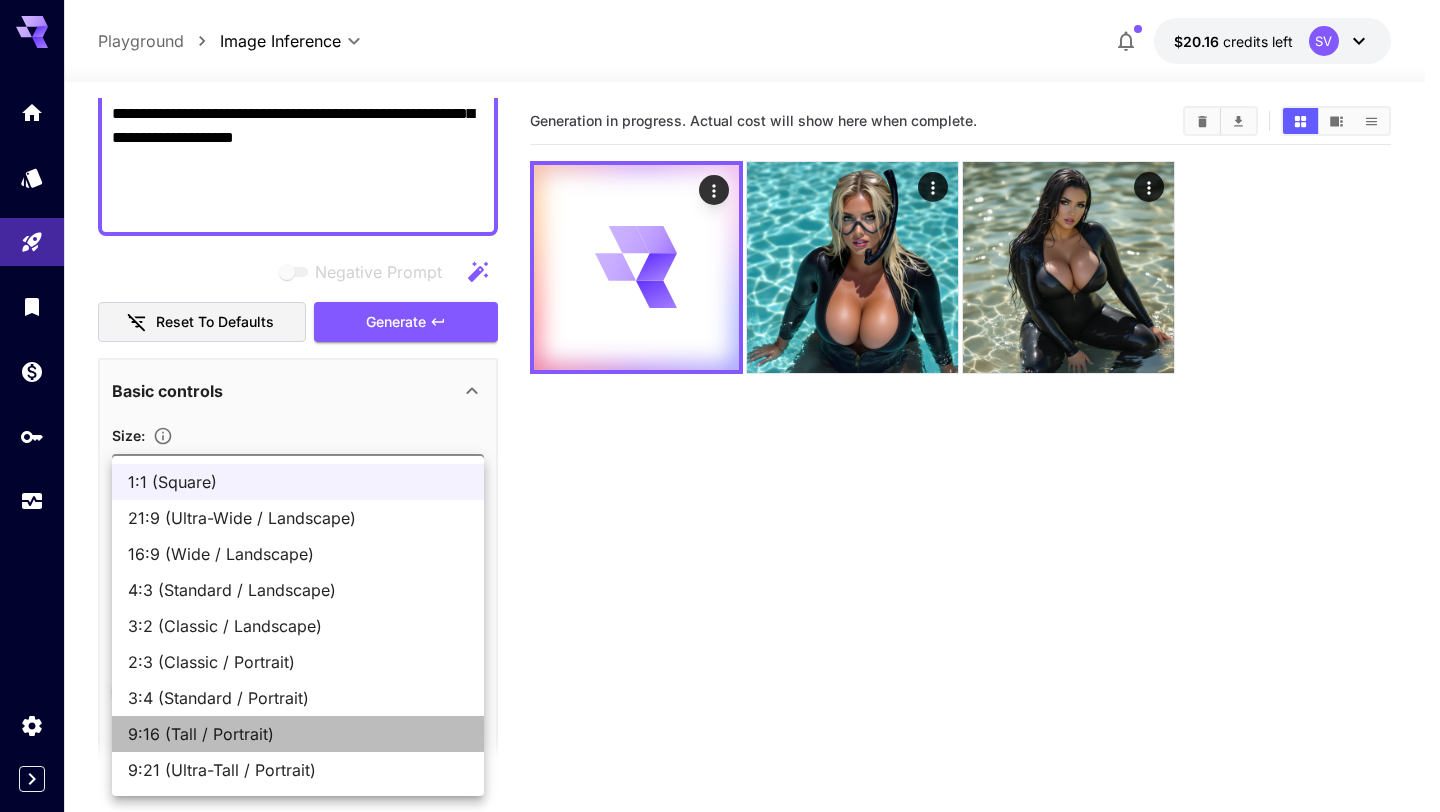 click on "9:16 (Tall / Portrait)" at bounding box center (298, 734) 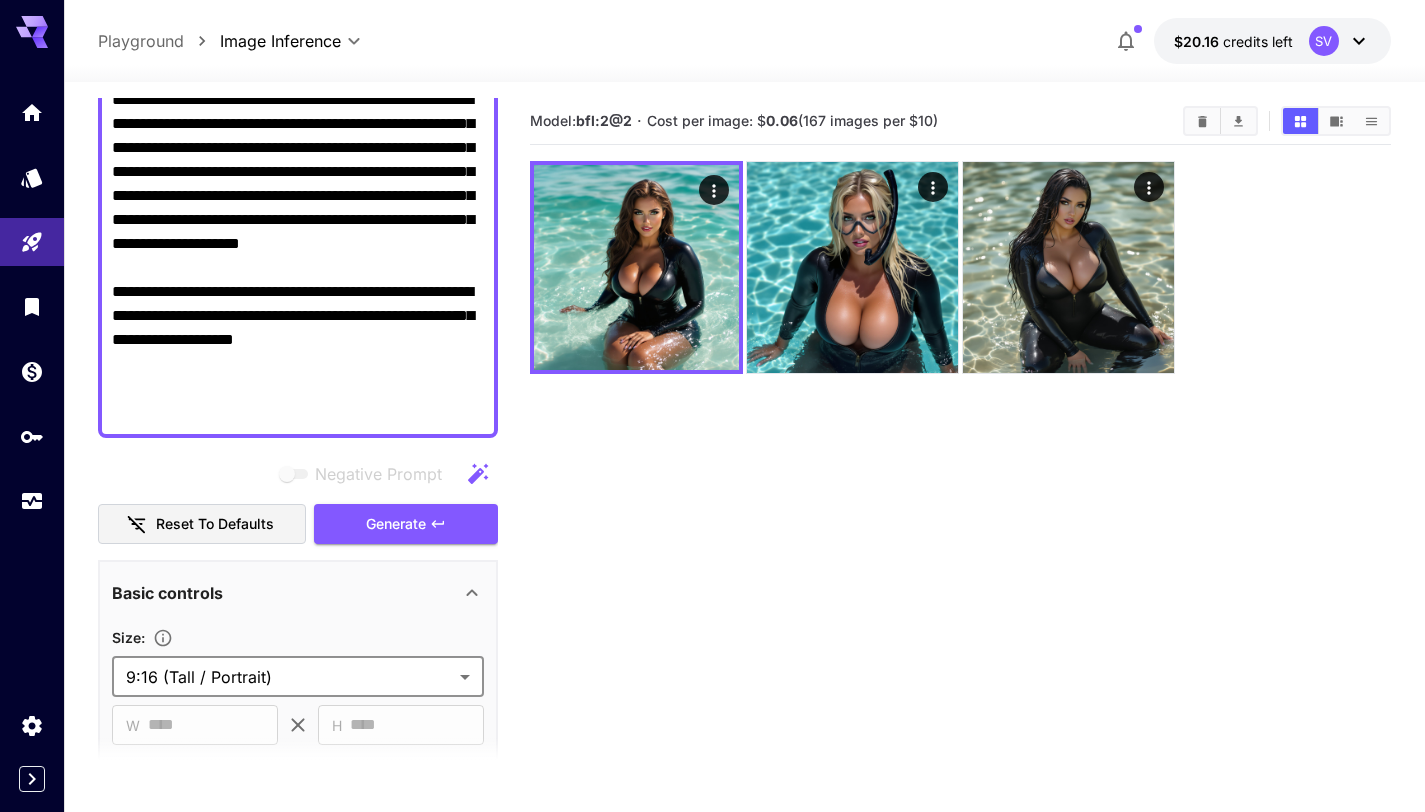 scroll, scrollTop: 415, scrollLeft: 0, axis: vertical 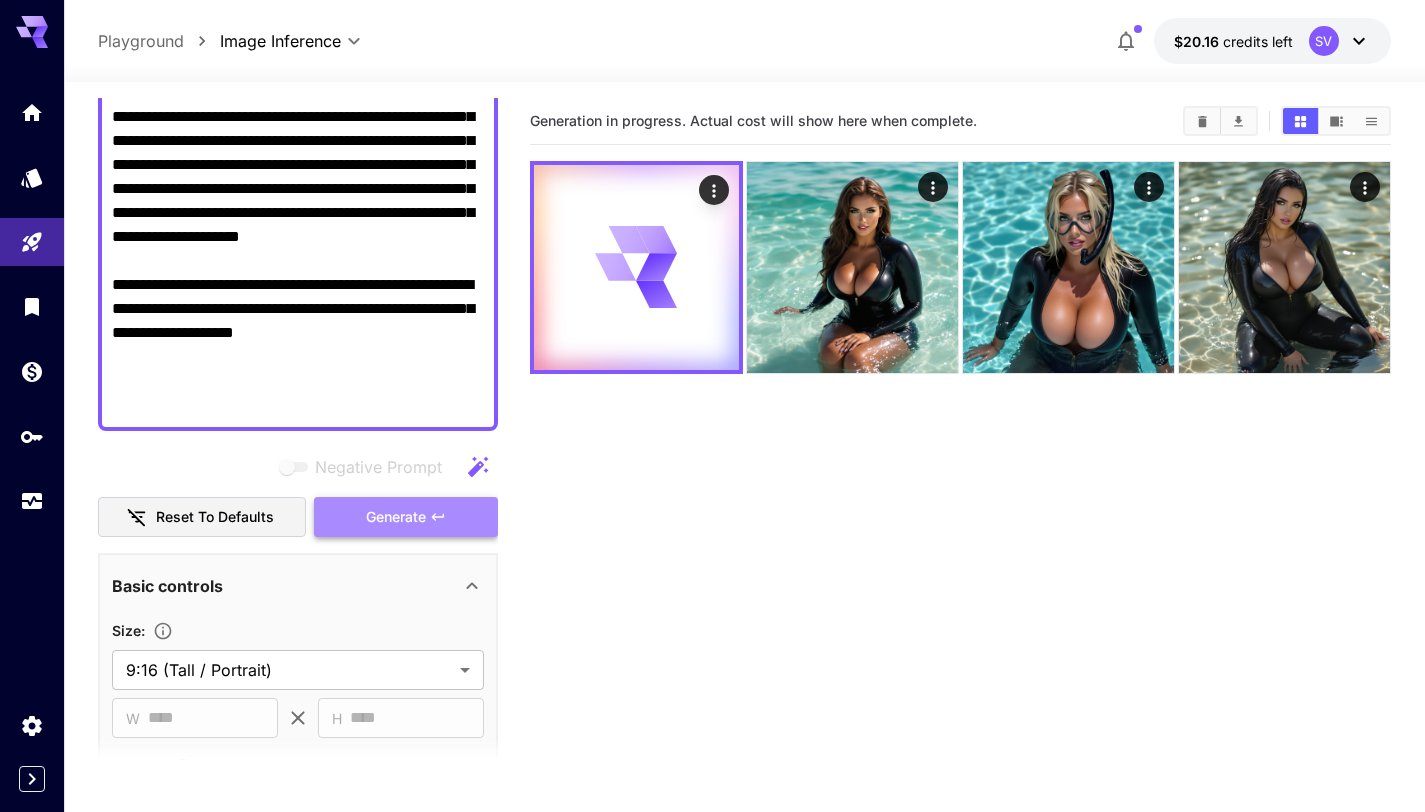 click on "Generate" at bounding box center (396, 517) 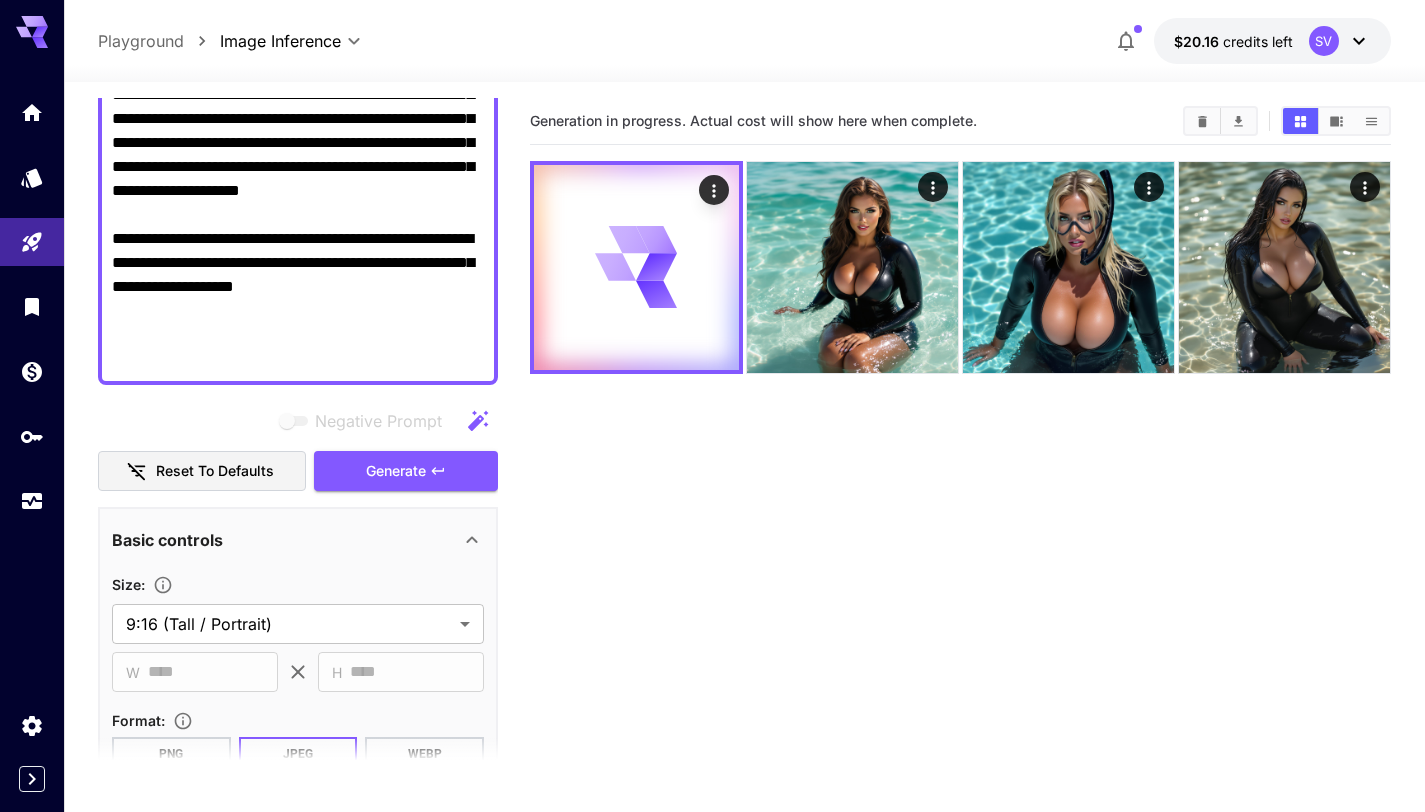 scroll, scrollTop: 474, scrollLeft: 0, axis: vertical 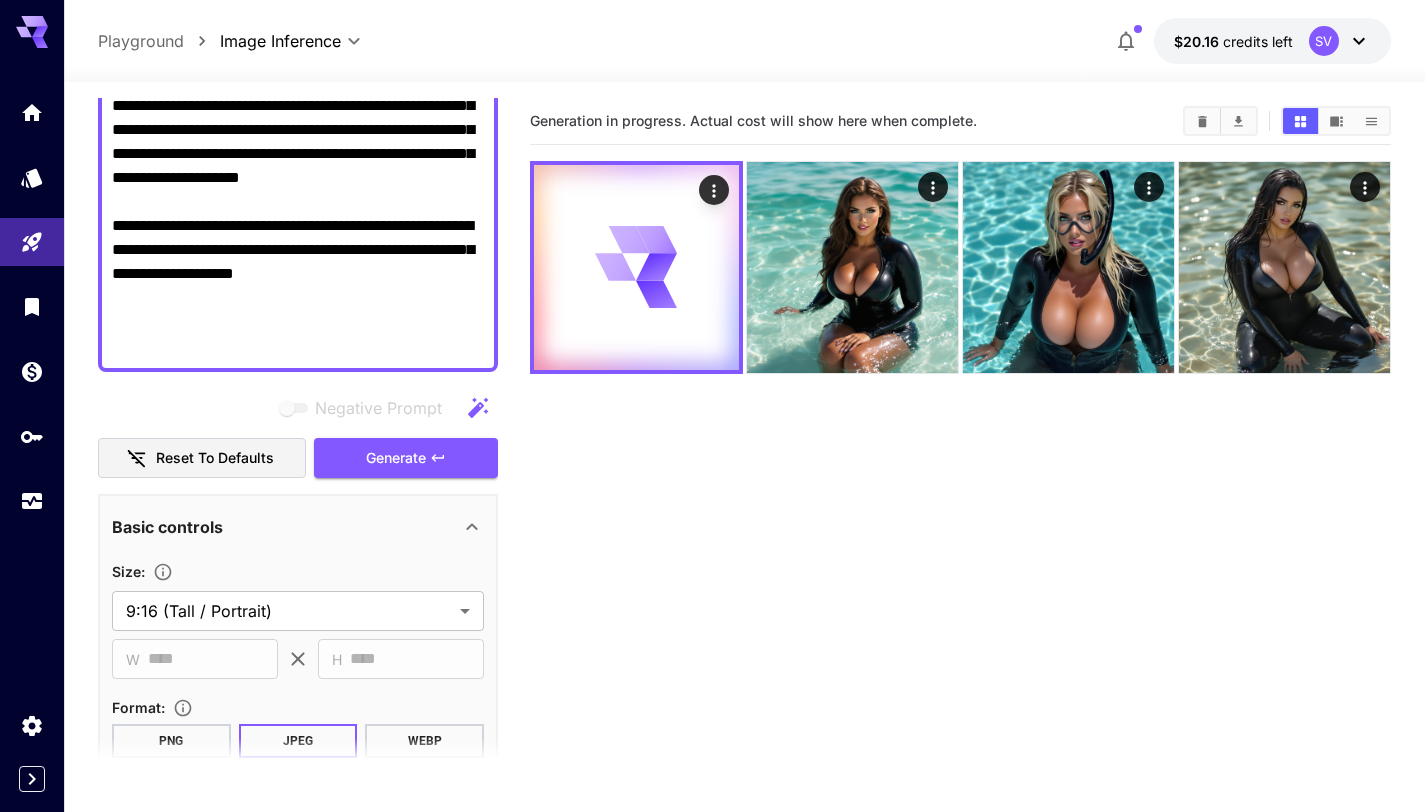 click on "**********" at bounding box center (298, 82) 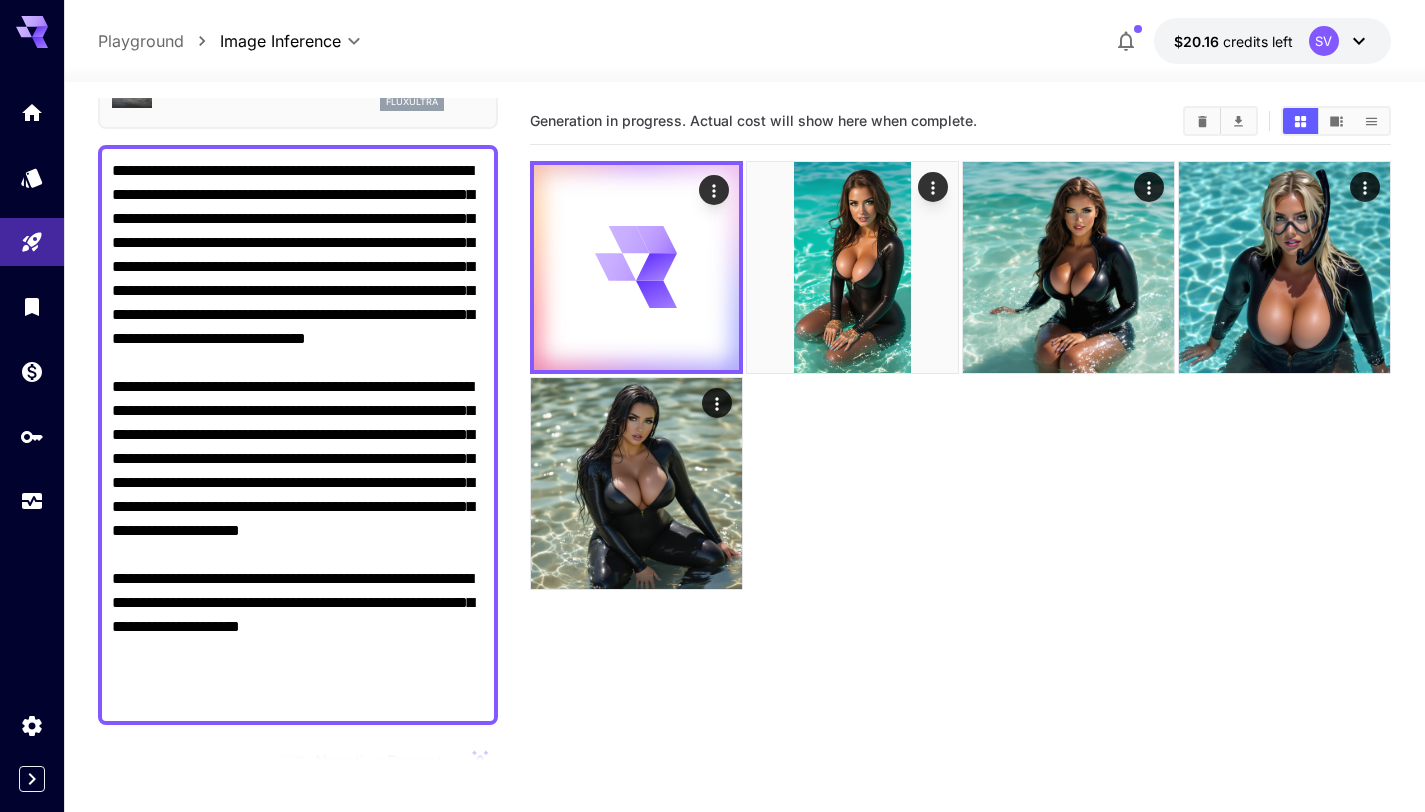 scroll, scrollTop: 0, scrollLeft: 0, axis: both 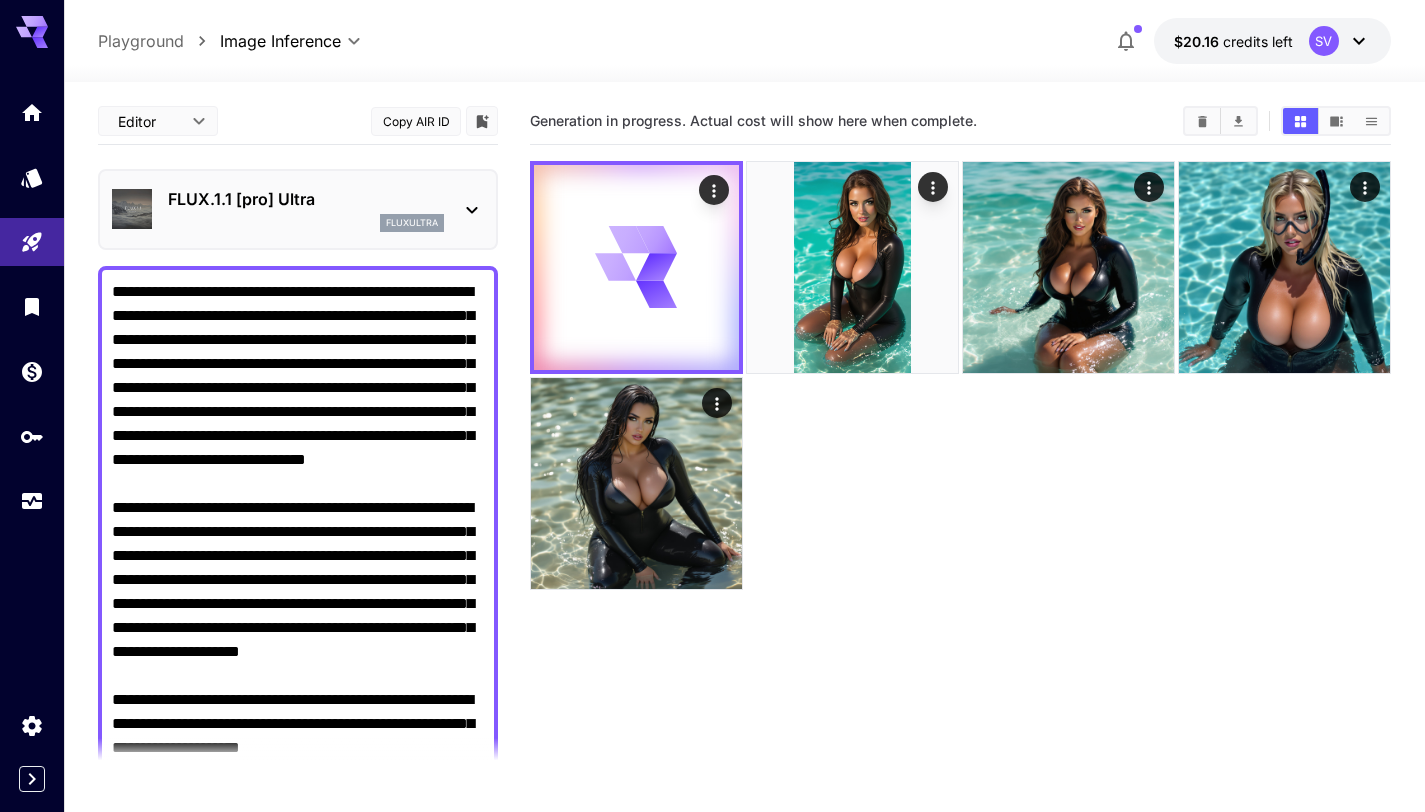 click on "**********" at bounding box center [298, 556] 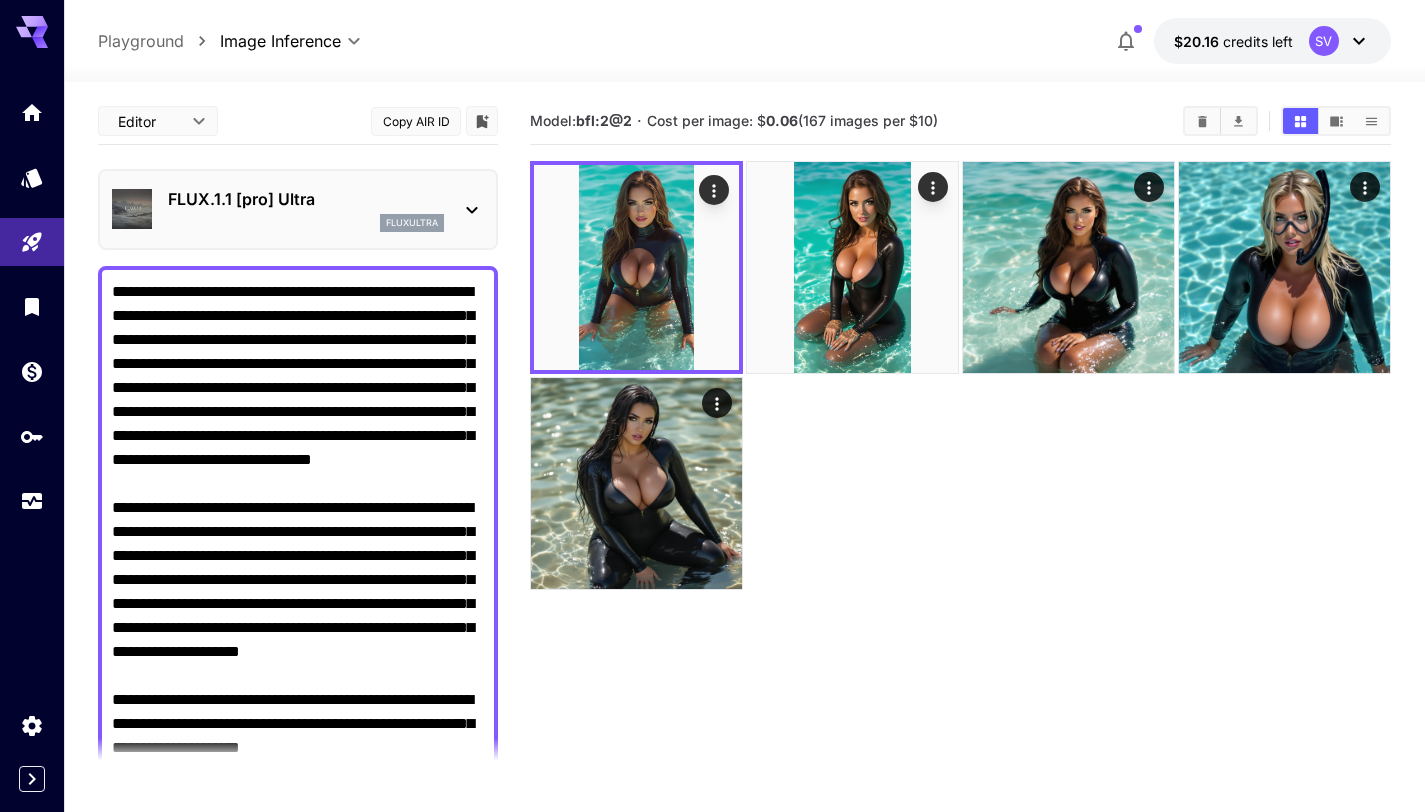 paste on "**********" 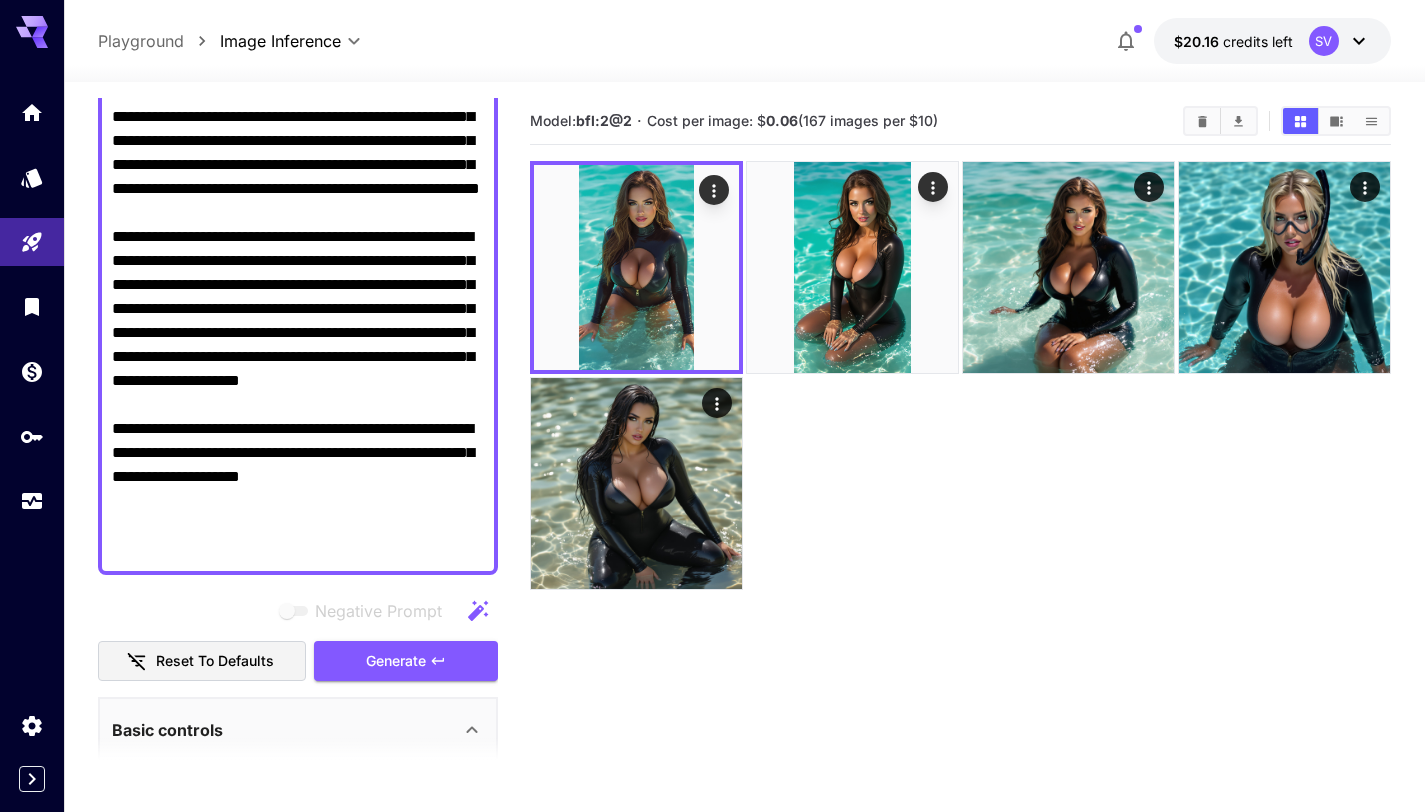 scroll, scrollTop: 284, scrollLeft: 0, axis: vertical 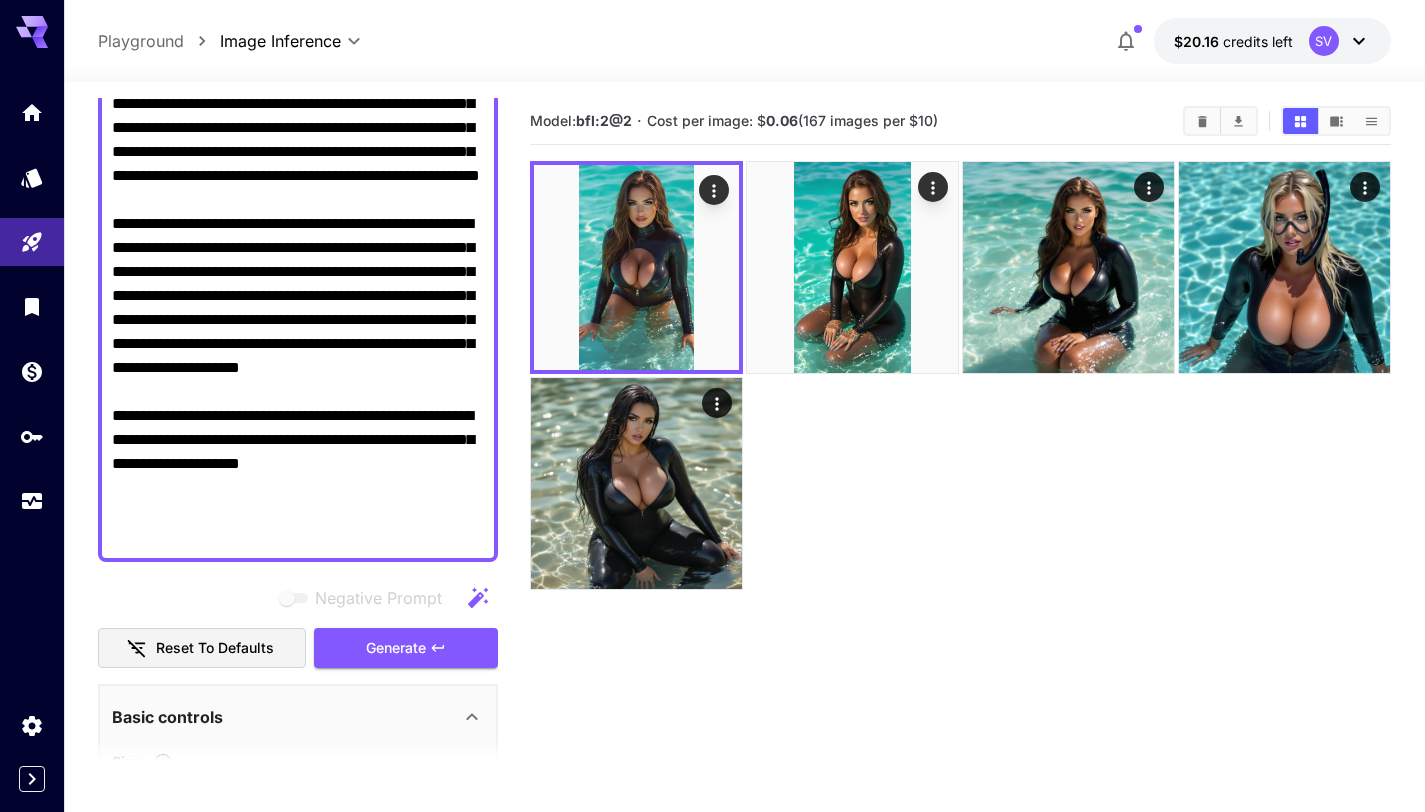 click on "**********" at bounding box center [298, 272] 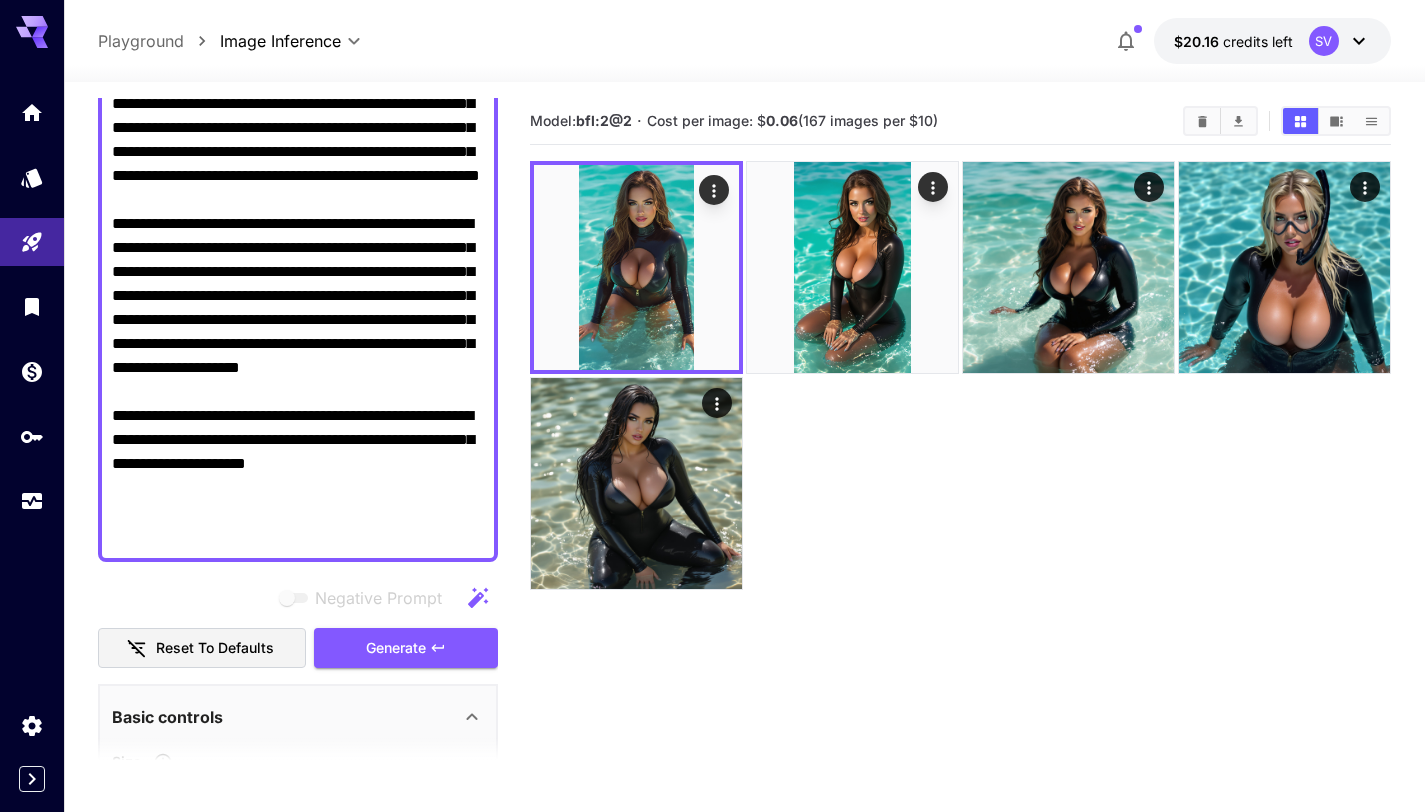 scroll, scrollTop: 209, scrollLeft: 0, axis: vertical 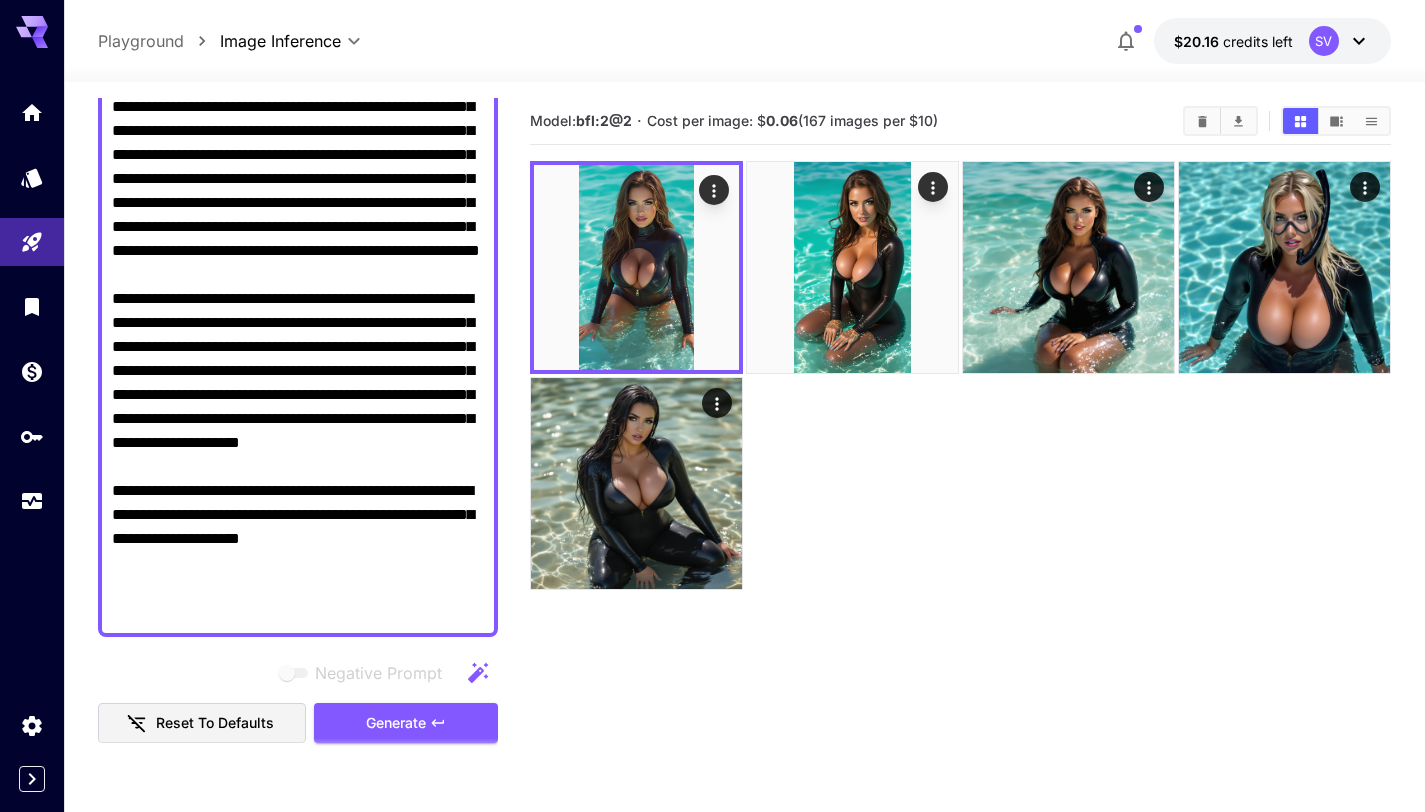 click on "**********" at bounding box center [298, 347] 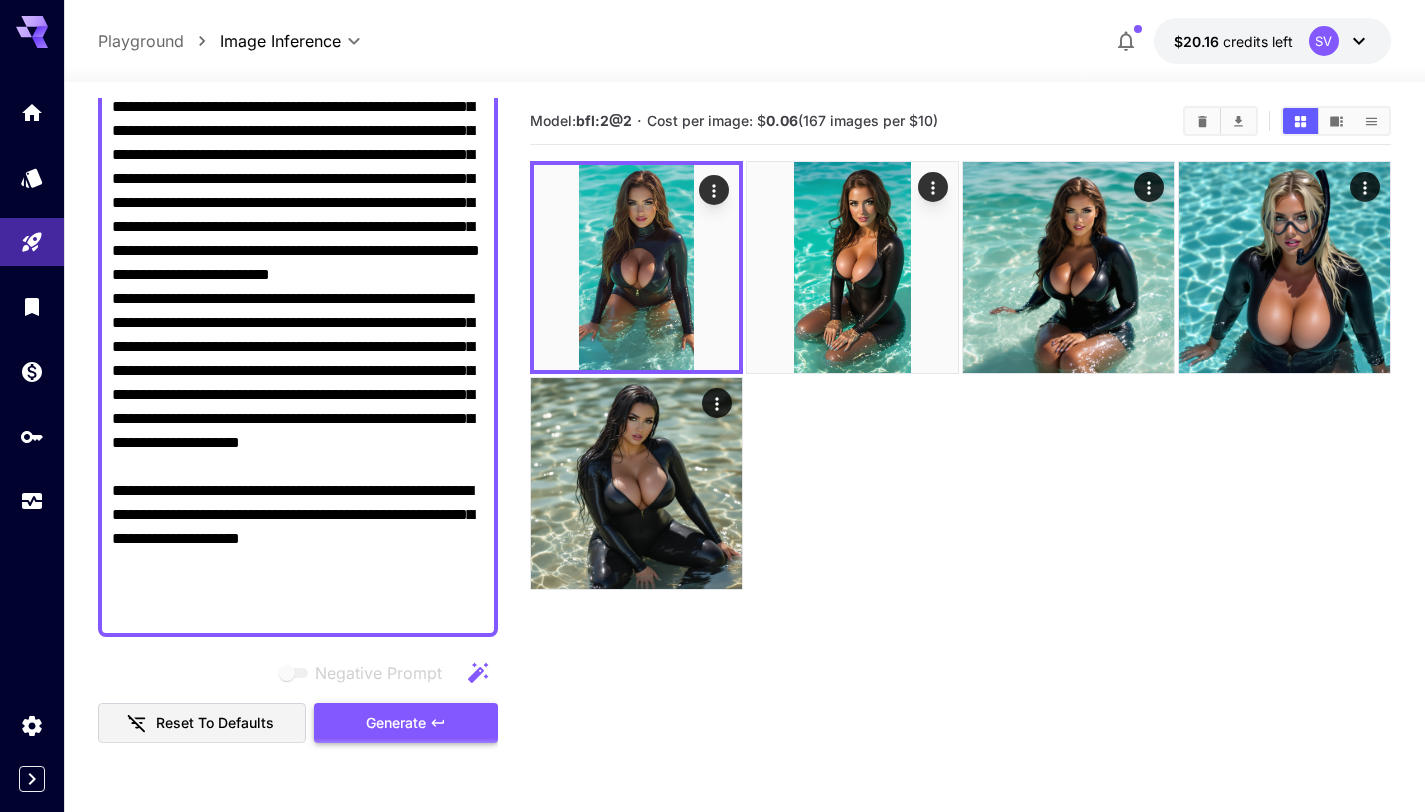 type on "**********" 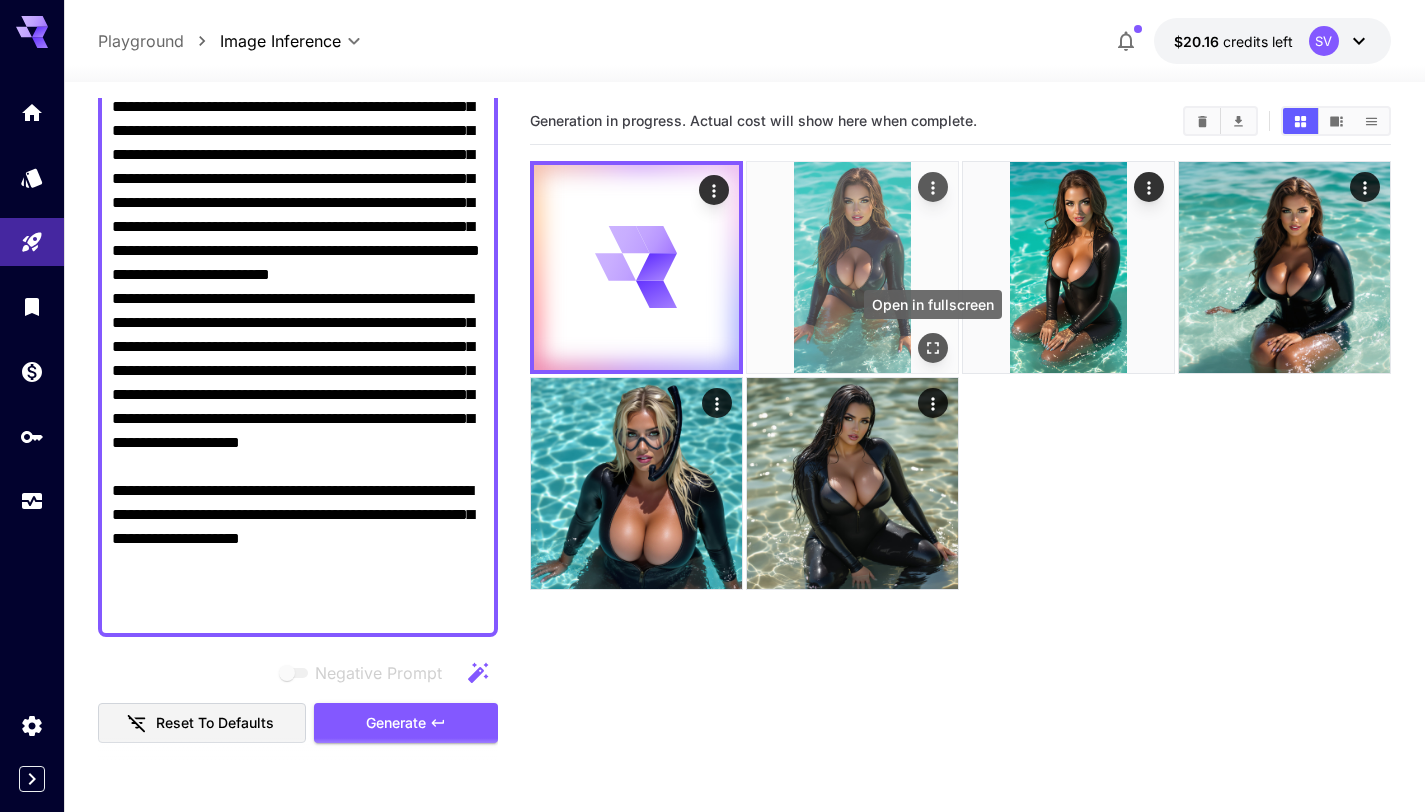 click 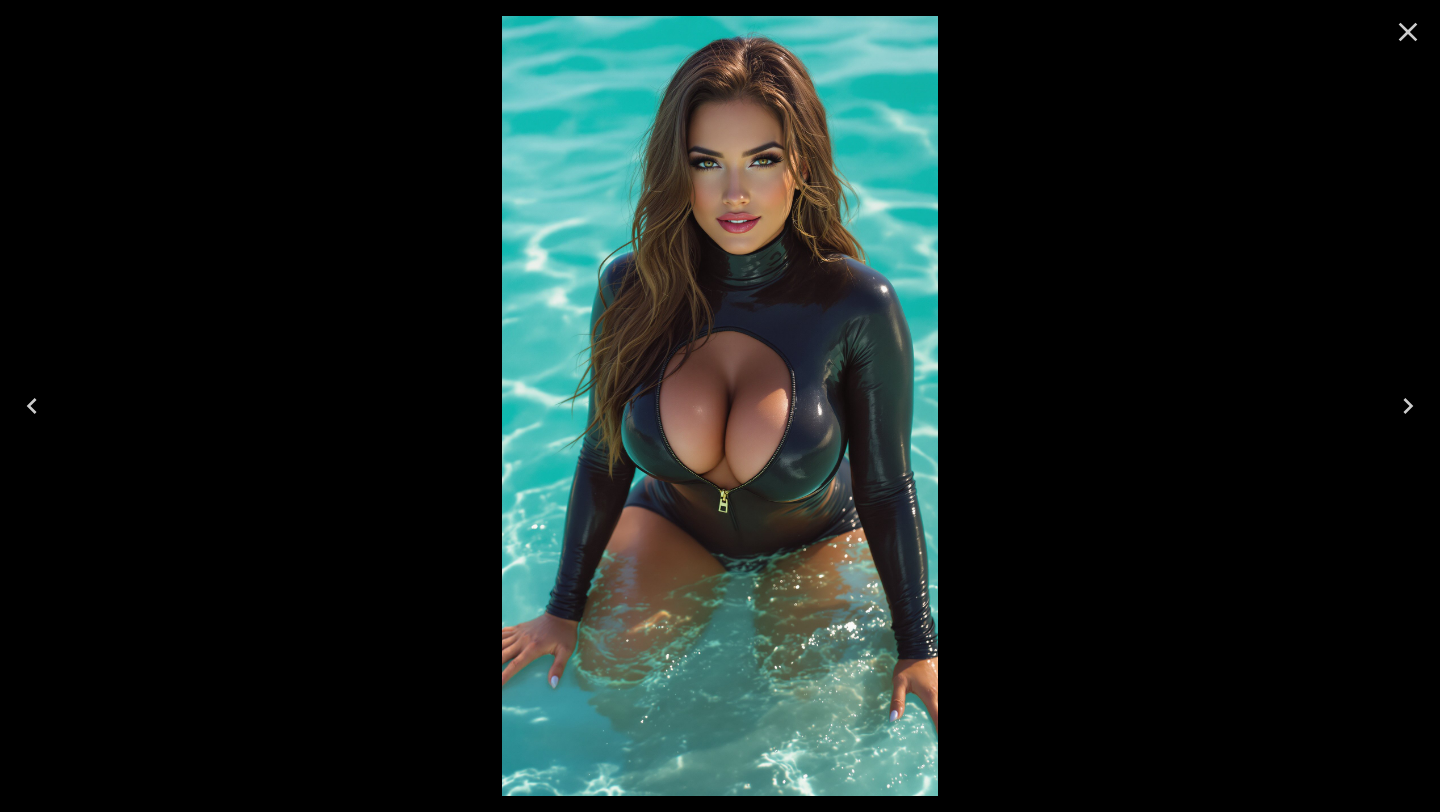 click 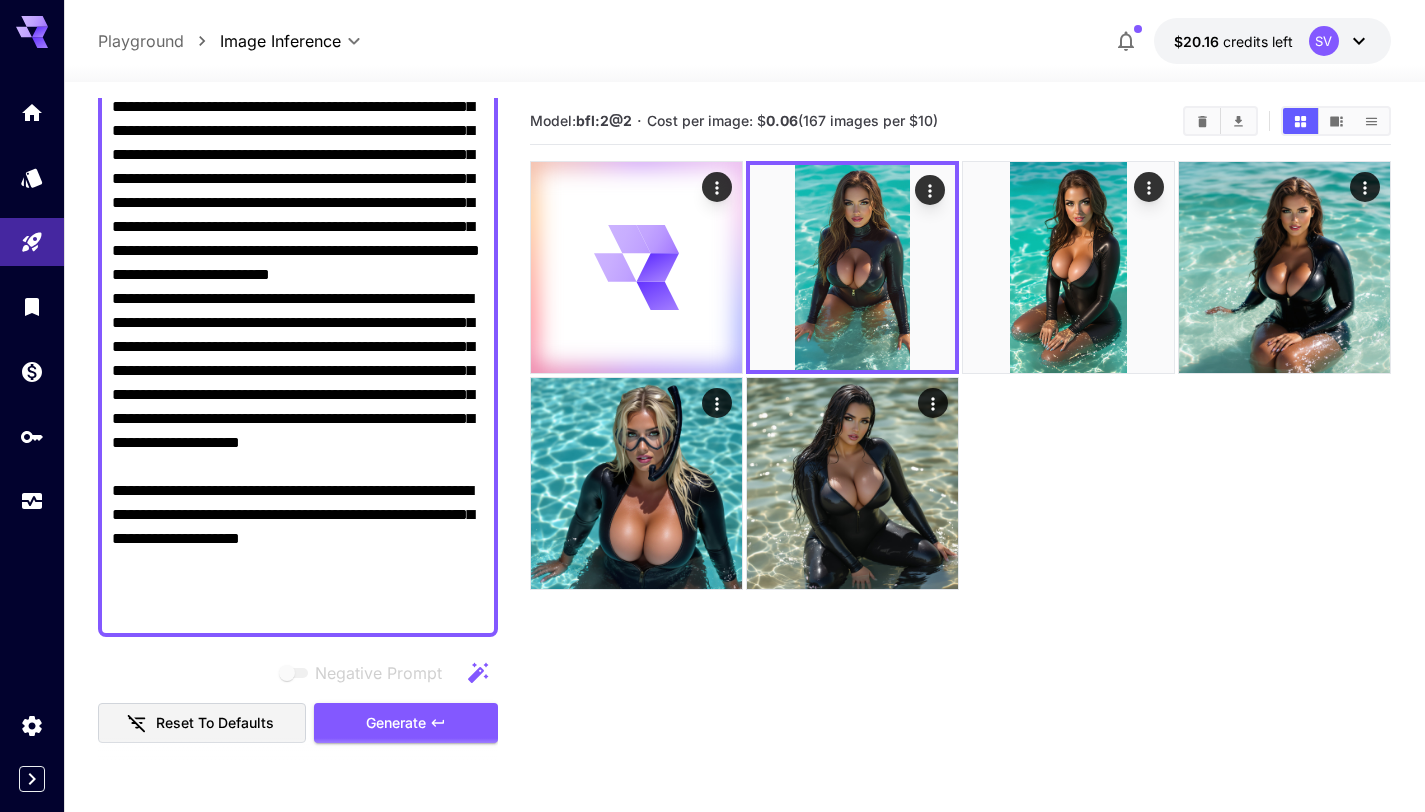scroll, scrollTop: 0, scrollLeft: 0, axis: both 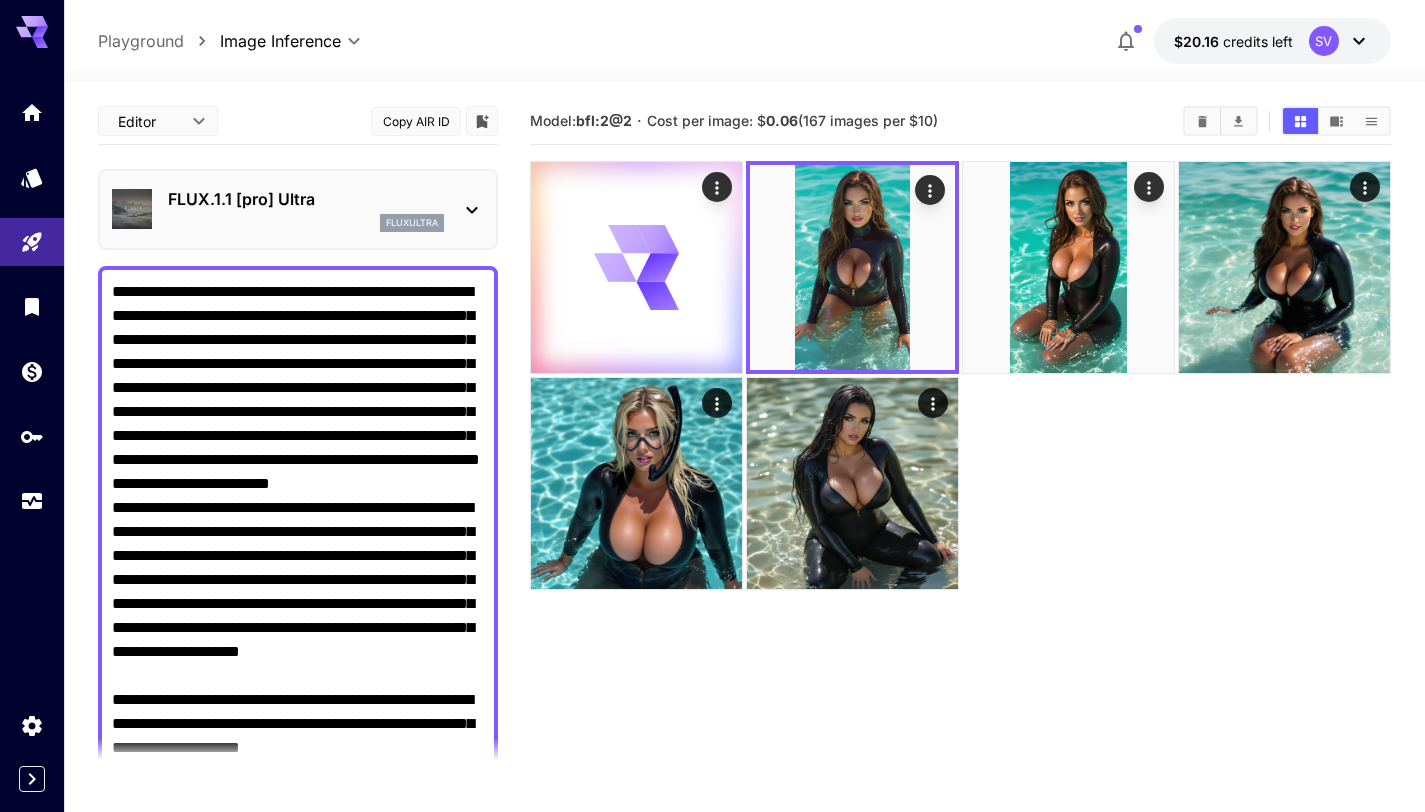 click on "FLUX.1.1 [pro] Ultra" at bounding box center (306, 199) 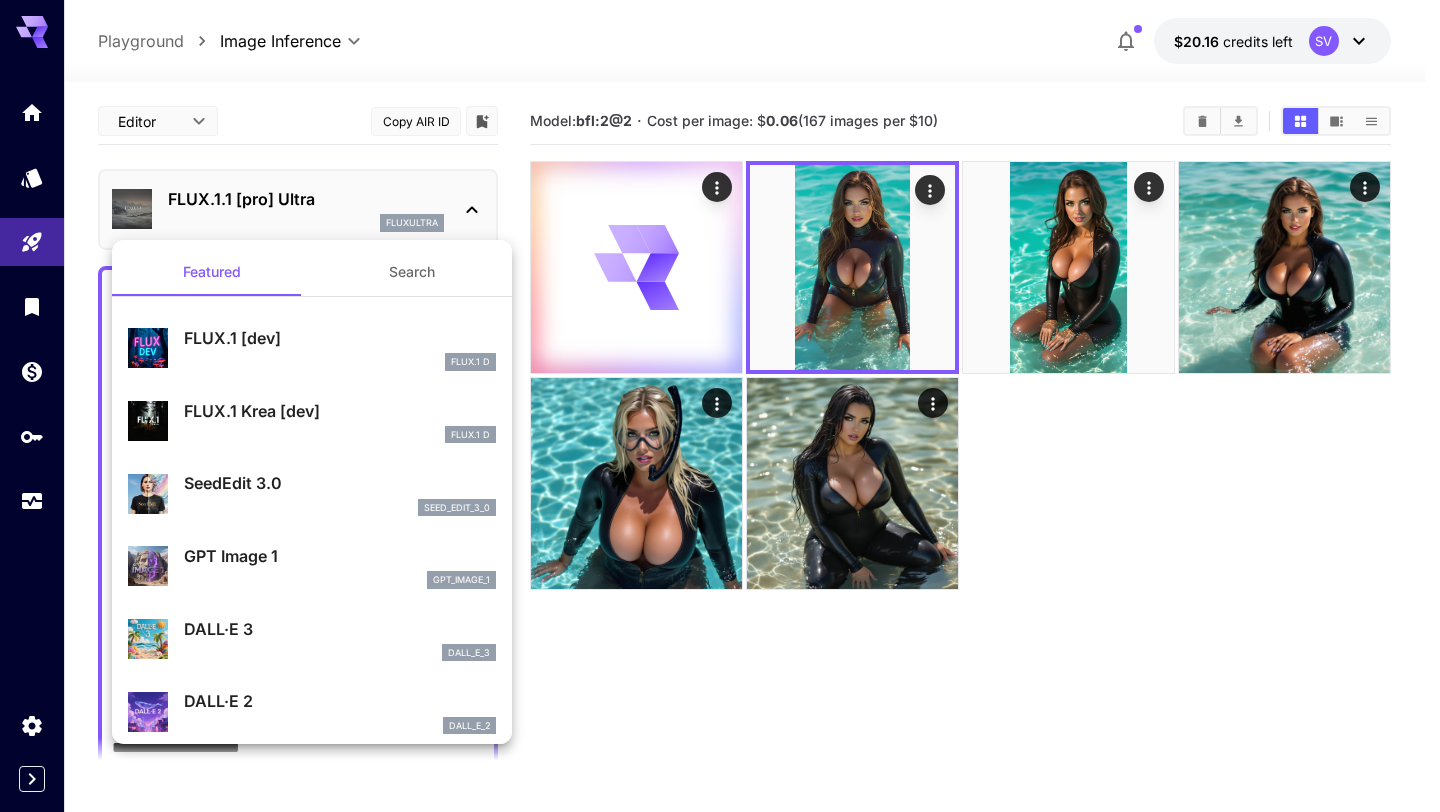 click on "SeedEdit 3.0" at bounding box center [340, 483] 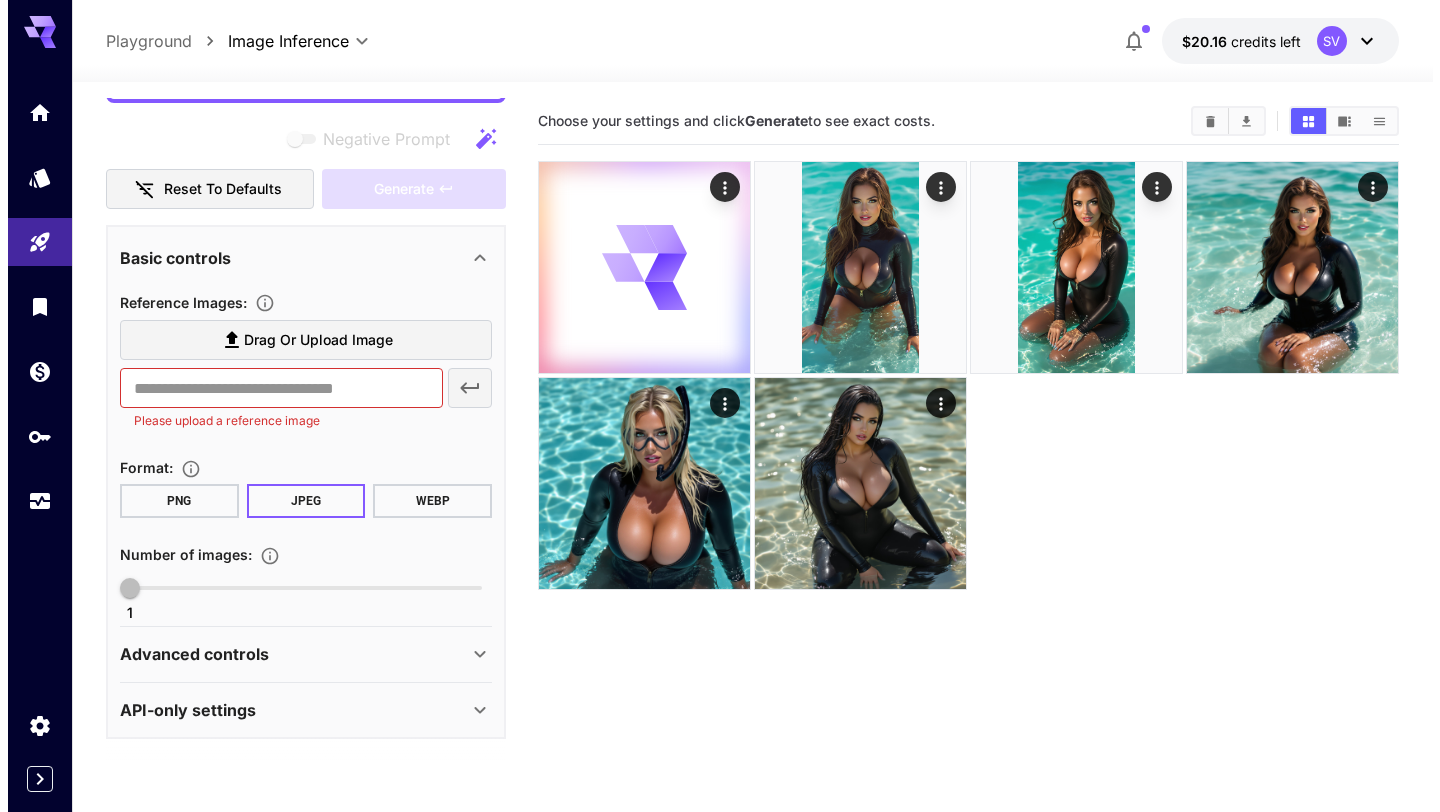 scroll, scrollTop: 0, scrollLeft: 0, axis: both 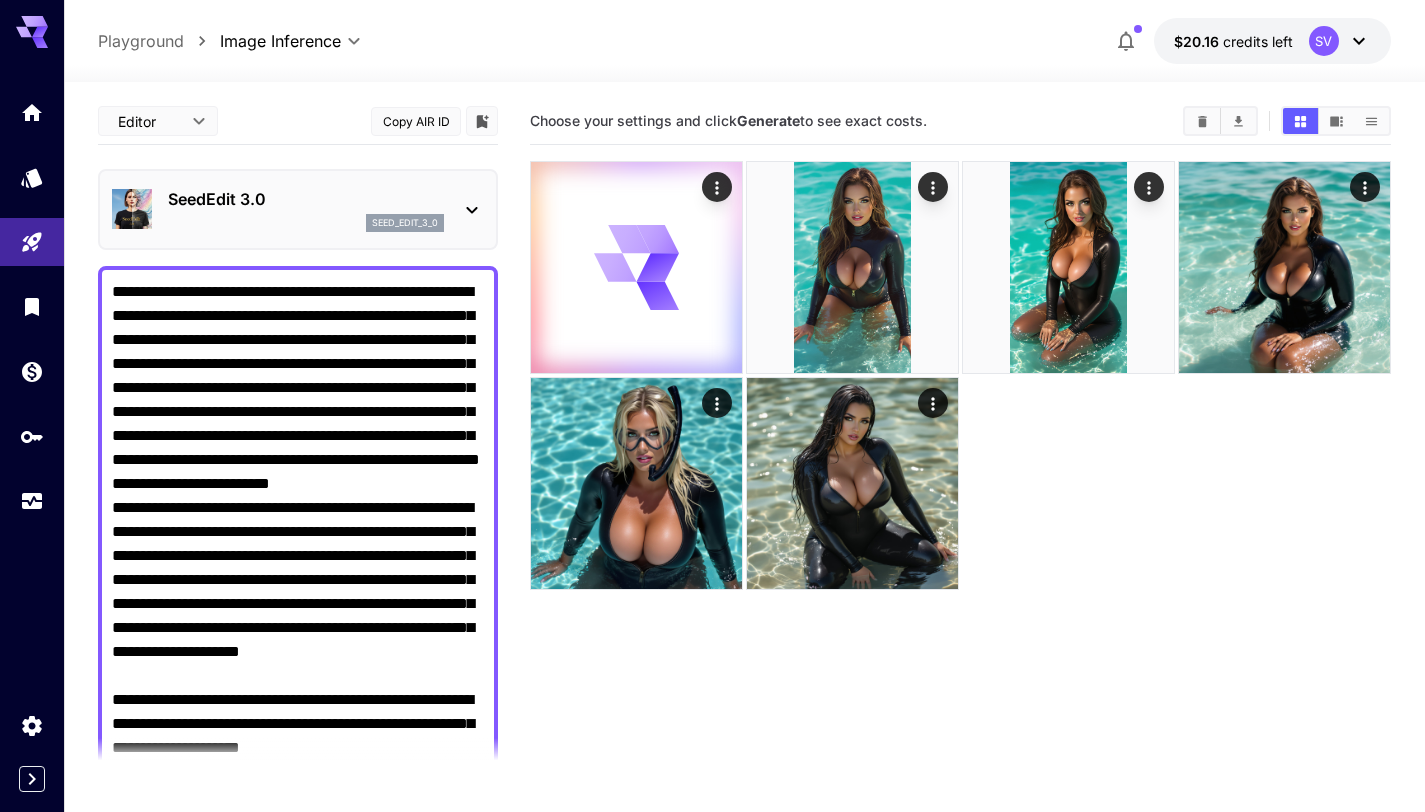 click on "seed_edit_3_0" at bounding box center (306, 223) 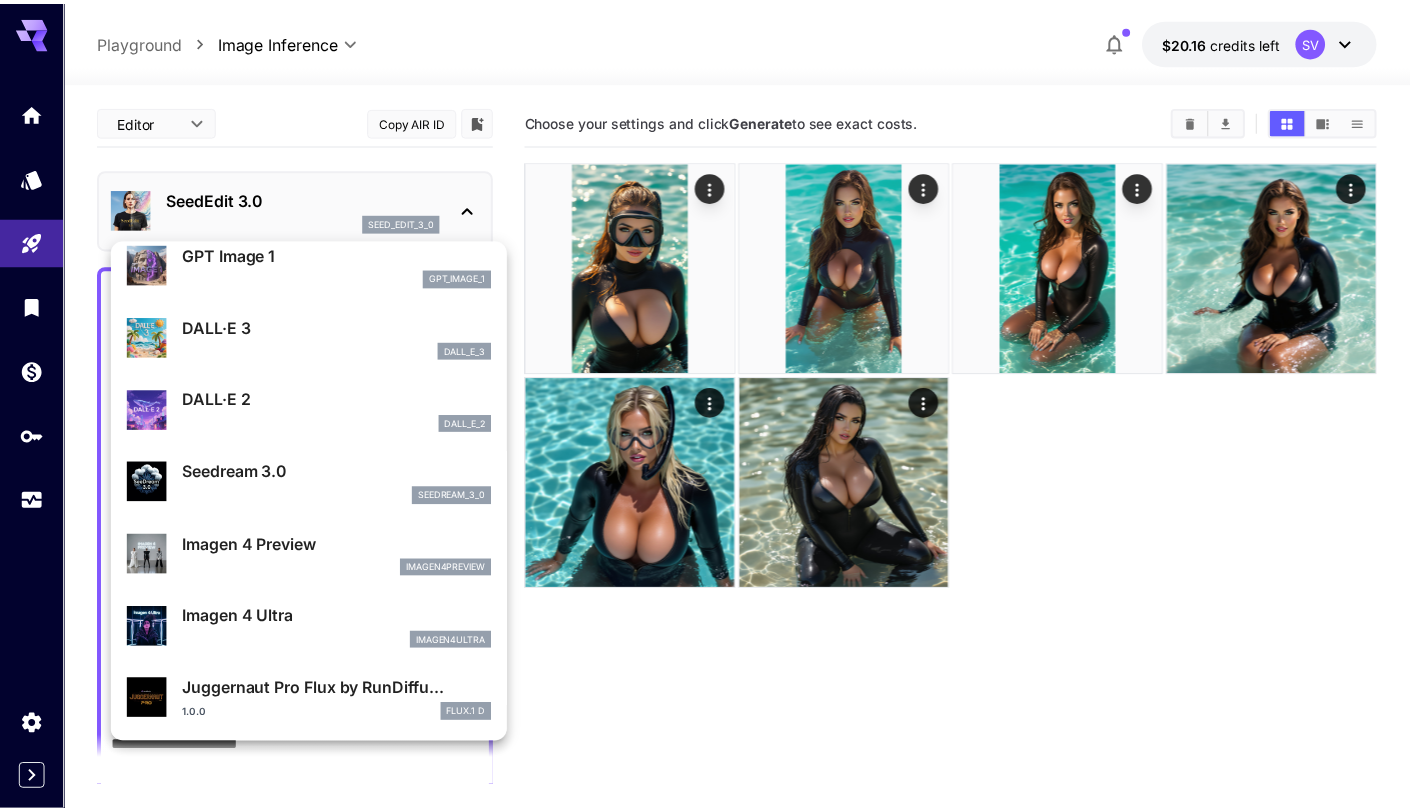 scroll, scrollTop: 313, scrollLeft: 0, axis: vertical 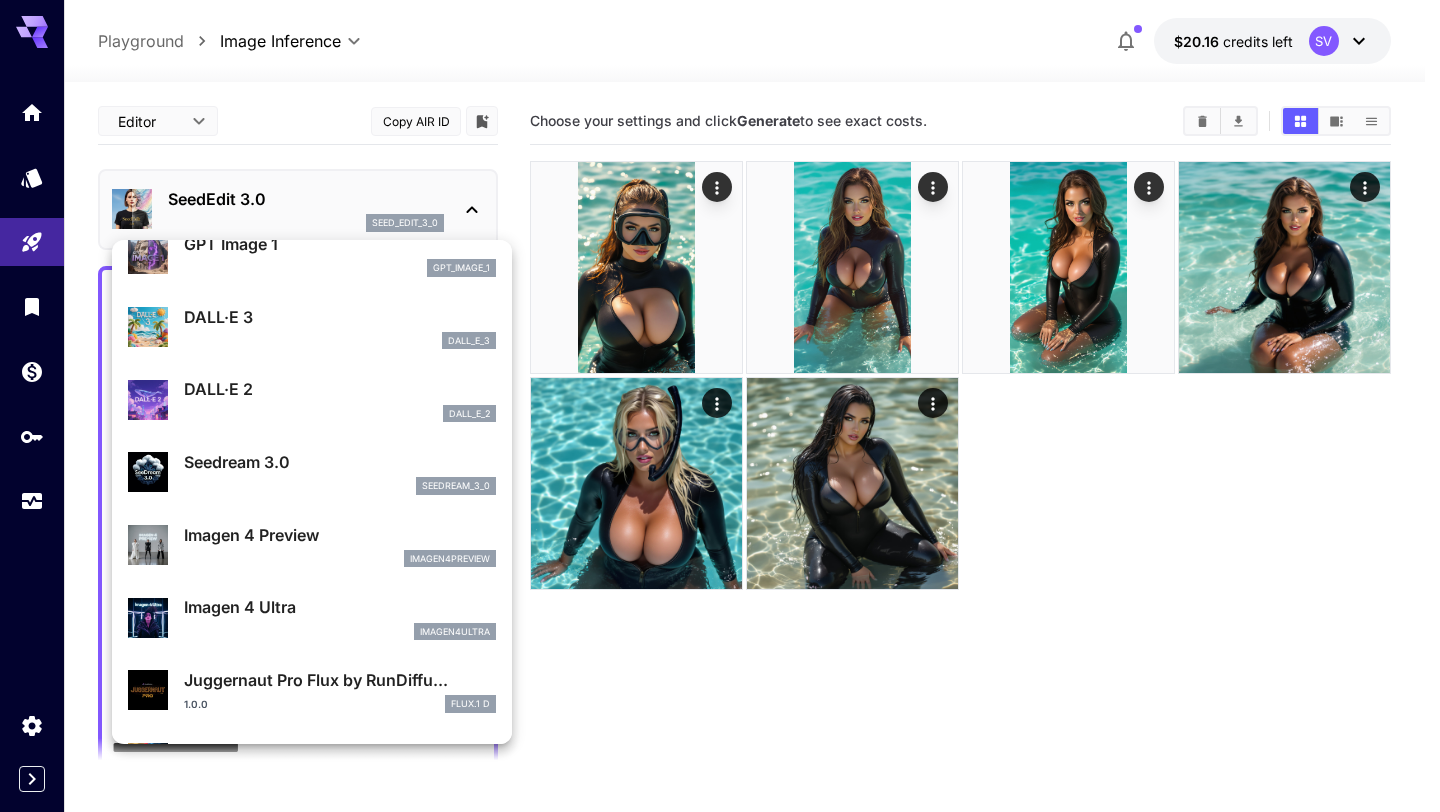 click on "Imagen 4 Ultra imagen4ultra" at bounding box center [340, 617] 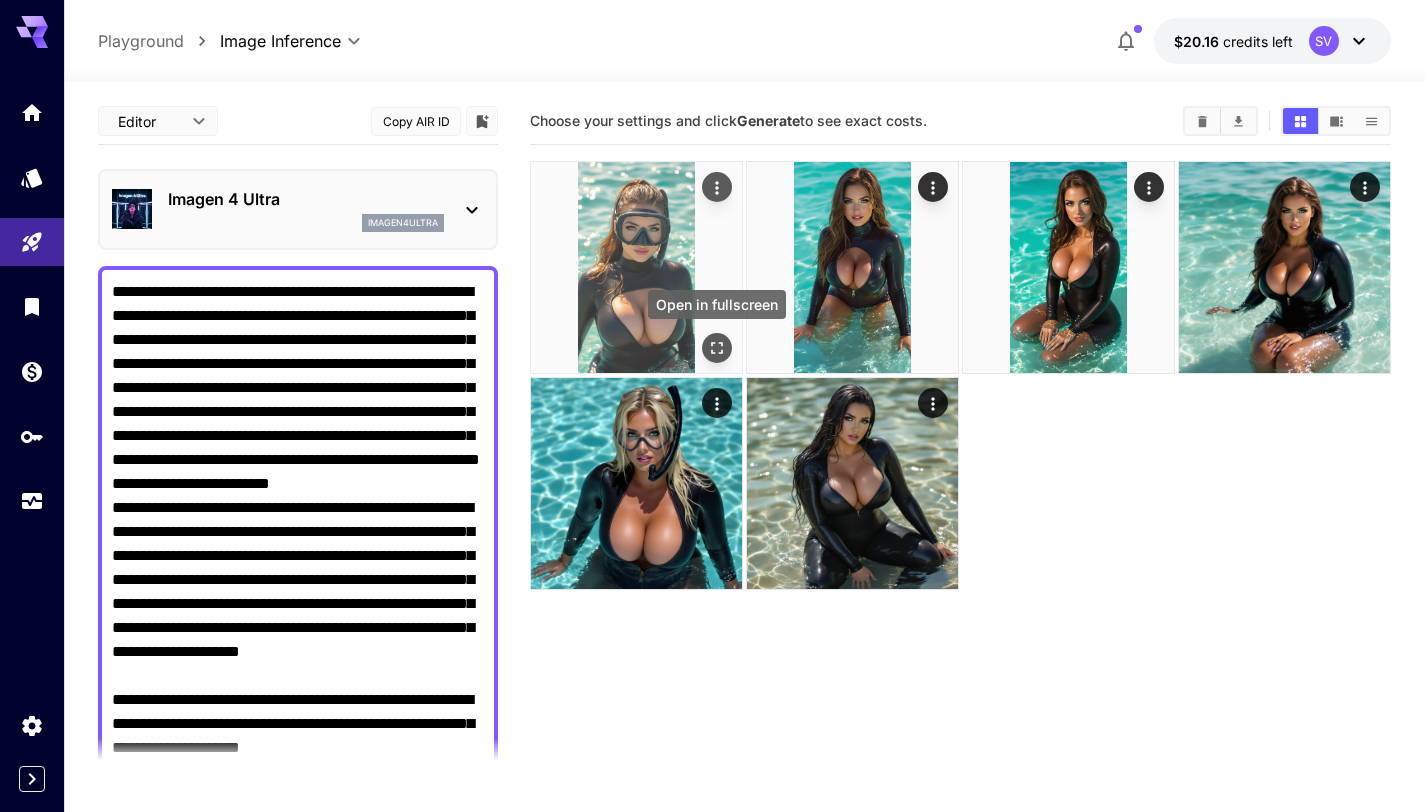 click 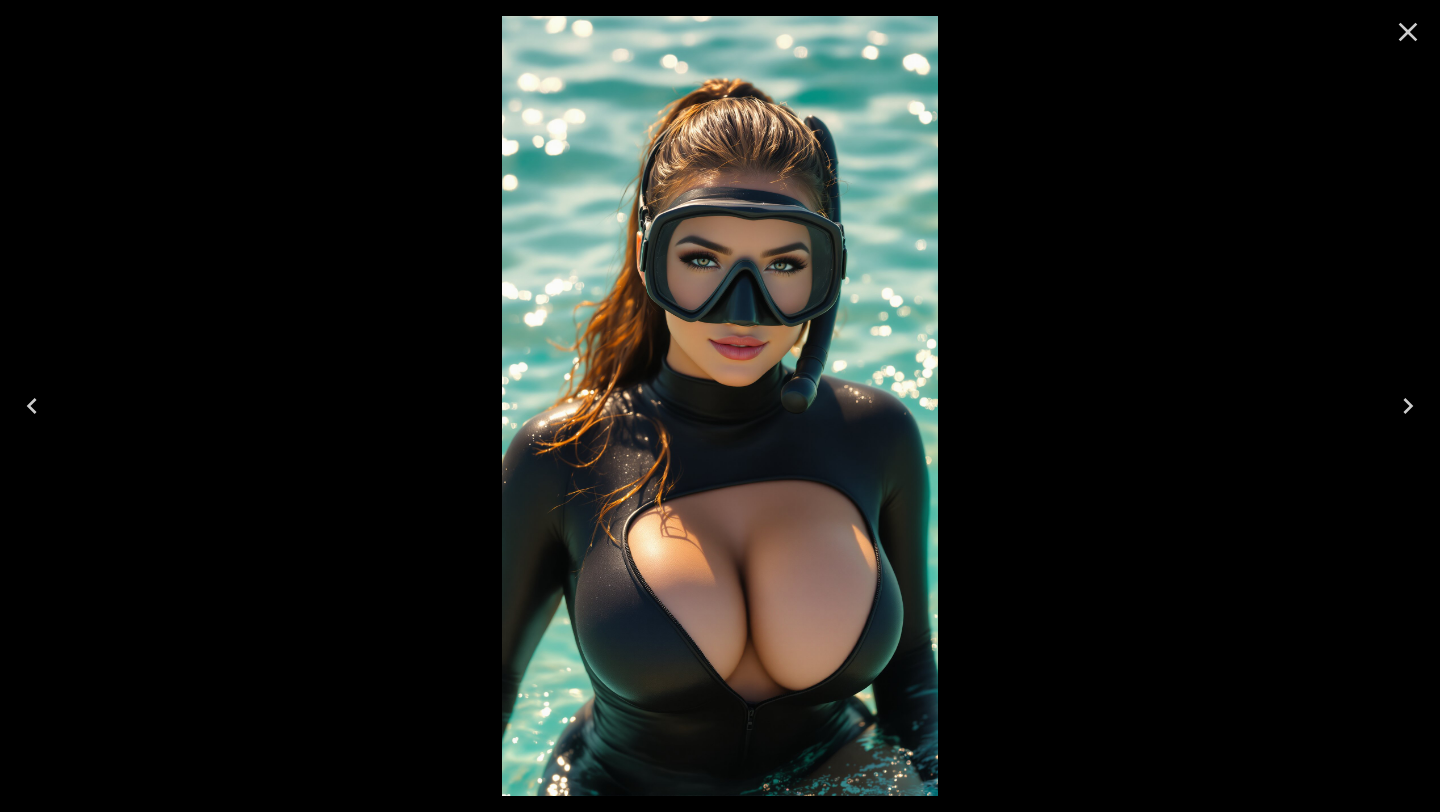click 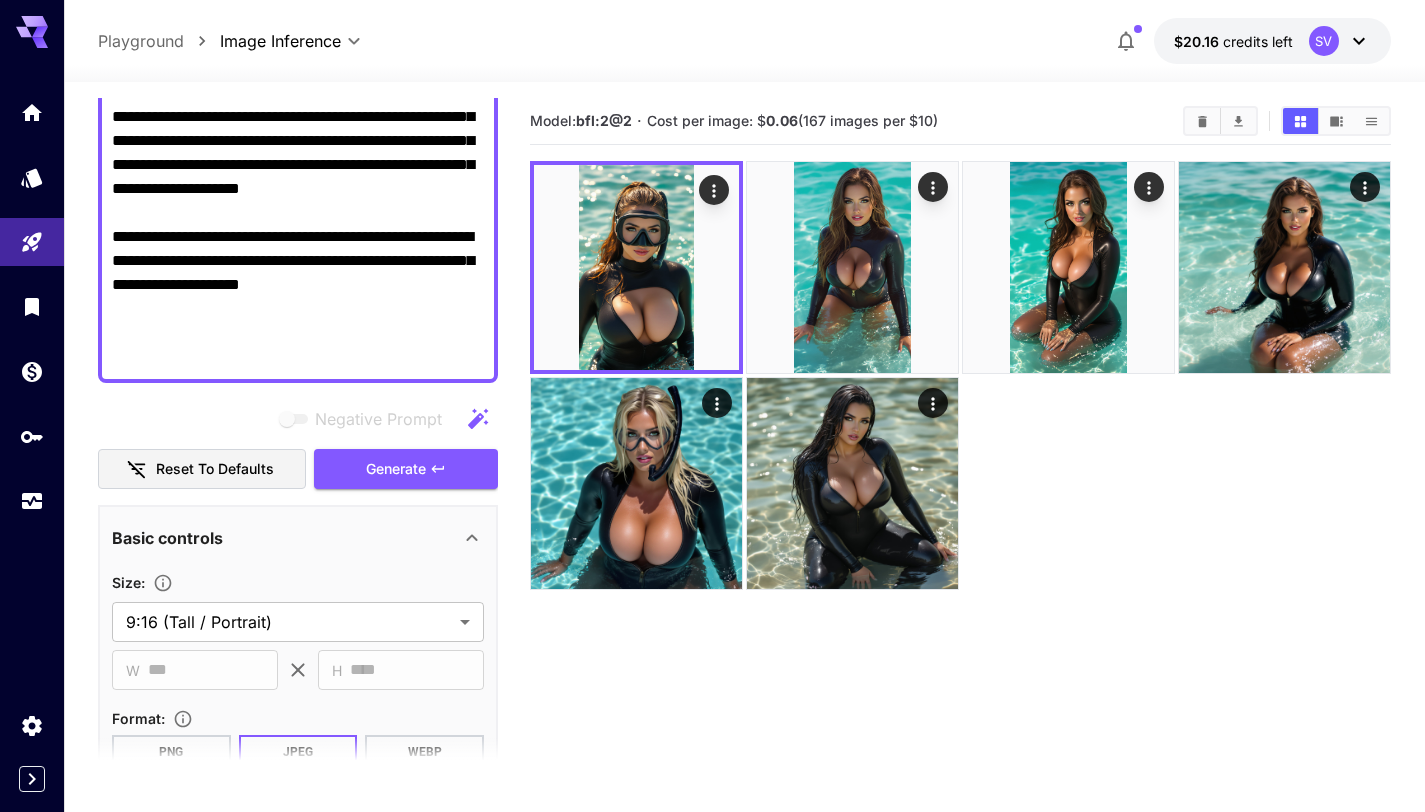 scroll, scrollTop: 493, scrollLeft: 0, axis: vertical 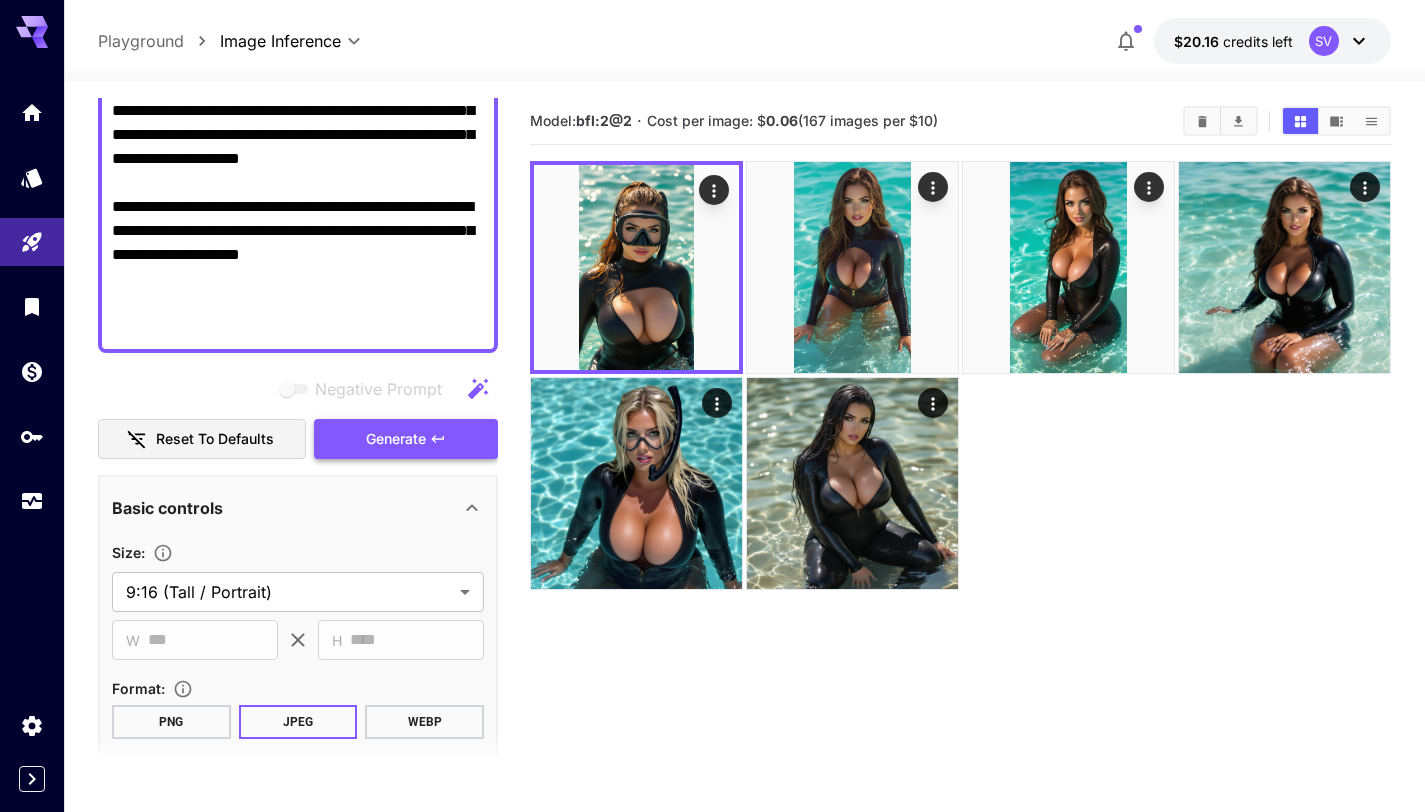 click on "Generate" at bounding box center [396, 439] 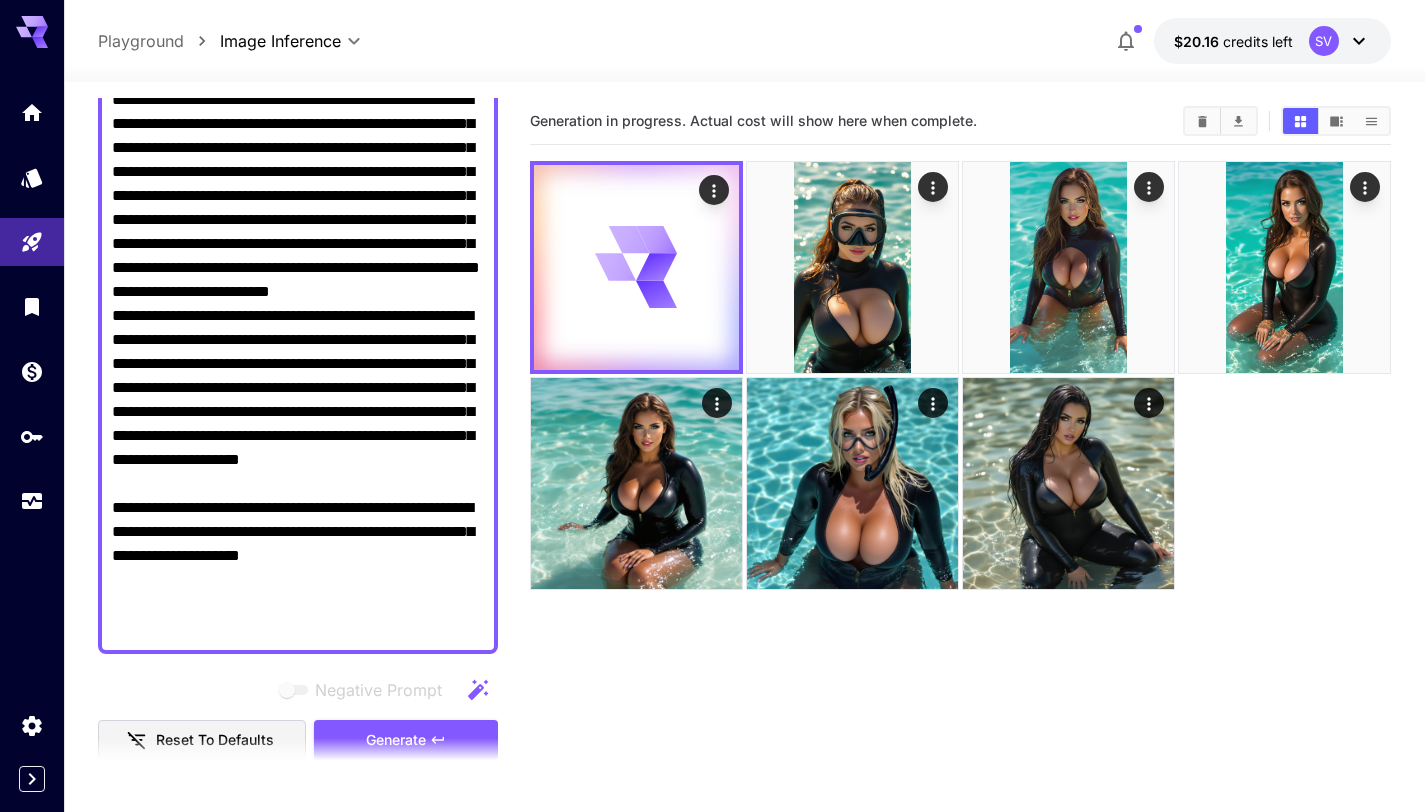 scroll, scrollTop: 199, scrollLeft: 0, axis: vertical 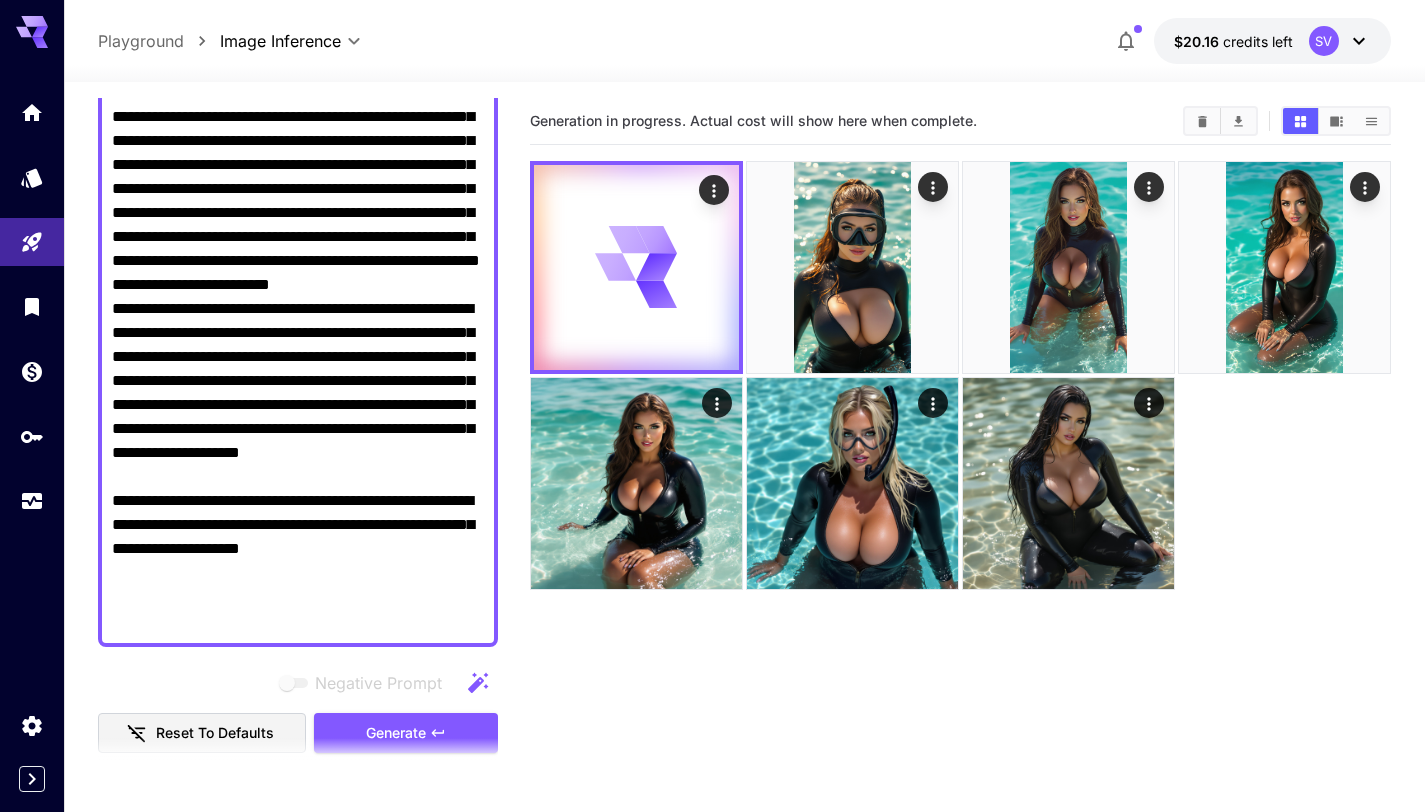 click on "Negative Prompt" at bounding box center [298, 357] 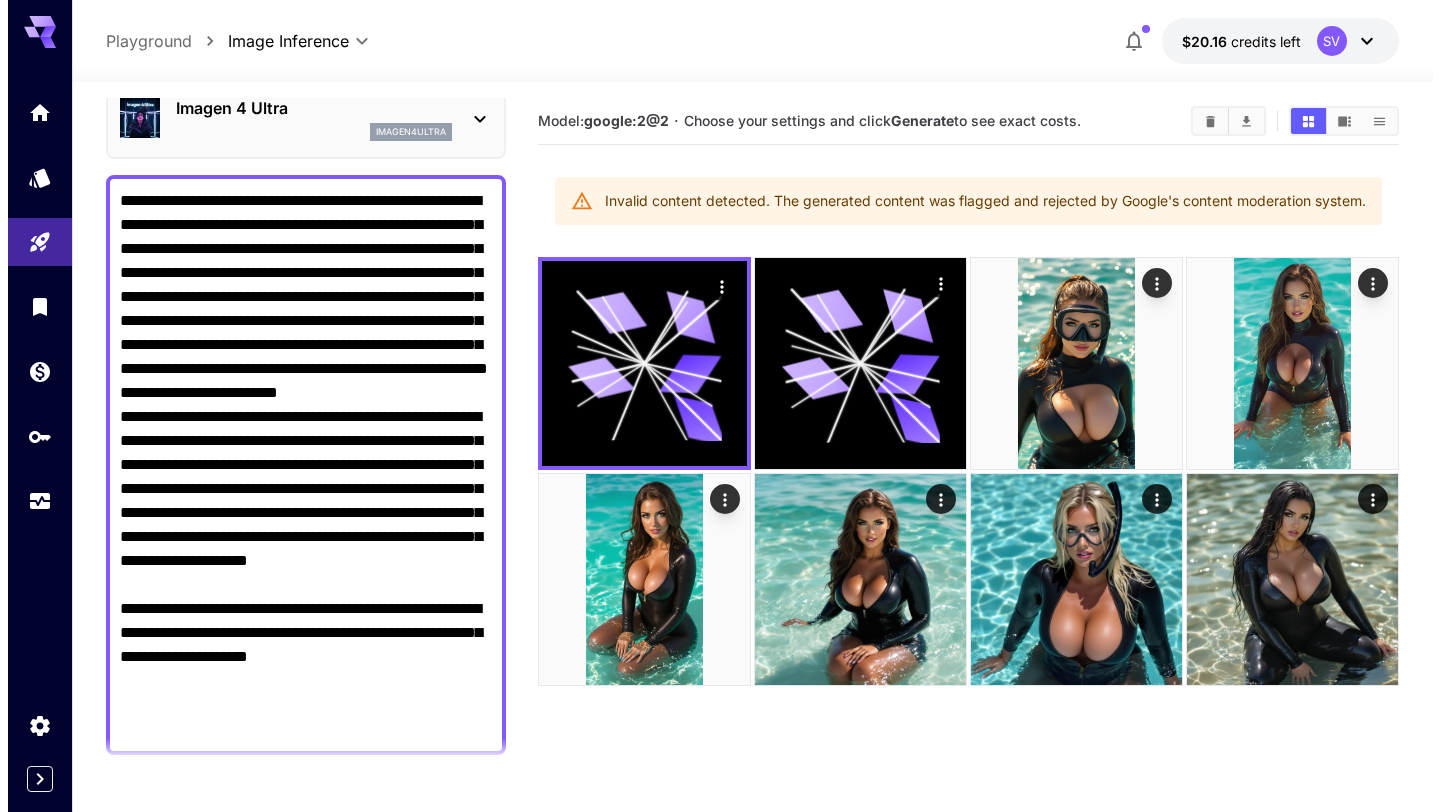 scroll, scrollTop: 85, scrollLeft: 0, axis: vertical 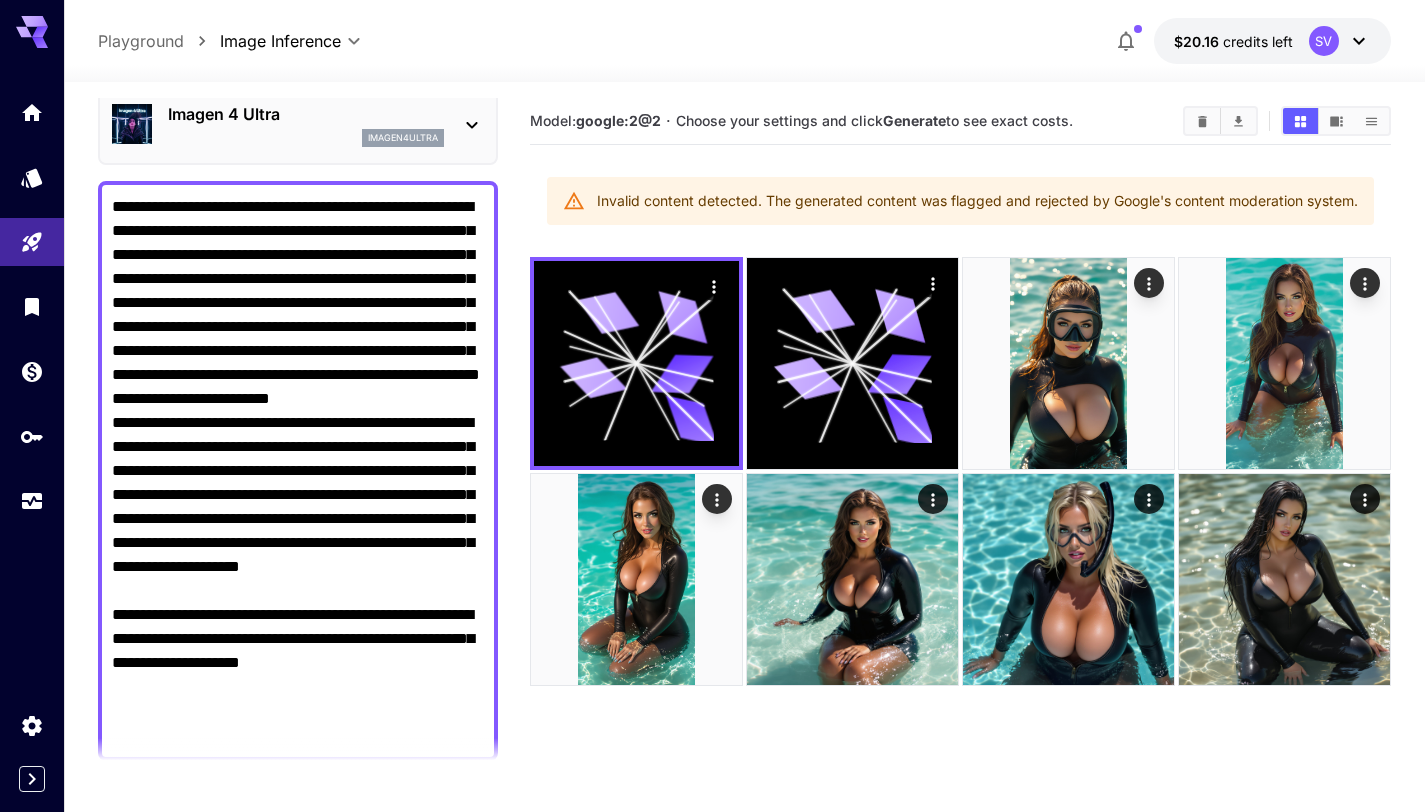 click on "Imagen 4 Ultra imagen4ultra" at bounding box center [298, 124] 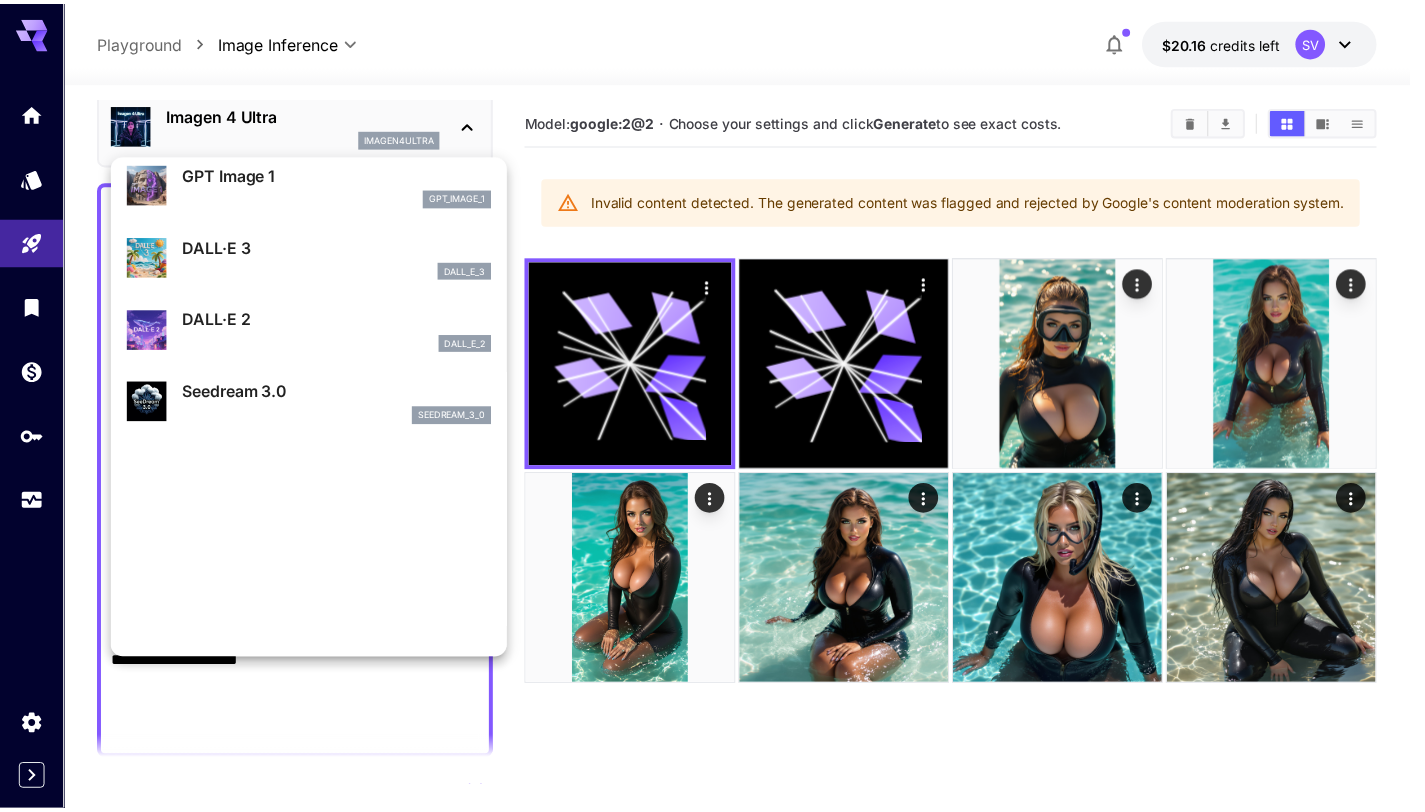 scroll, scrollTop: 0, scrollLeft: 0, axis: both 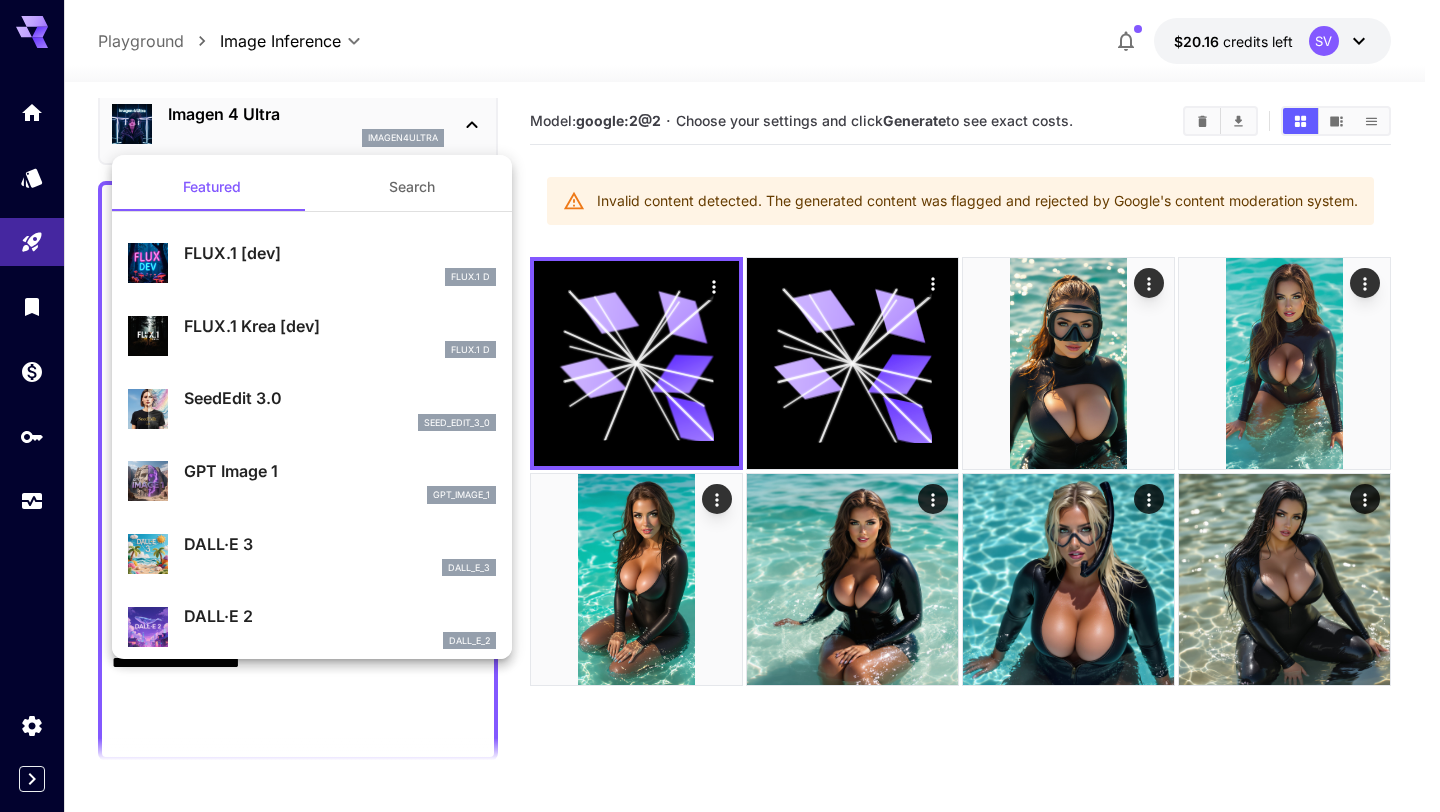 click on "FLUX.1 Krea [dev]" at bounding box center [340, 326] 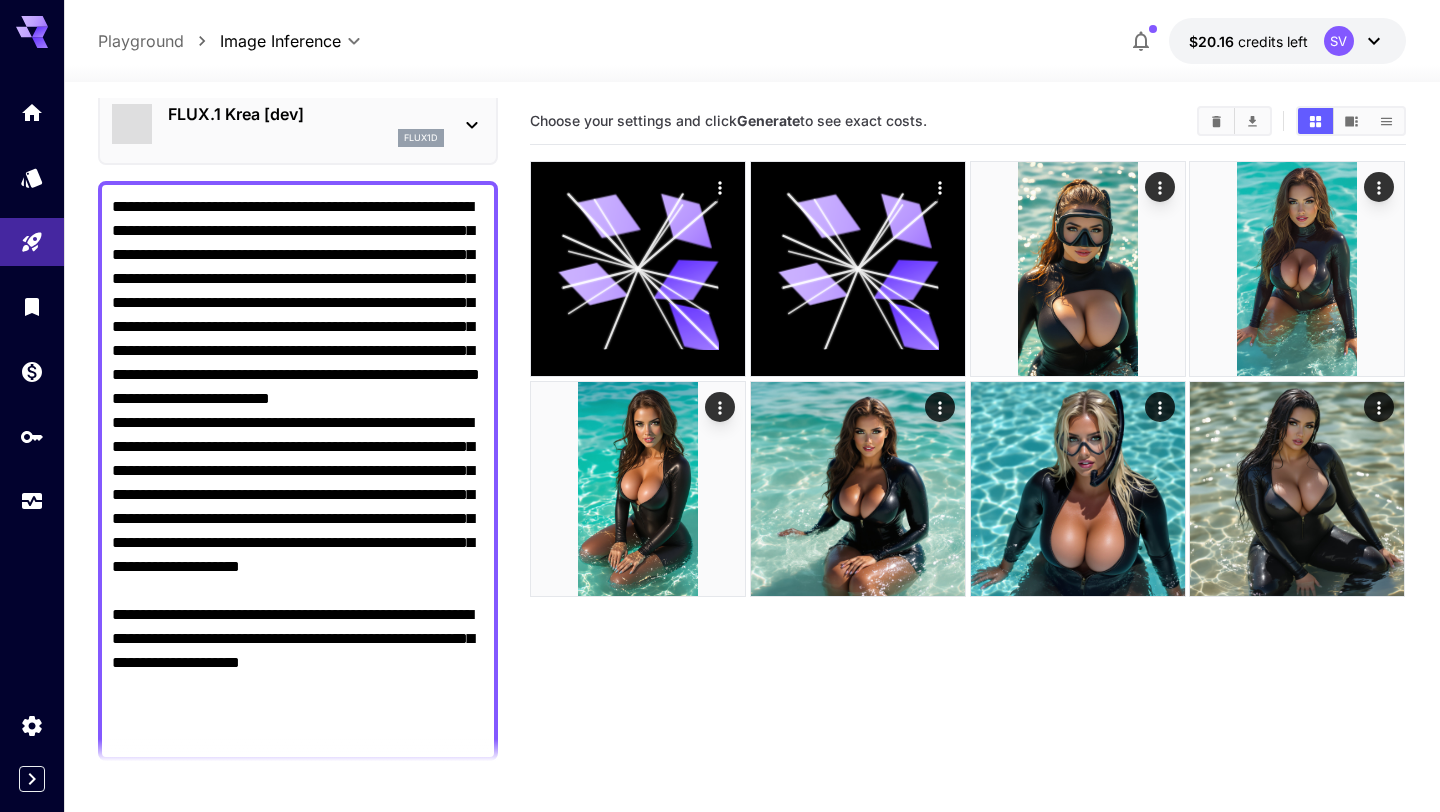 type on "**********" 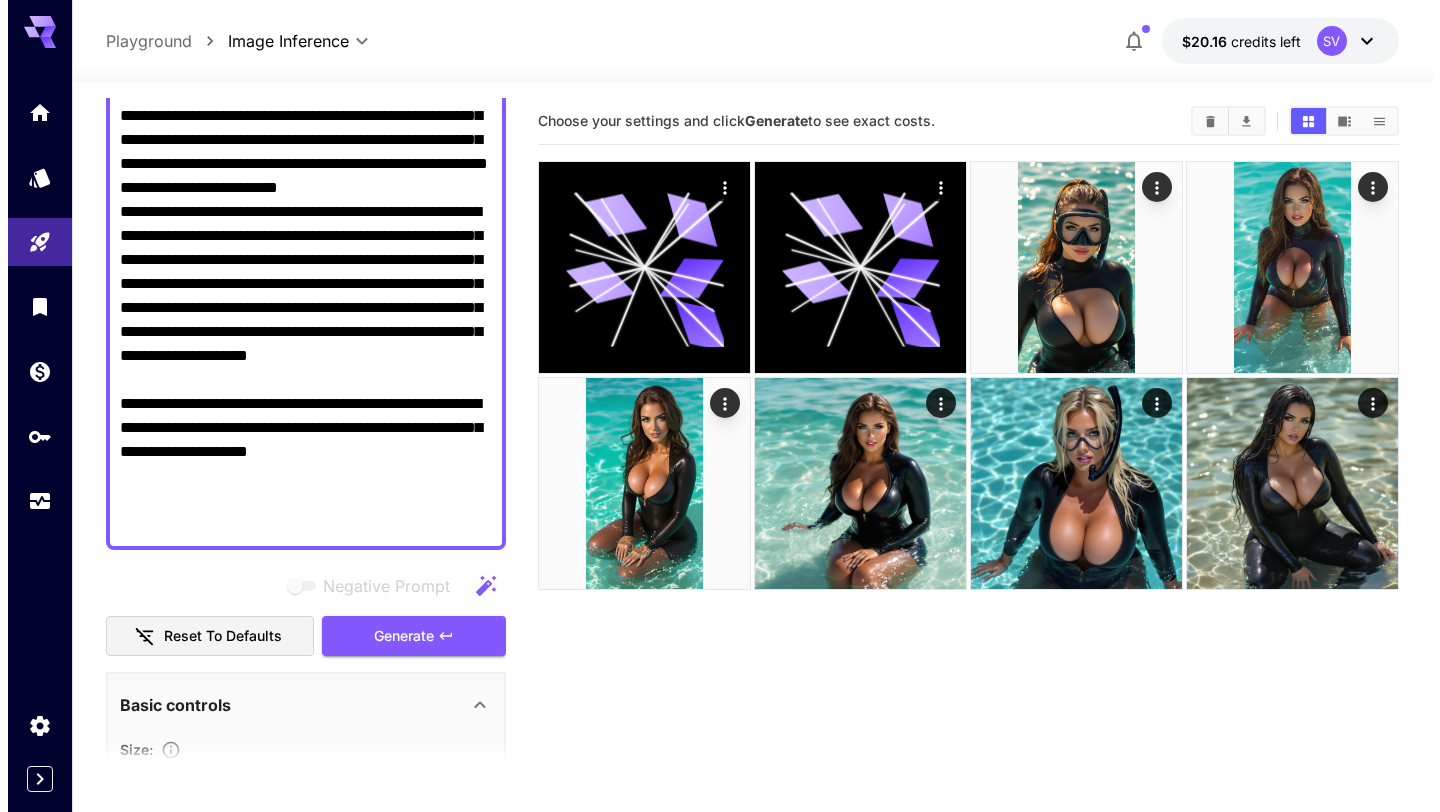 scroll, scrollTop: 437, scrollLeft: 0, axis: vertical 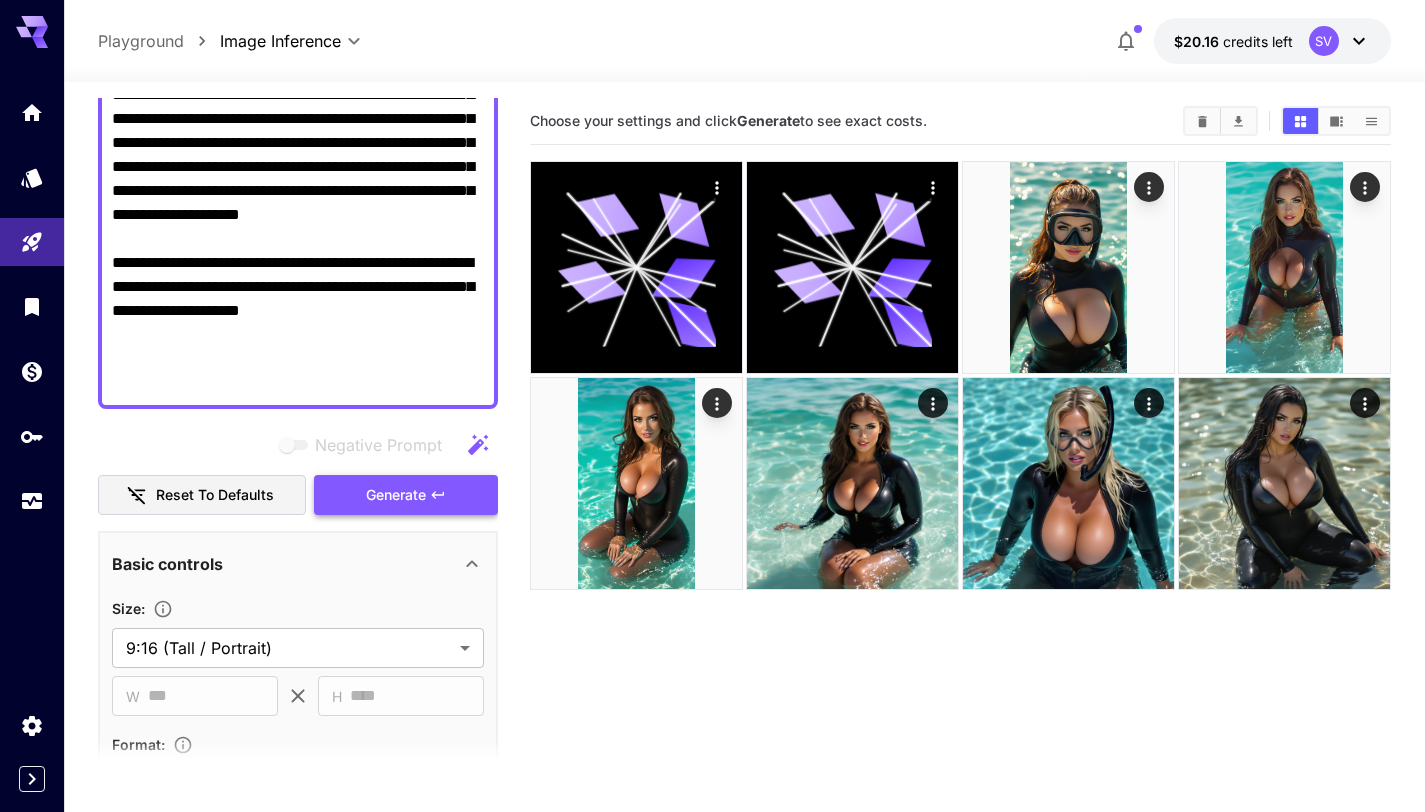 click on "Generate" at bounding box center [396, 495] 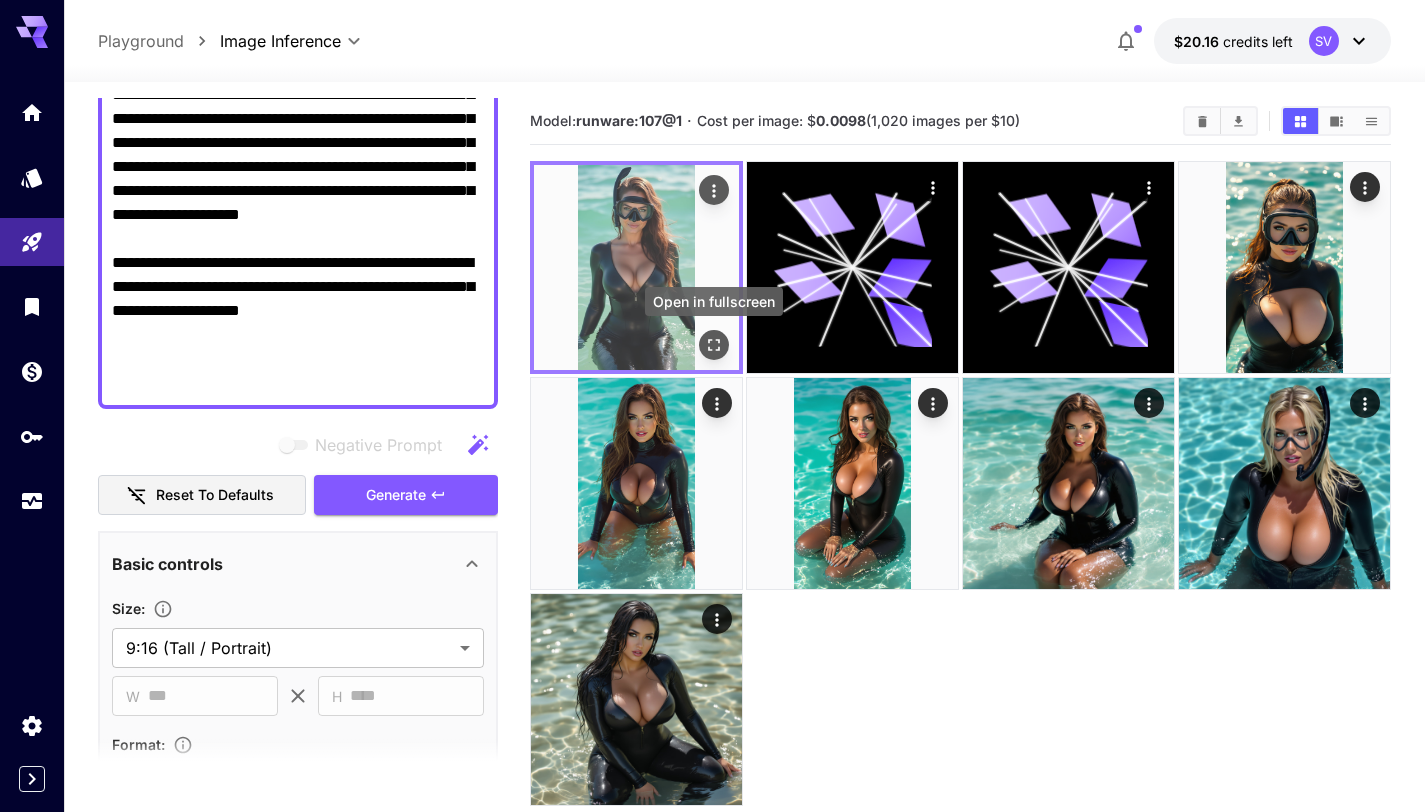 click 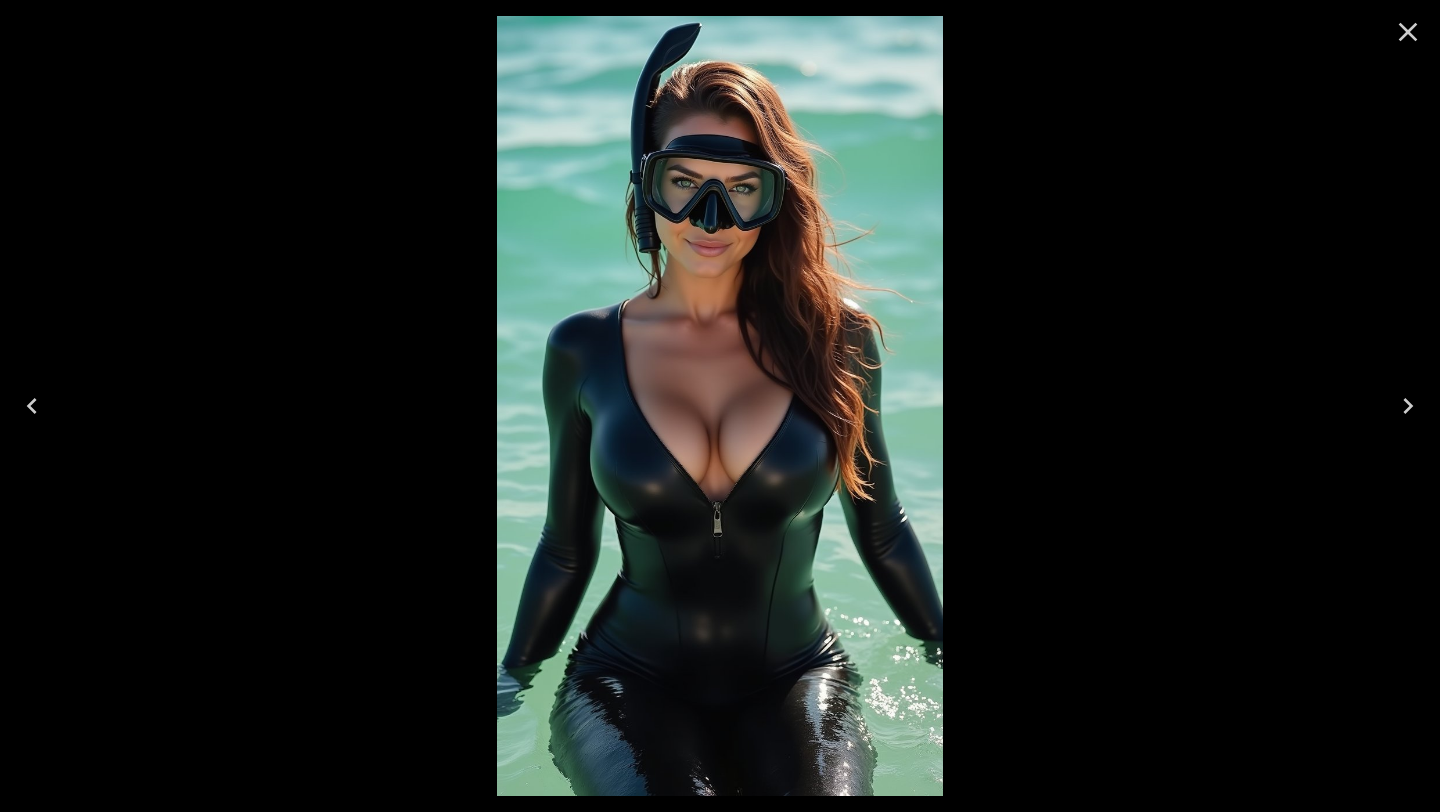 scroll, scrollTop: 0, scrollLeft: 0, axis: both 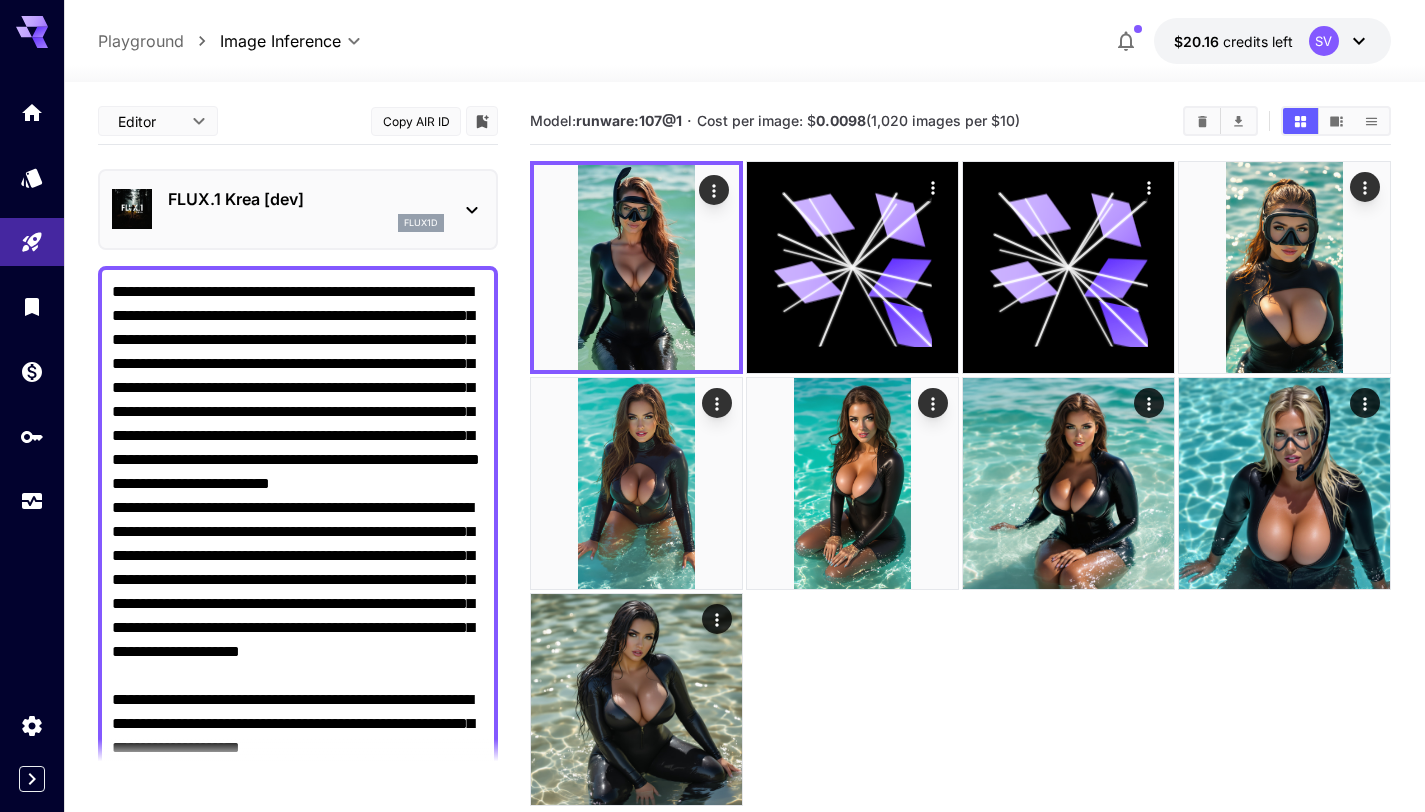 click on "Negative Prompt" at bounding box center (298, 556) 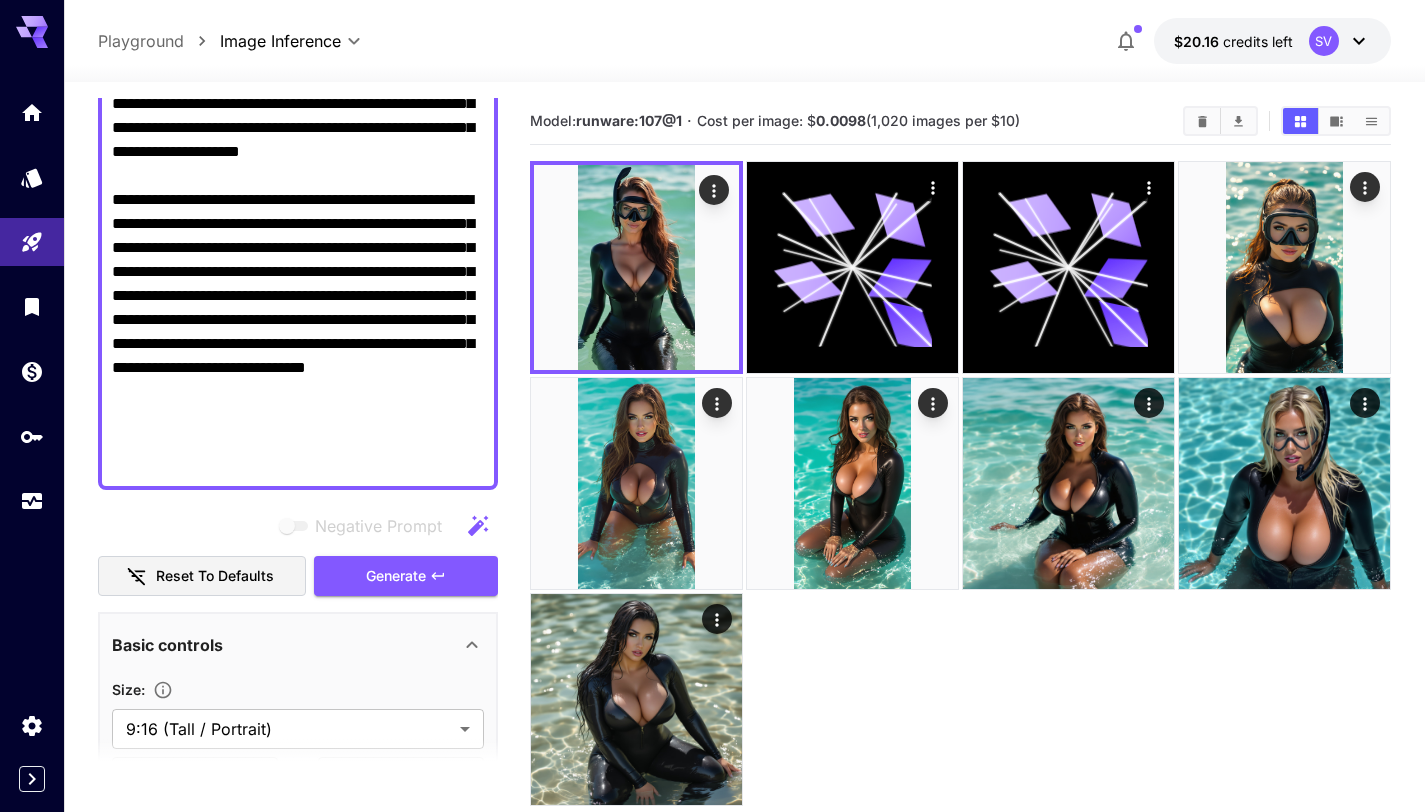 scroll, scrollTop: 606, scrollLeft: 0, axis: vertical 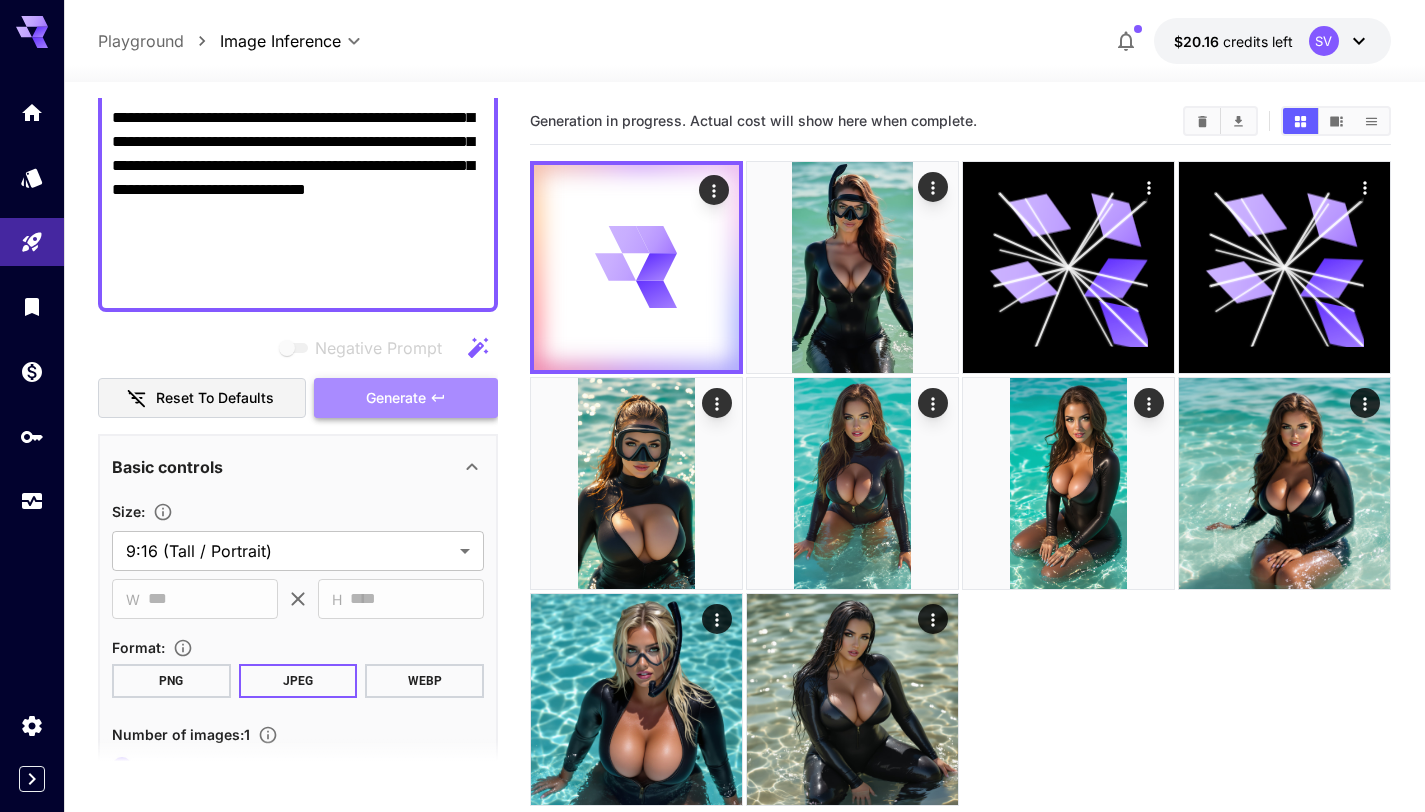 click on "Generate" at bounding box center [396, 398] 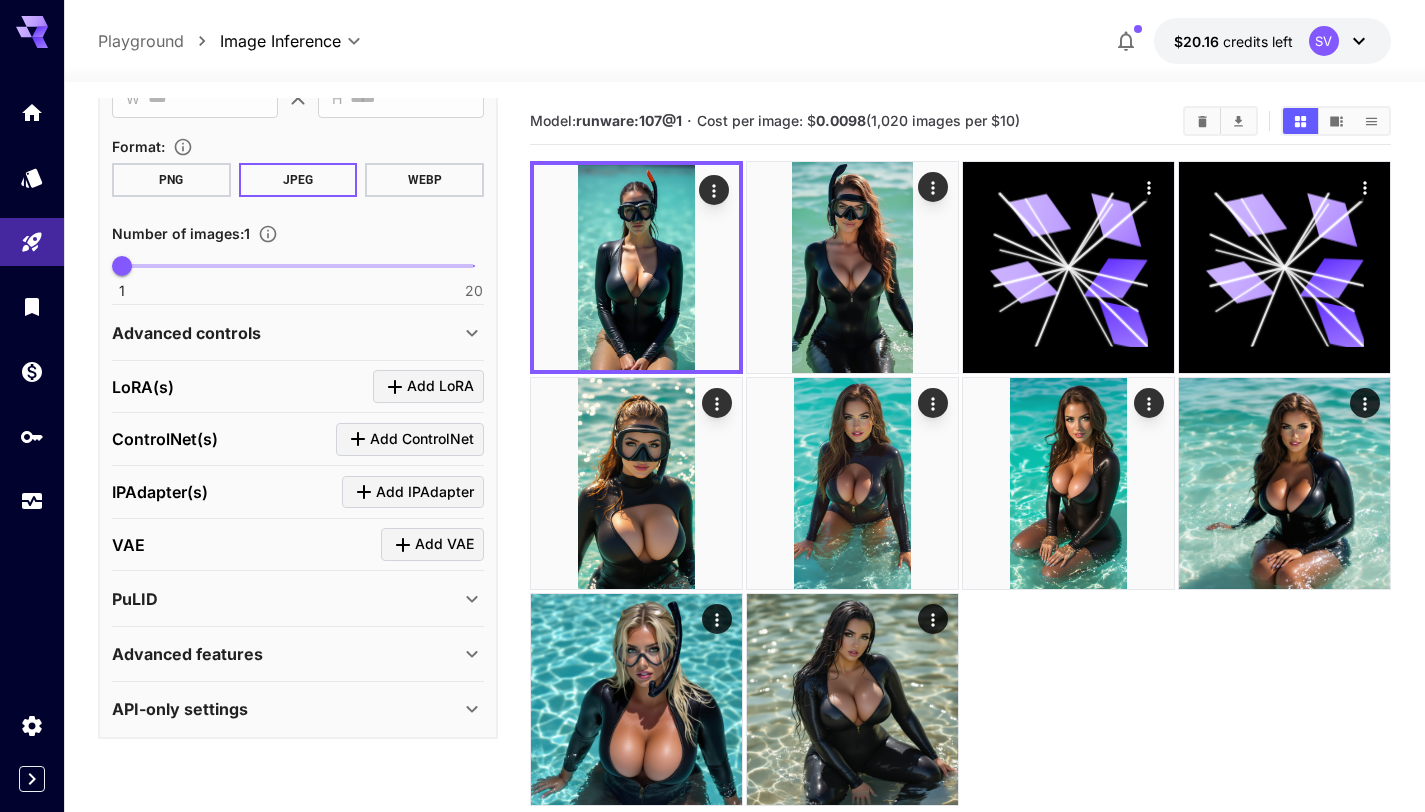 scroll, scrollTop: 1104, scrollLeft: 0, axis: vertical 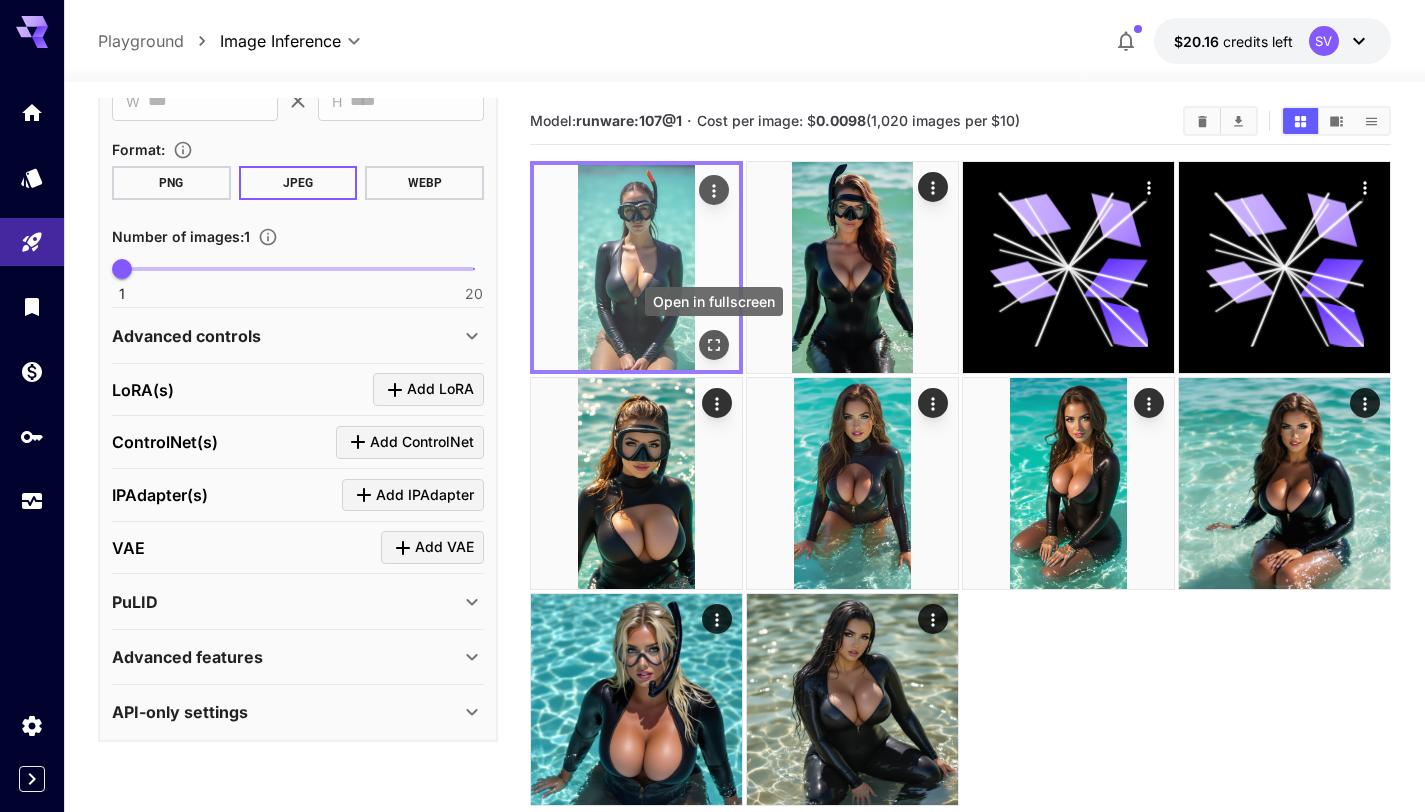 click 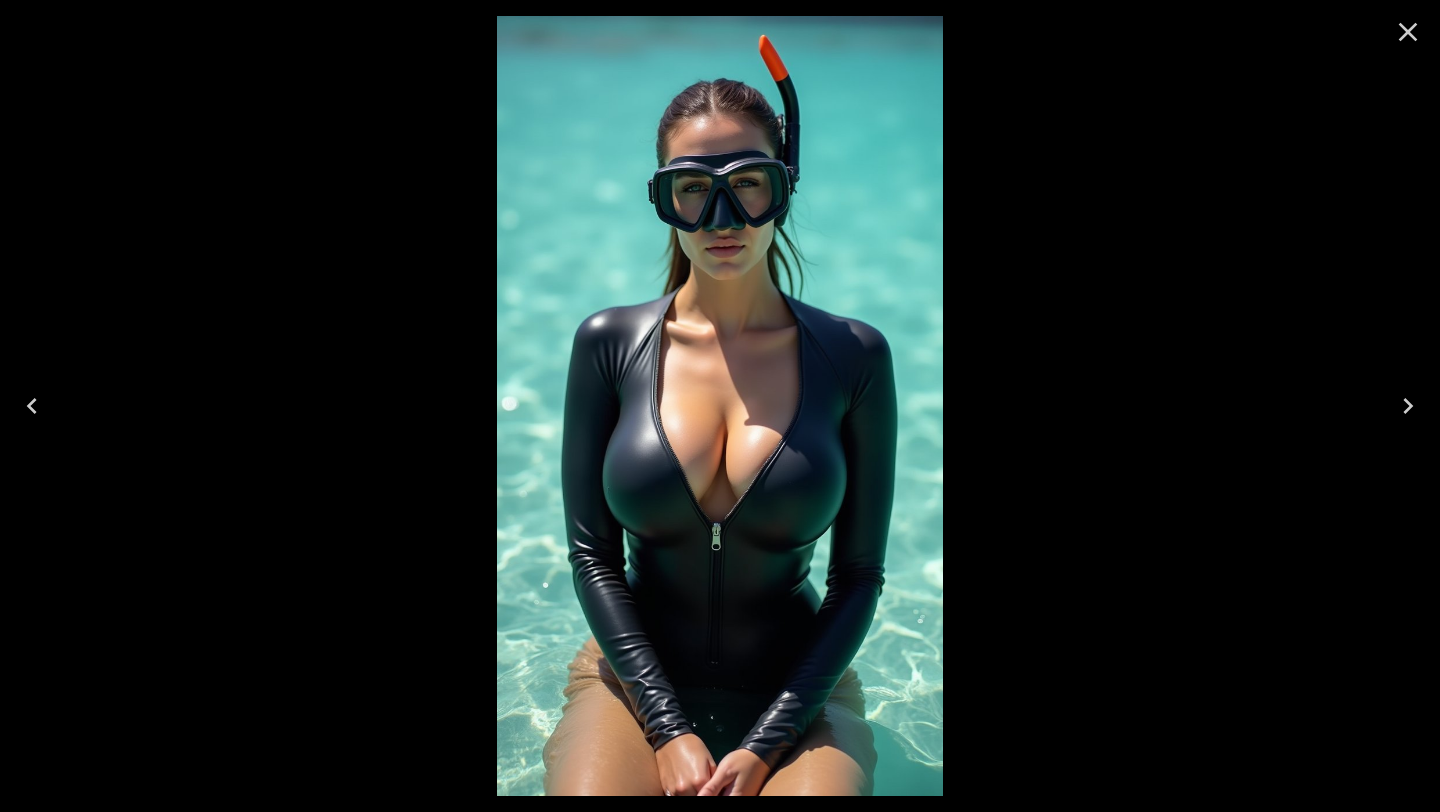 click 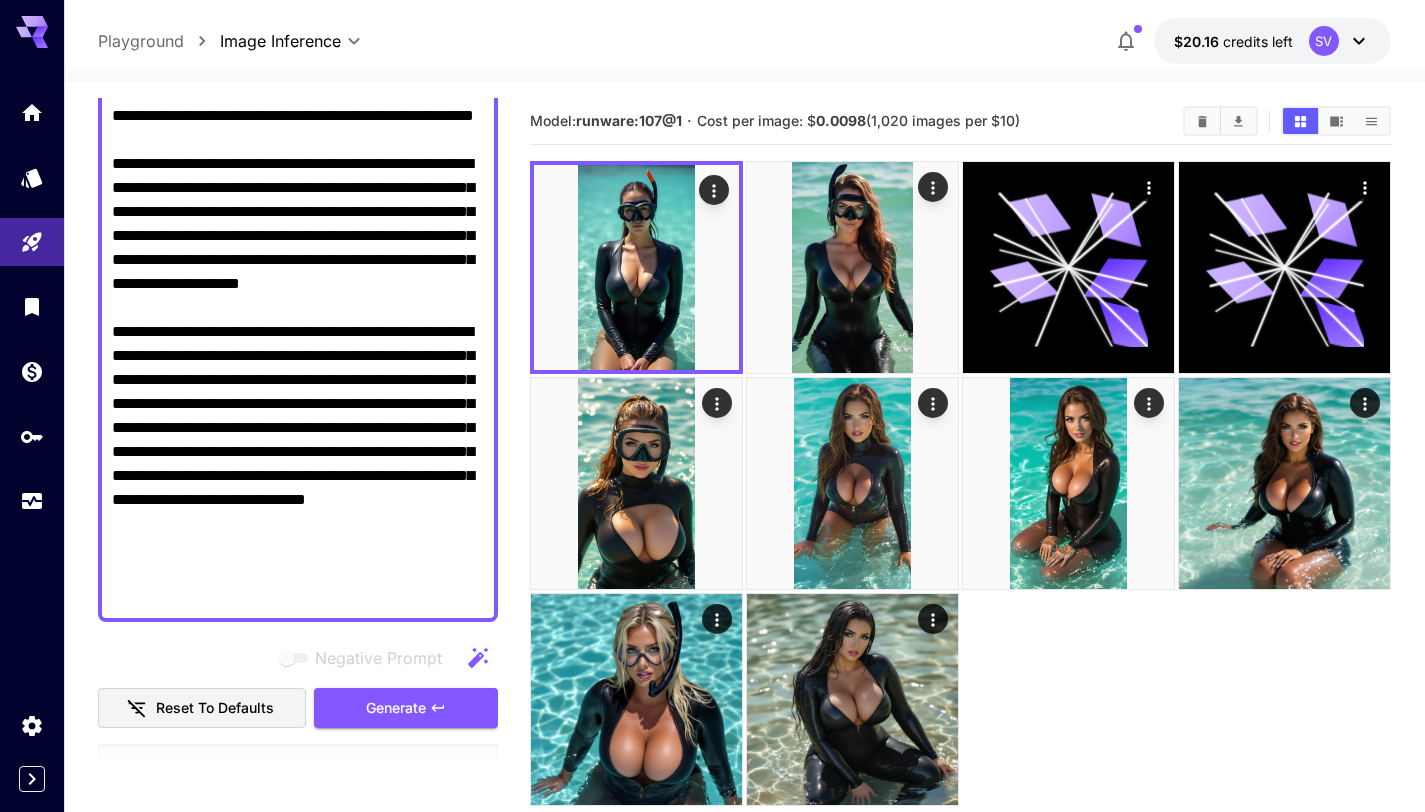 scroll, scrollTop: 109, scrollLeft: 0, axis: vertical 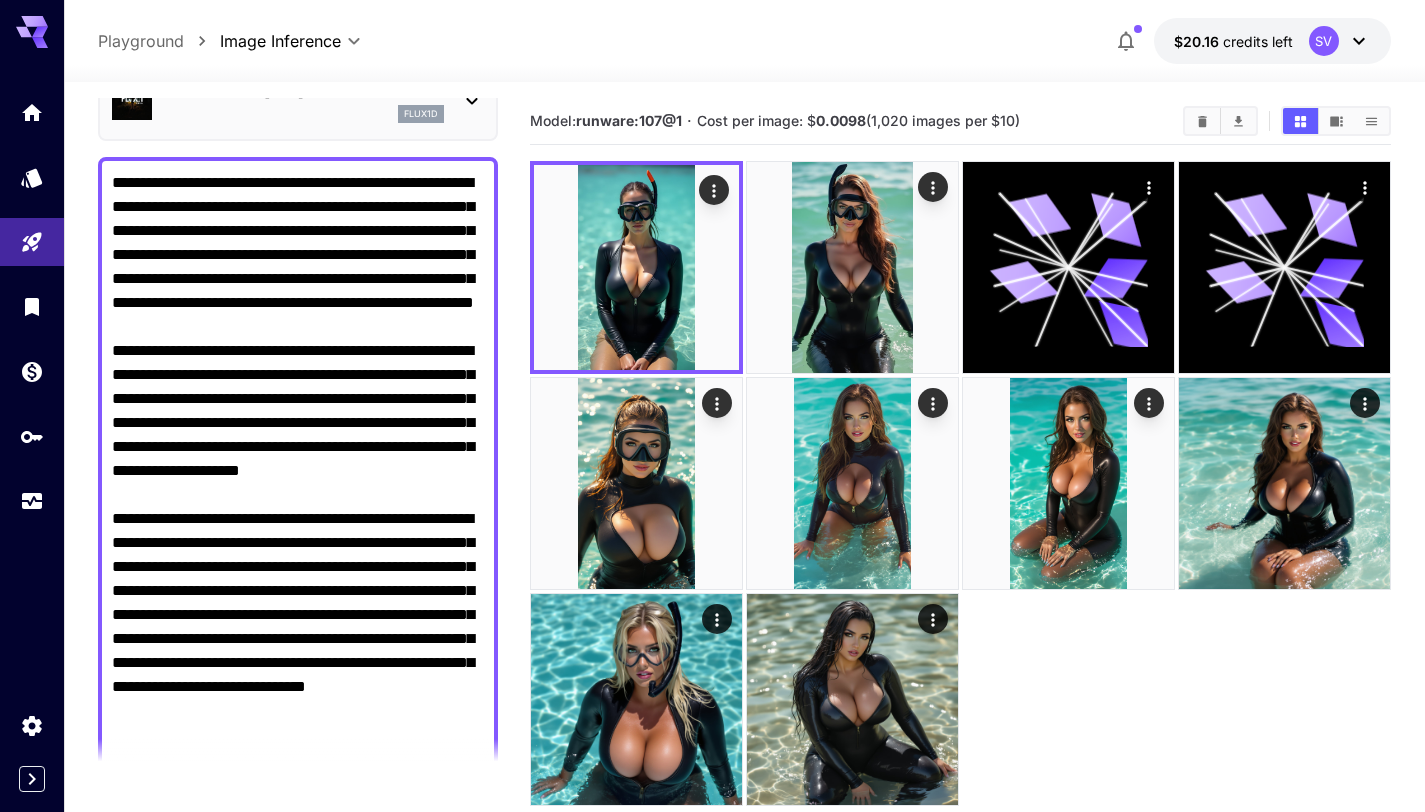 click on "Negative Prompt" at bounding box center [298, 483] 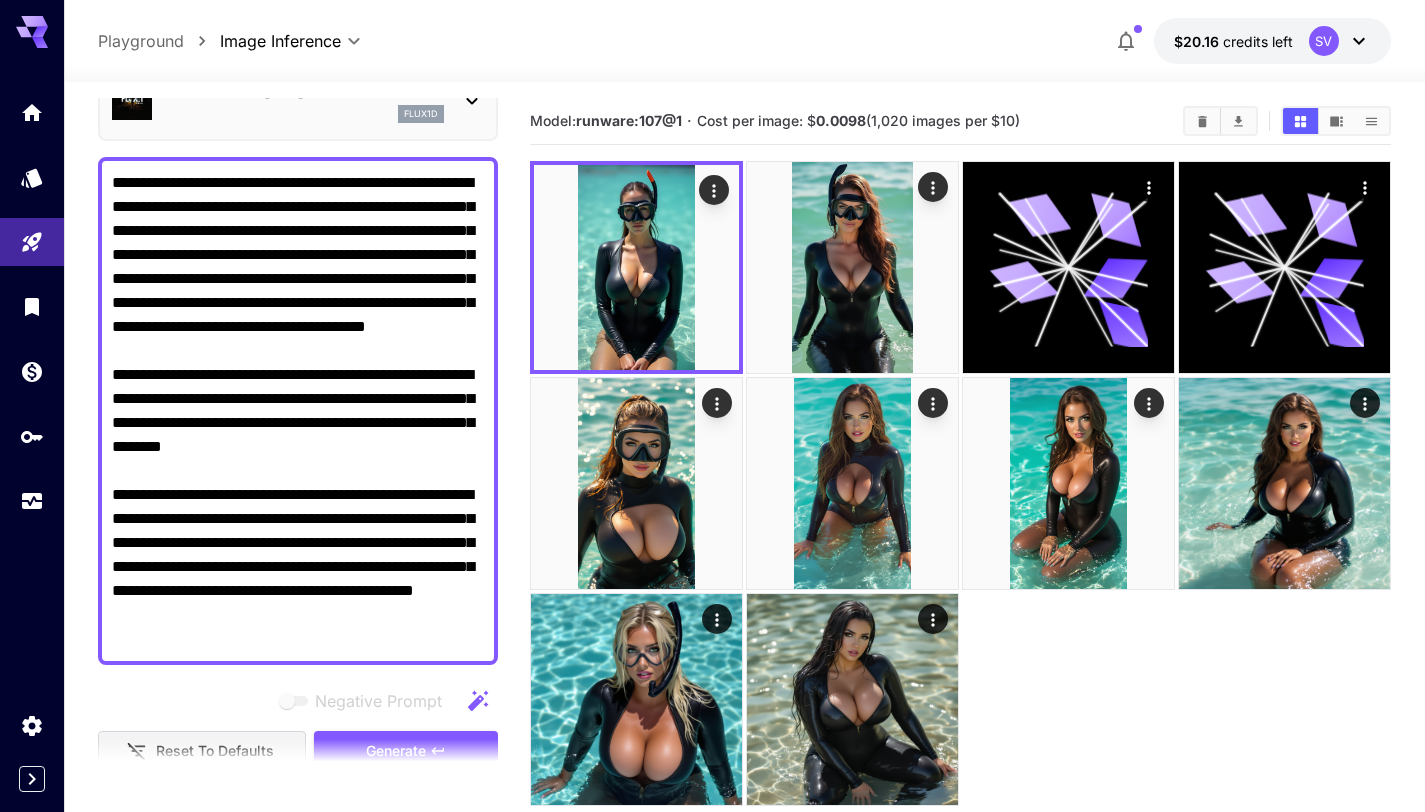 scroll, scrollTop: 375, scrollLeft: 0, axis: vertical 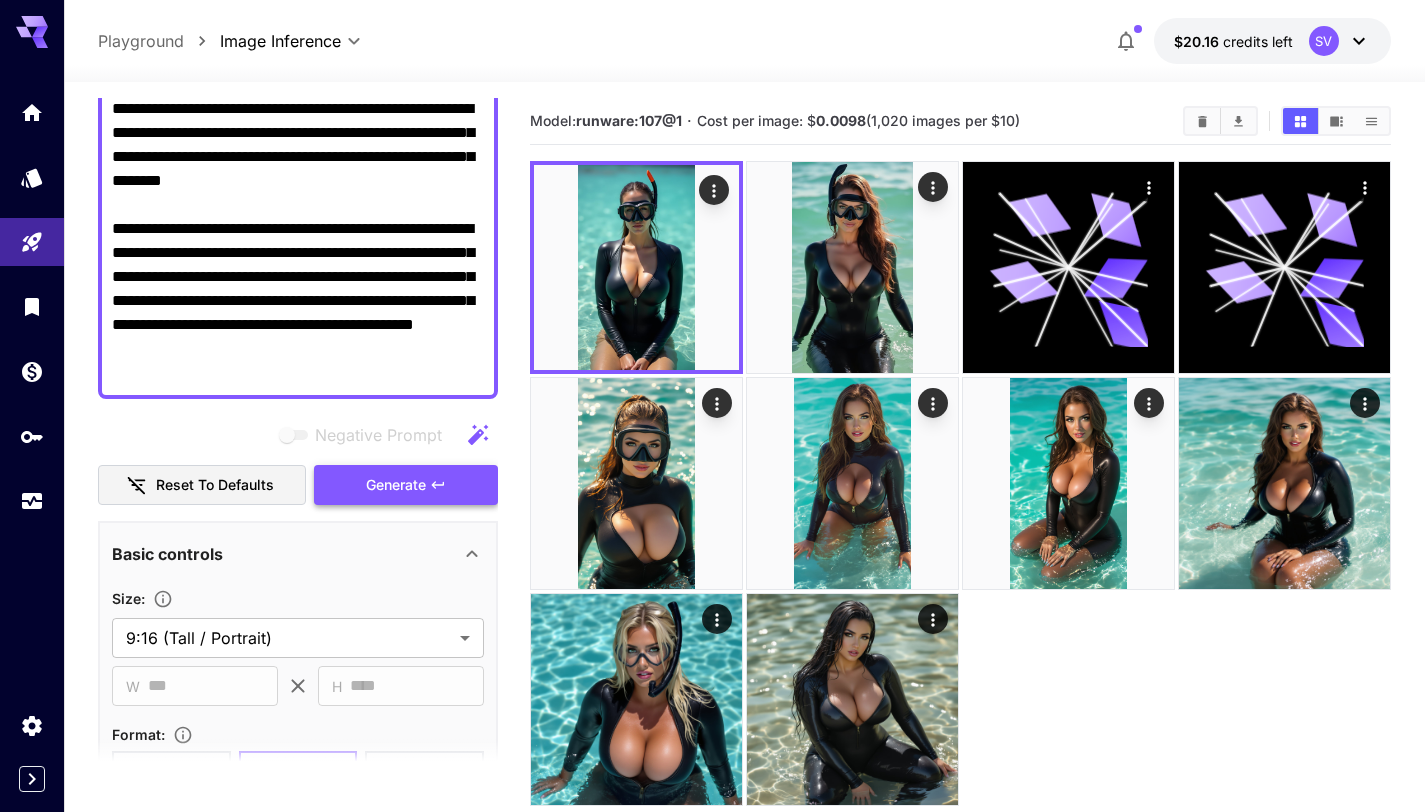 type on "**********" 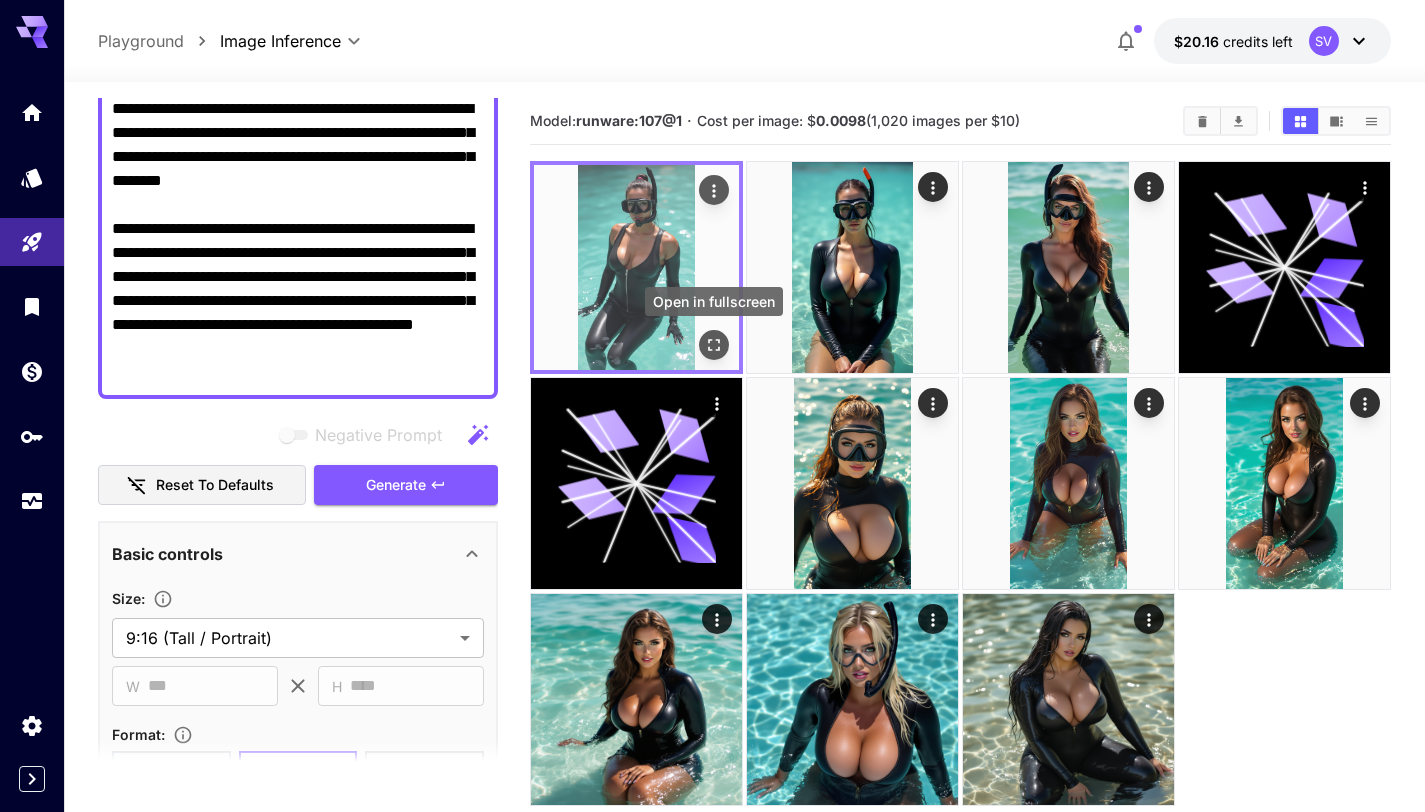 click 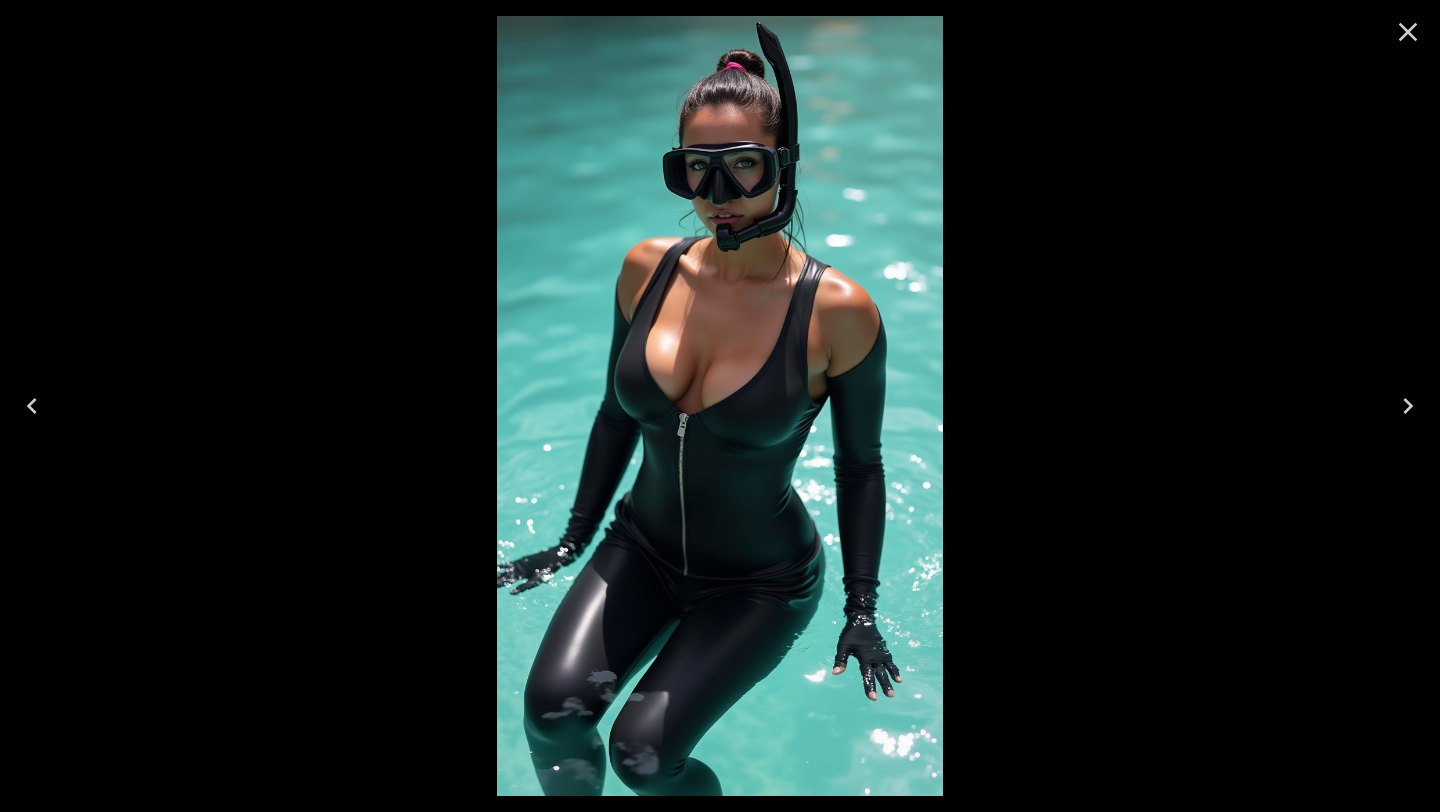 click 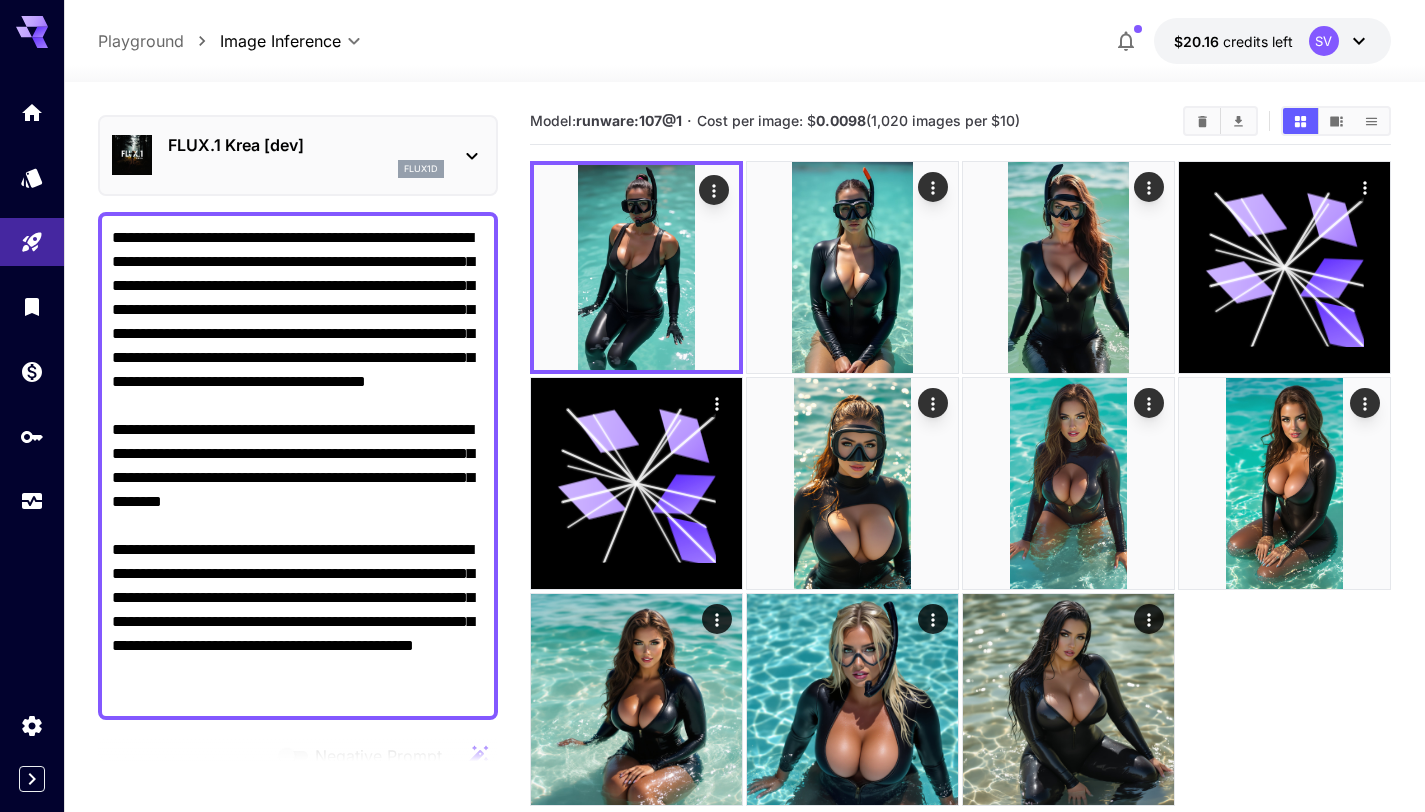 scroll, scrollTop: 40, scrollLeft: 0, axis: vertical 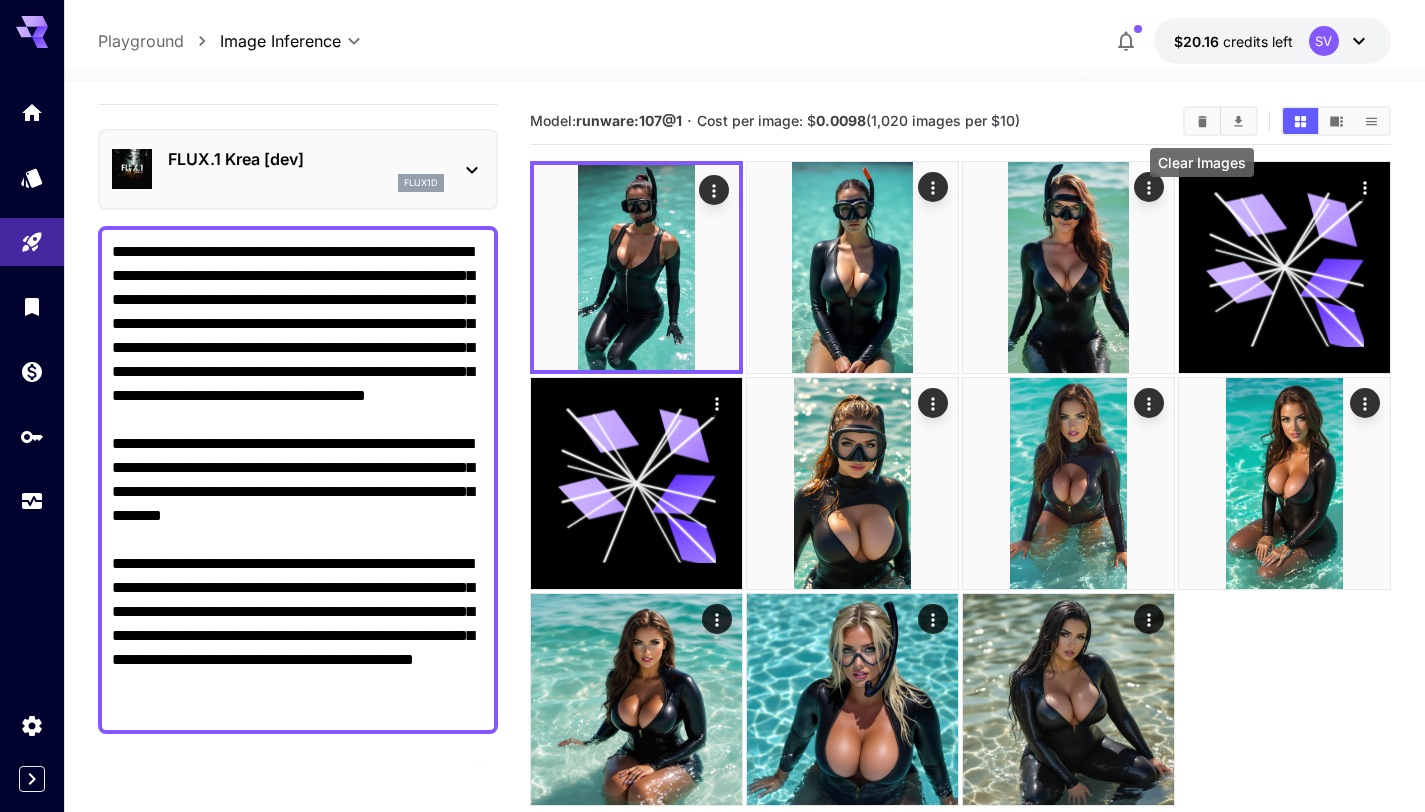 click 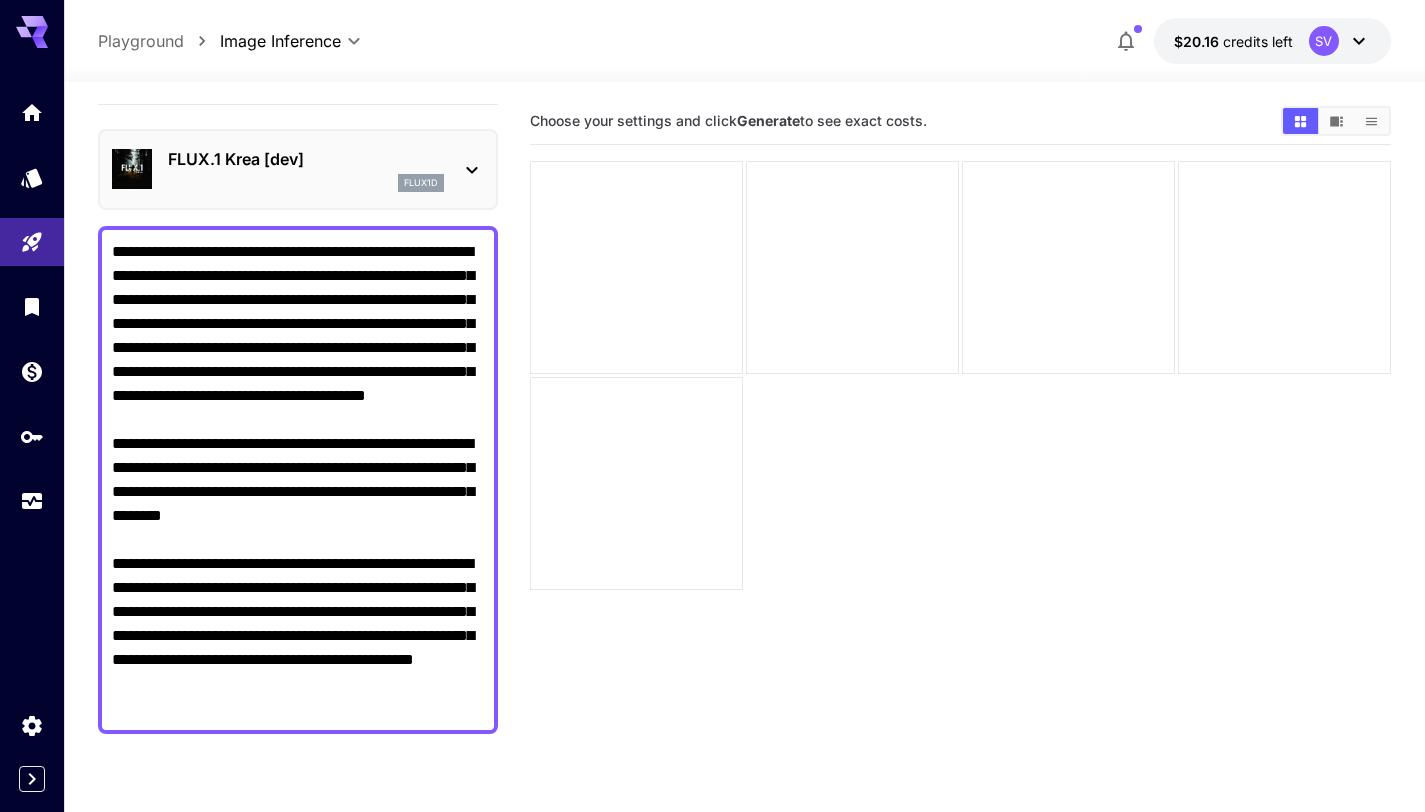 click on "flux1d" at bounding box center [306, 183] 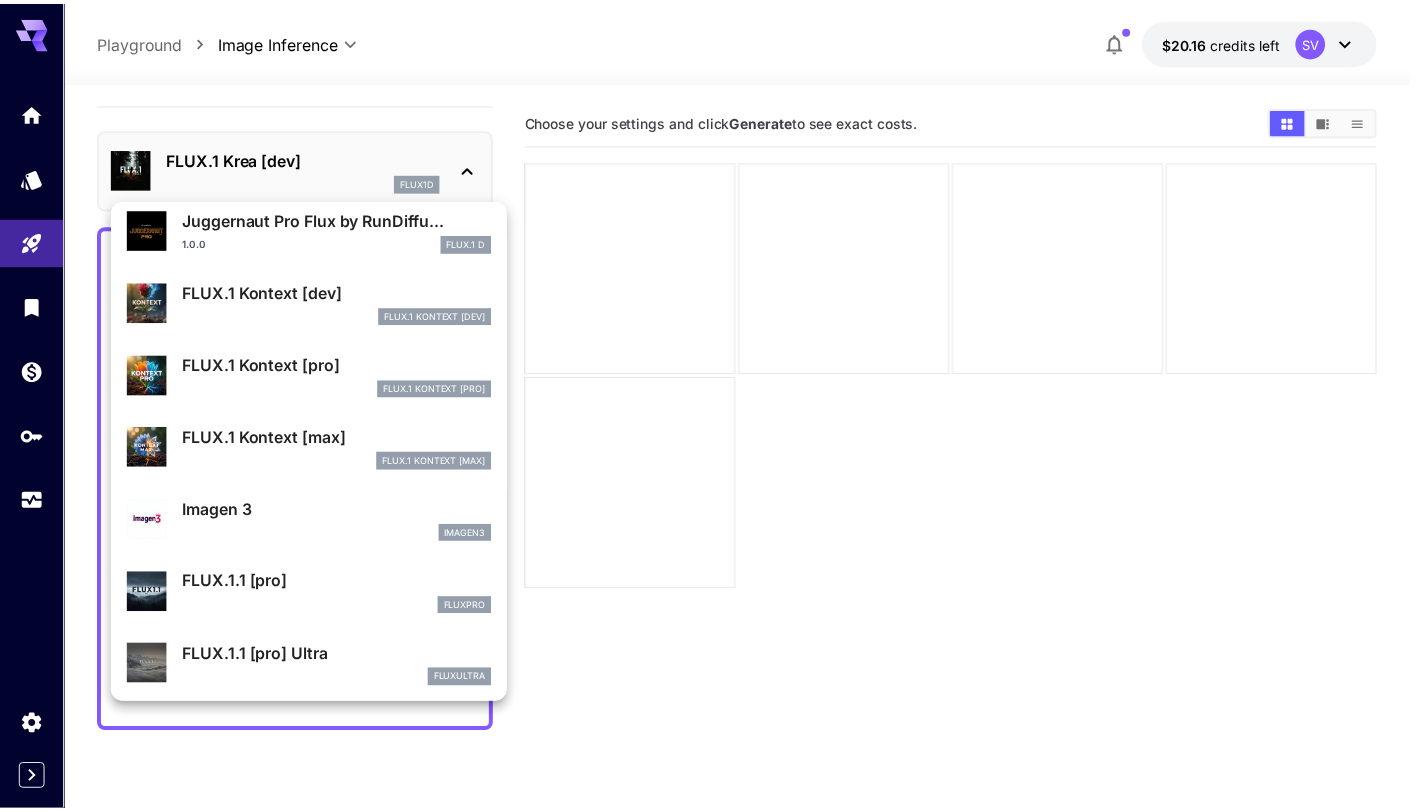 scroll, scrollTop: 779, scrollLeft: 0, axis: vertical 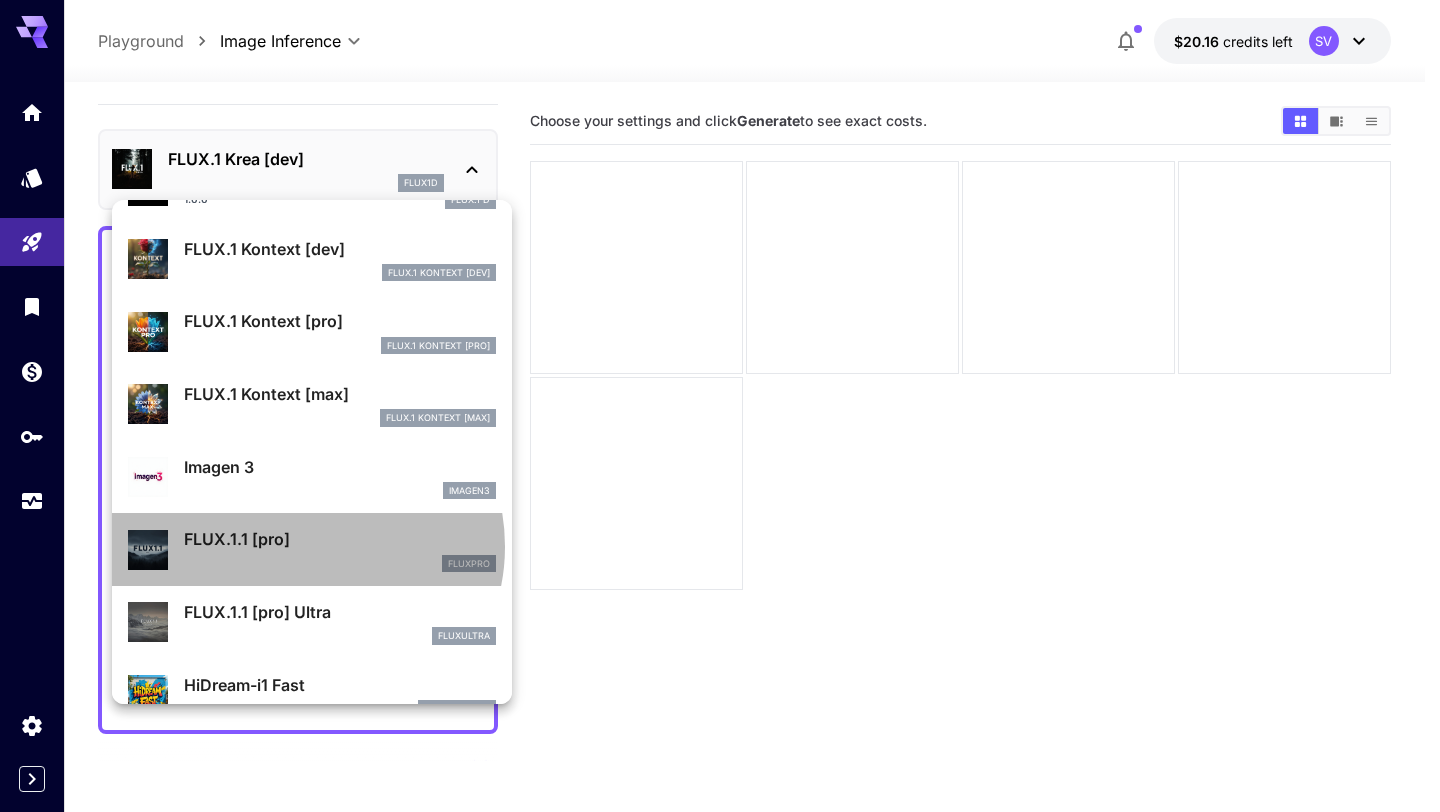 click on "FLUX.1.1 [pro]" at bounding box center [340, 539] 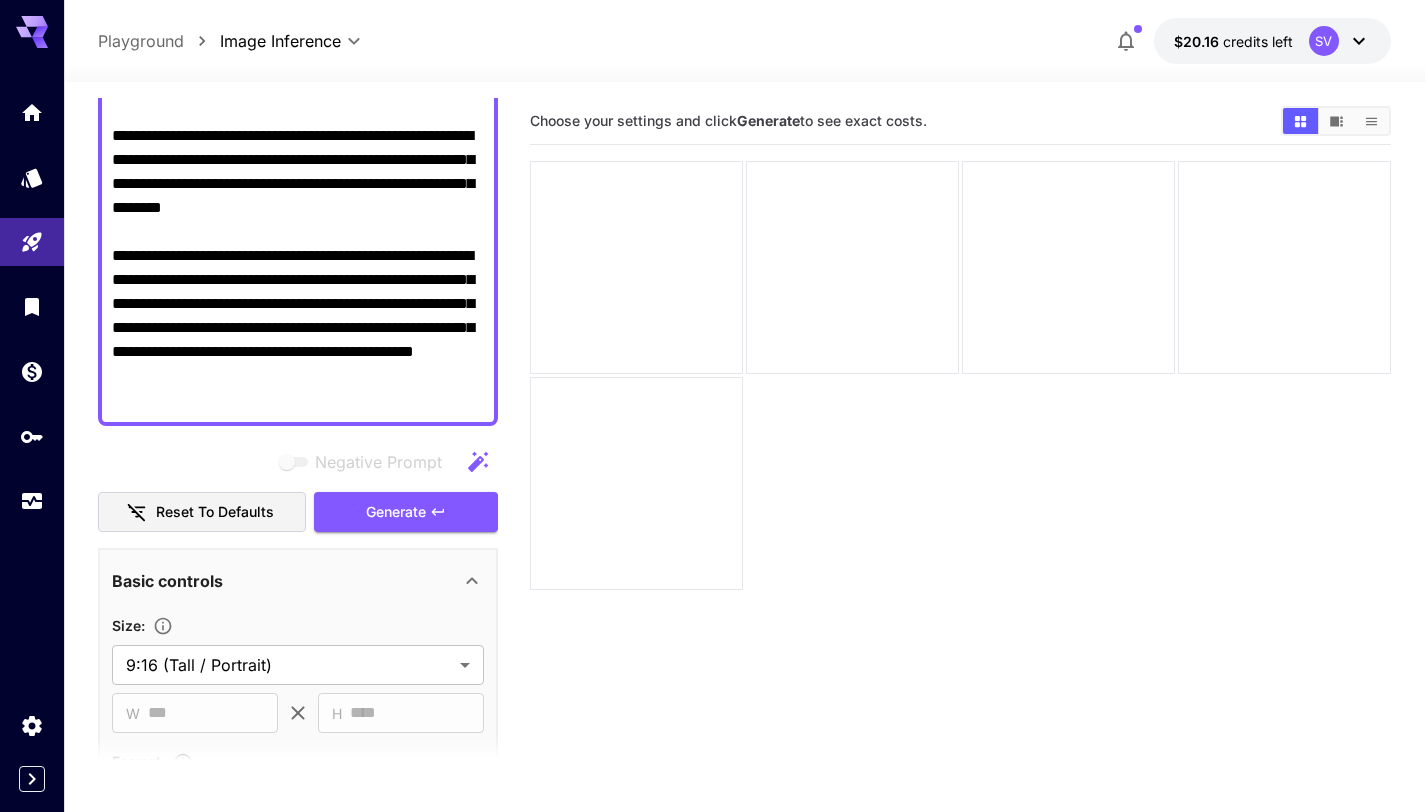 scroll, scrollTop: 420, scrollLeft: 0, axis: vertical 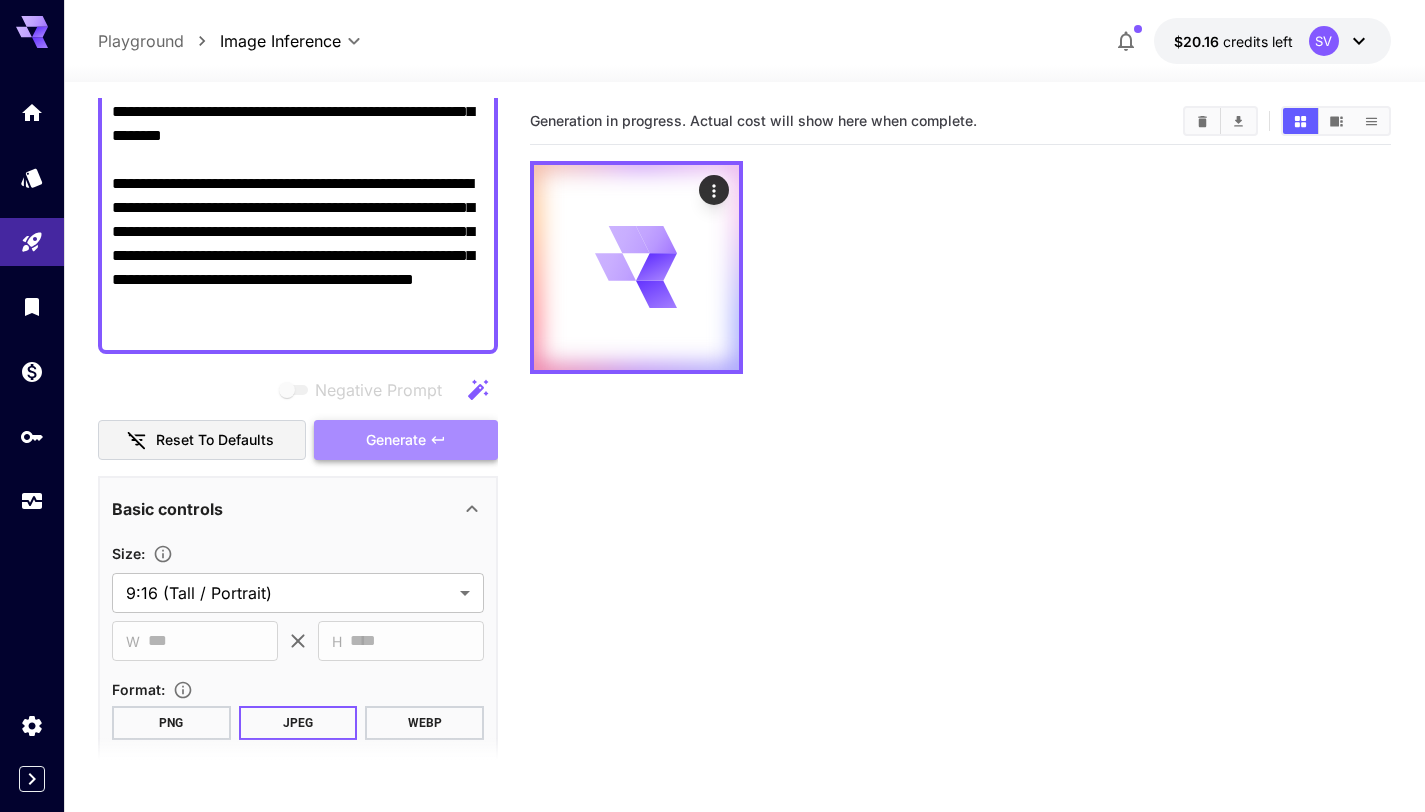 click on "Generate" at bounding box center [396, 440] 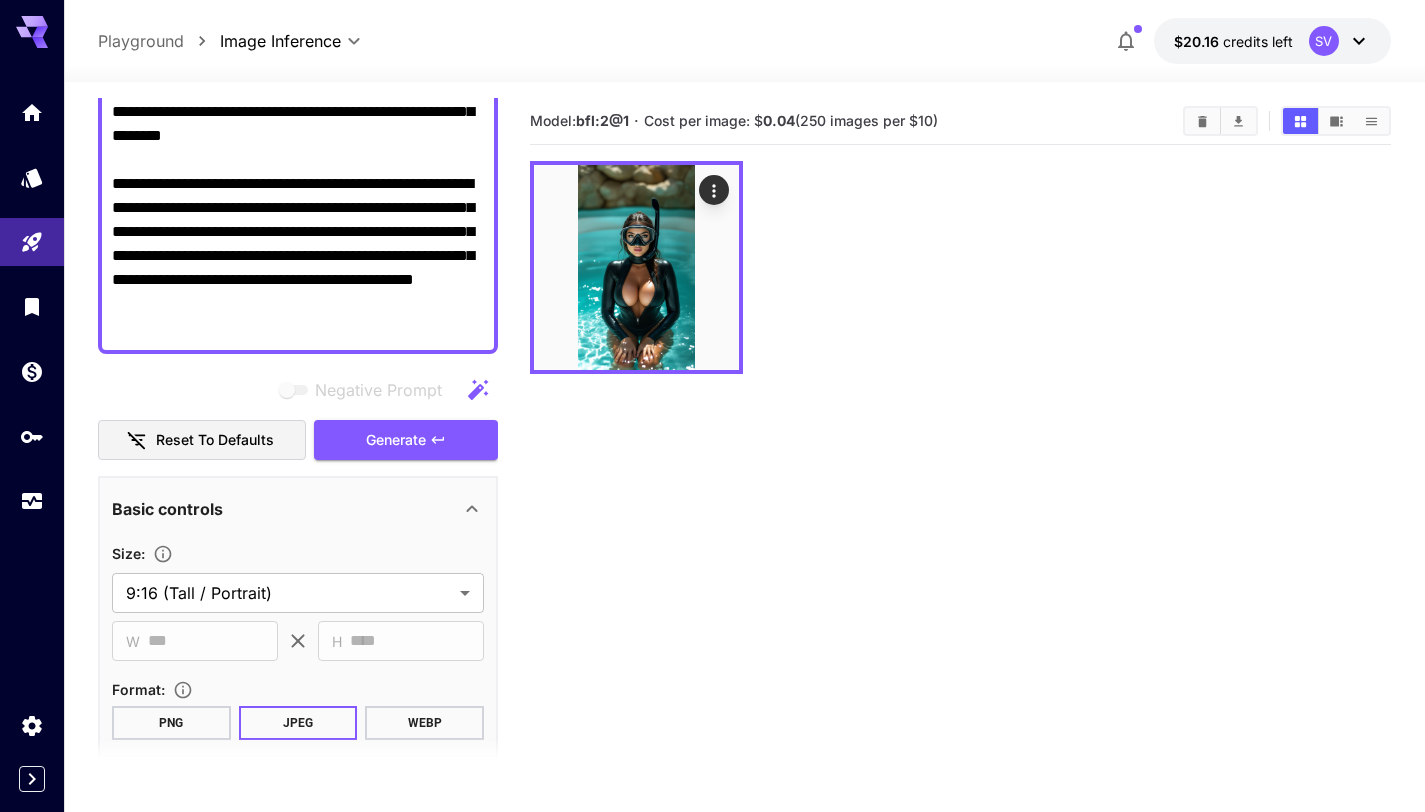 click on "**********" at bounding box center (298, 100) 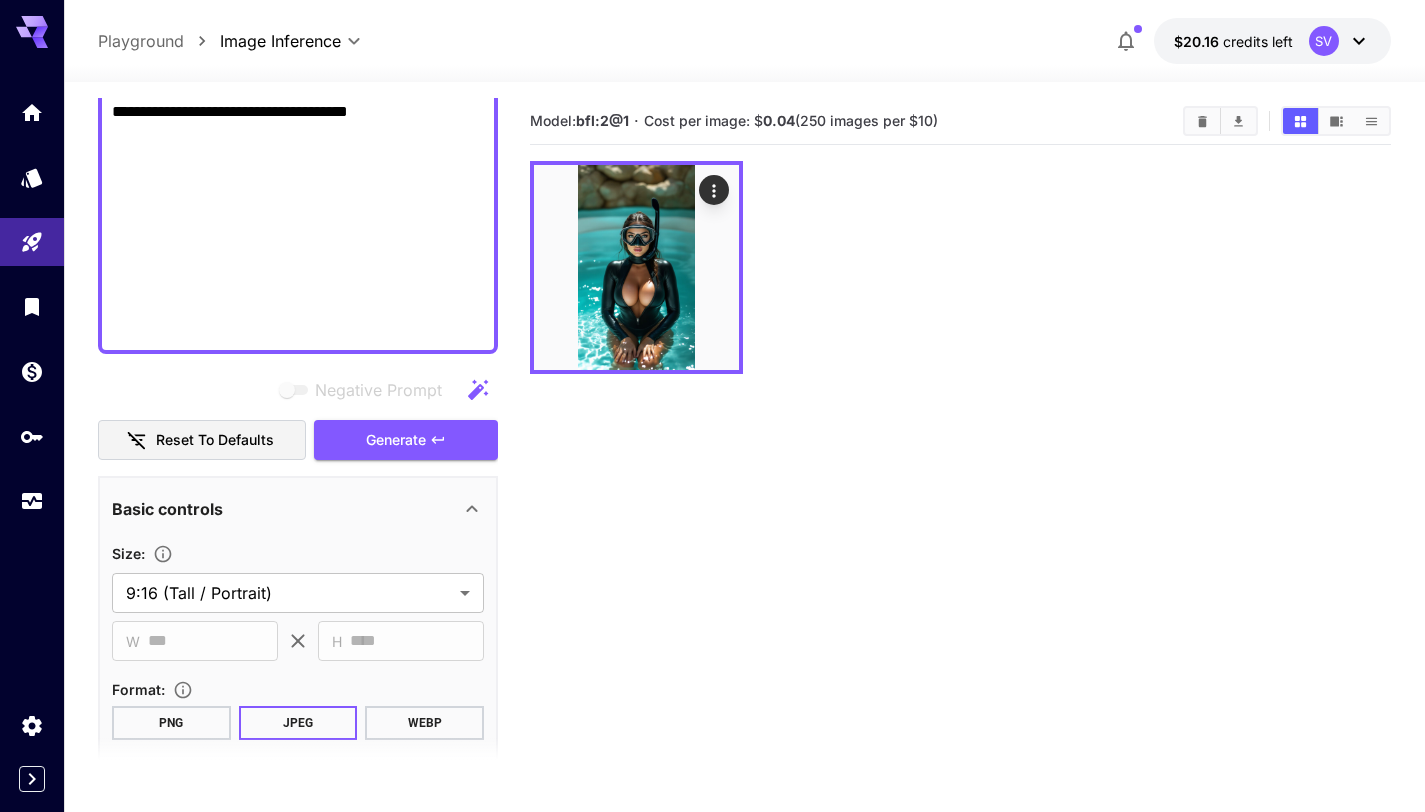 scroll, scrollTop: 209, scrollLeft: 0, axis: vertical 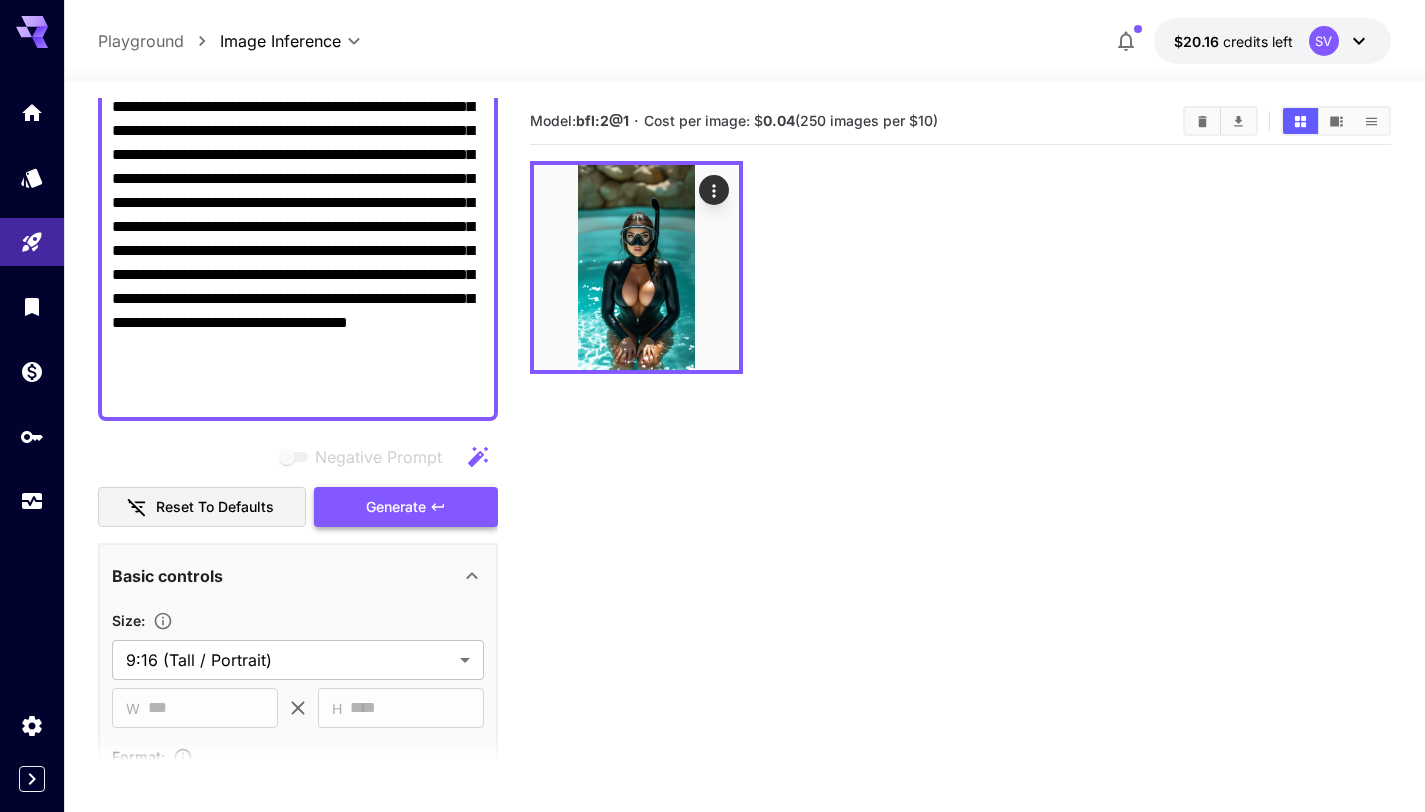 click on "Generate" at bounding box center [396, 507] 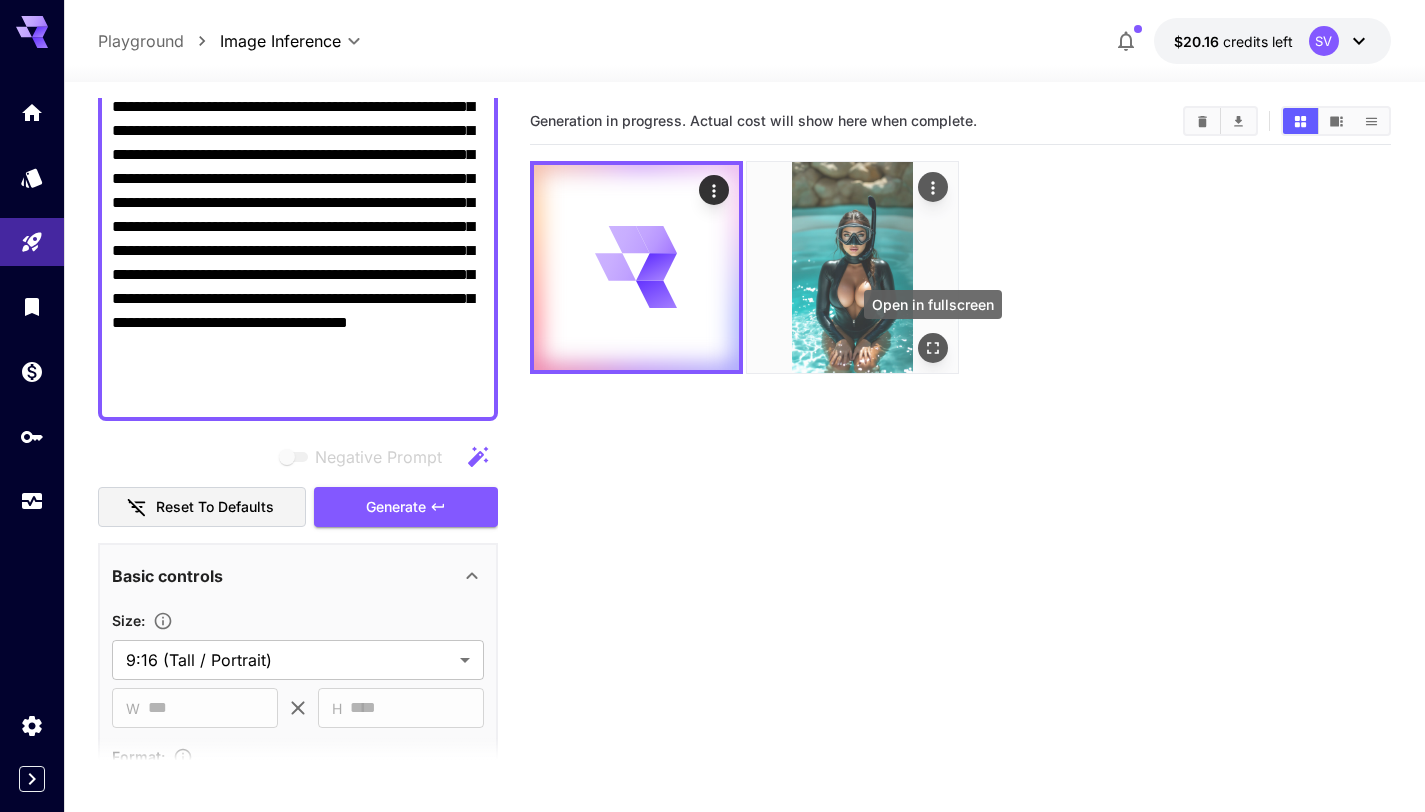 click 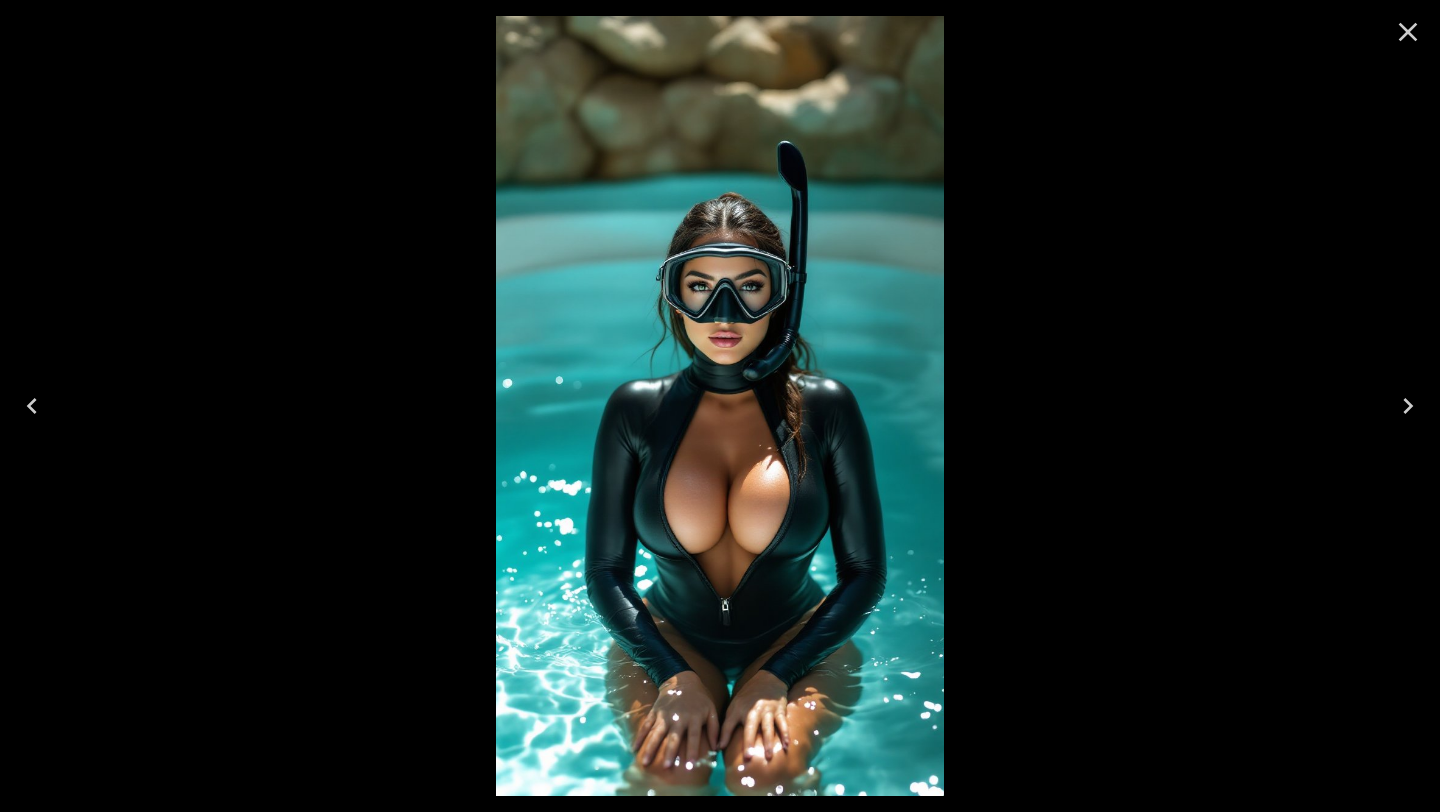click 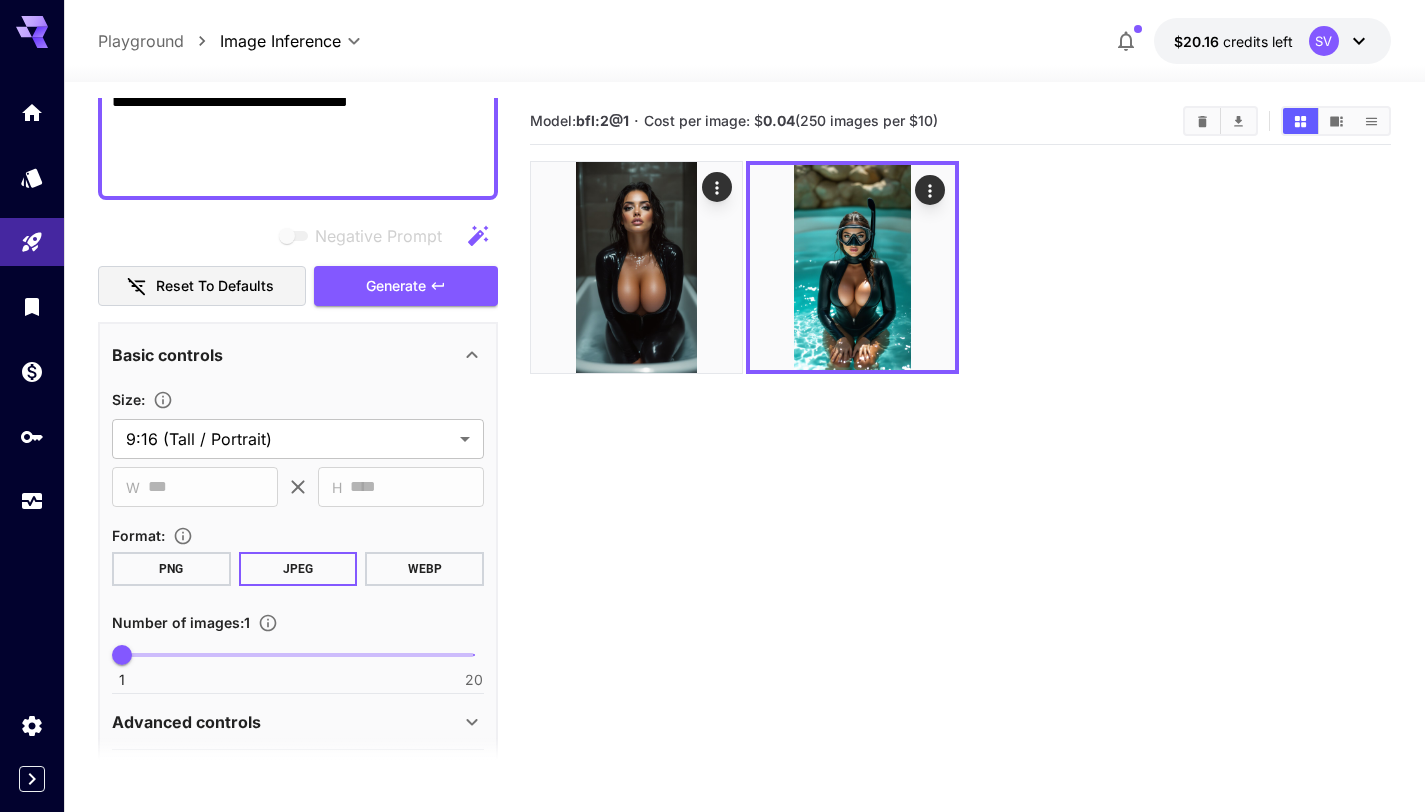 scroll, scrollTop: 497, scrollLeft: 0, axis: vertical 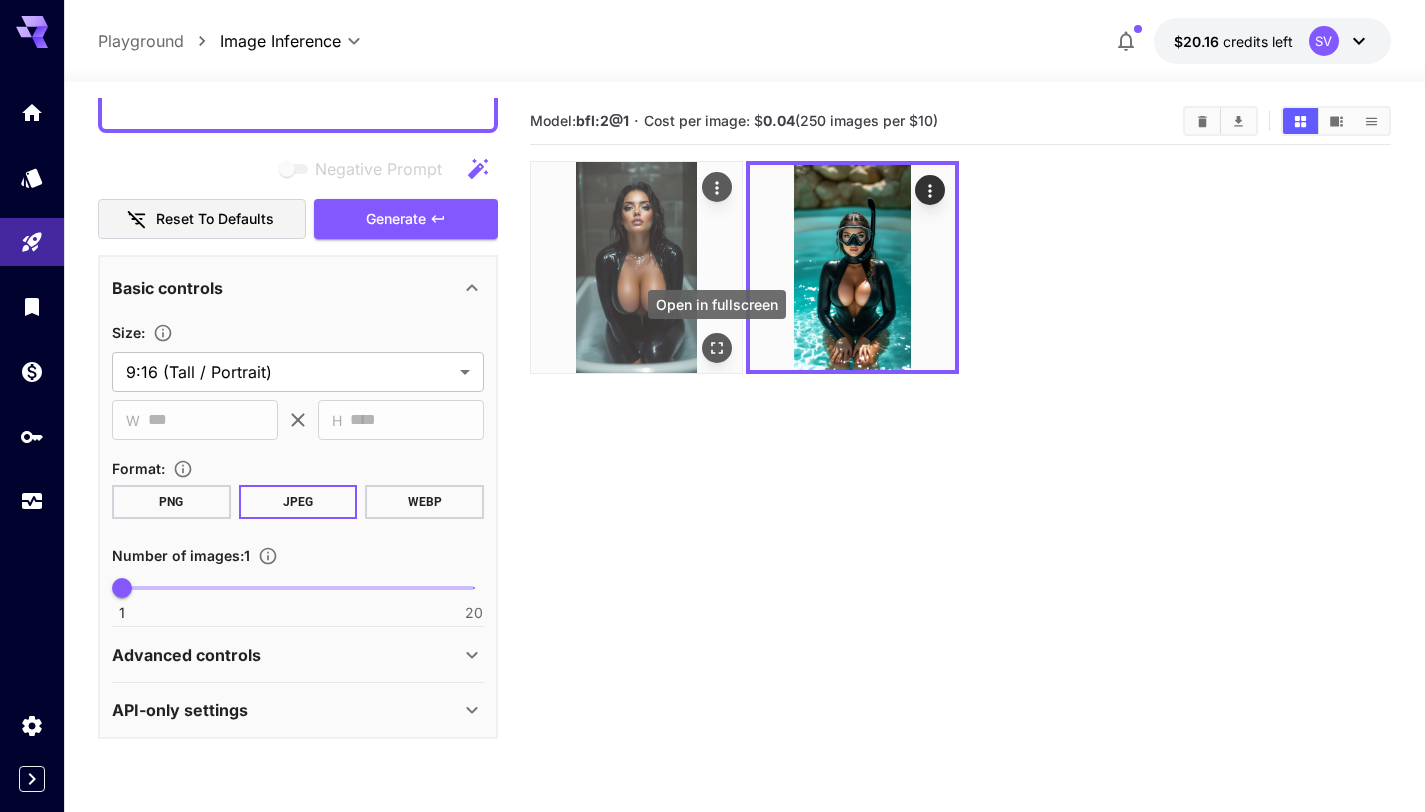 click 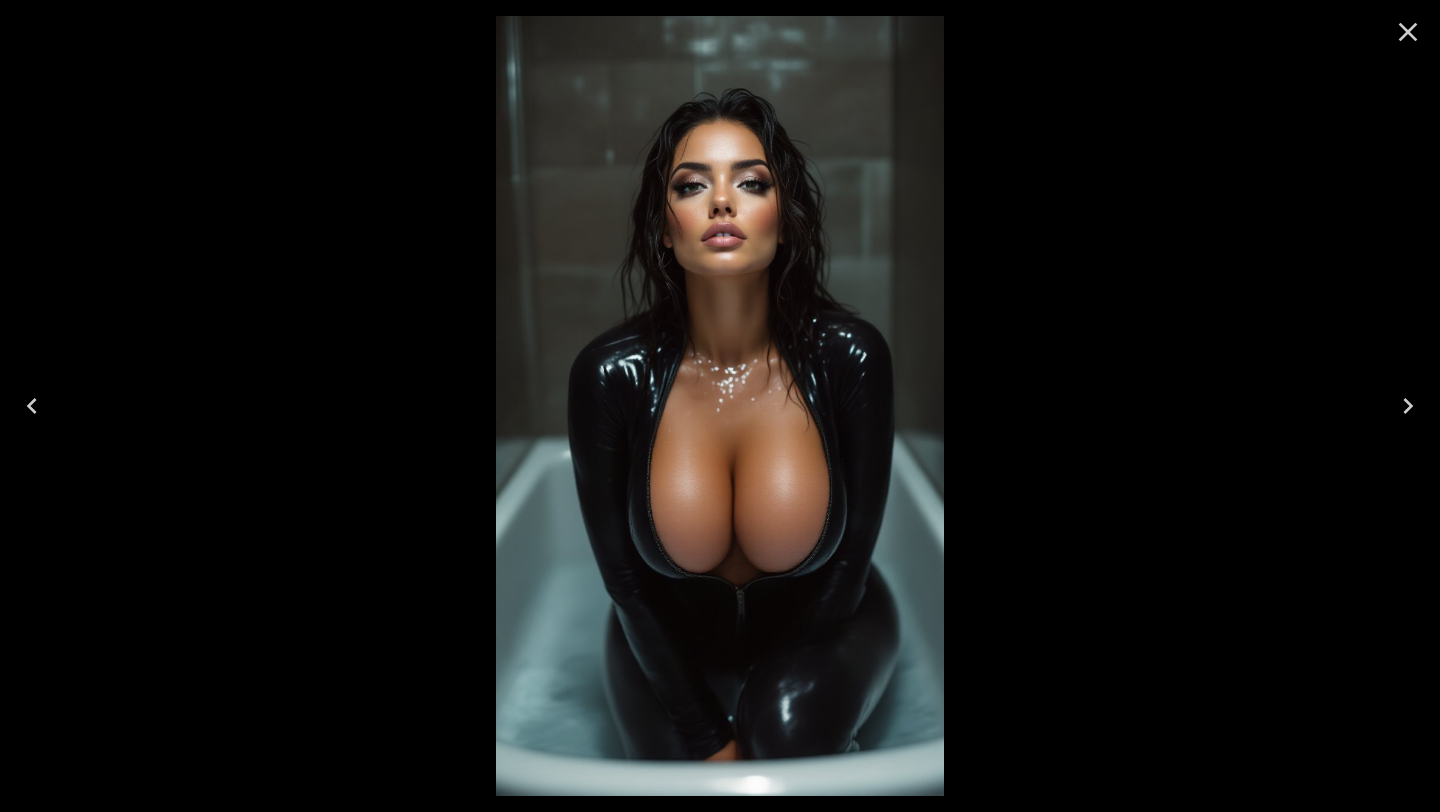 click 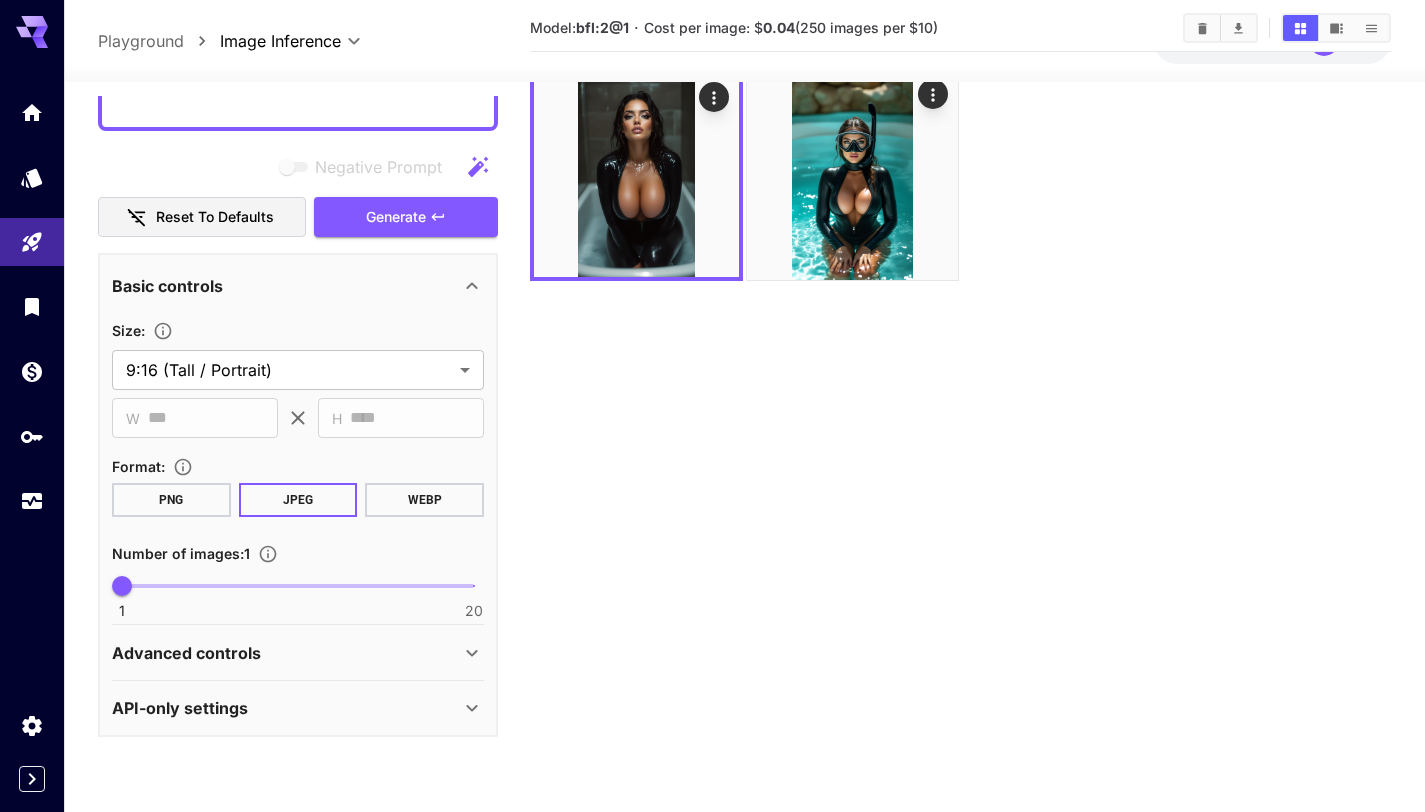 scroll, scrollTop: 158, scrollLeft: 0, axis: vertical 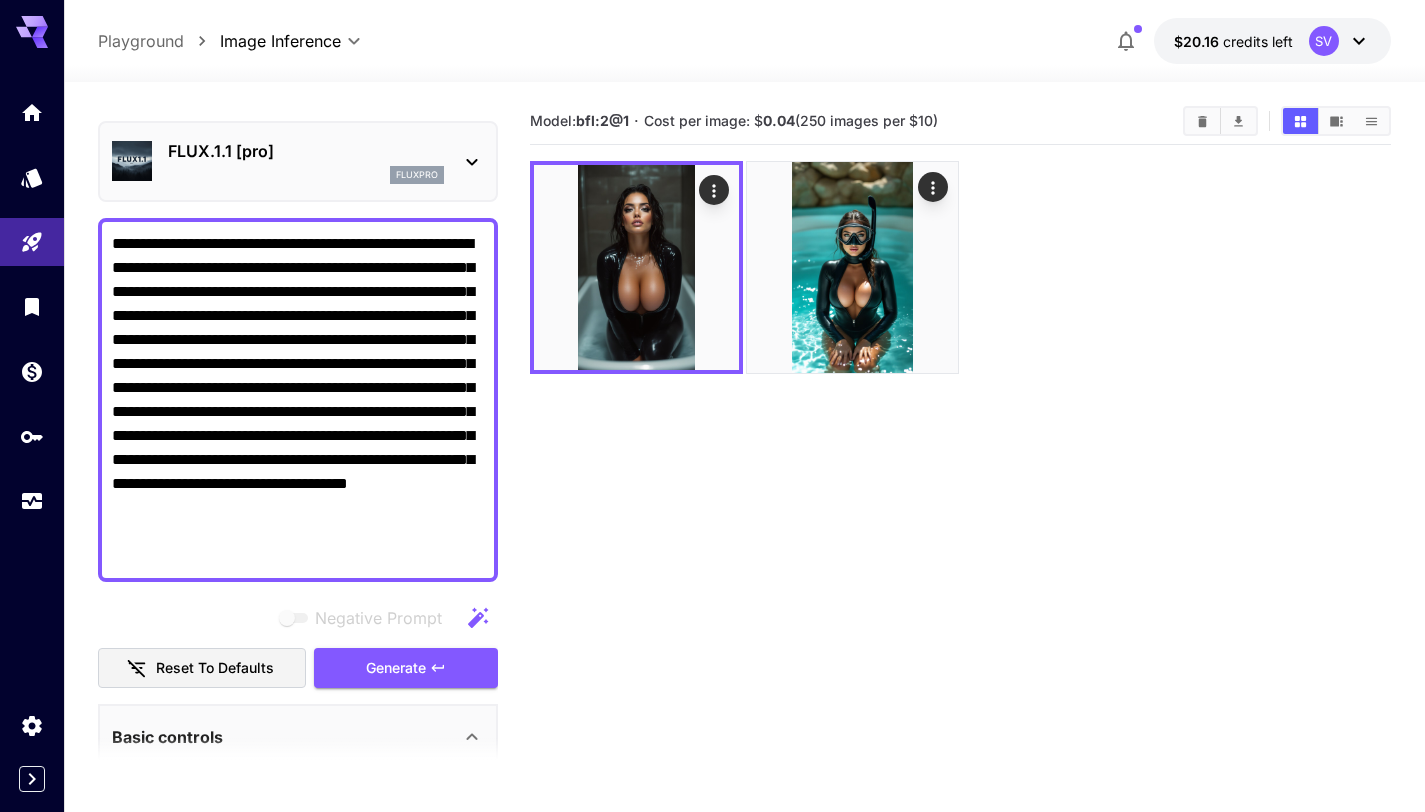click on "**********" at bounding box center (298, 400) 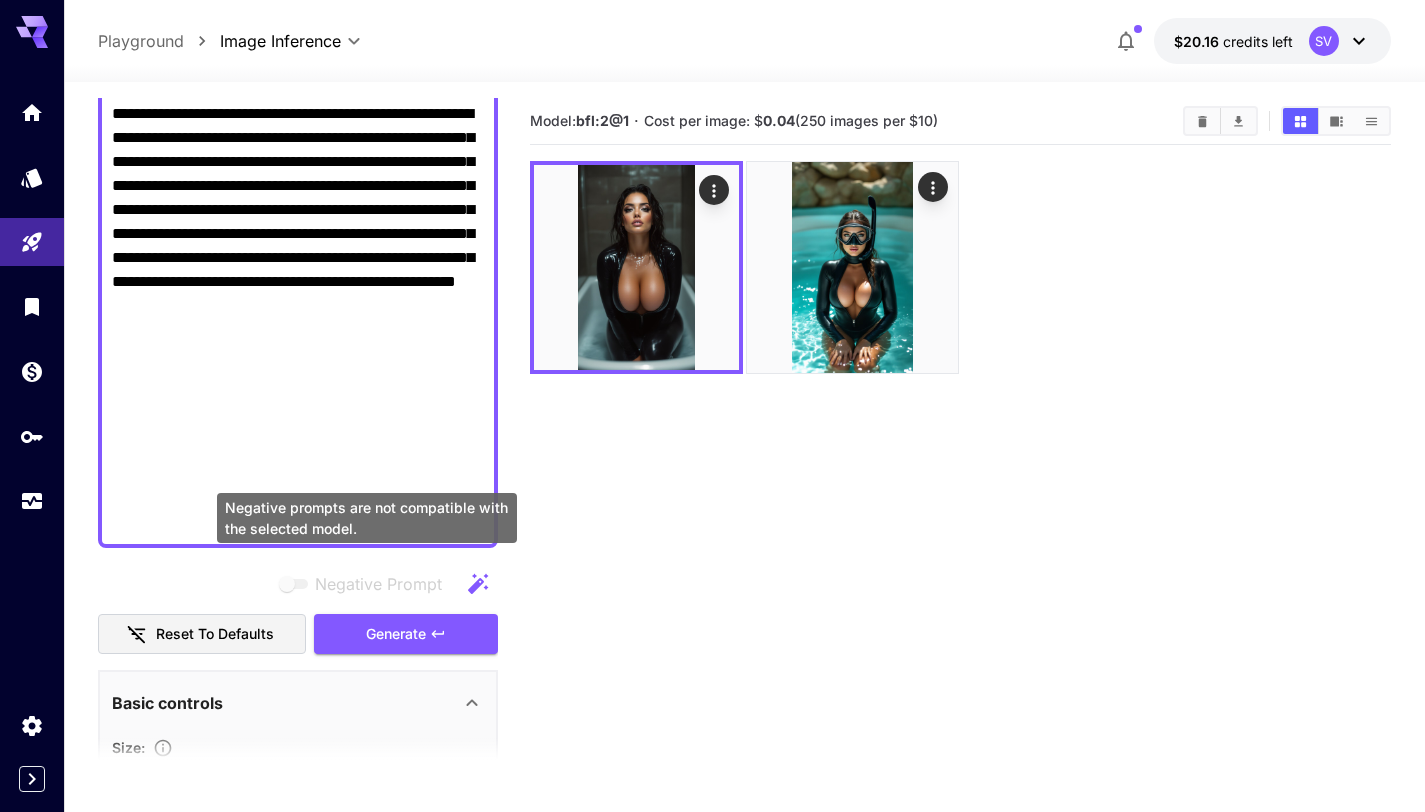 scroll, scrollTop: 229, scrollLeft: 0, axis: vertical 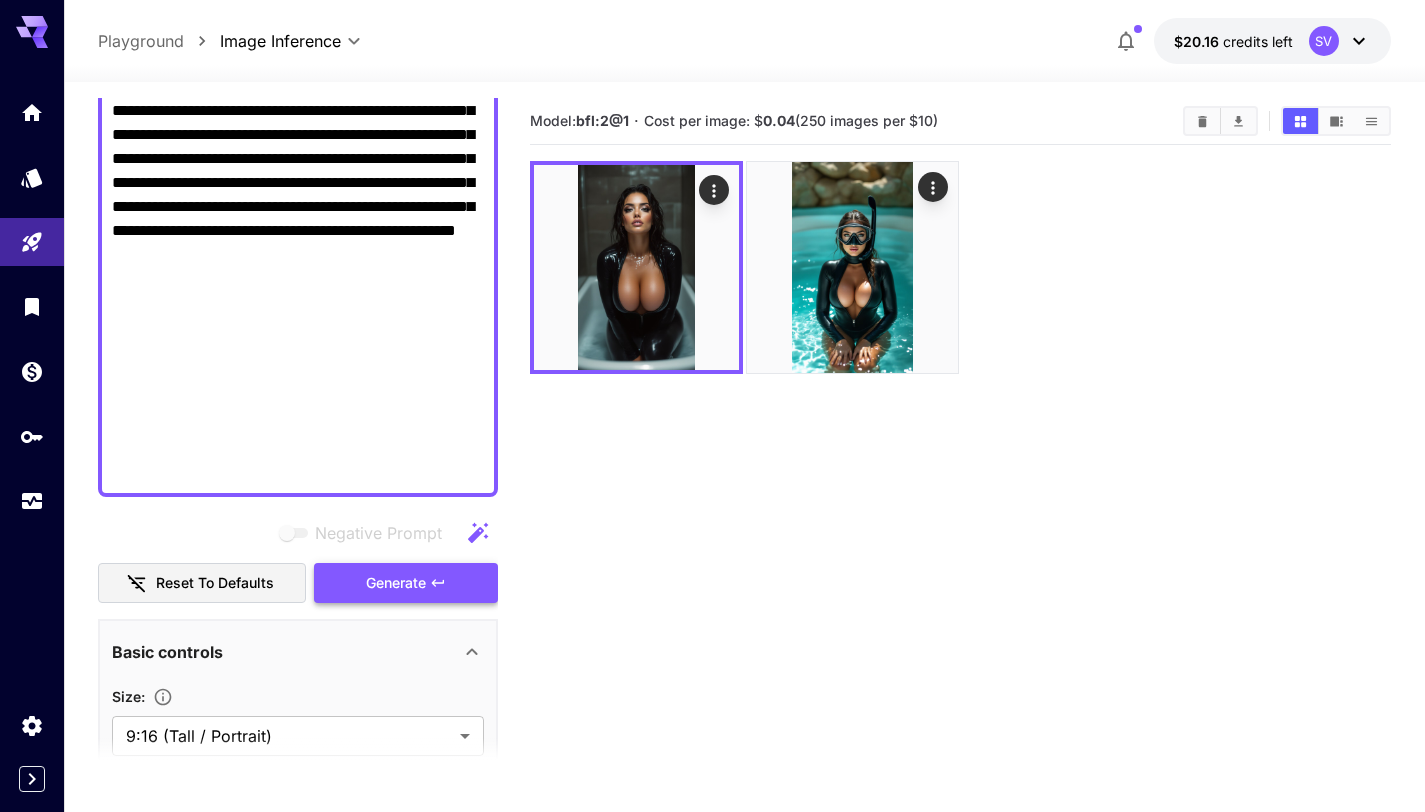 click on "Generate" at bounding box center (396, 583) 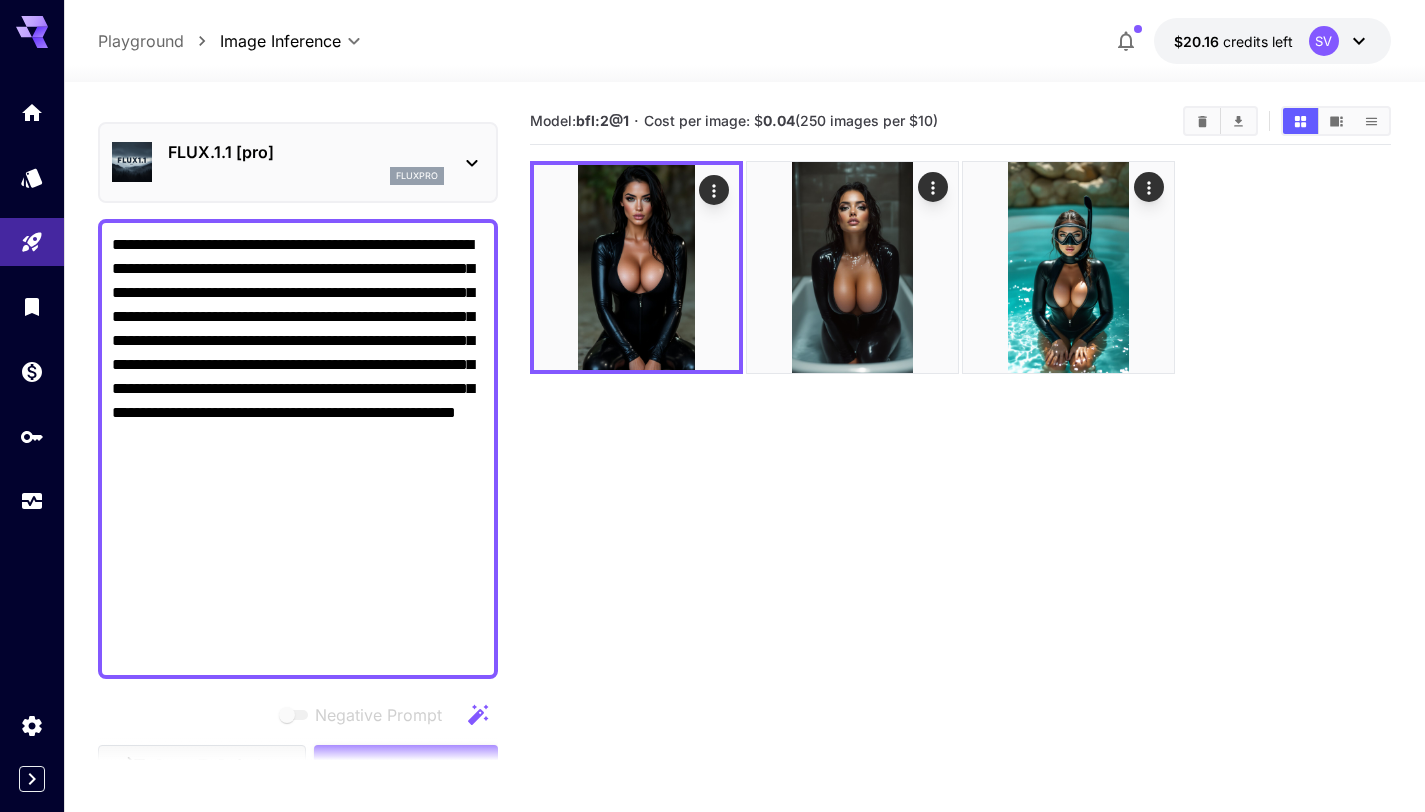 scroll, scrollTop: 0, scrollLeft: 0, axis: both 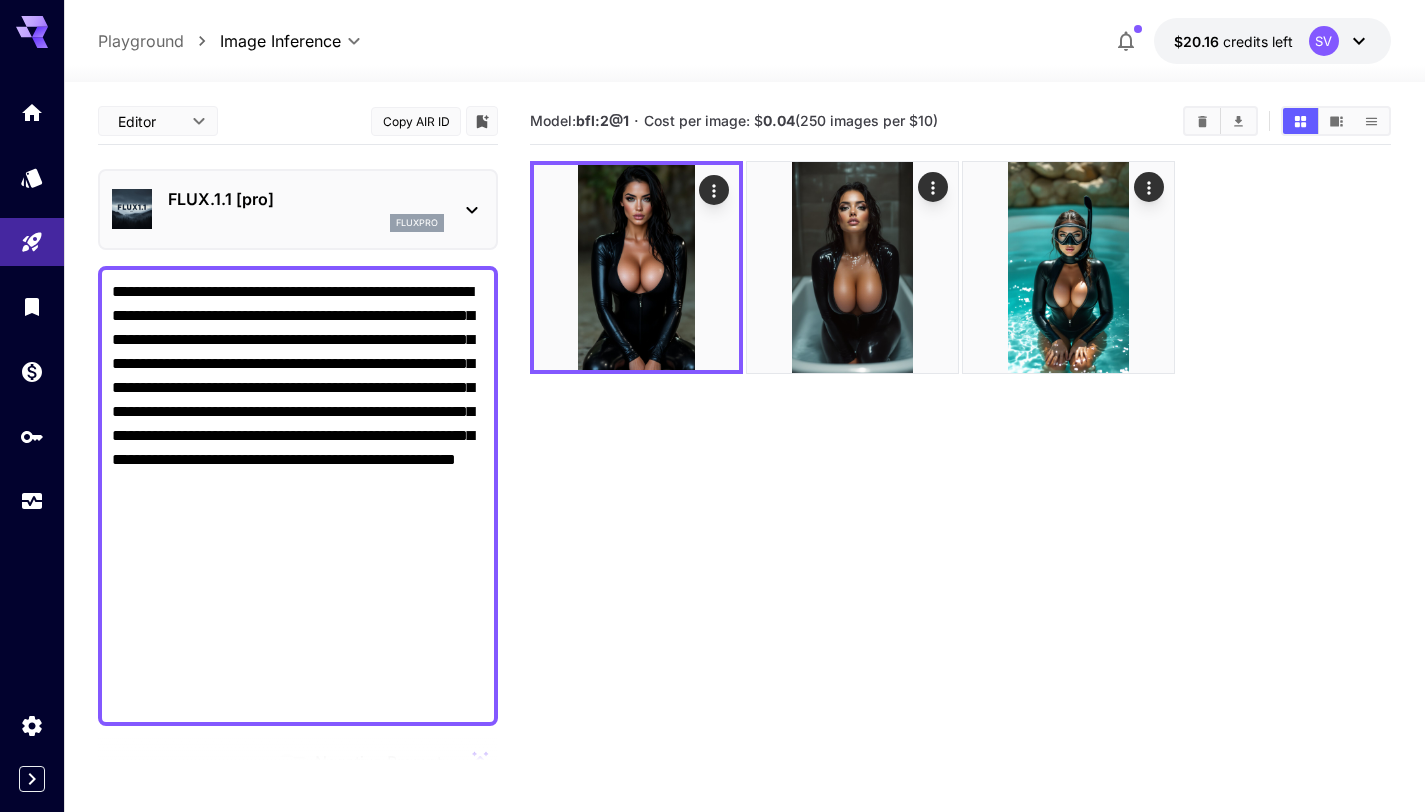 click on "**********" at bounding box center (298, 496) 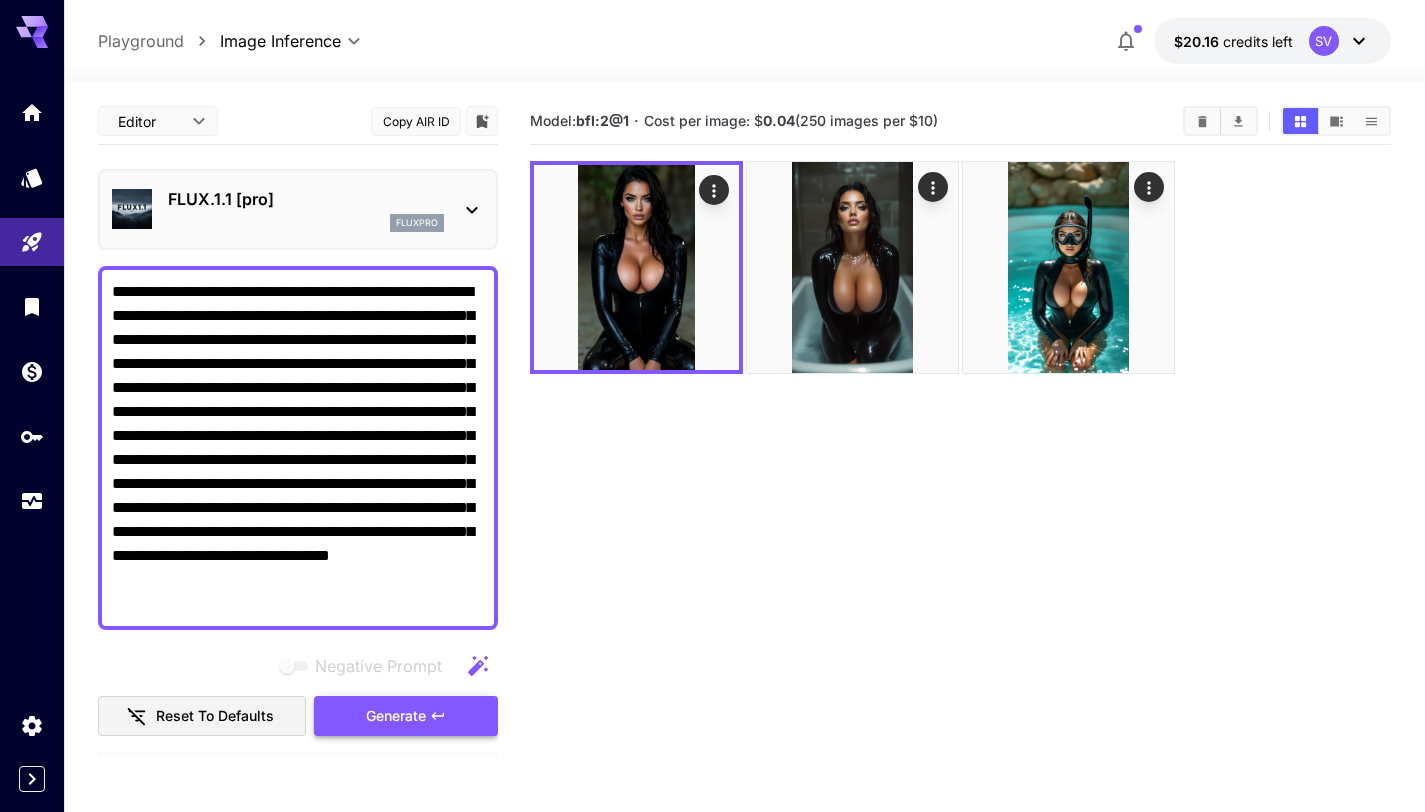 type on "**********" 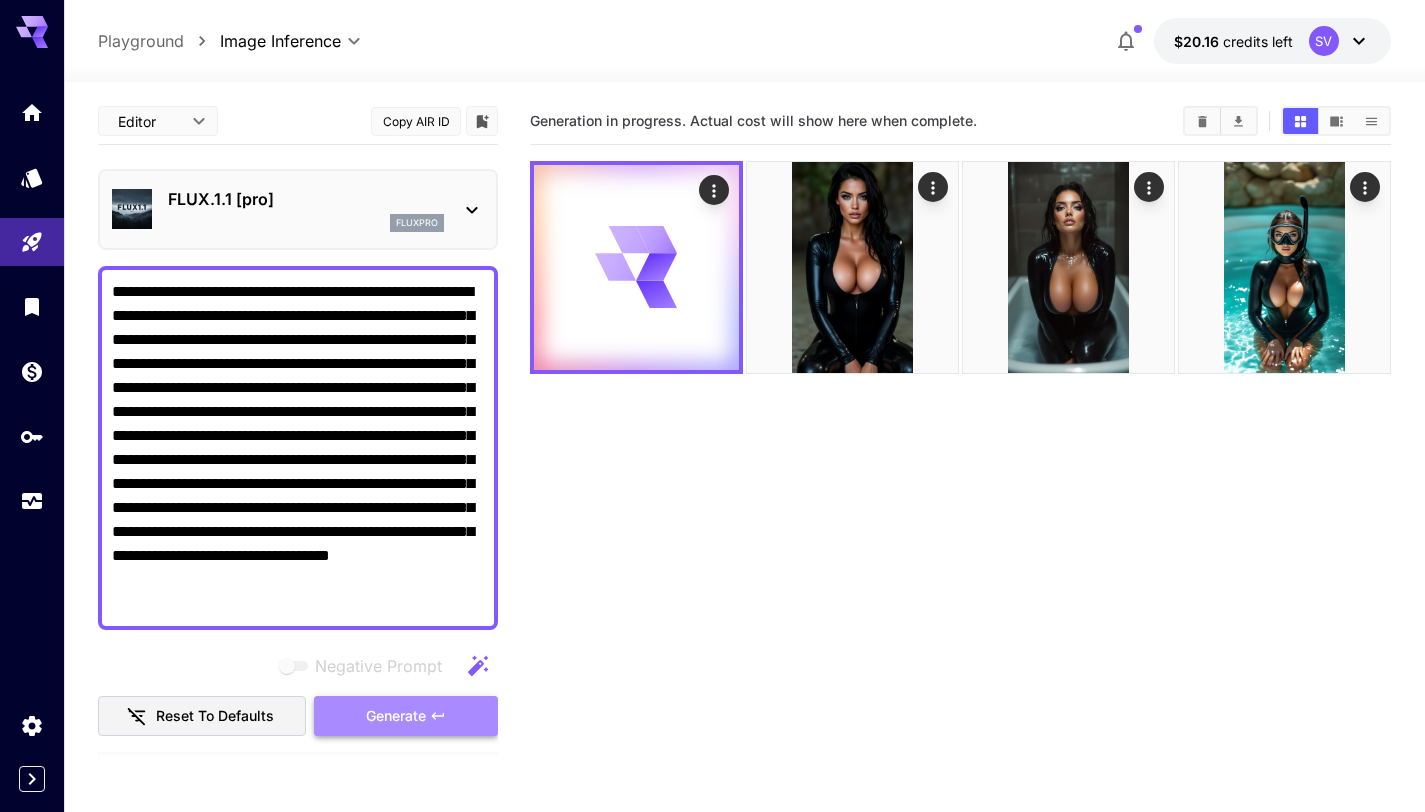 click on "Generate" at bounding box center (406, 716) 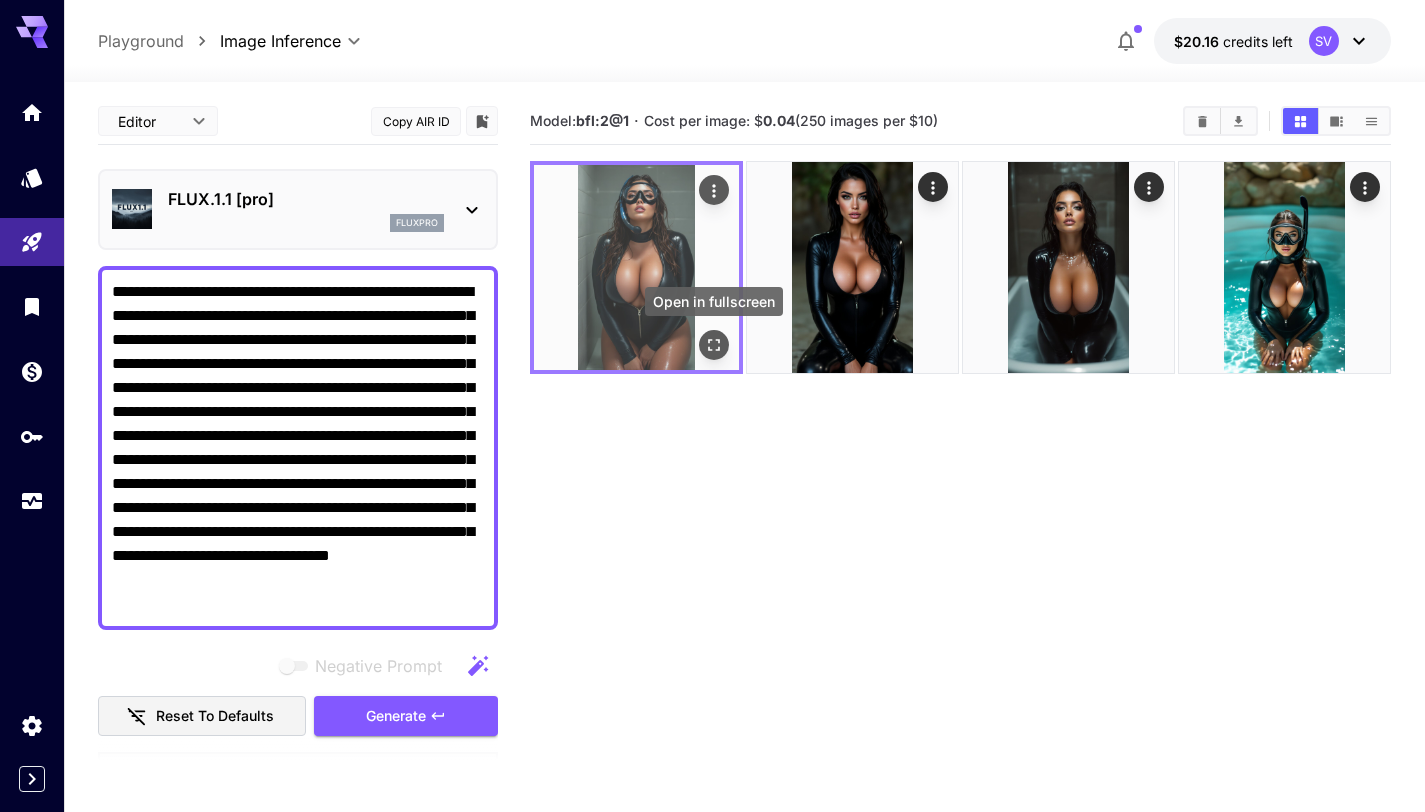 click 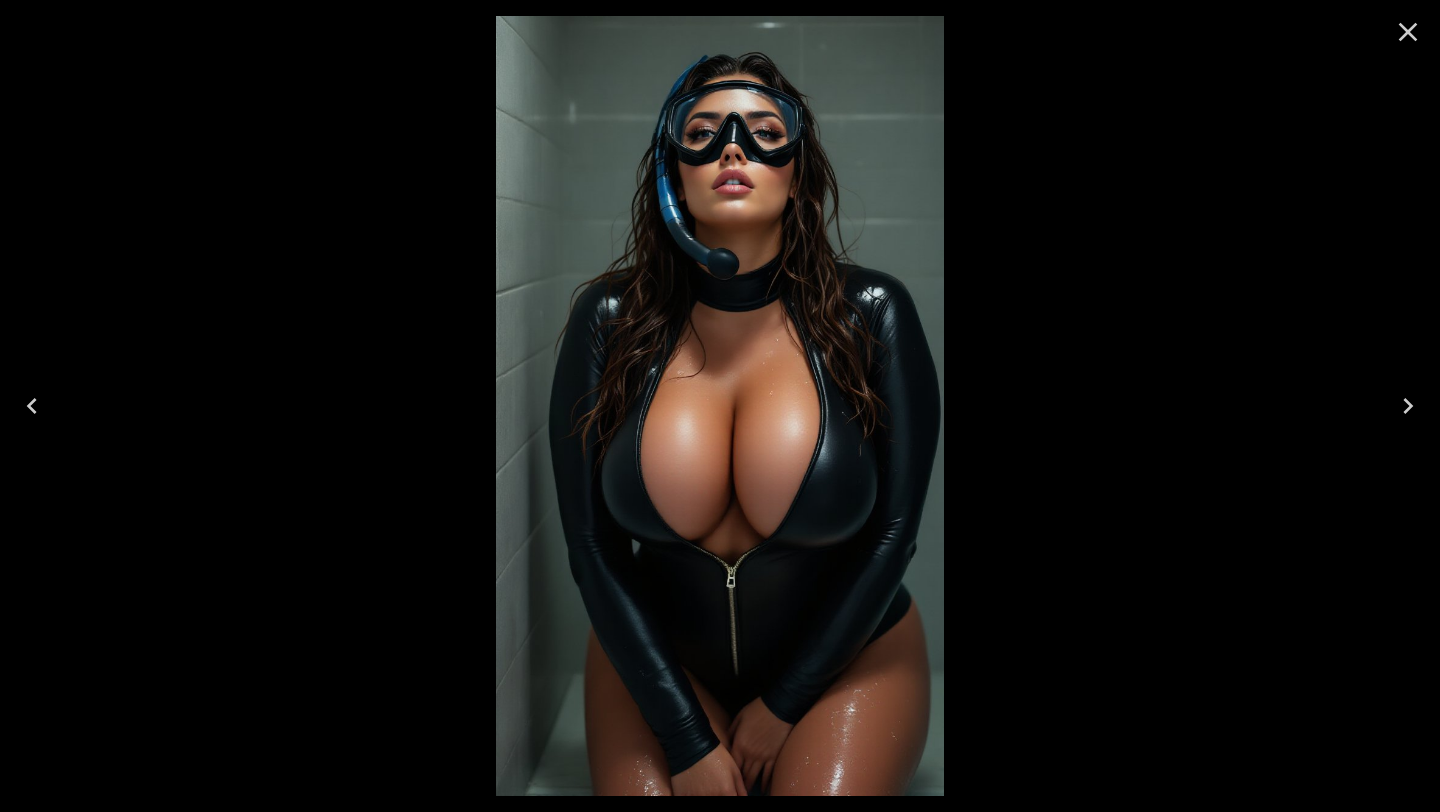click 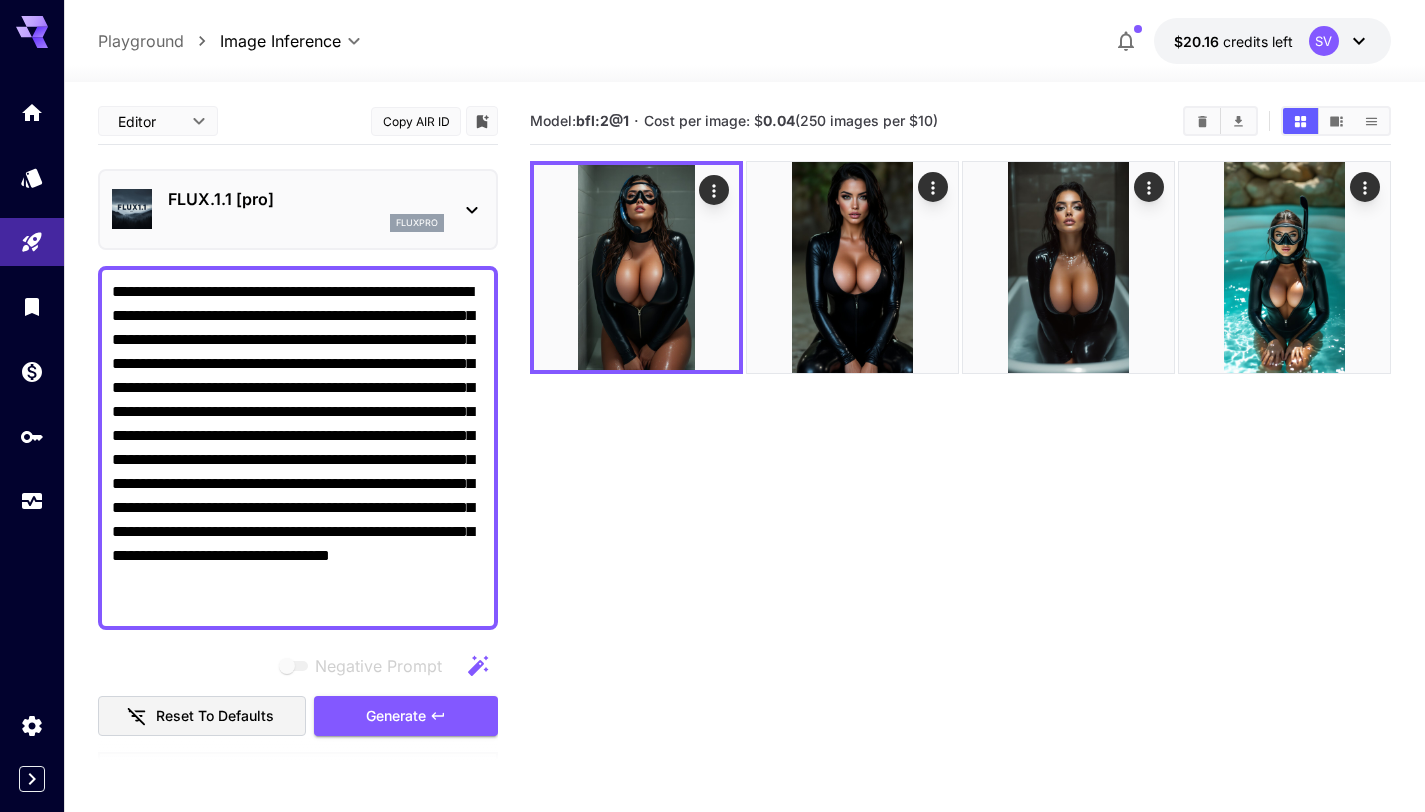 click on "**********" at bounding box center [298, 448] 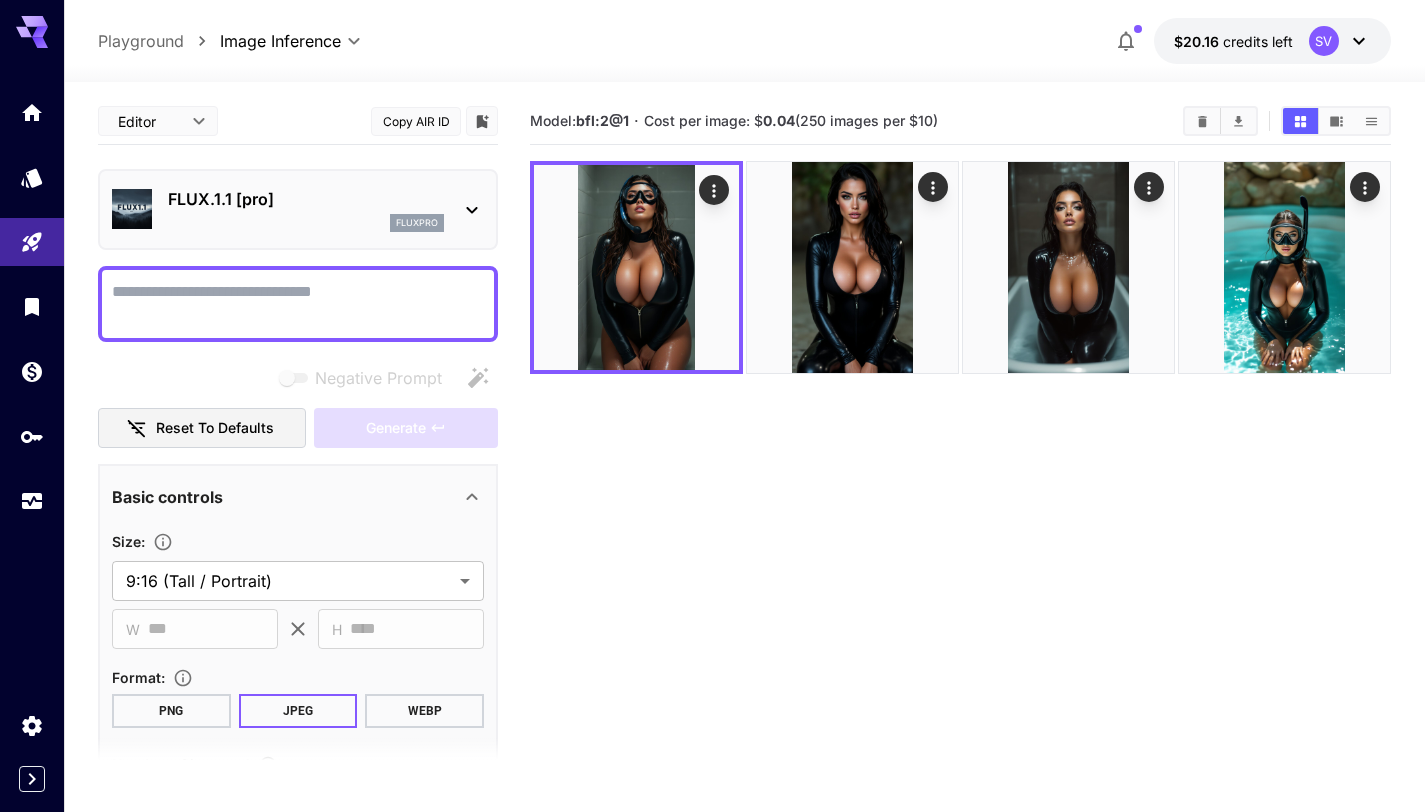 paste on "**********" 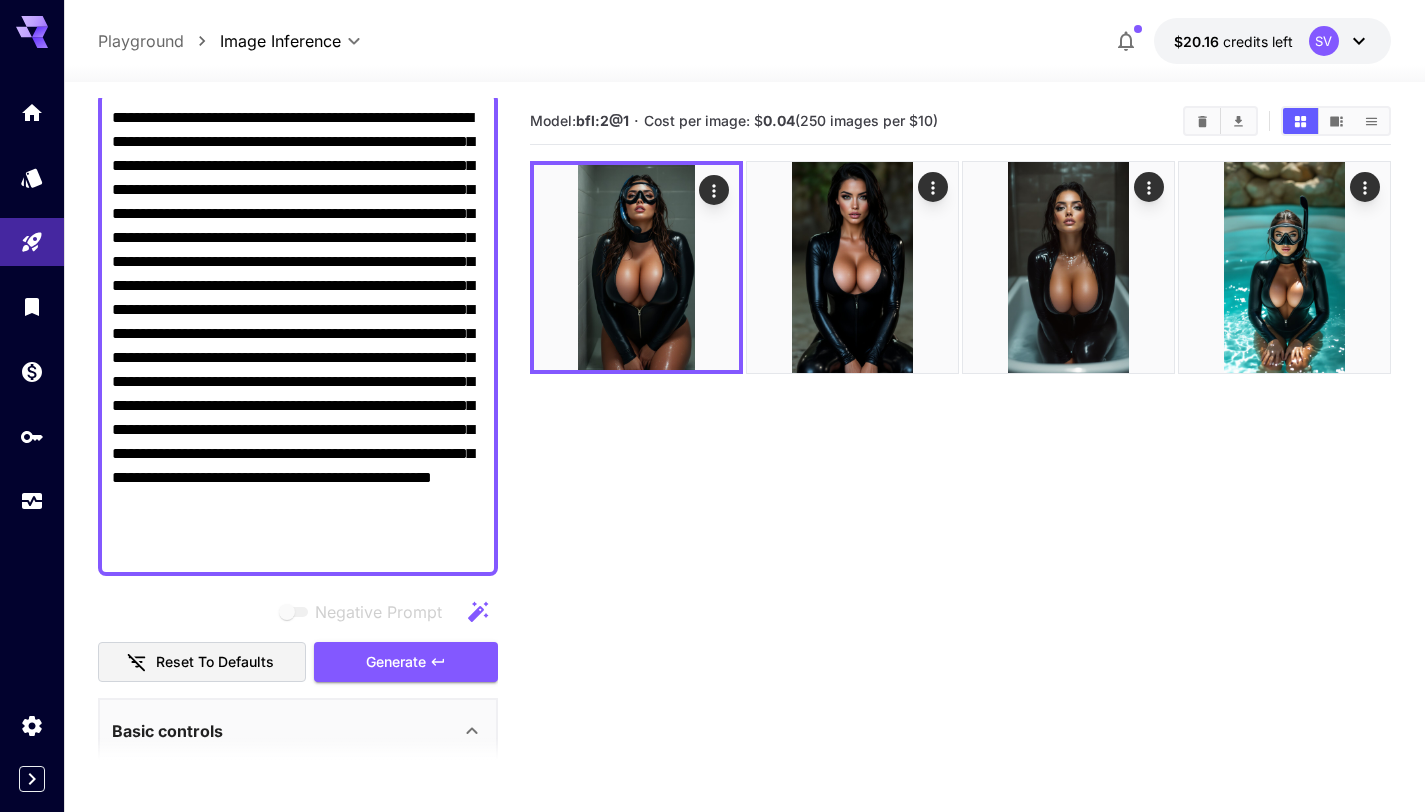 scroll, scrollTop: 279, scrollLeft: 0, axis: vertical 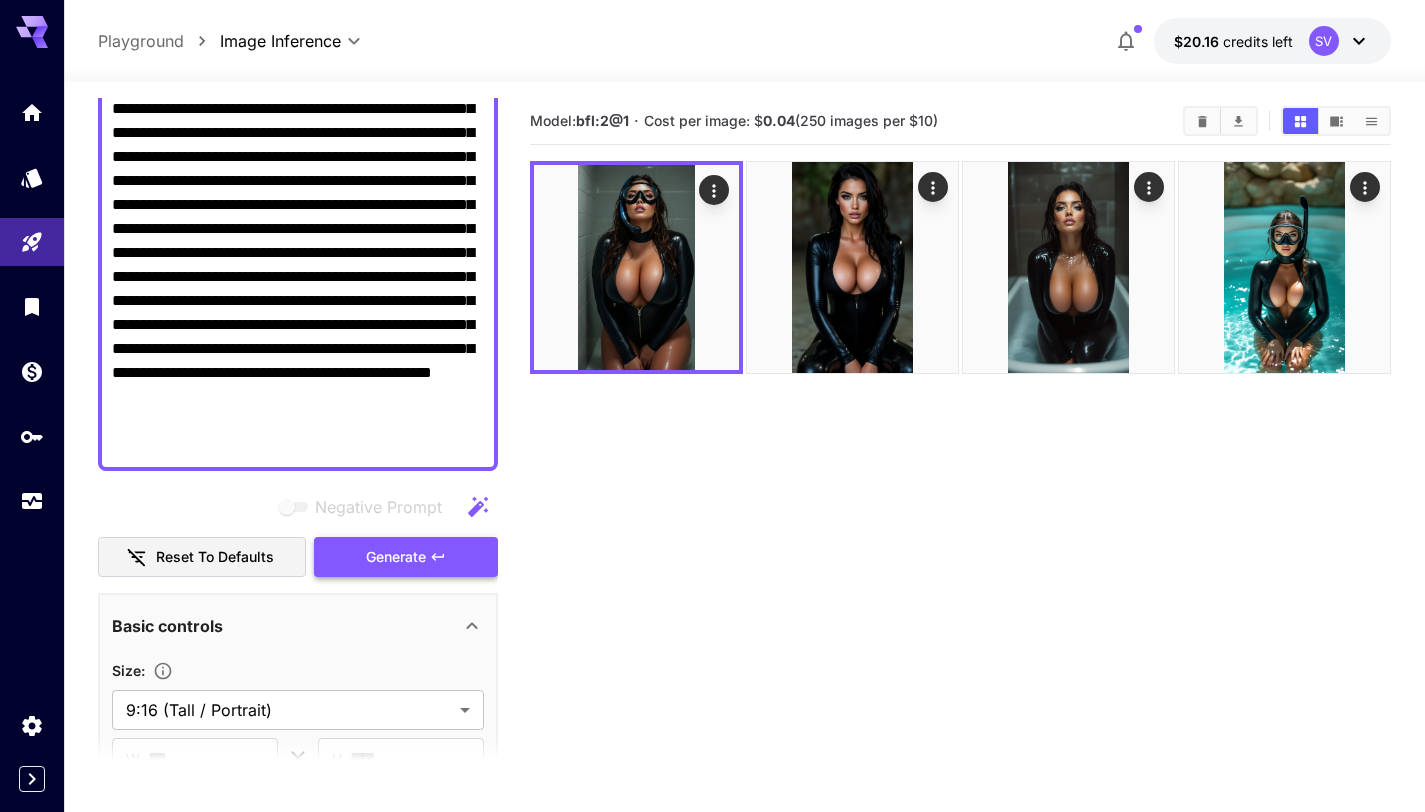 click on "Generate" at bounding box center [406, 557] 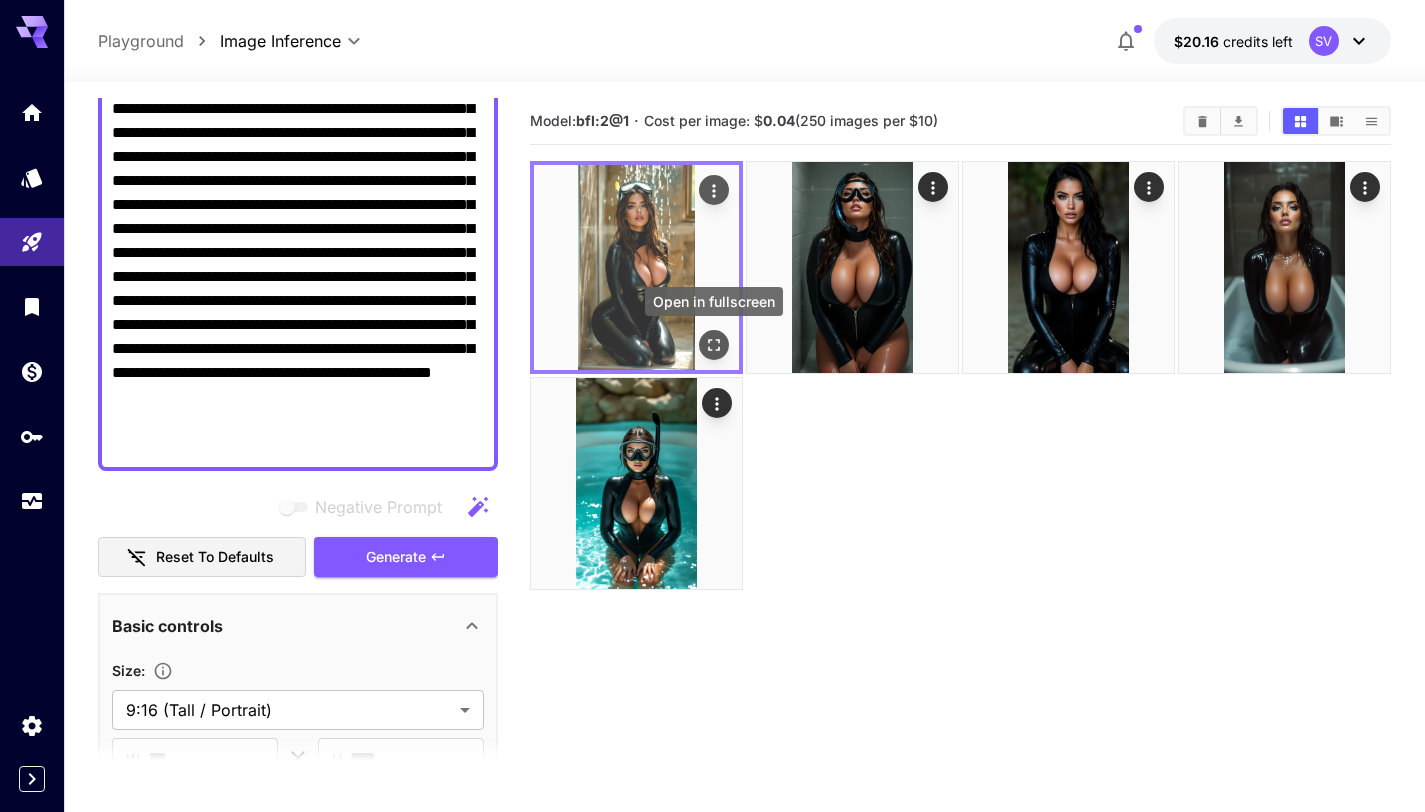 click 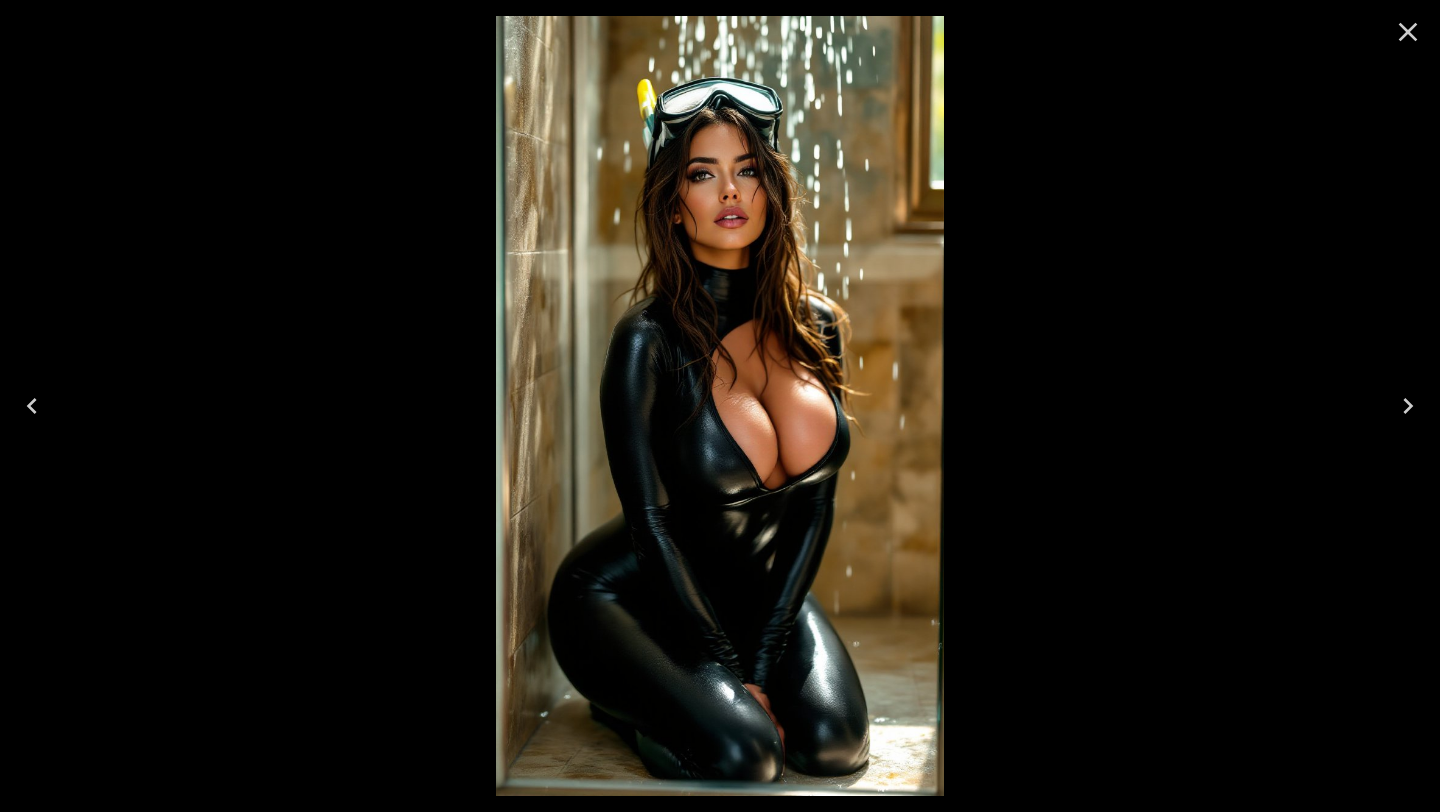 click 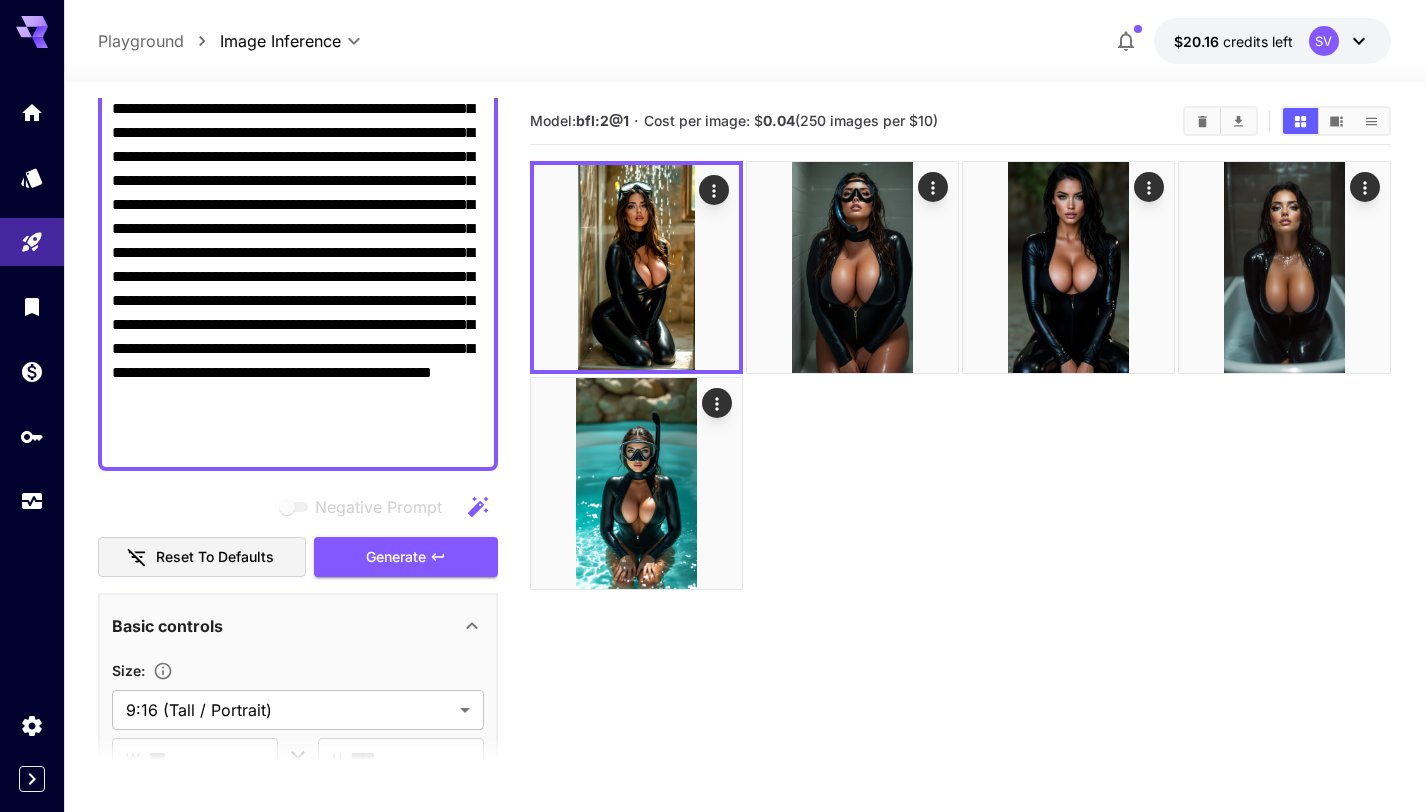 click on "**********" at bounding box center [298, 229] 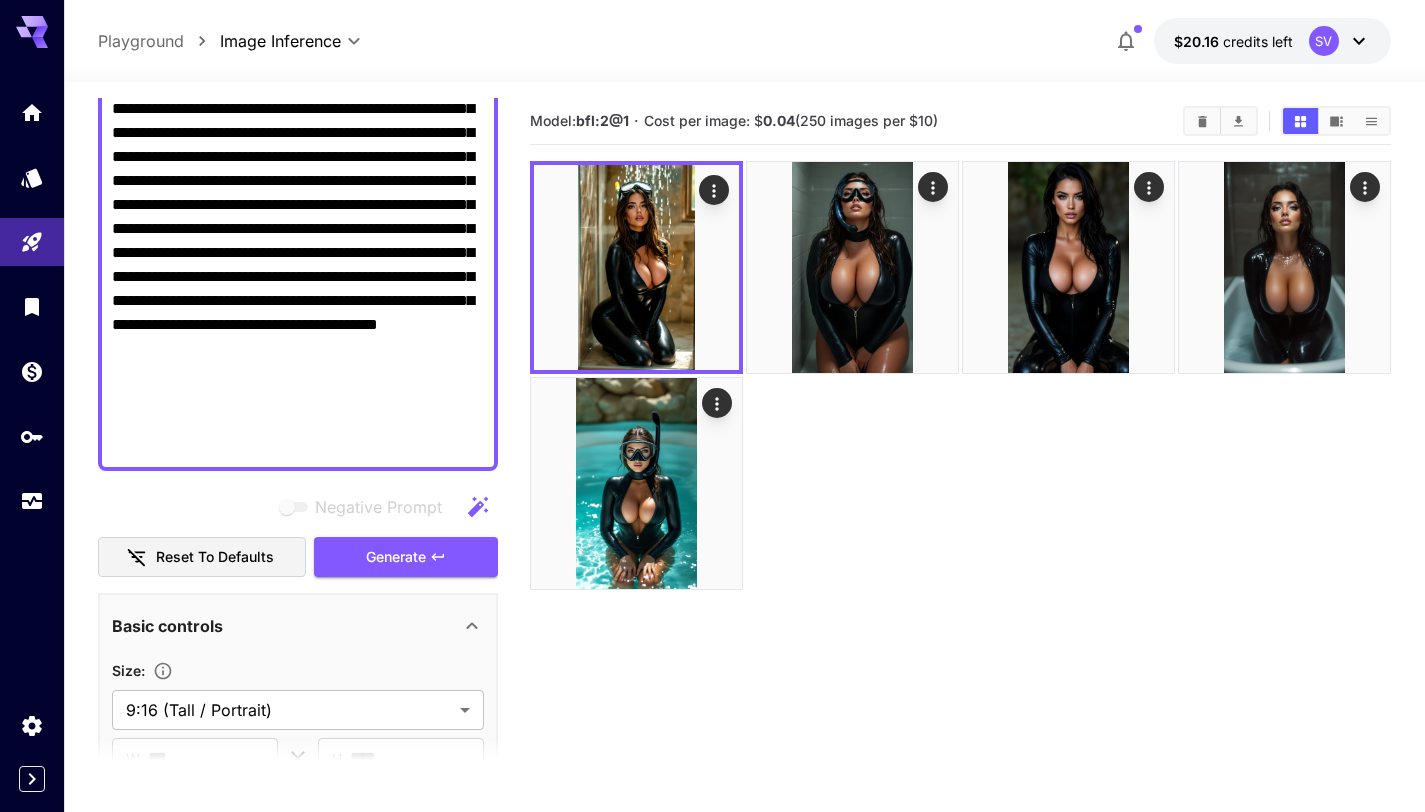 scroll, scrollTop: 209, scrollLeft: 0, axis: vertical 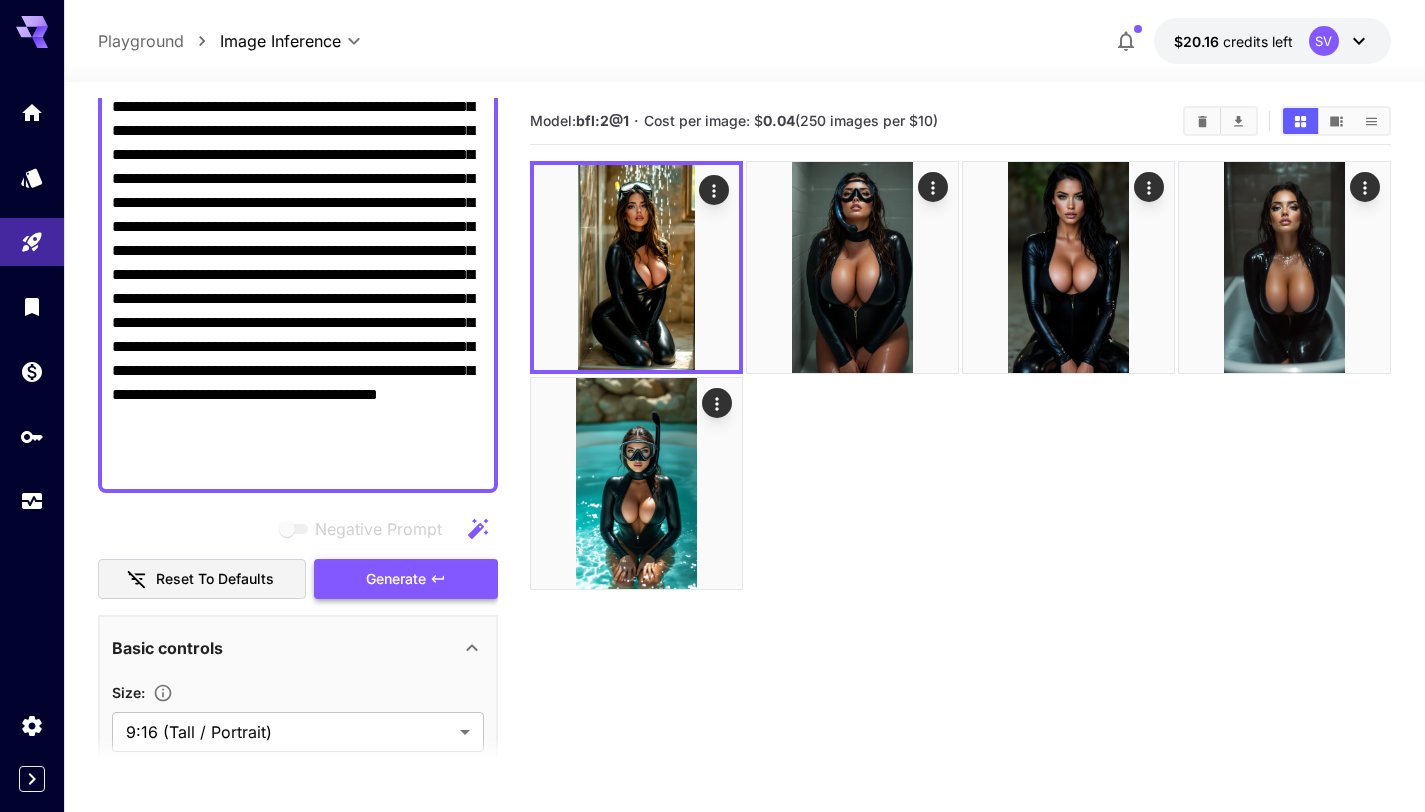 click on "Generate" at bounding box center (406, 579) 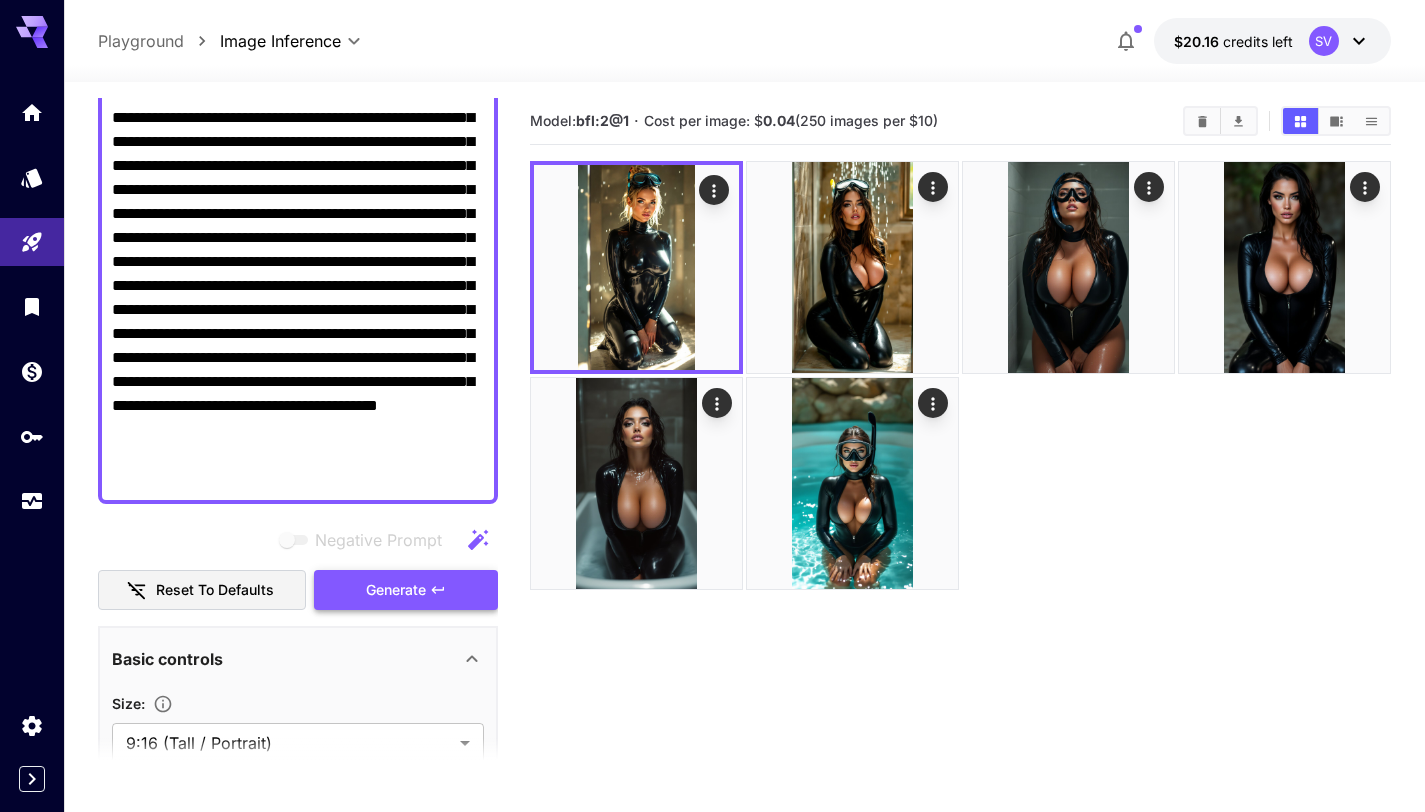 scroll, scrollTop: 196, scrollLeft: 0, axis: vertical 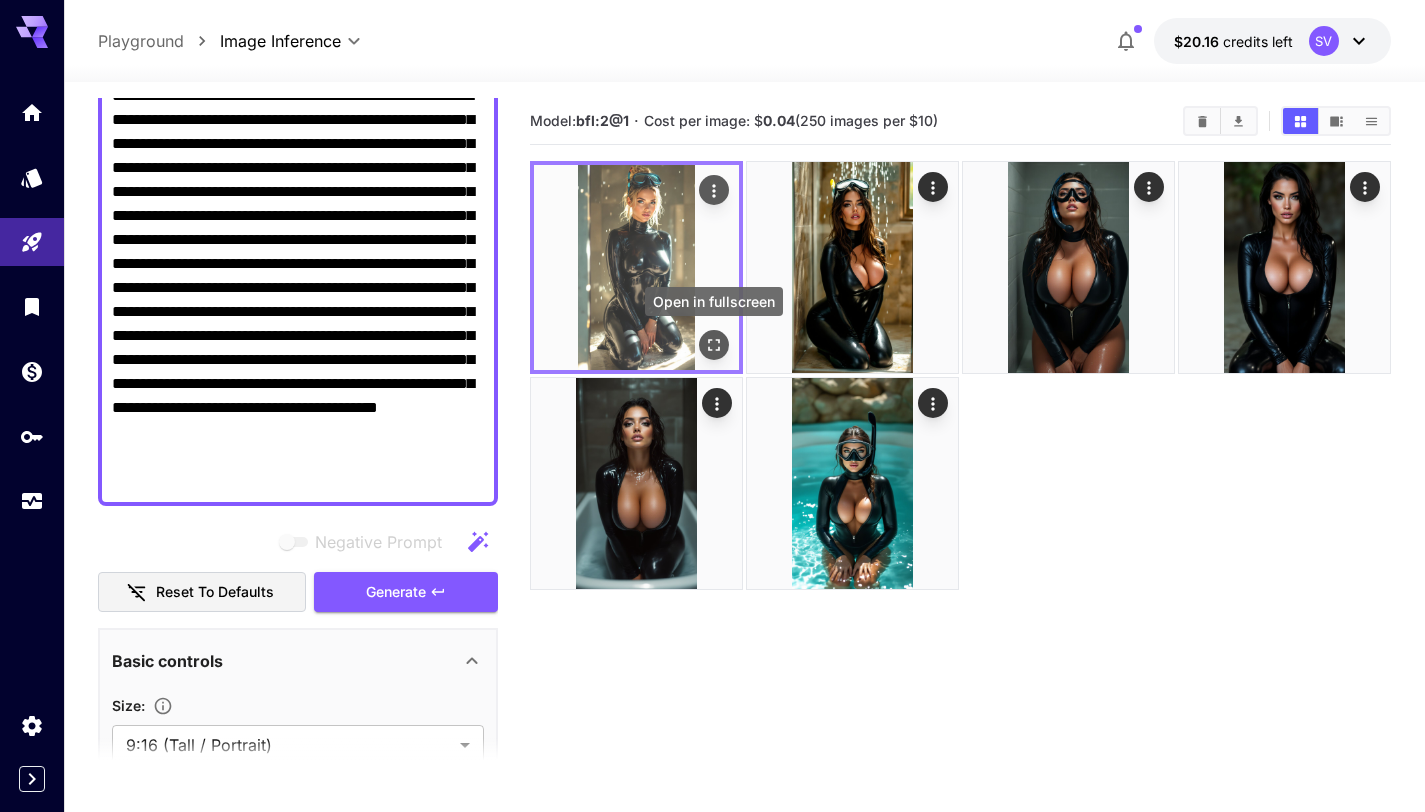 click 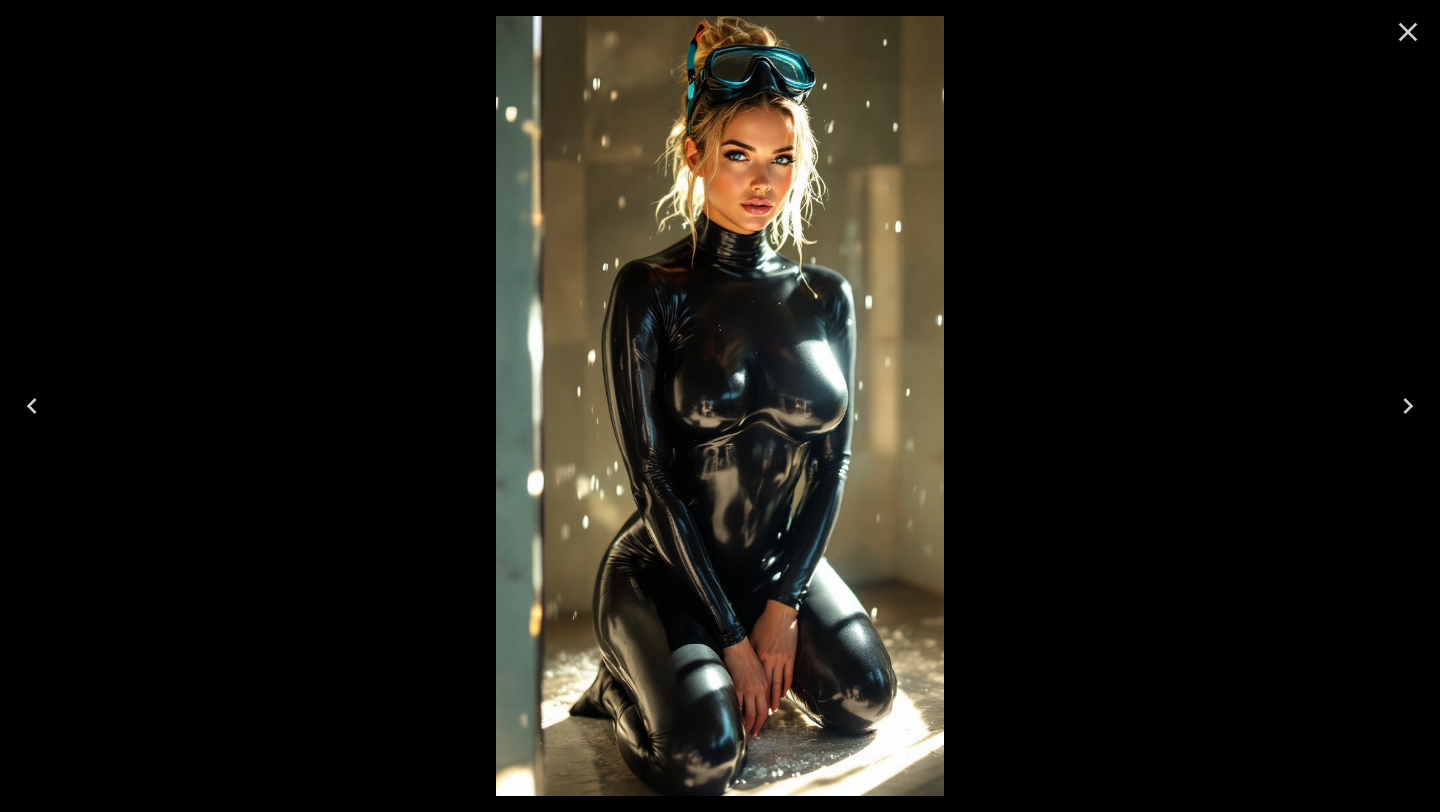 click 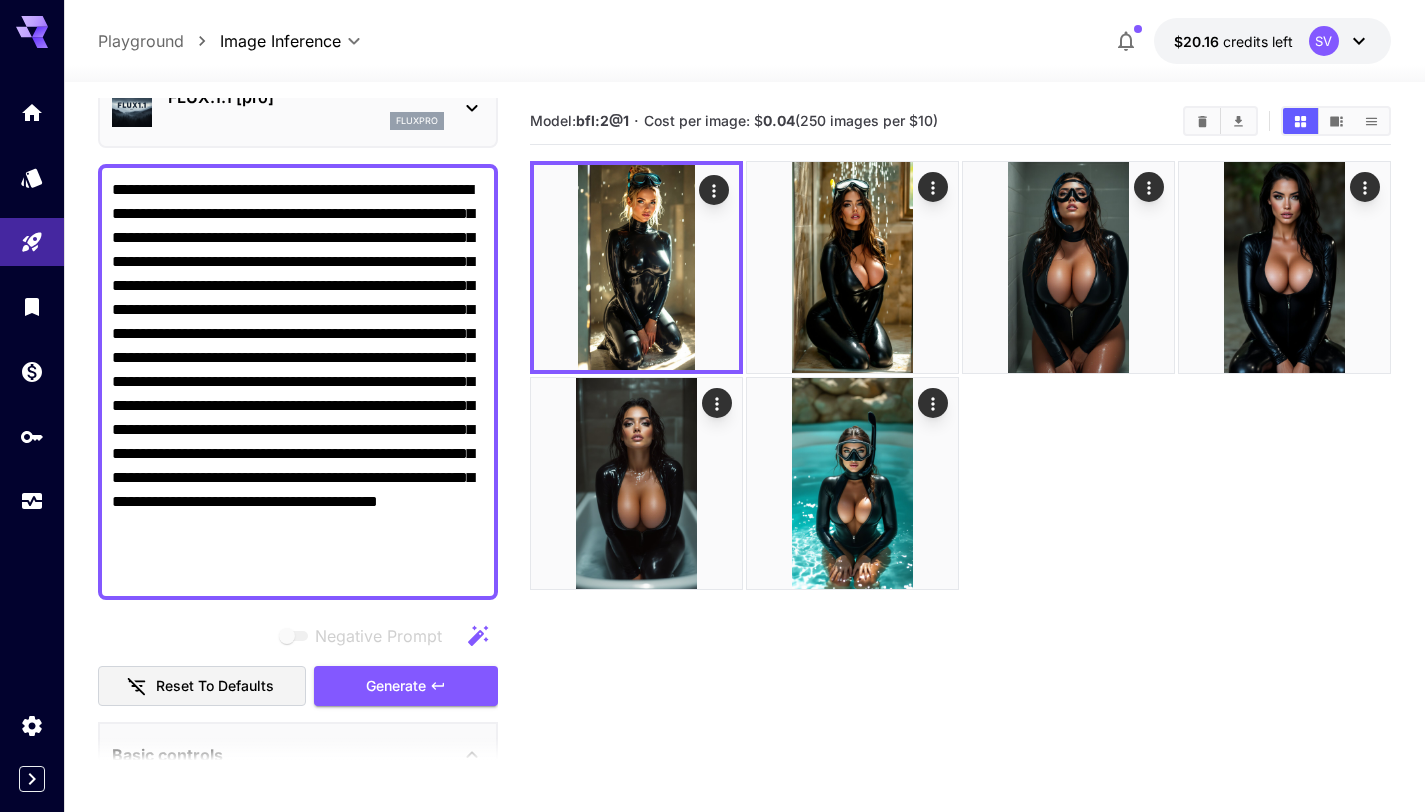 scroll, scrollTop: 112, scrollLeft: 0, axis: vertical 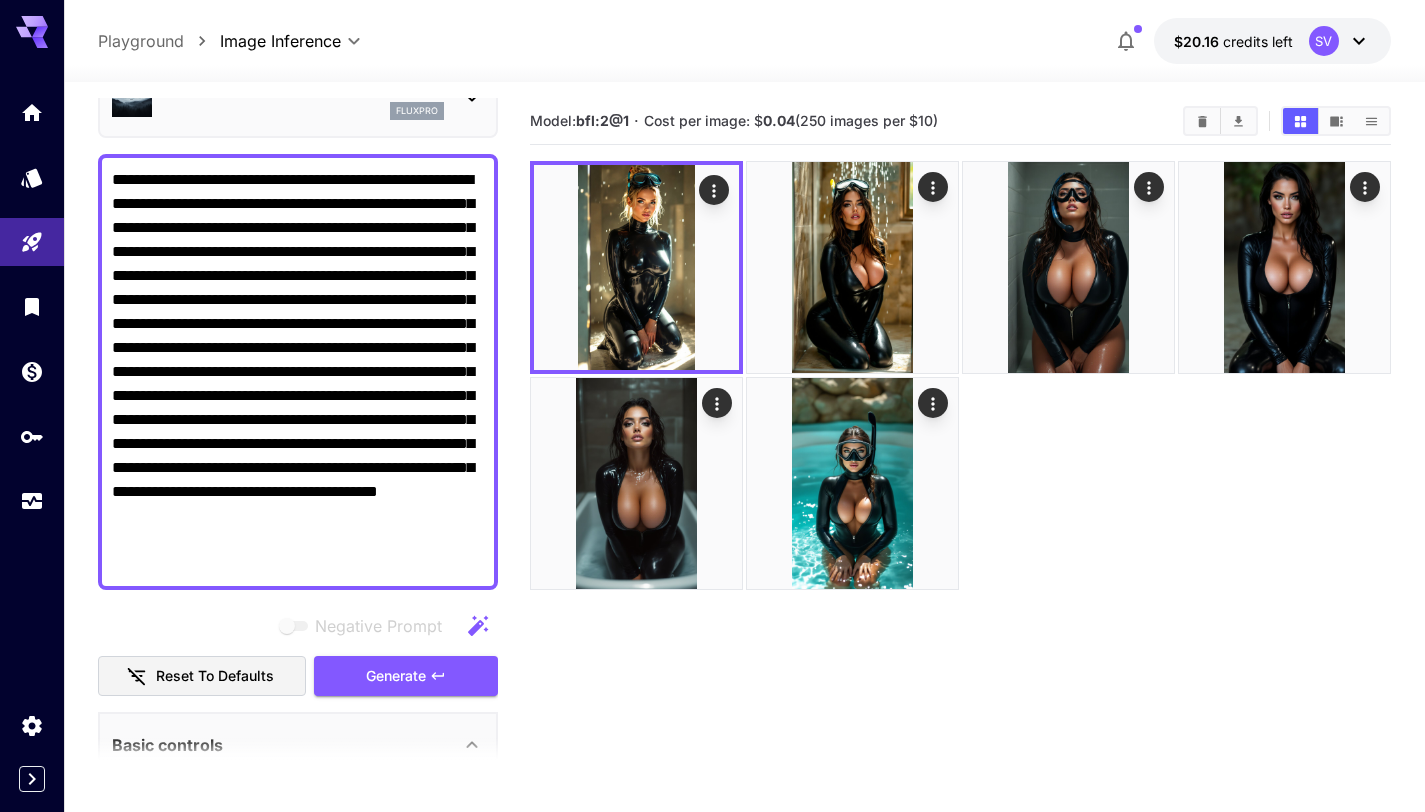 click on "**********" at bounding box center [298, 372] 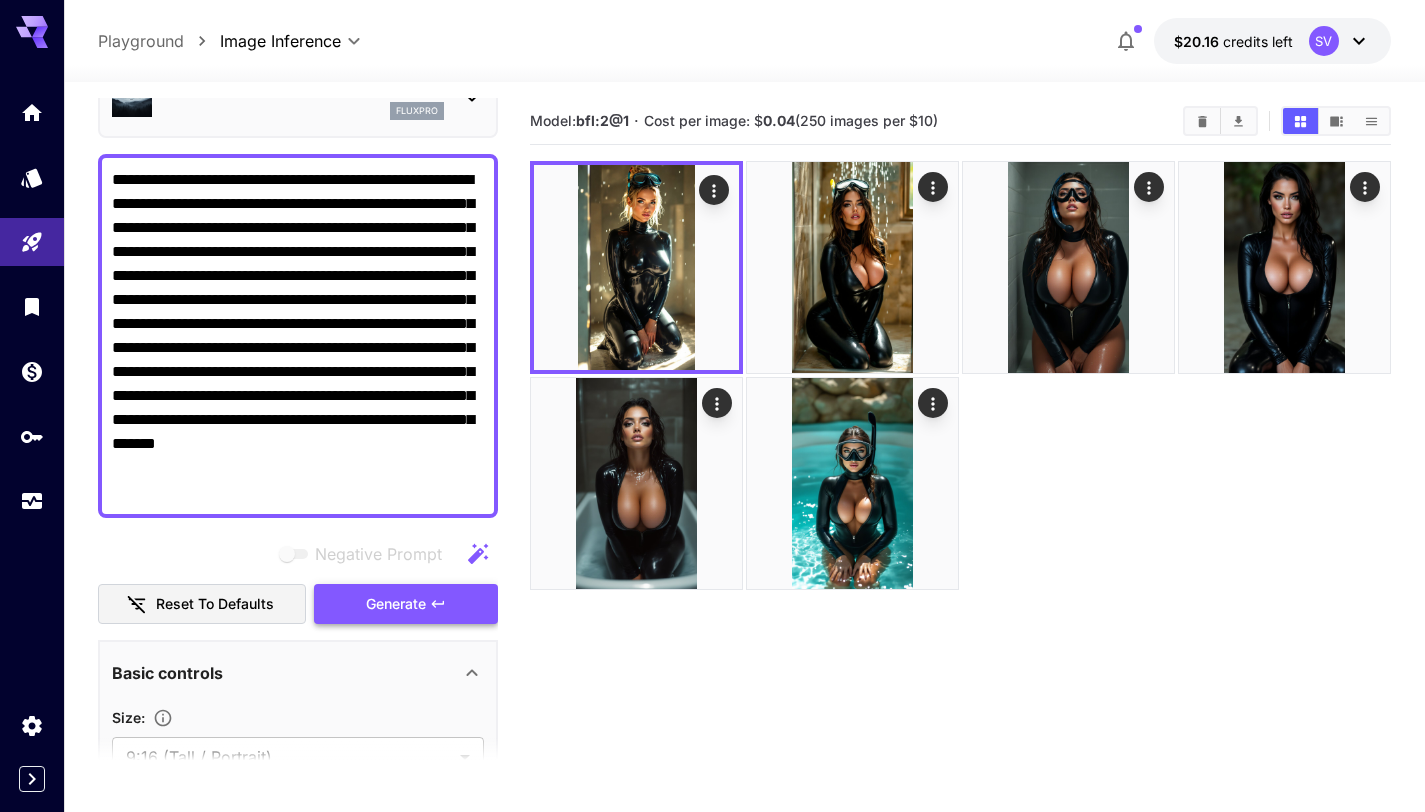 type on "**********" 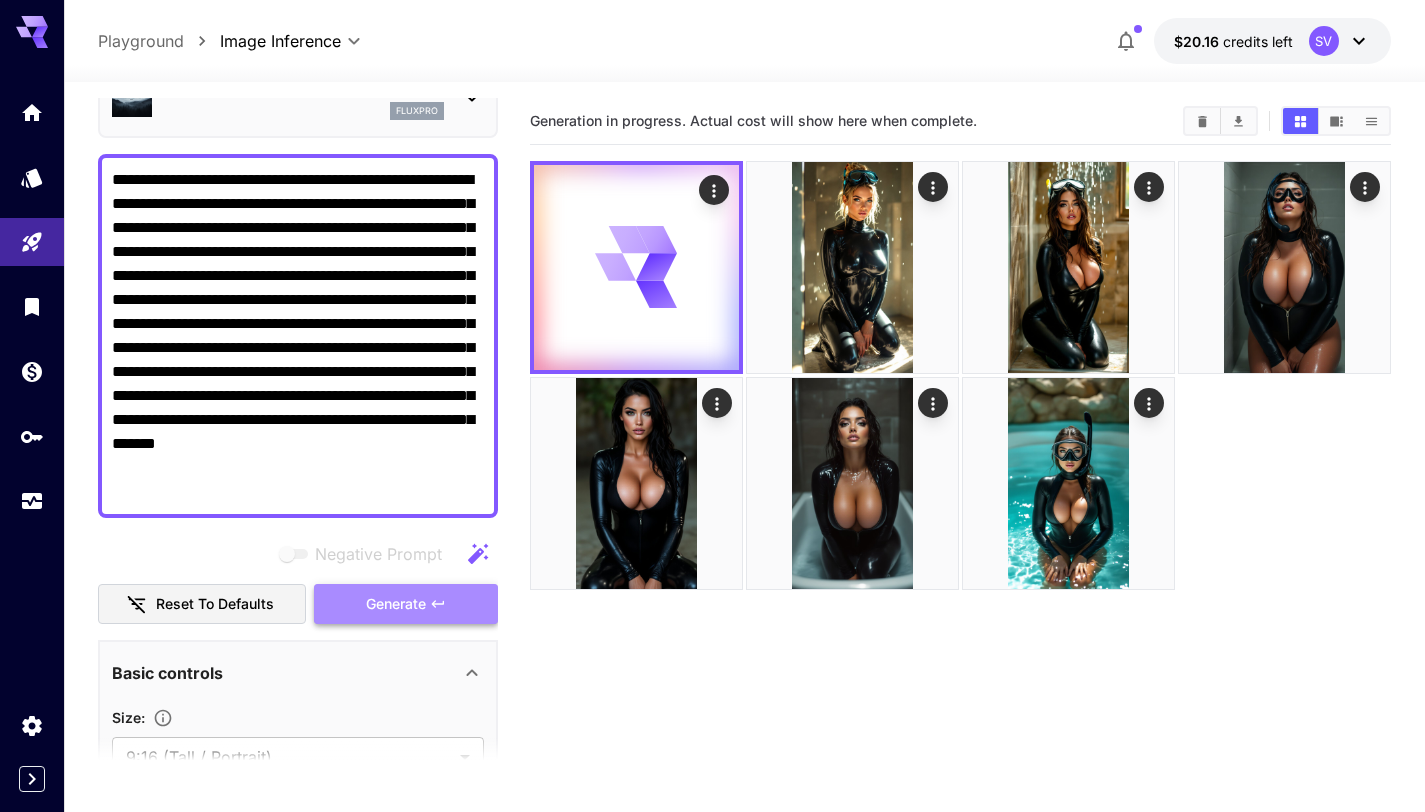click on "Generate" at bounding box center [406, 604] 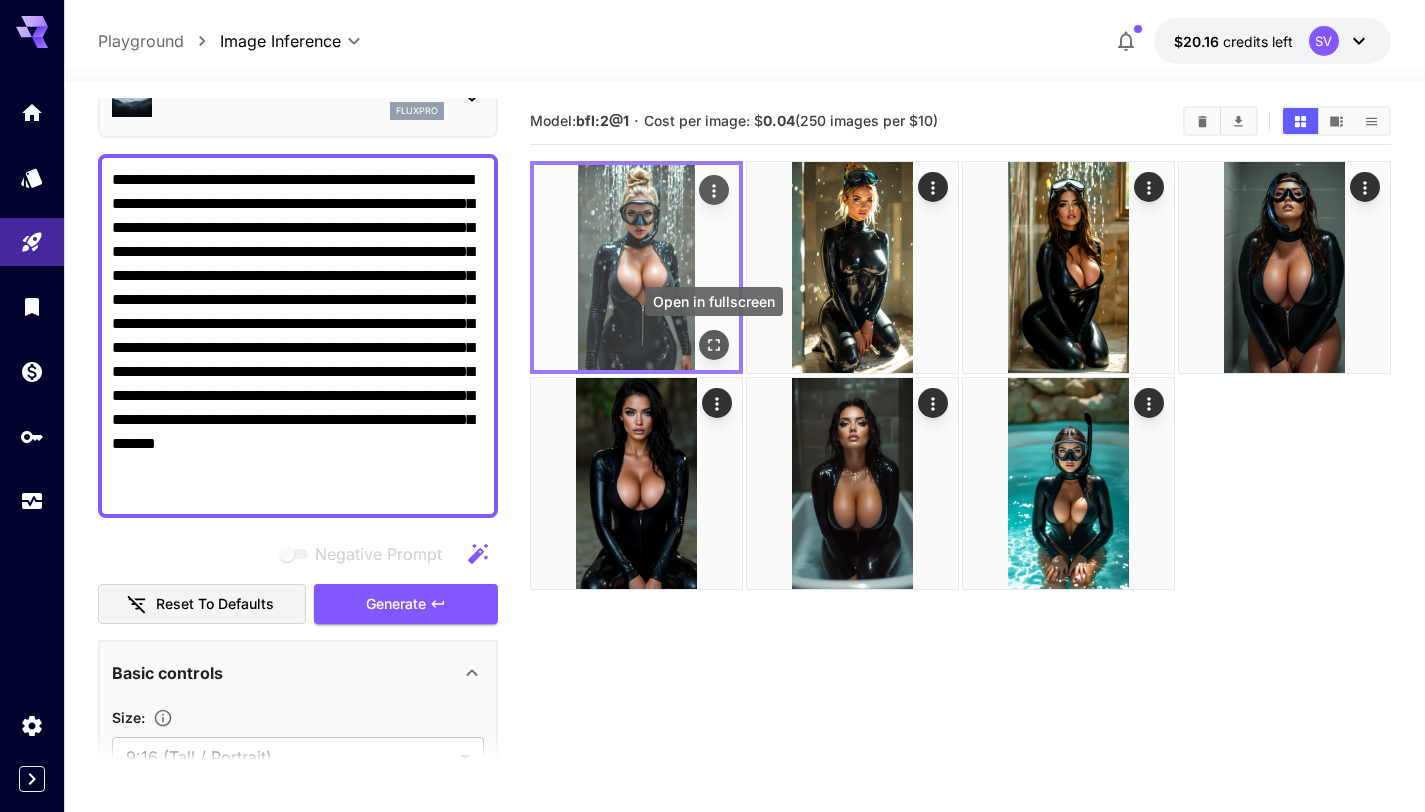 click 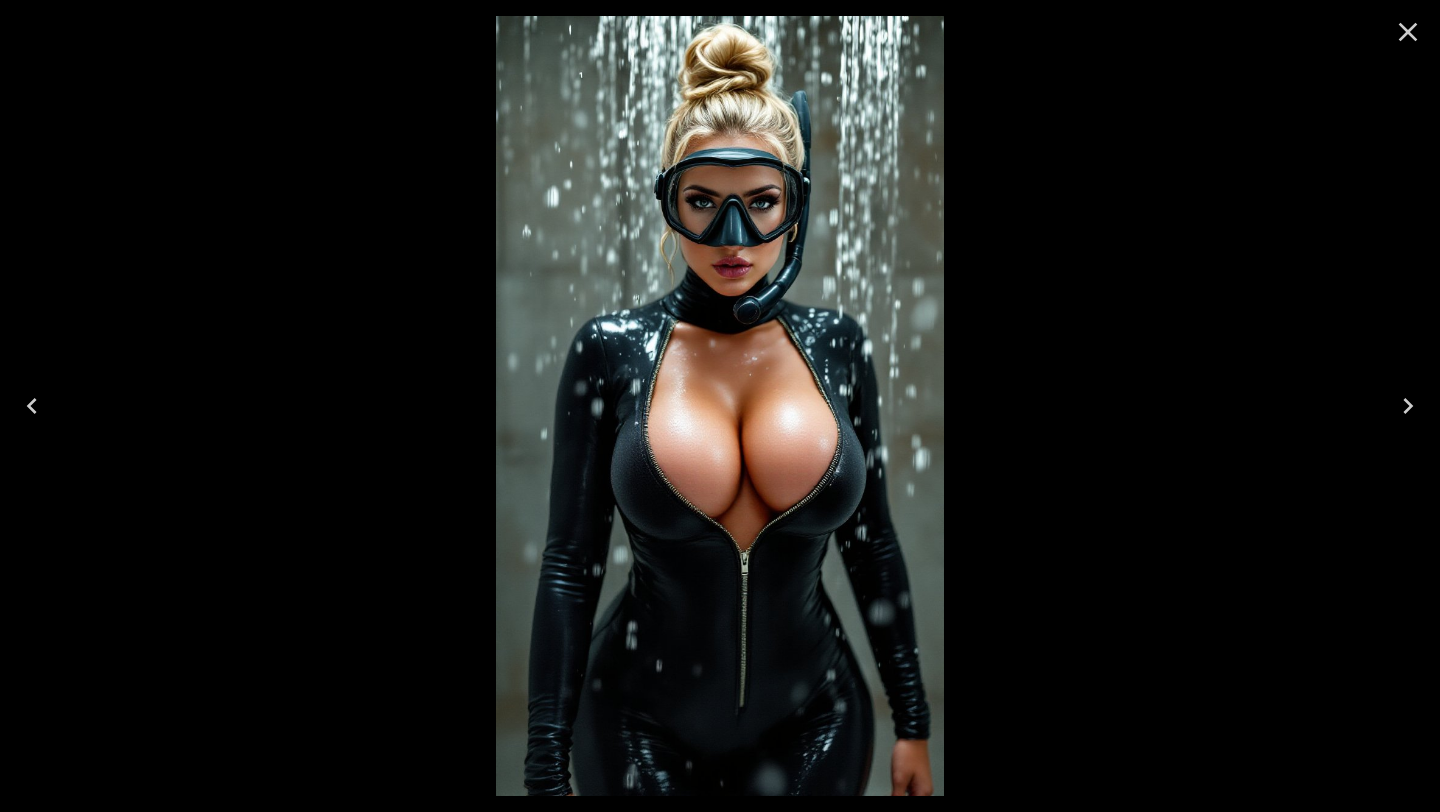 click 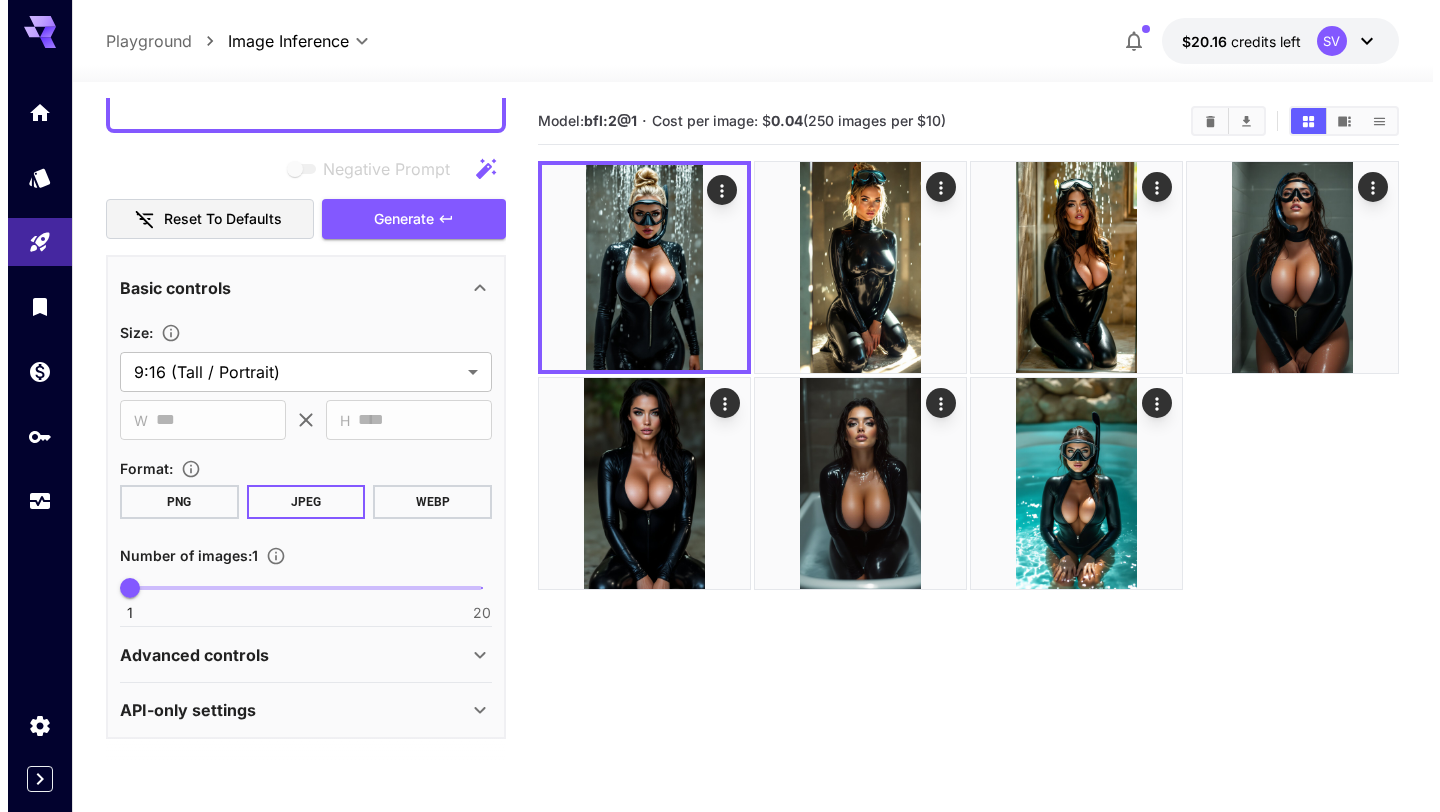 scroll, scrollTop: 0, scrollLeft: 0, axis: both 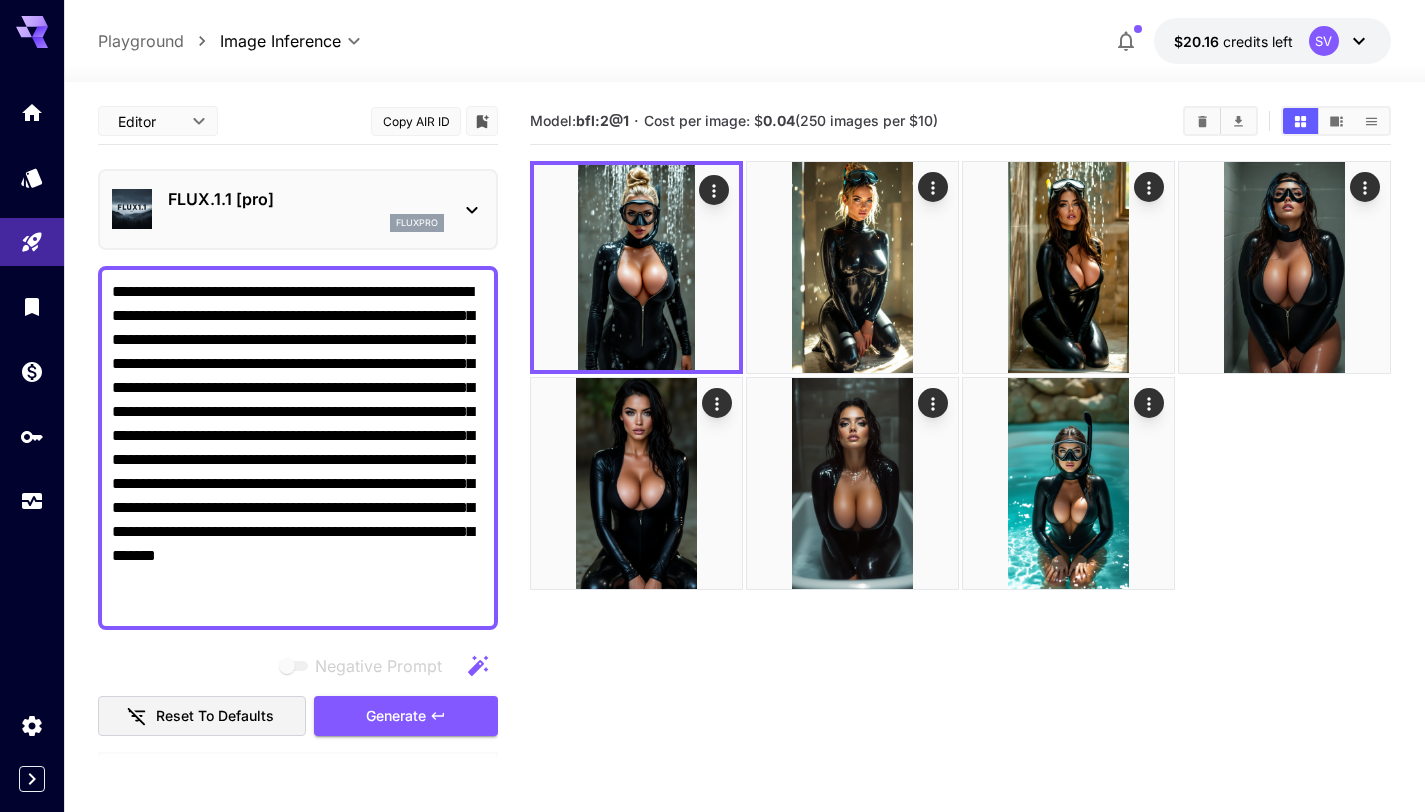 click on "FLUX.1.1 [pro] fluxpro" at bounding box center (298, 209) 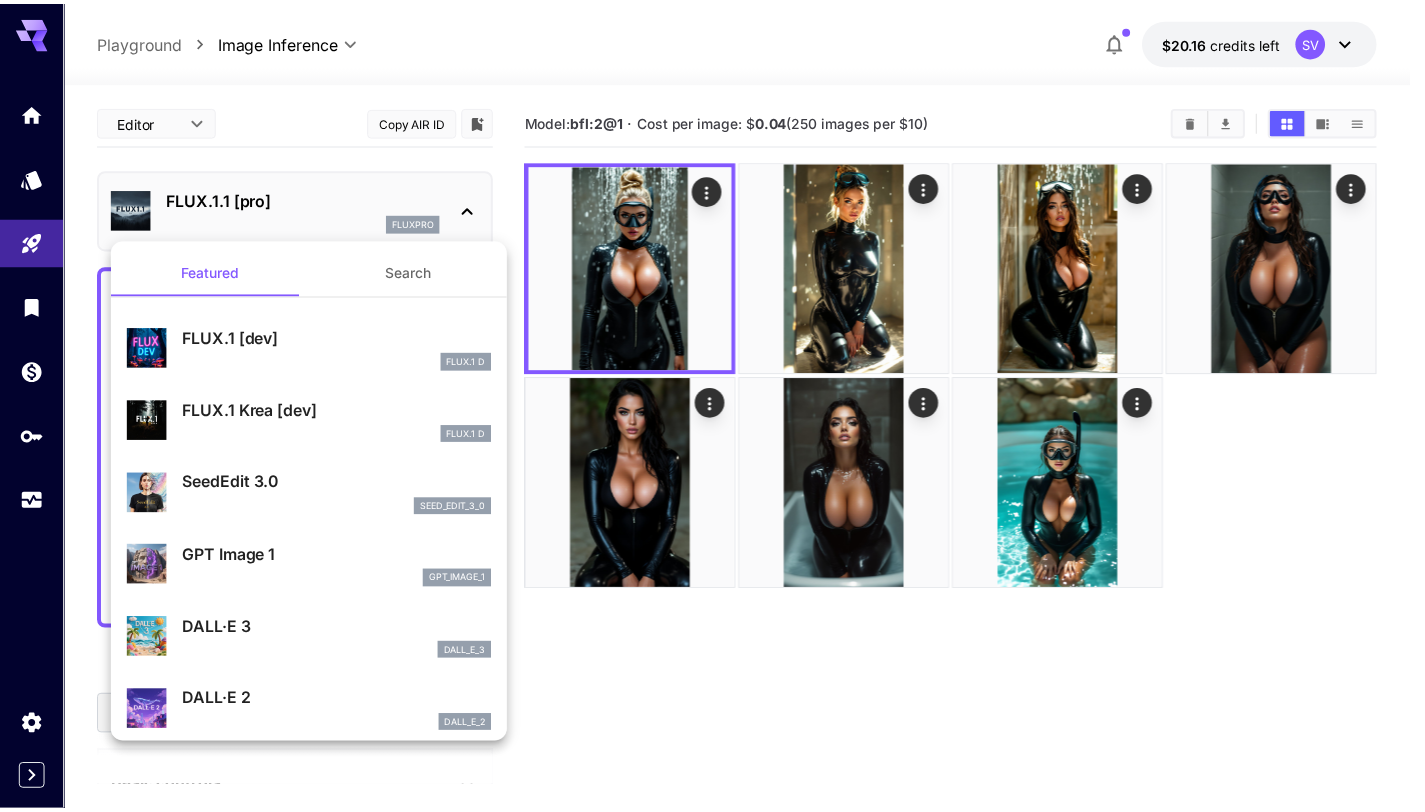 scroll, scrollTop: 0, scrollLeft: 0, axis: both 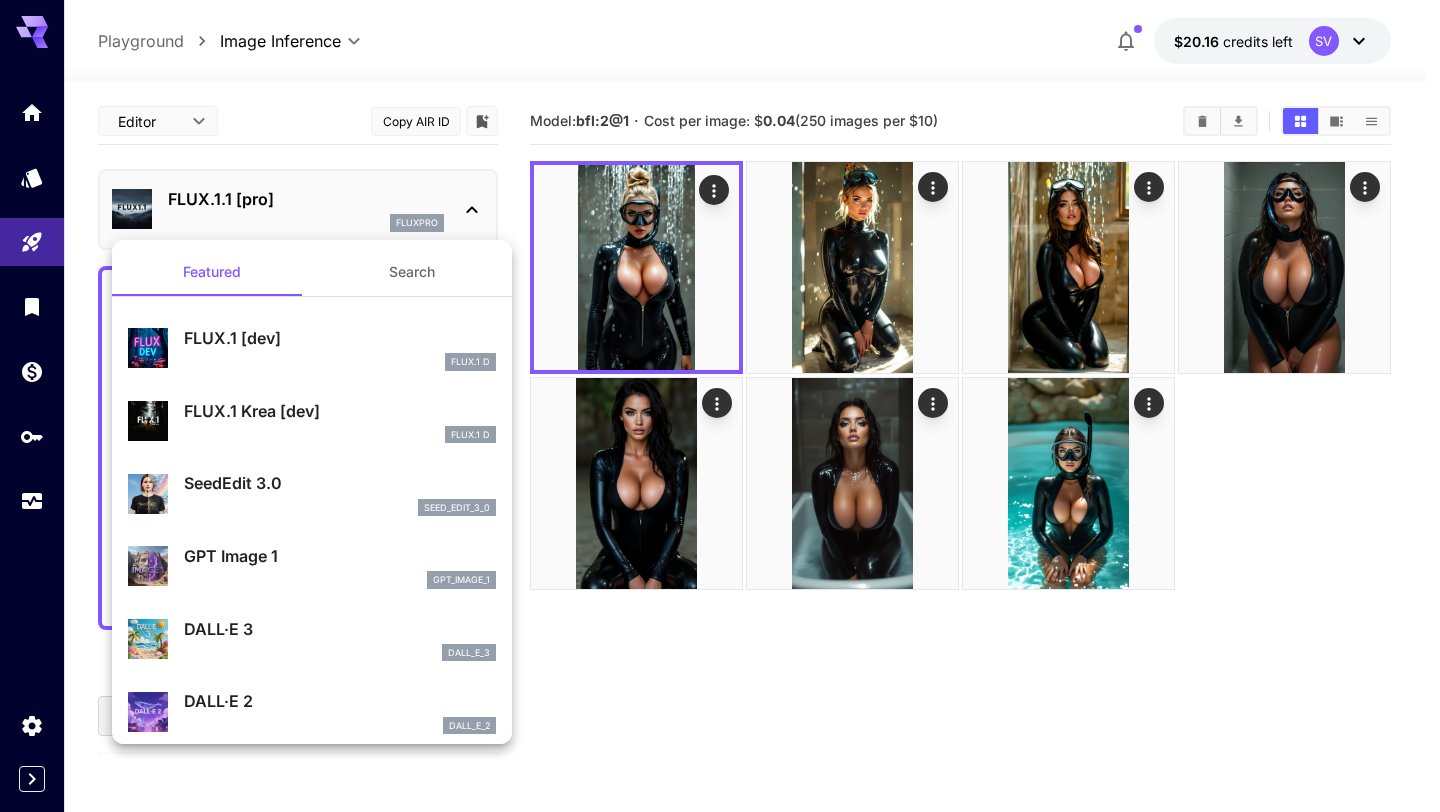 click on "FLUX.1 [dev]" at bounding box center [340, 338] 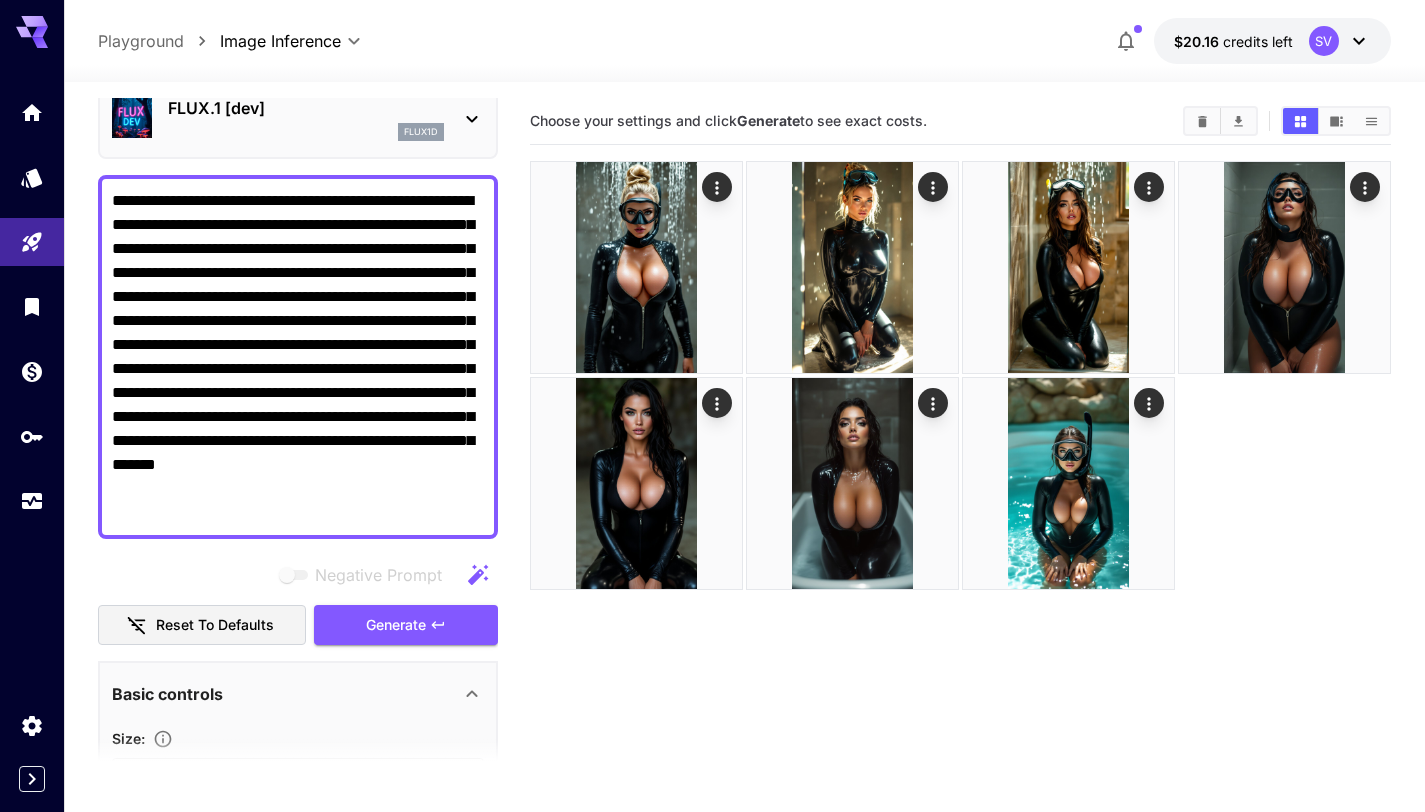 scroll, scrollTop: 114, scrollLeft: 0, axis: vertical 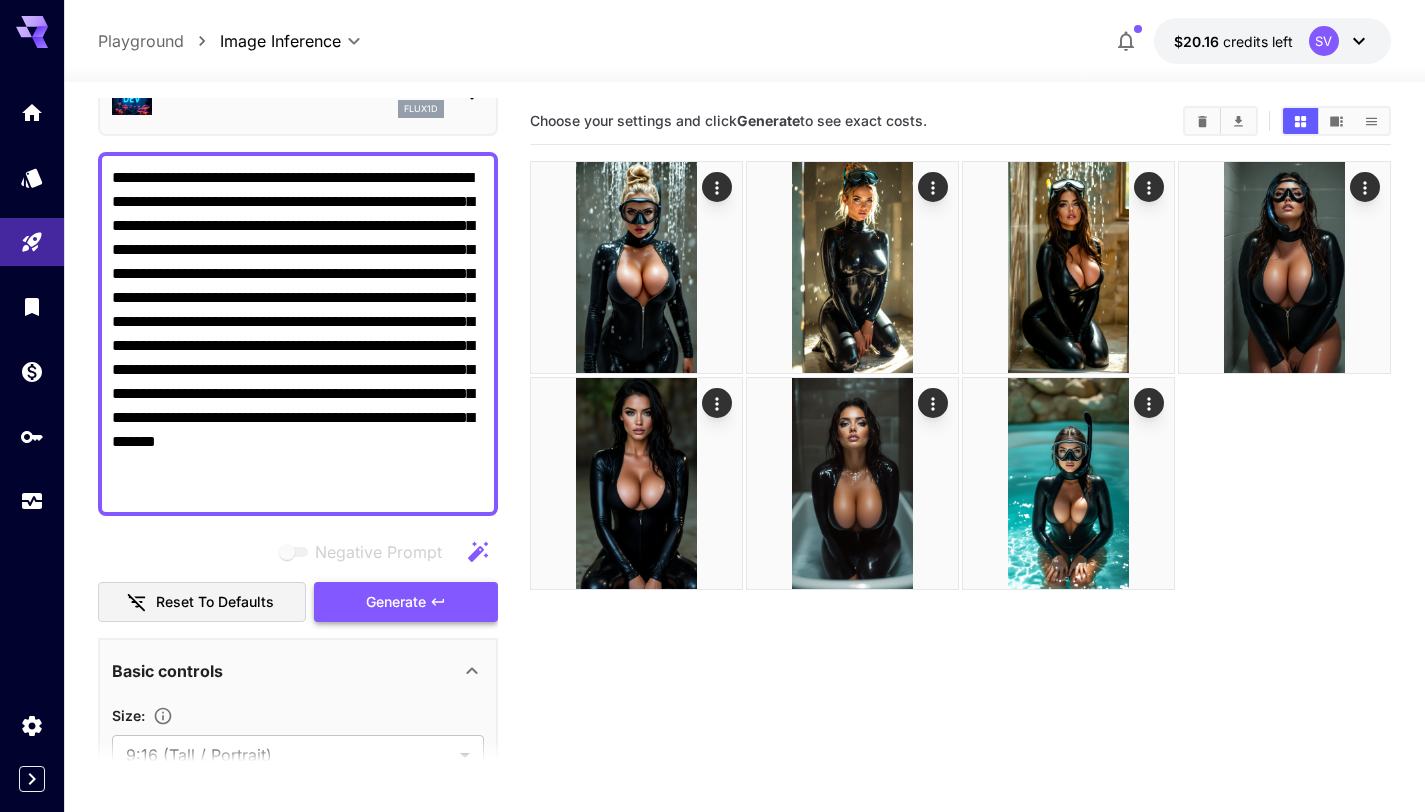 click on "Generate" at bounding box center [396, 602] 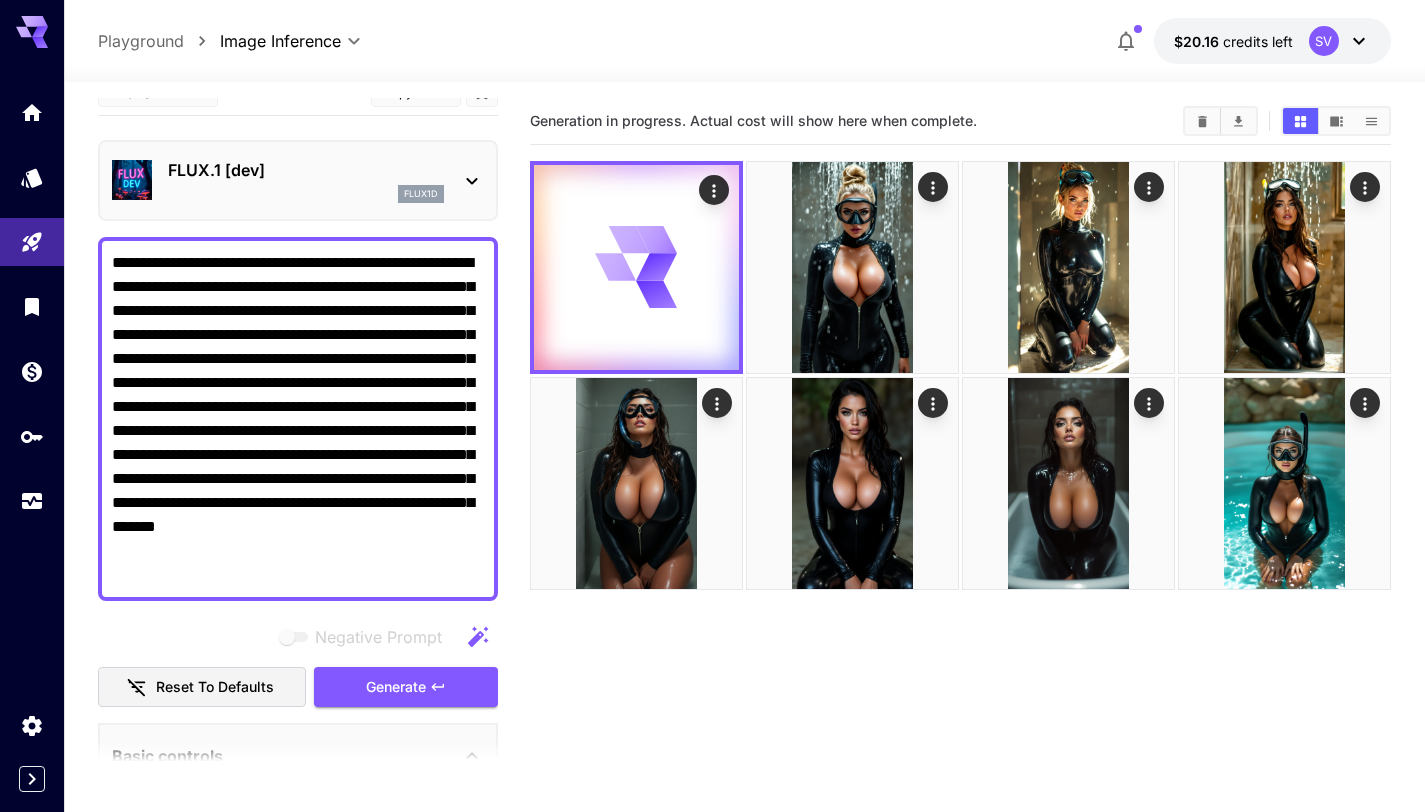 scroll, scrollTop: 0, scrollLeft: 0, axis: both 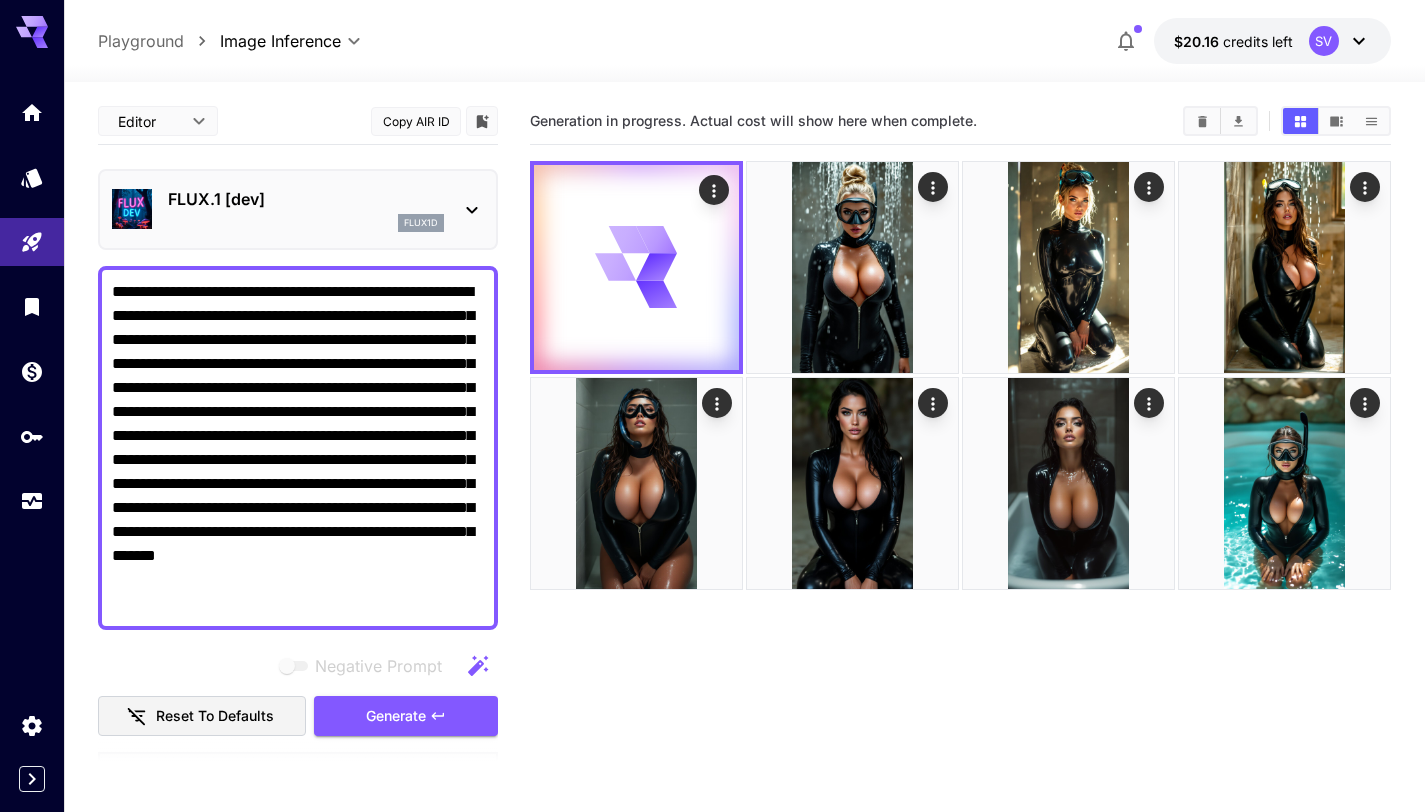 click on "FLUX.1 [dev]" at bounding box center [306, 199] 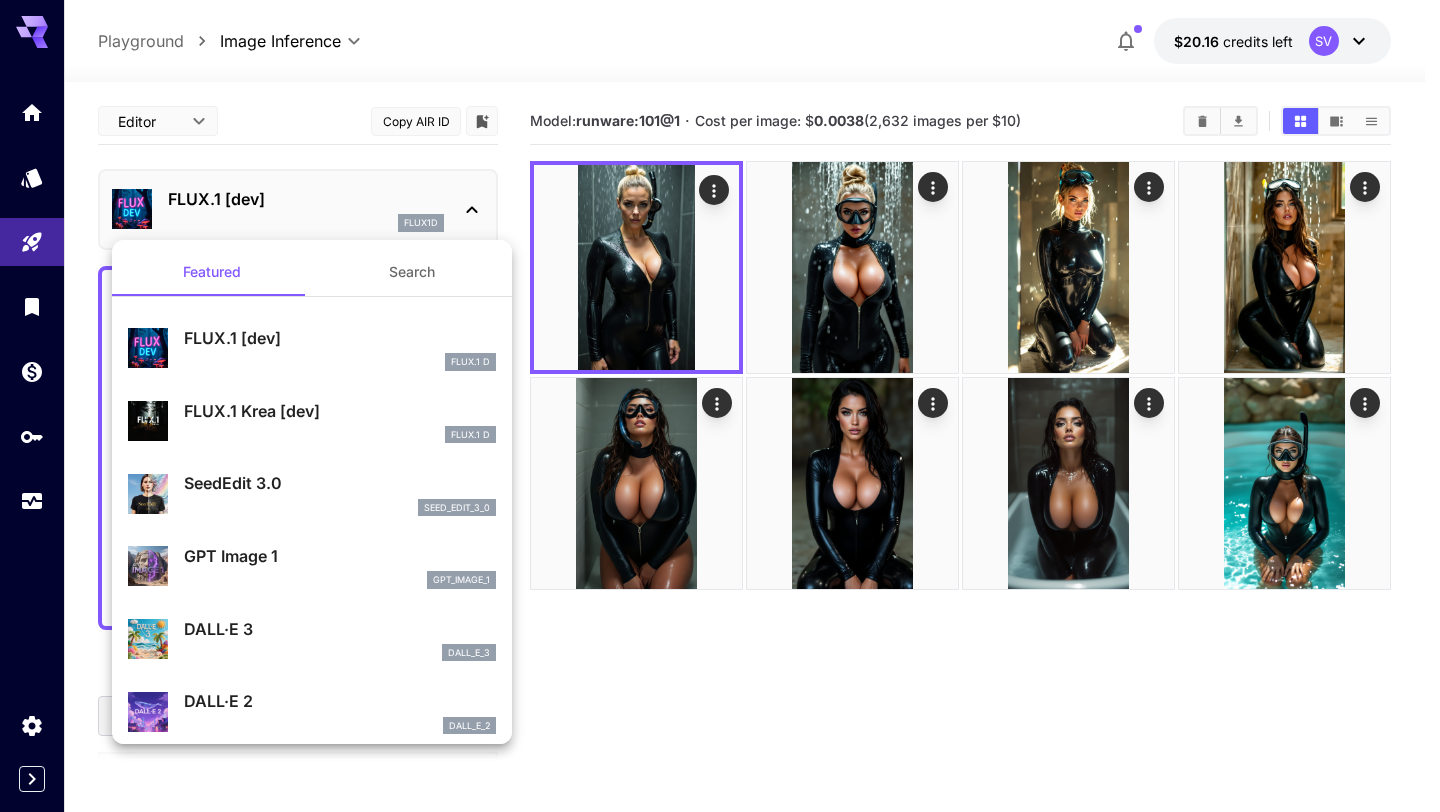 click on "FLUX.1 Krea [dev]" at bounding box center (340, 411) 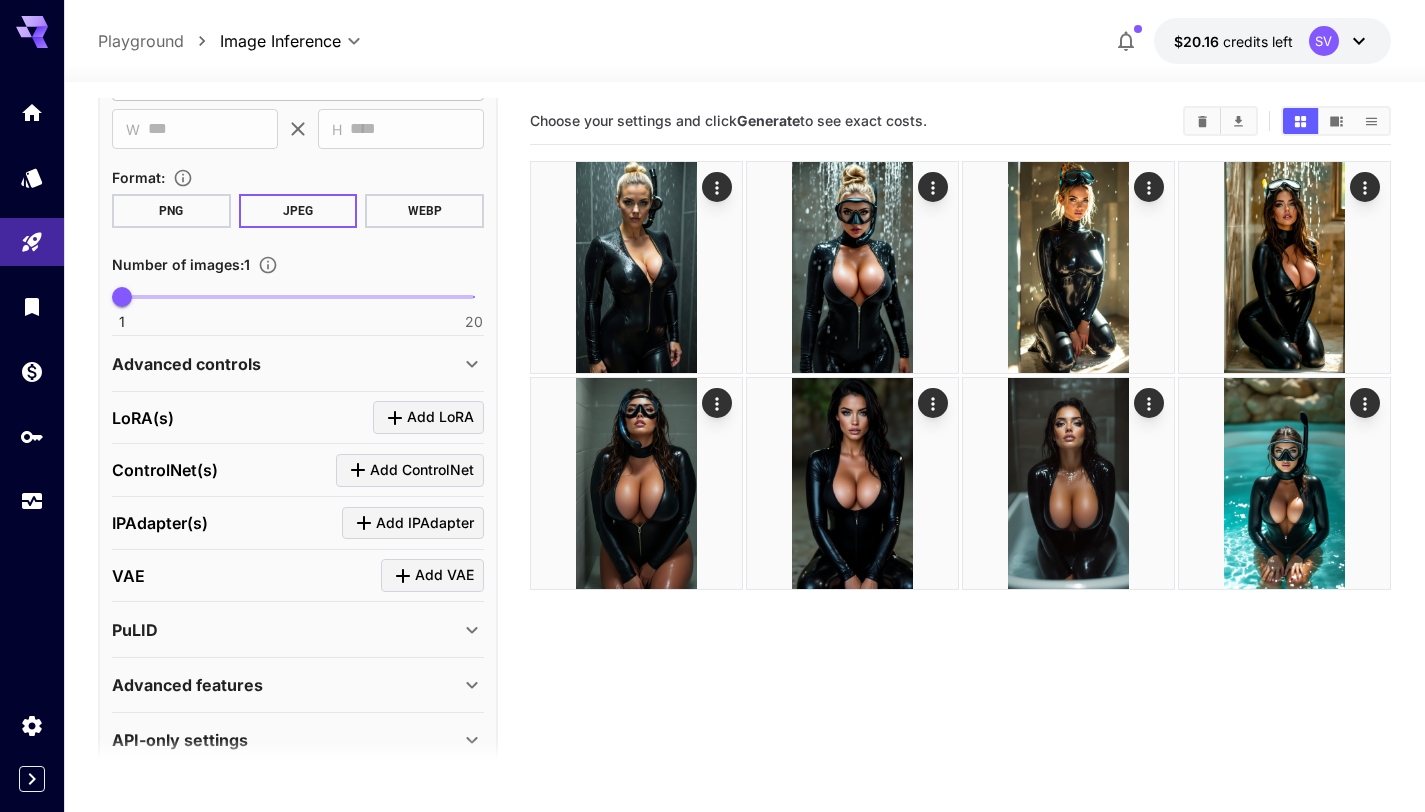 scroll, scrollTop: 819, scrollLeft: 0, axis: vertical 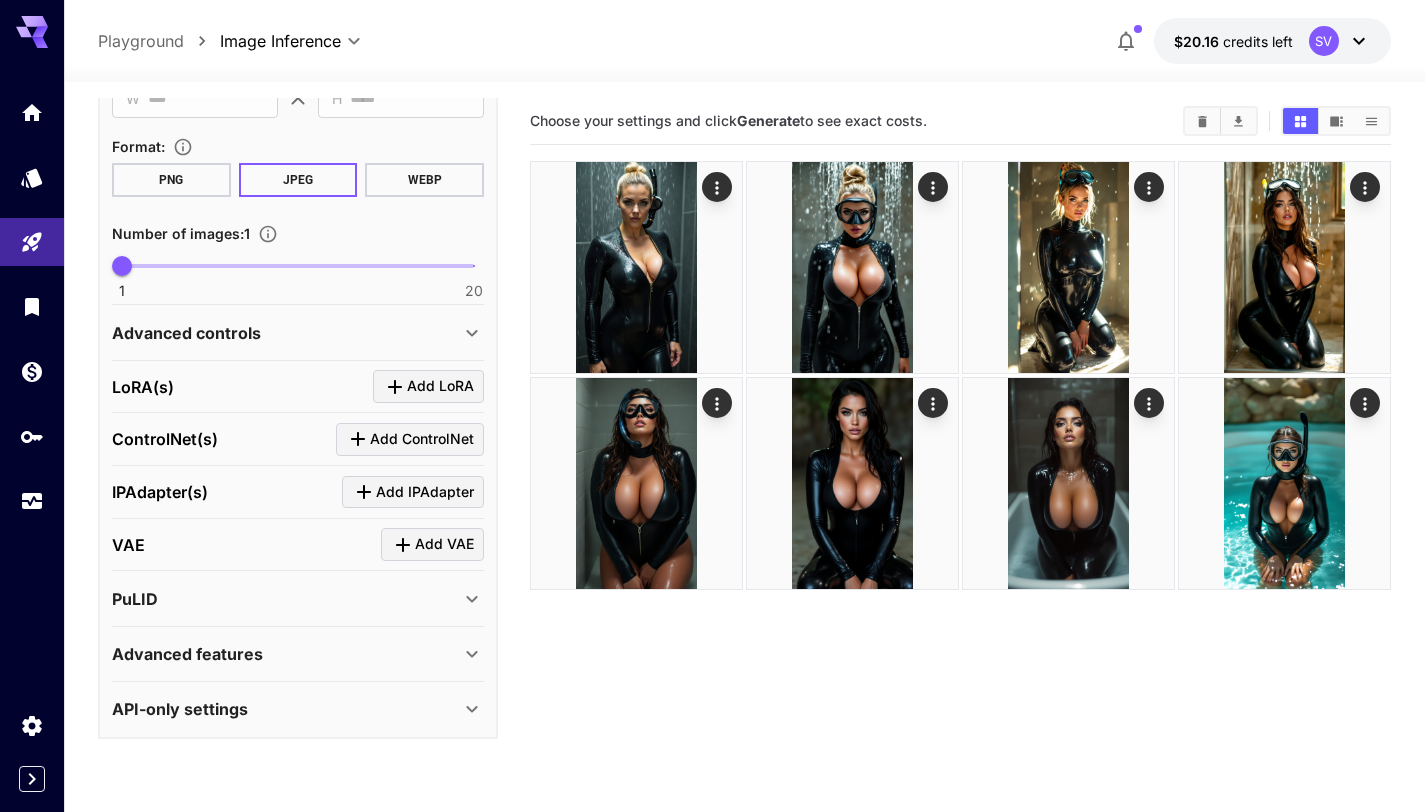 click on "Advanced features" at bounding box center (286, 654) 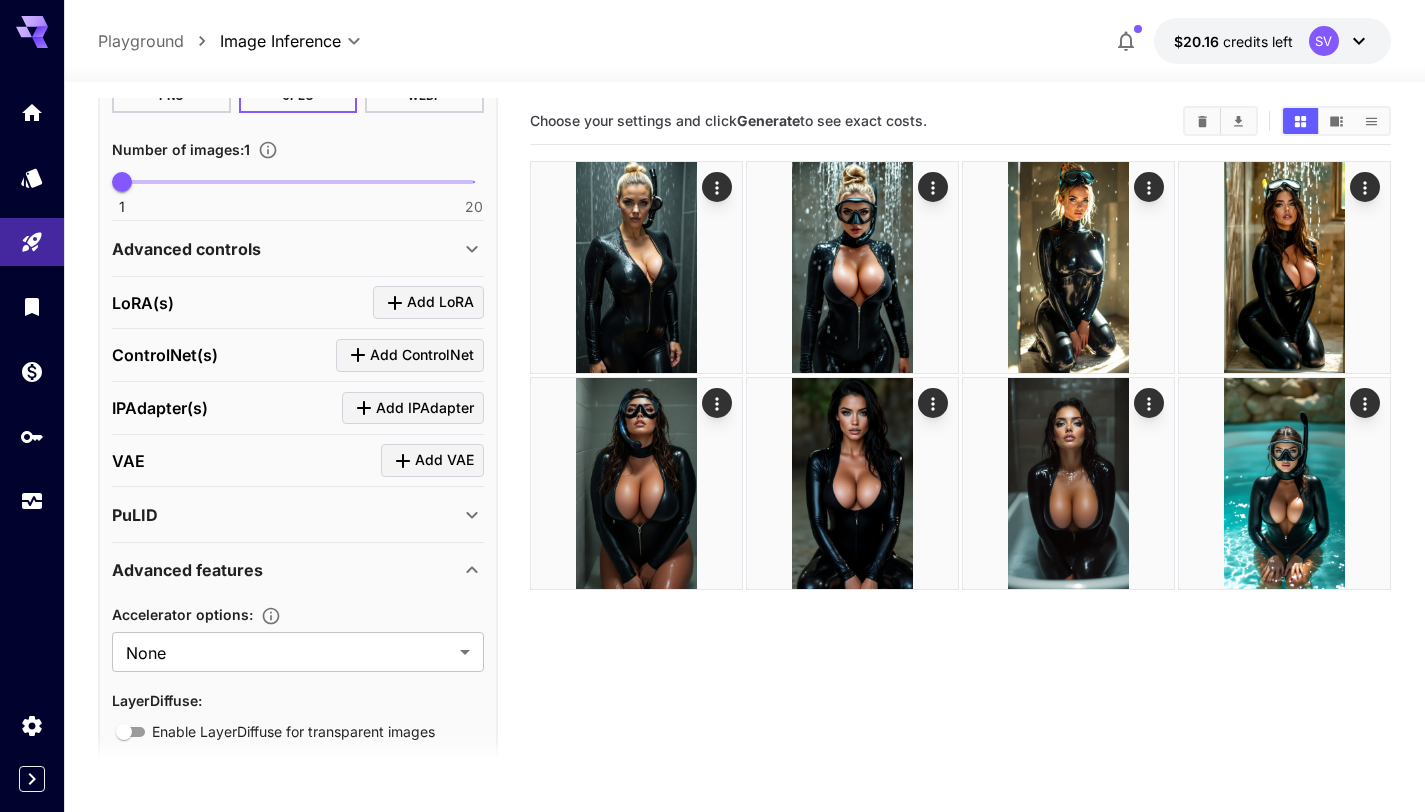scroll, scrollTop: 985, scrollLeft: 0, axis: vertical 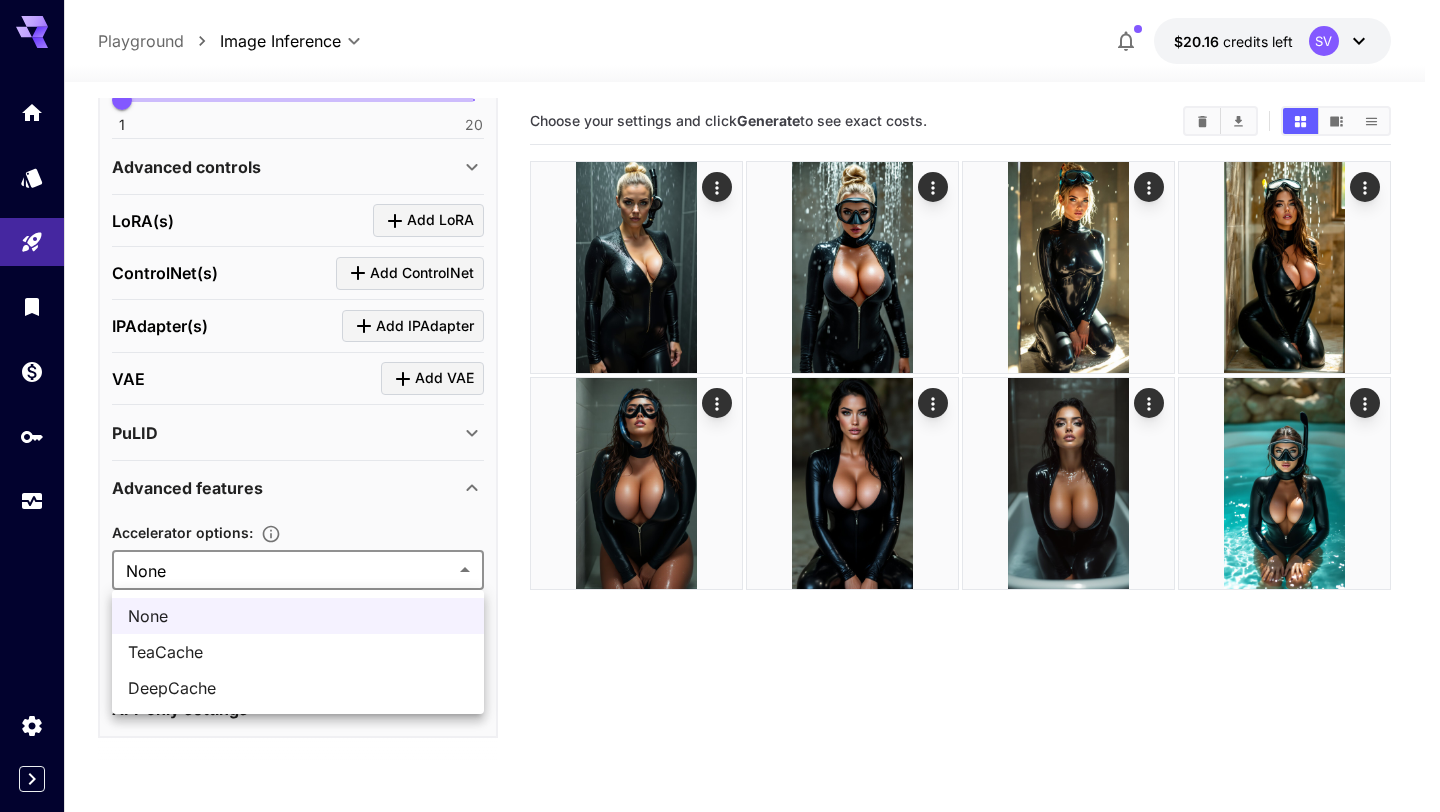 click on "**********" at bounding box center (720, 485) 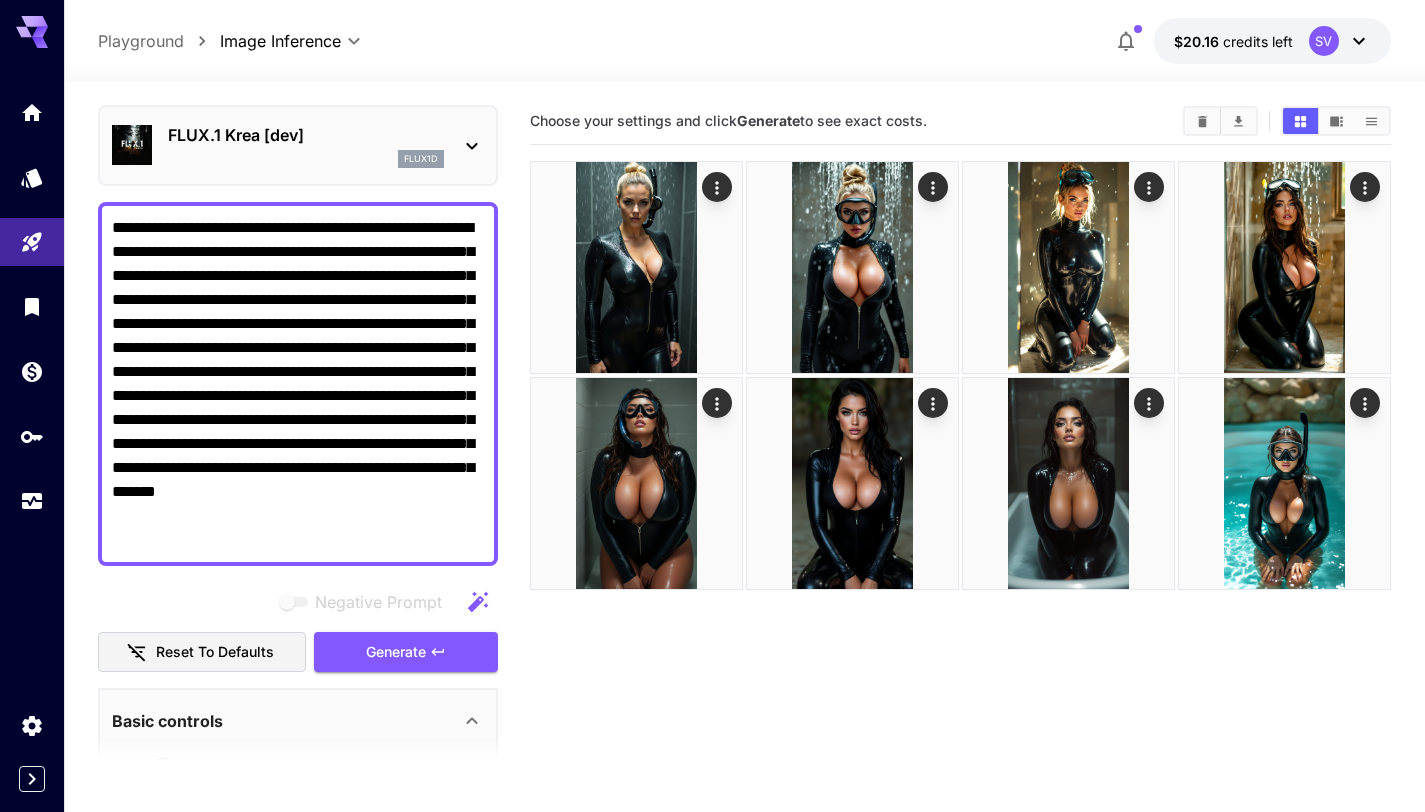scroll, scrollTop: 0, scrollLeft: 0, axis: both 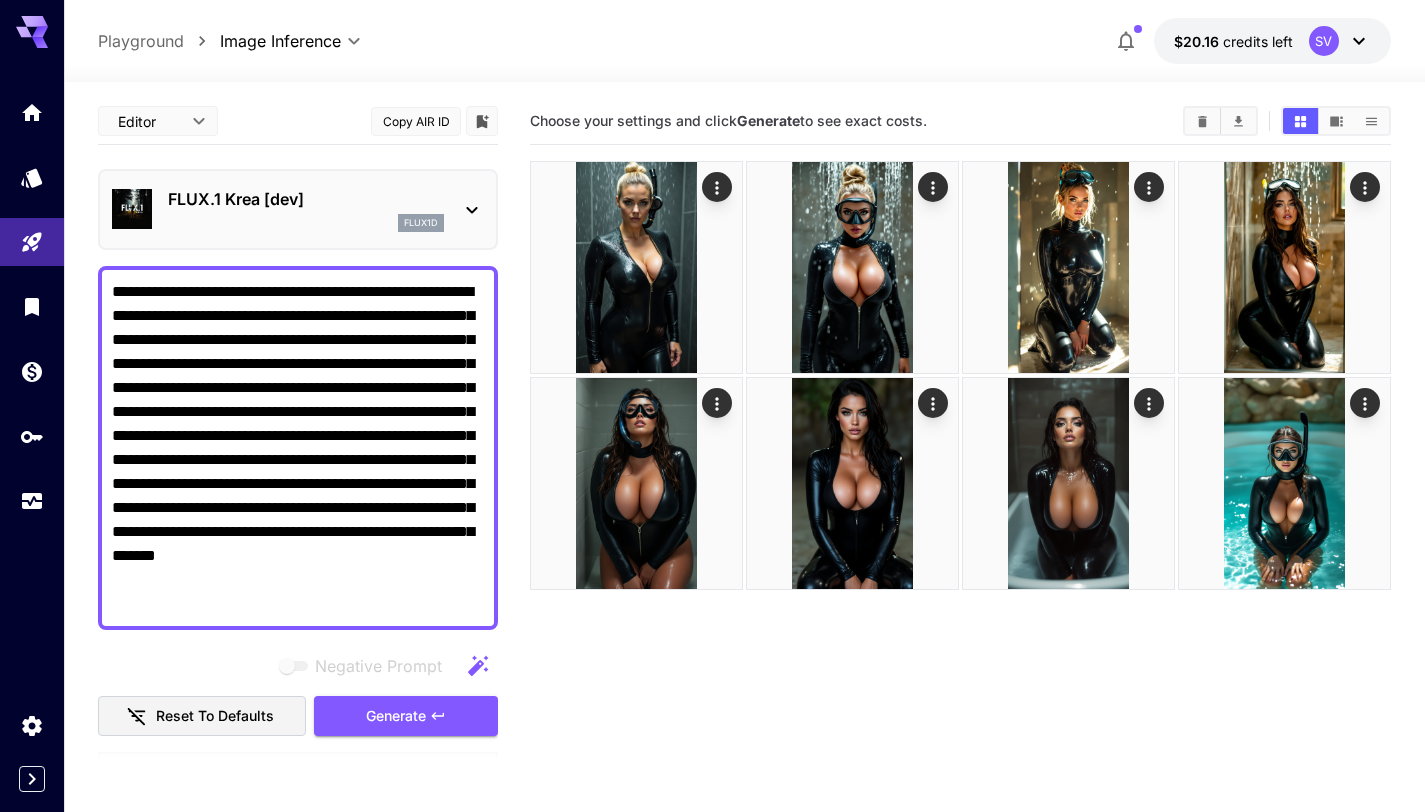 click on "**********" at bounding box center (298, 448) 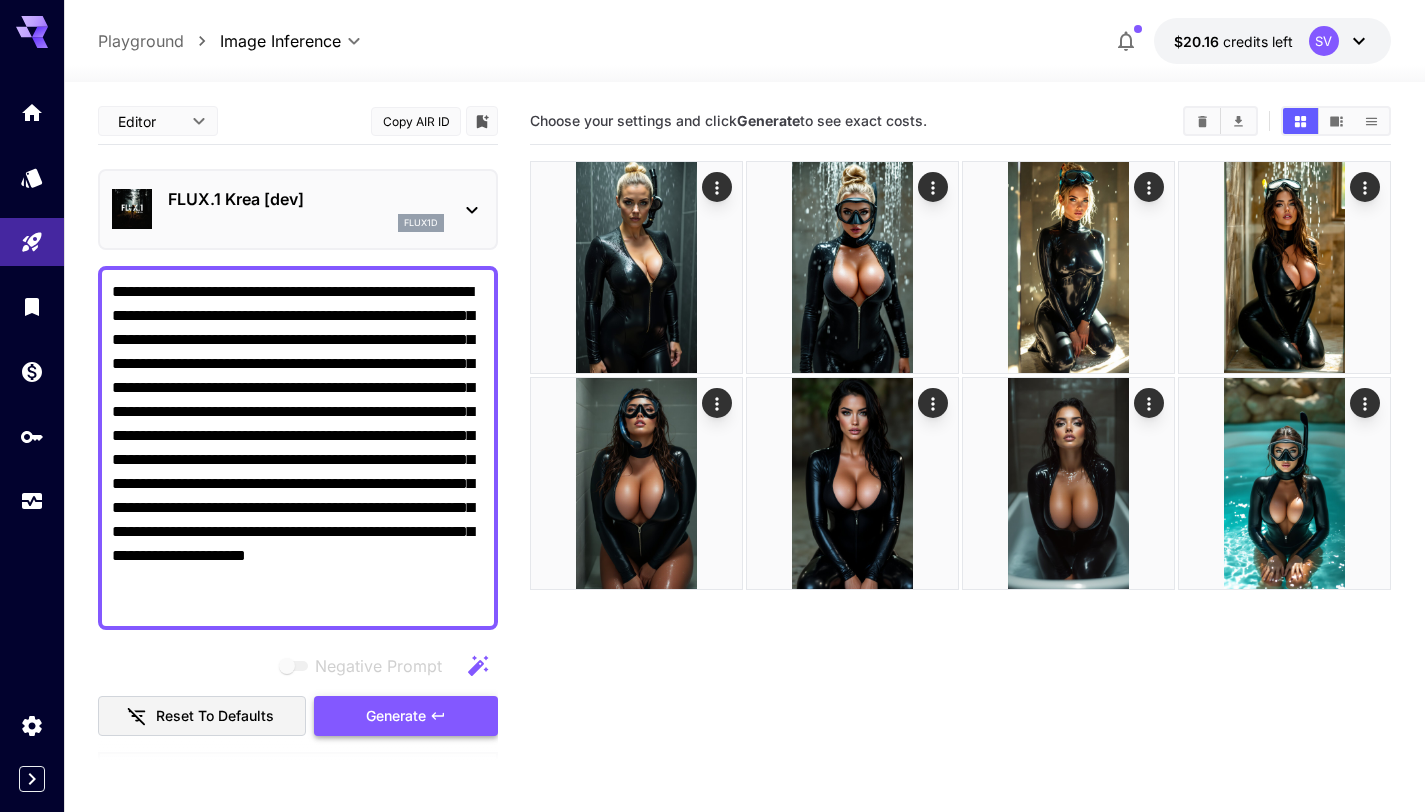 click on "Generate" at bounding box center [396, 716] 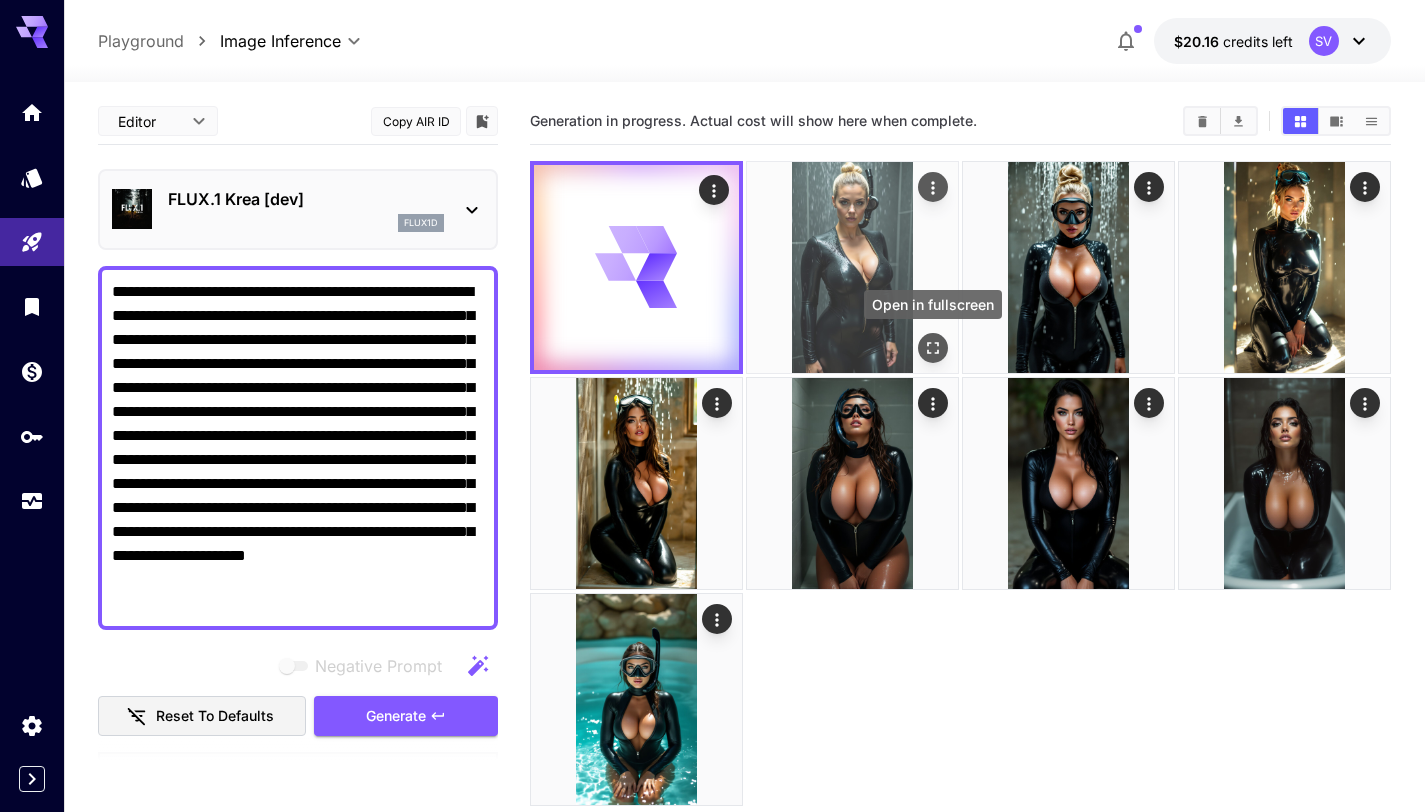 click 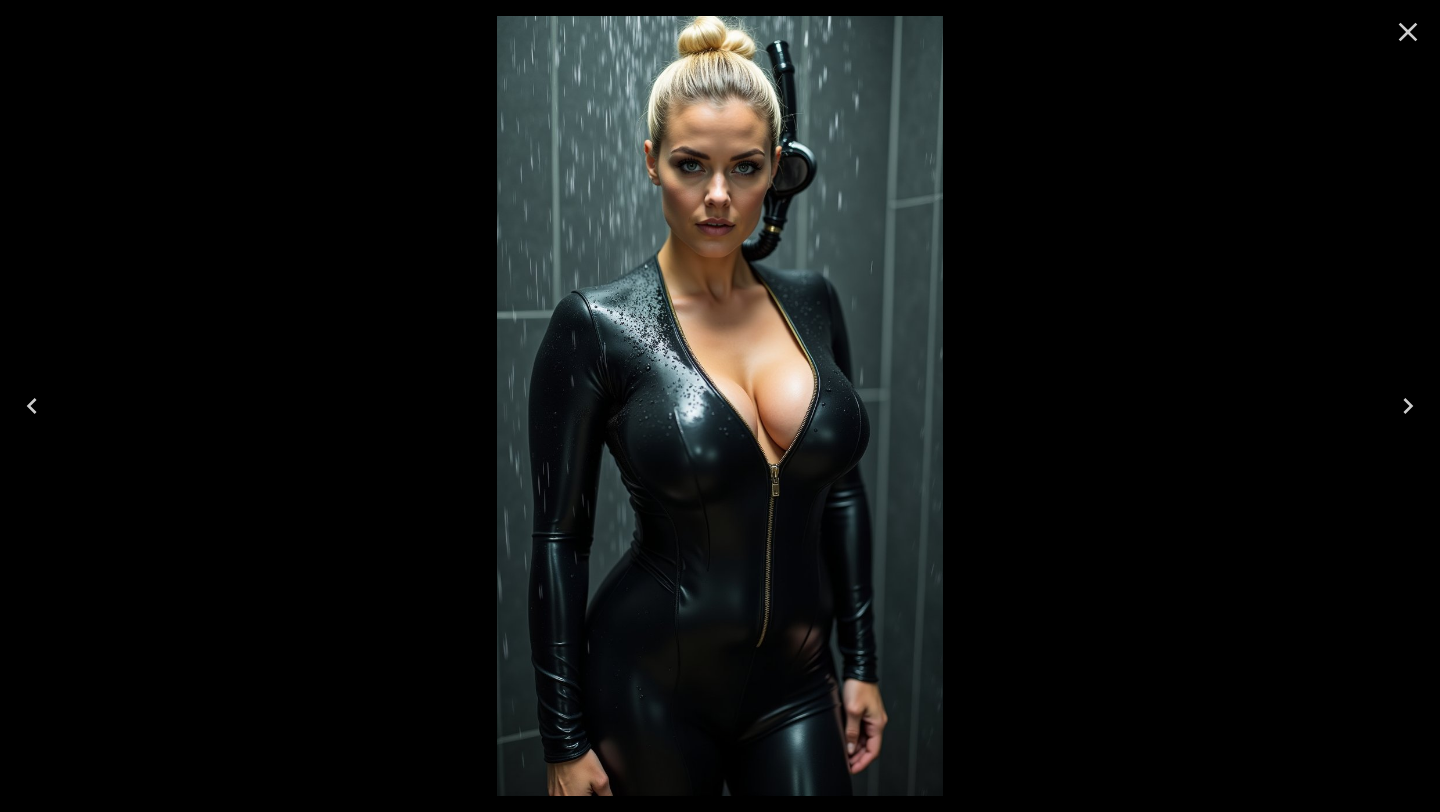 click 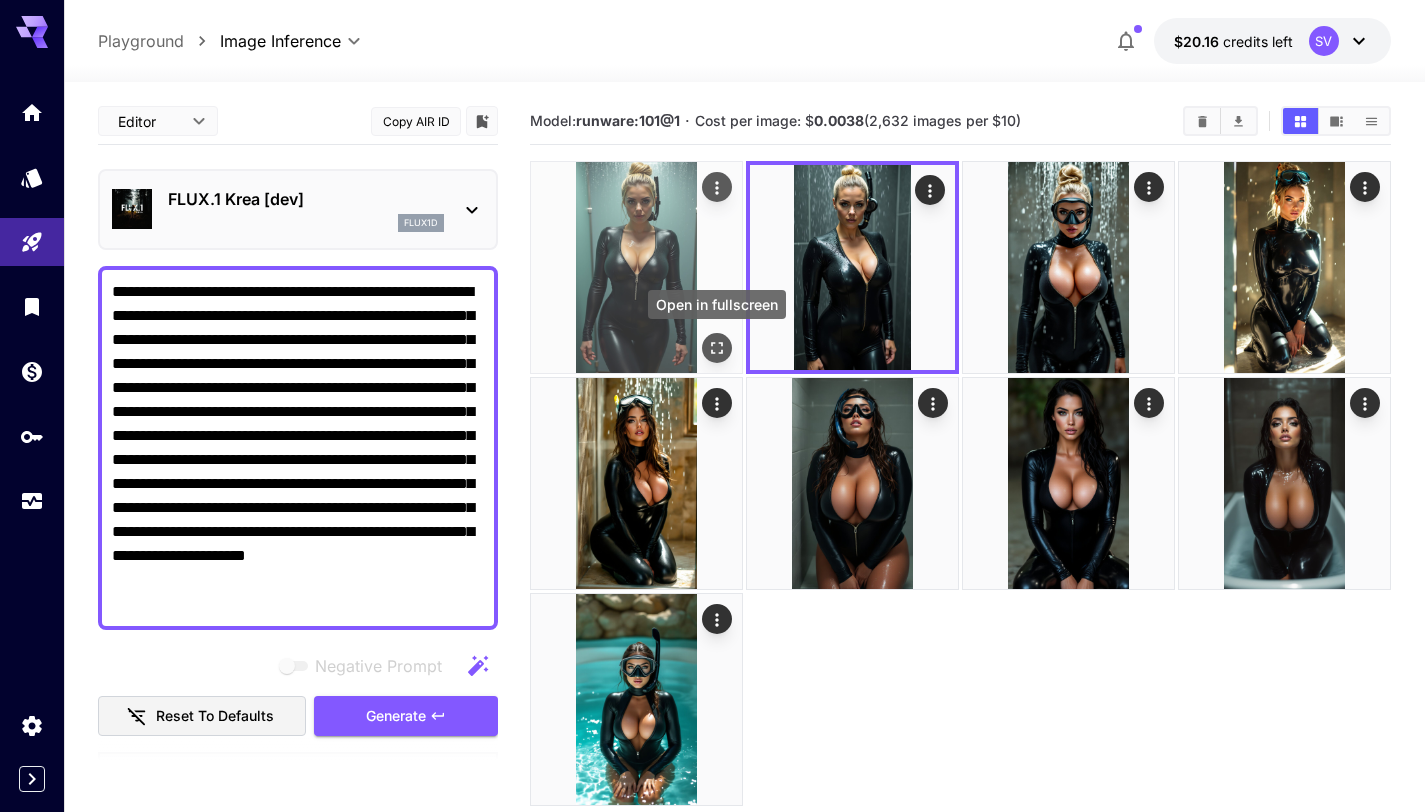 click 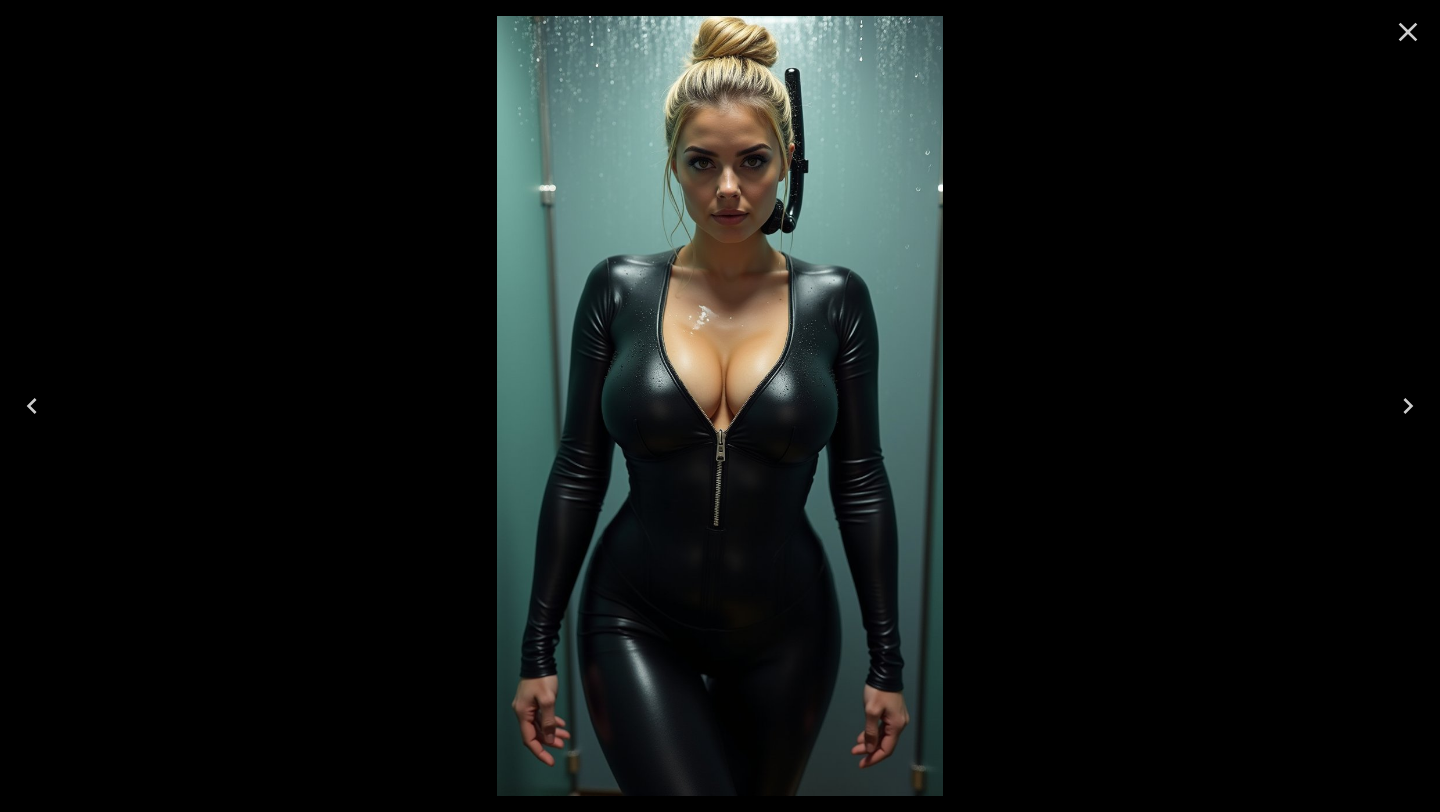 click 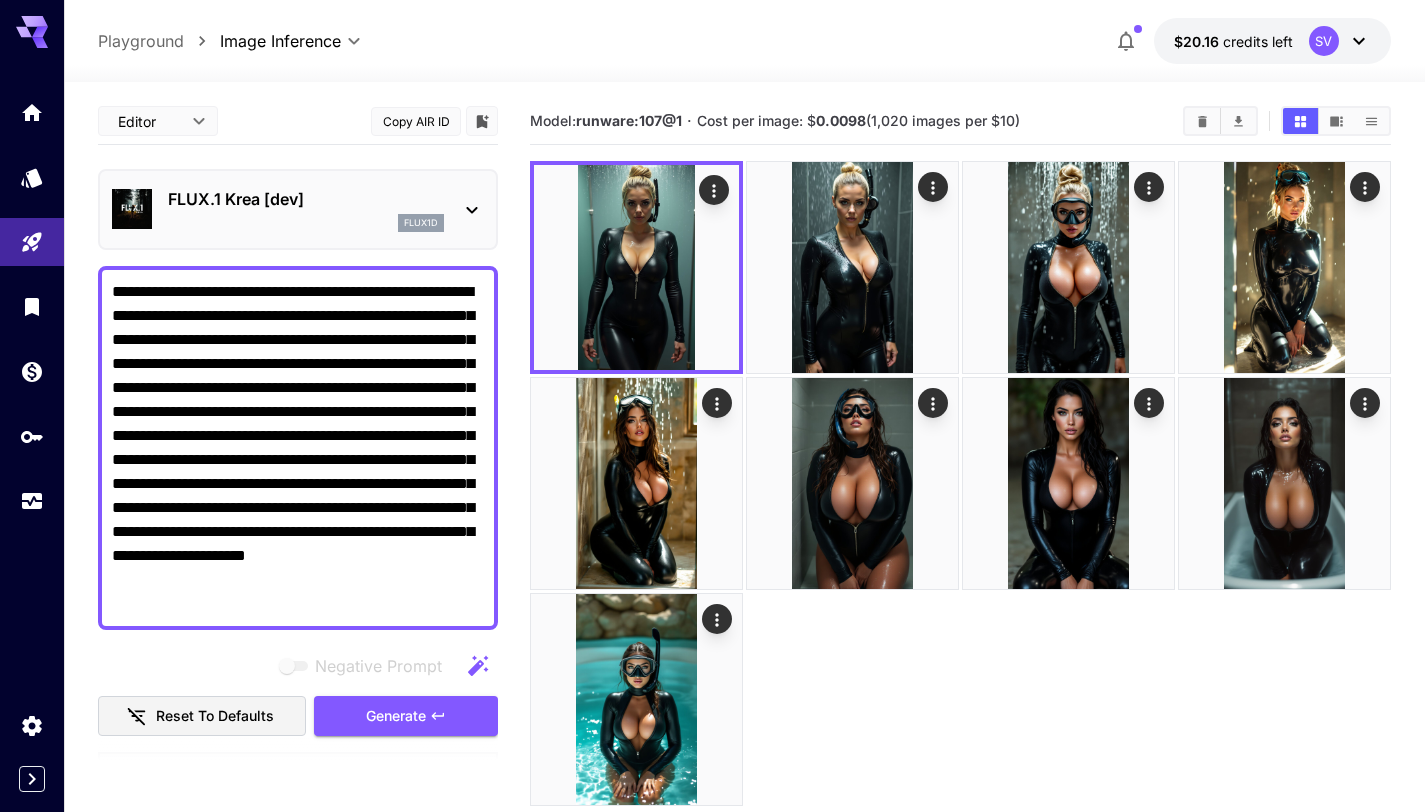 click on "**********" at bounding box center (298, 448) 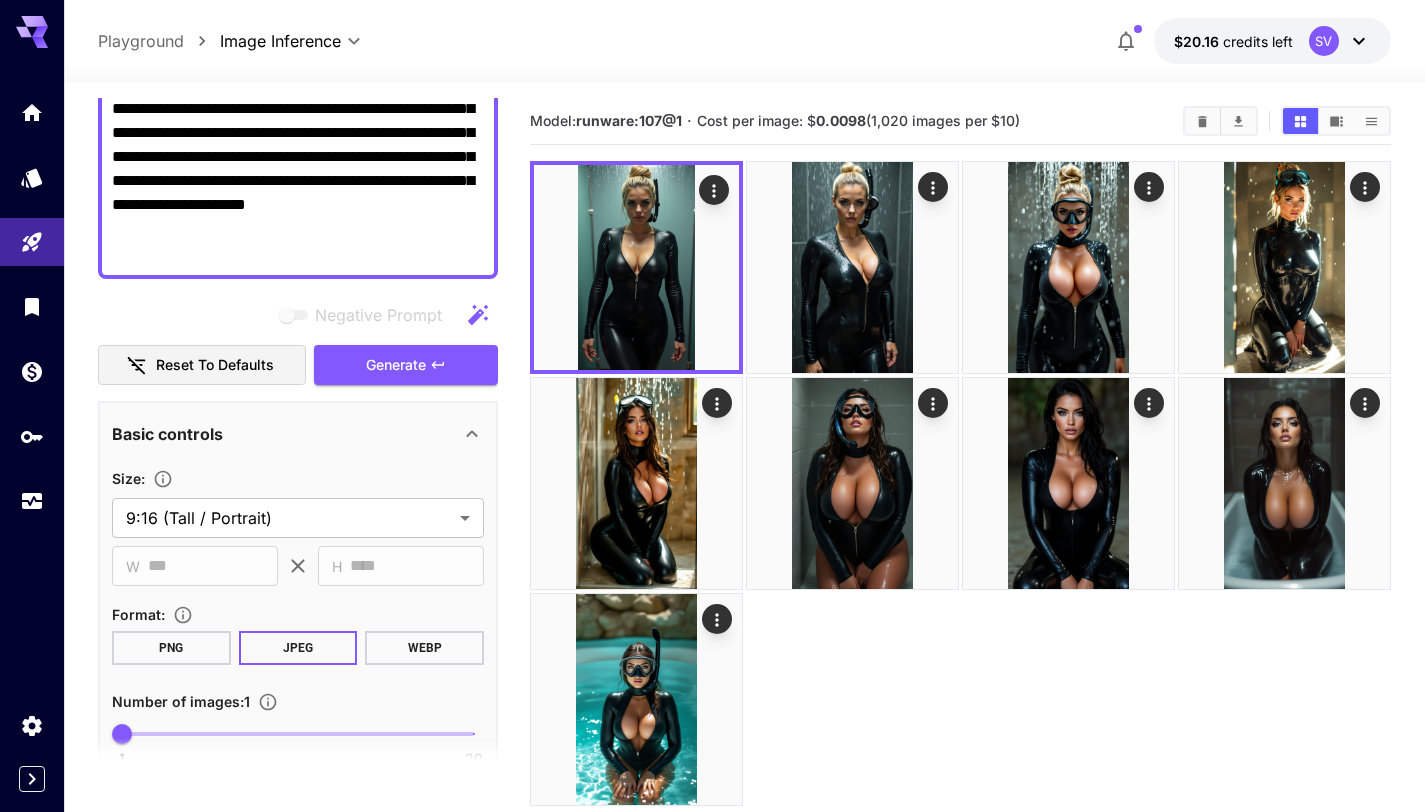 scroll, scrollTop: 38, scrollLeft: 0, axis: vertical 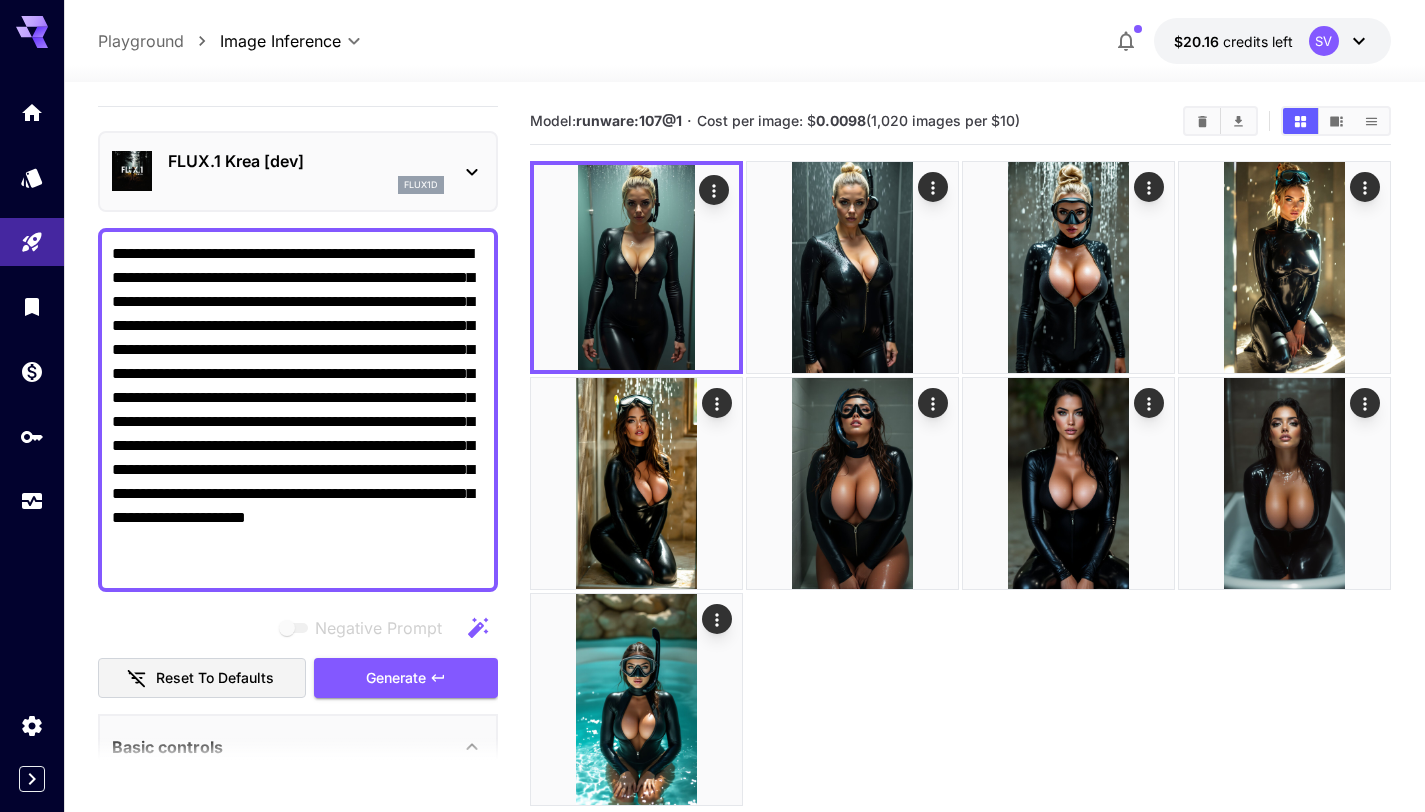 click on "**********" at bounding box center (298, 410) 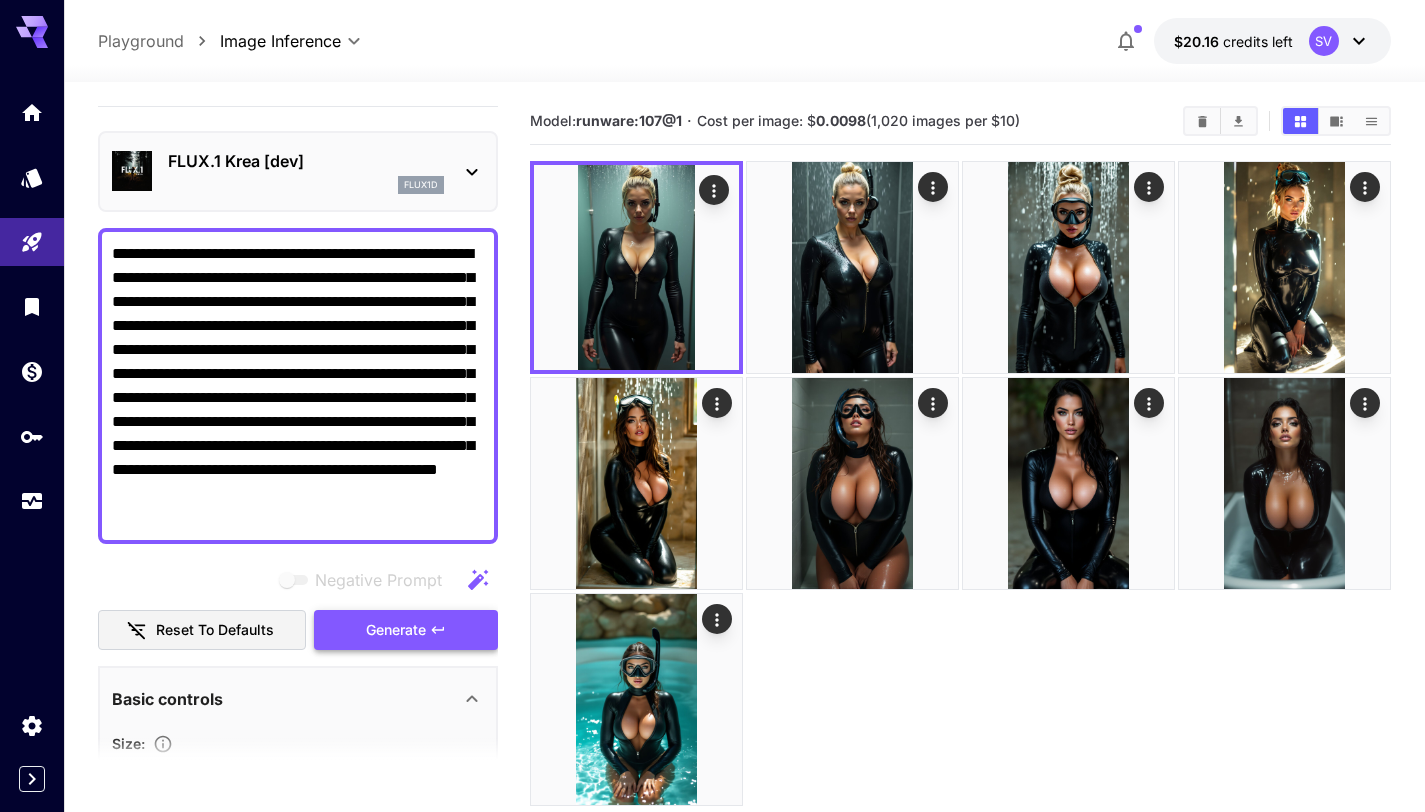 click on "Generate" at bounding box center [396, 630] 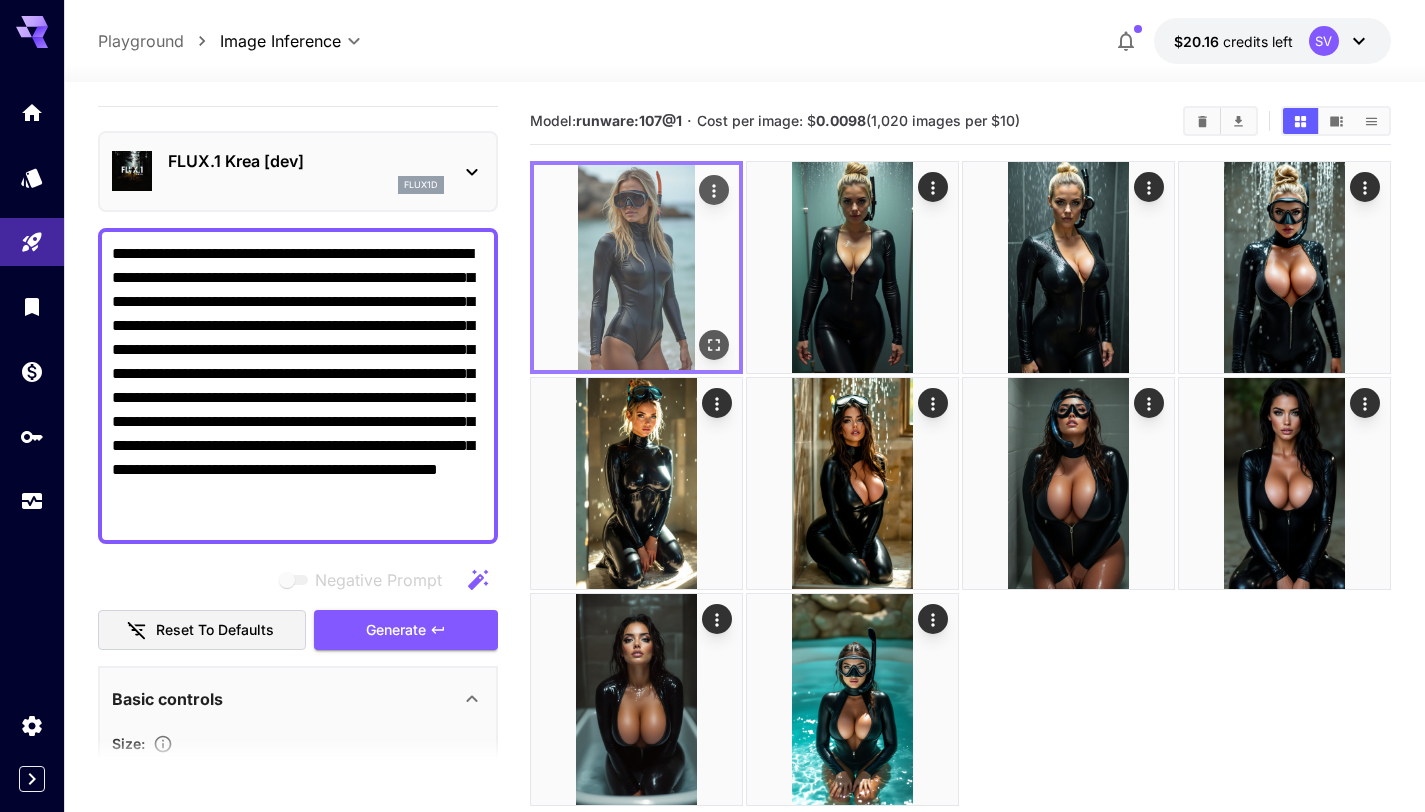 click 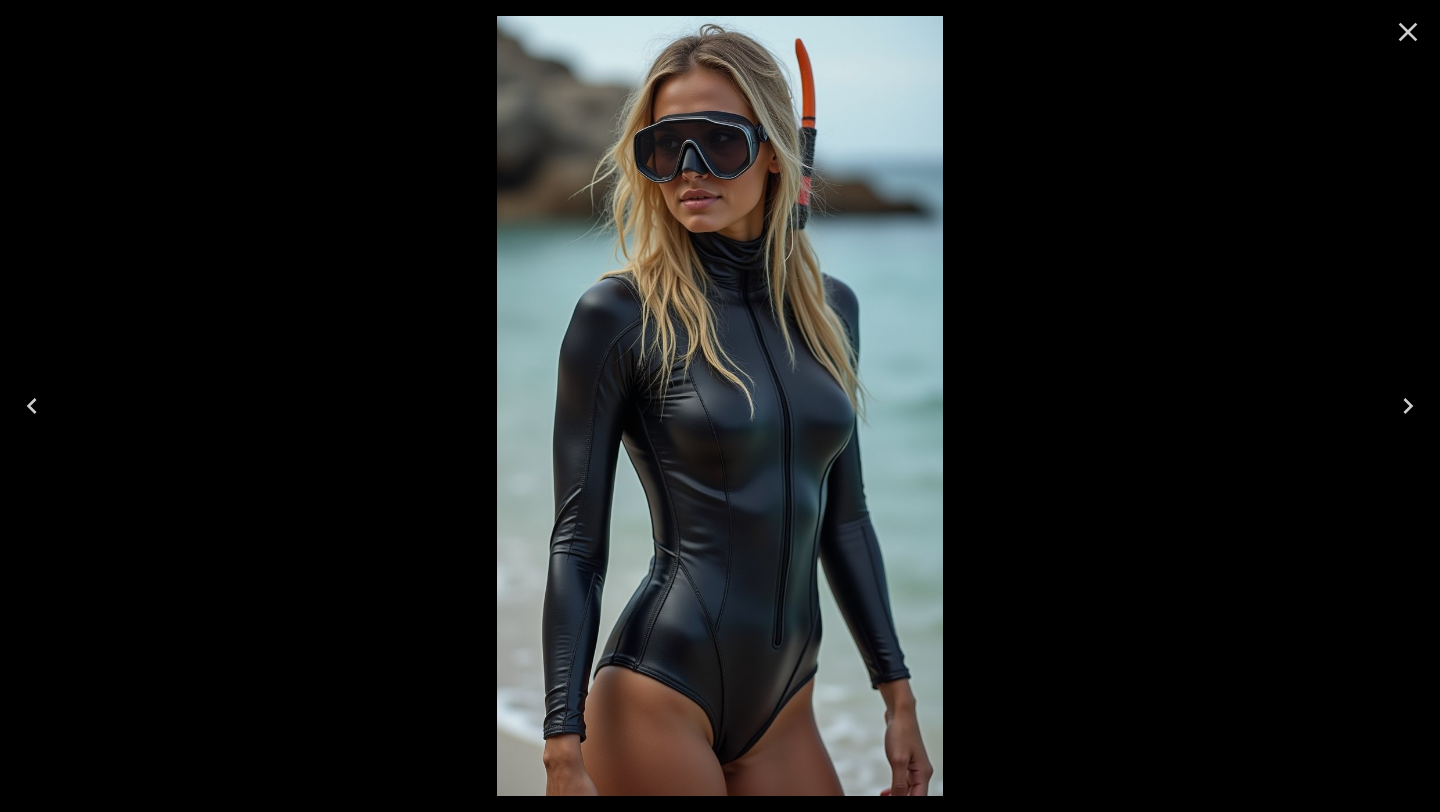 click 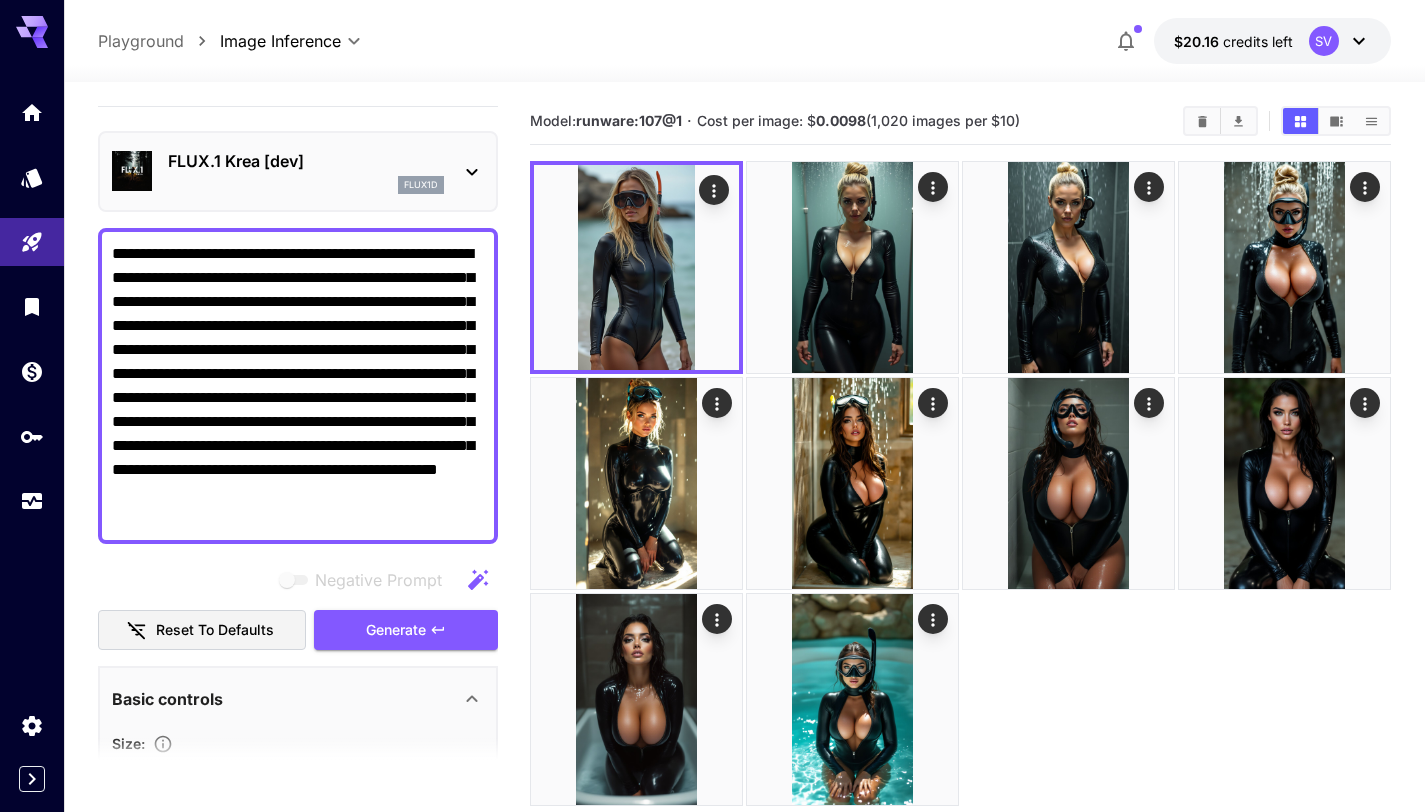 click on "**********" at bounding box center (298, 386) 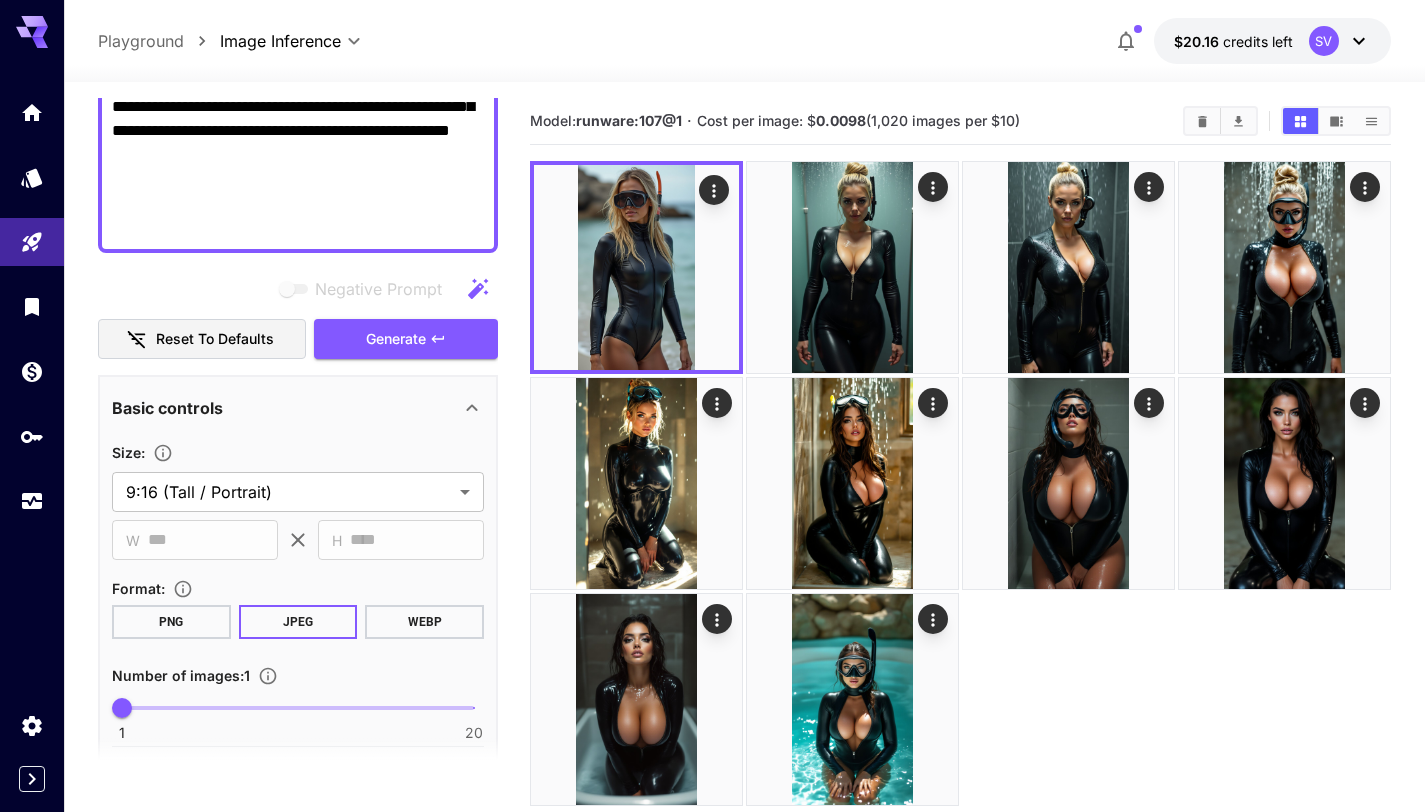 scroll, scrollTop: 656, scrollLeft: 0, axis: vertical 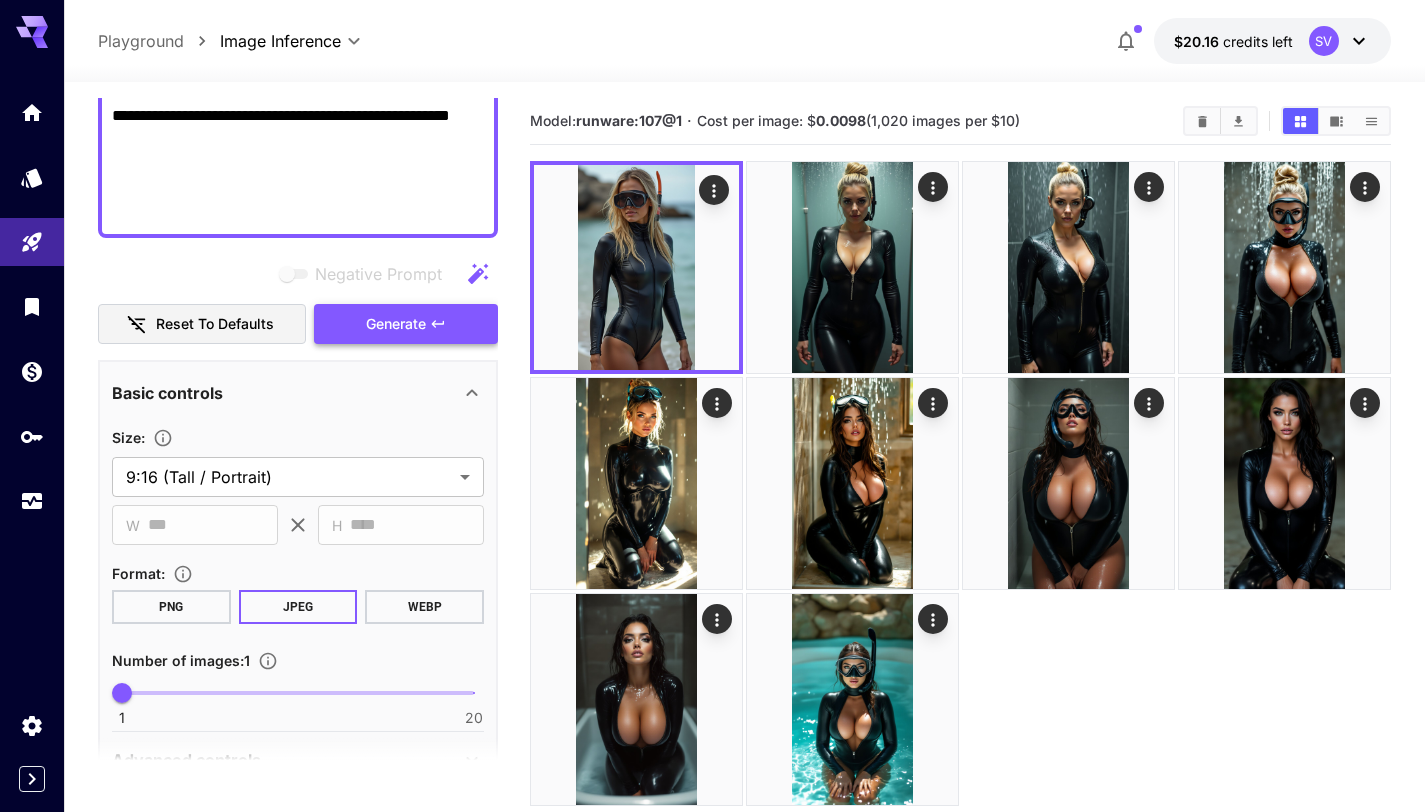 type on "**********" 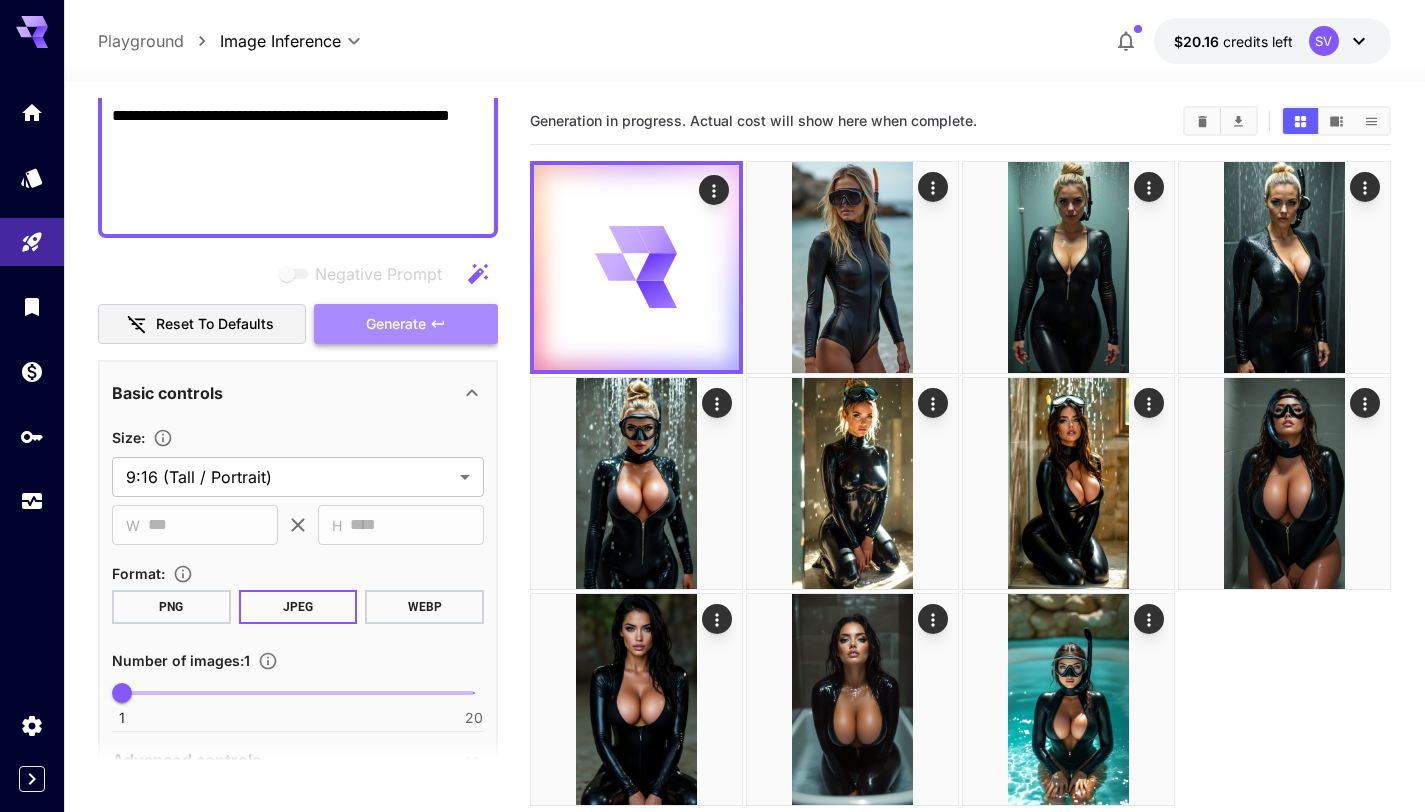 click on "Generate" at bounding box center (396, 324) 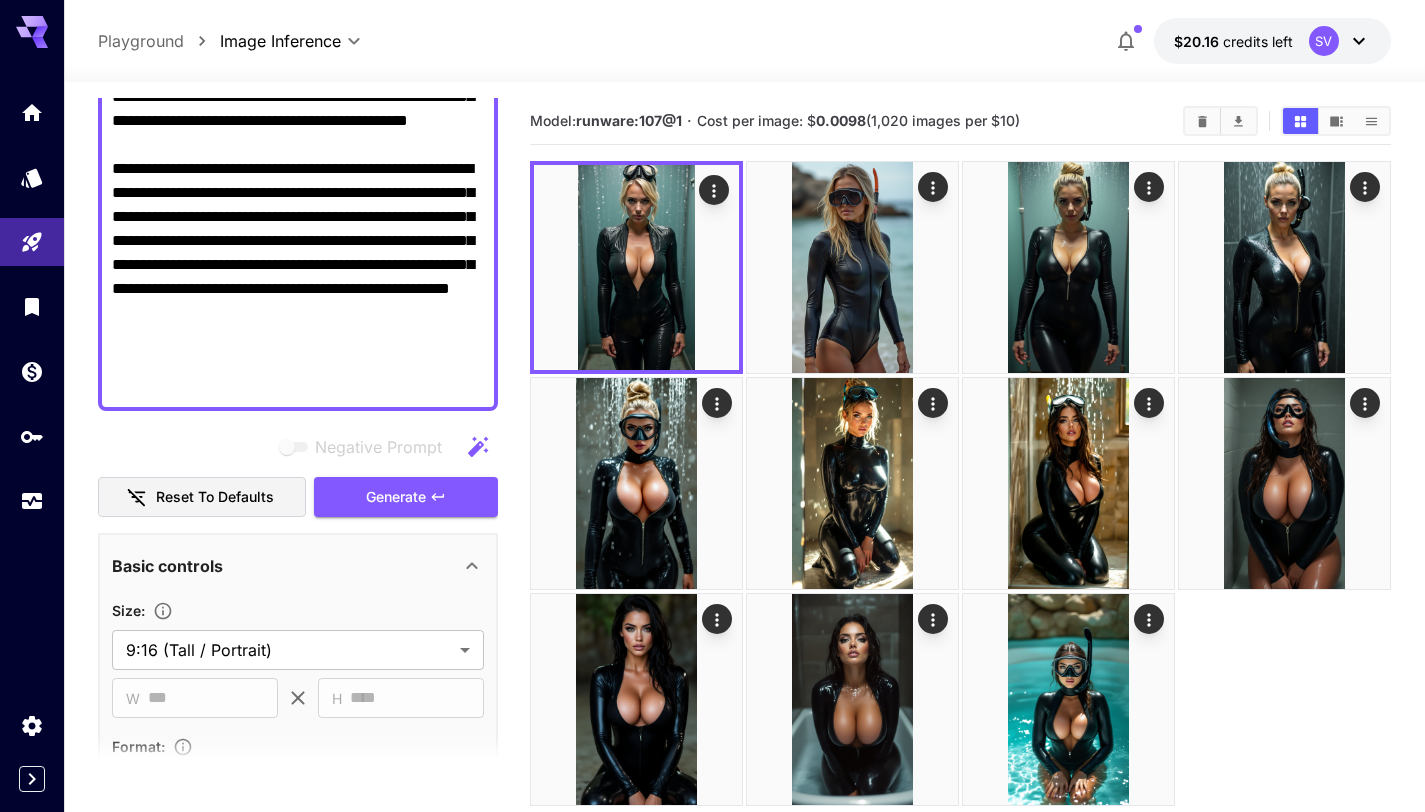 scroll, scrollTop: 495, scrollLeft: 0, axis: vertical 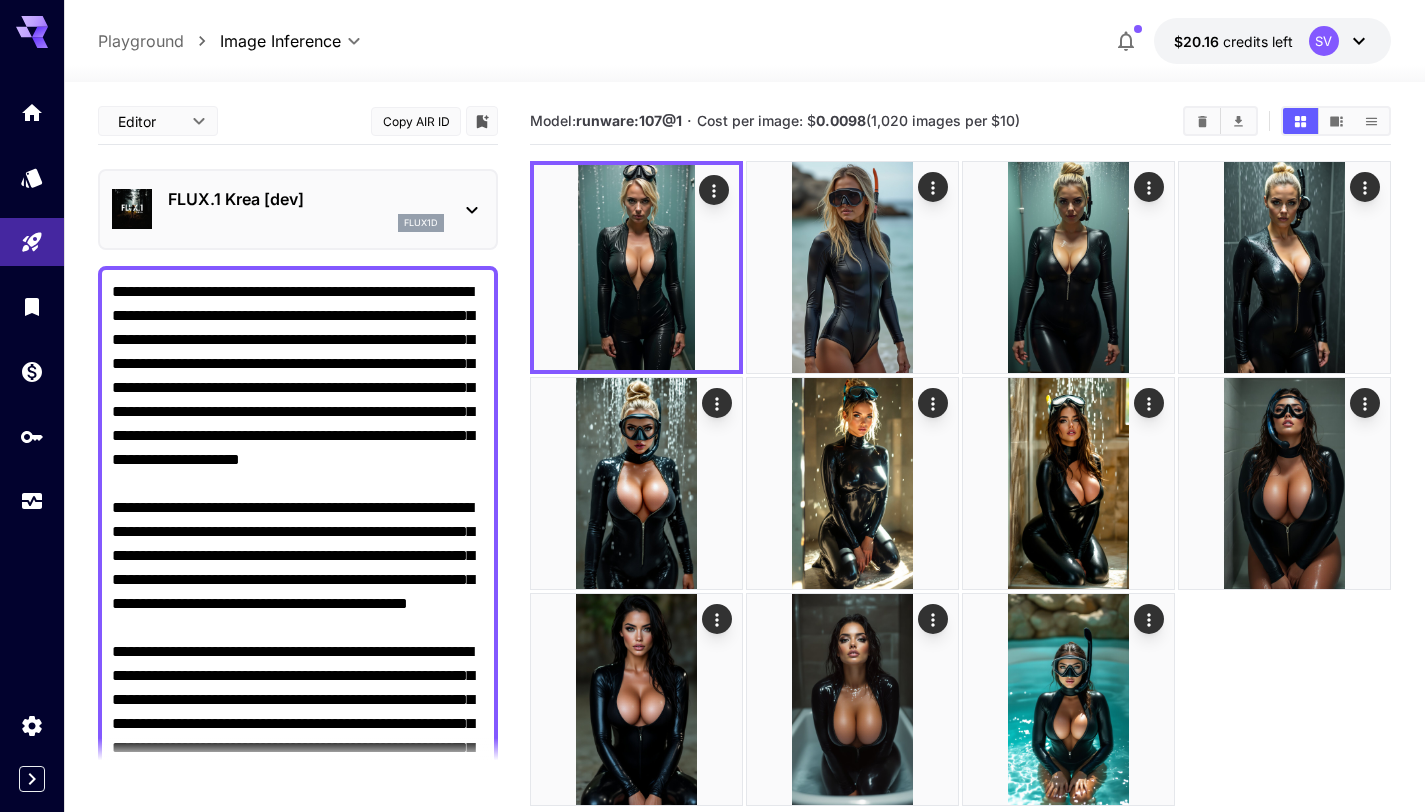 click on "FLUX.1 Krea [dev]" at bounding box center (306, 199) 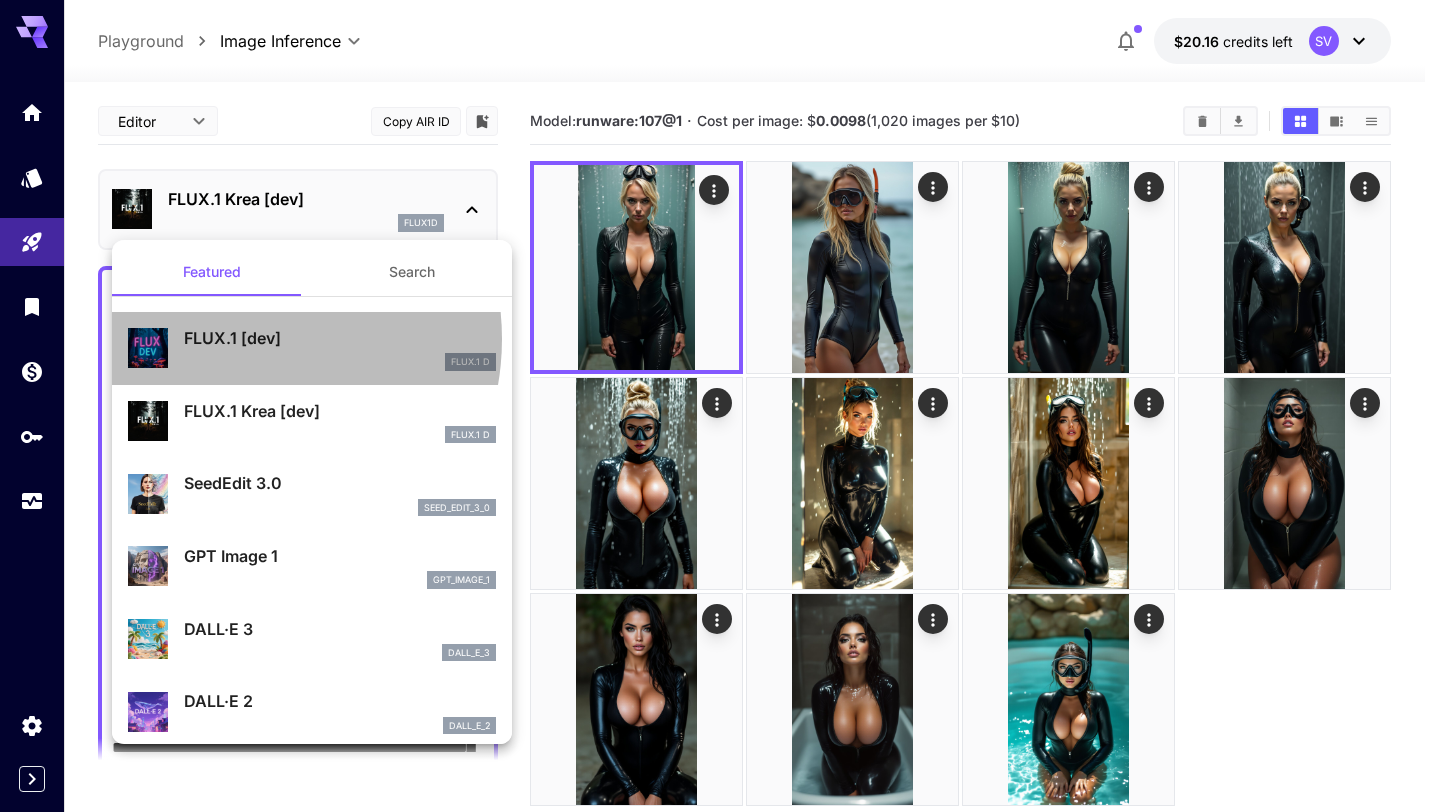 click on "FLUX.1 [dev]" at bounding box center [340, 338] 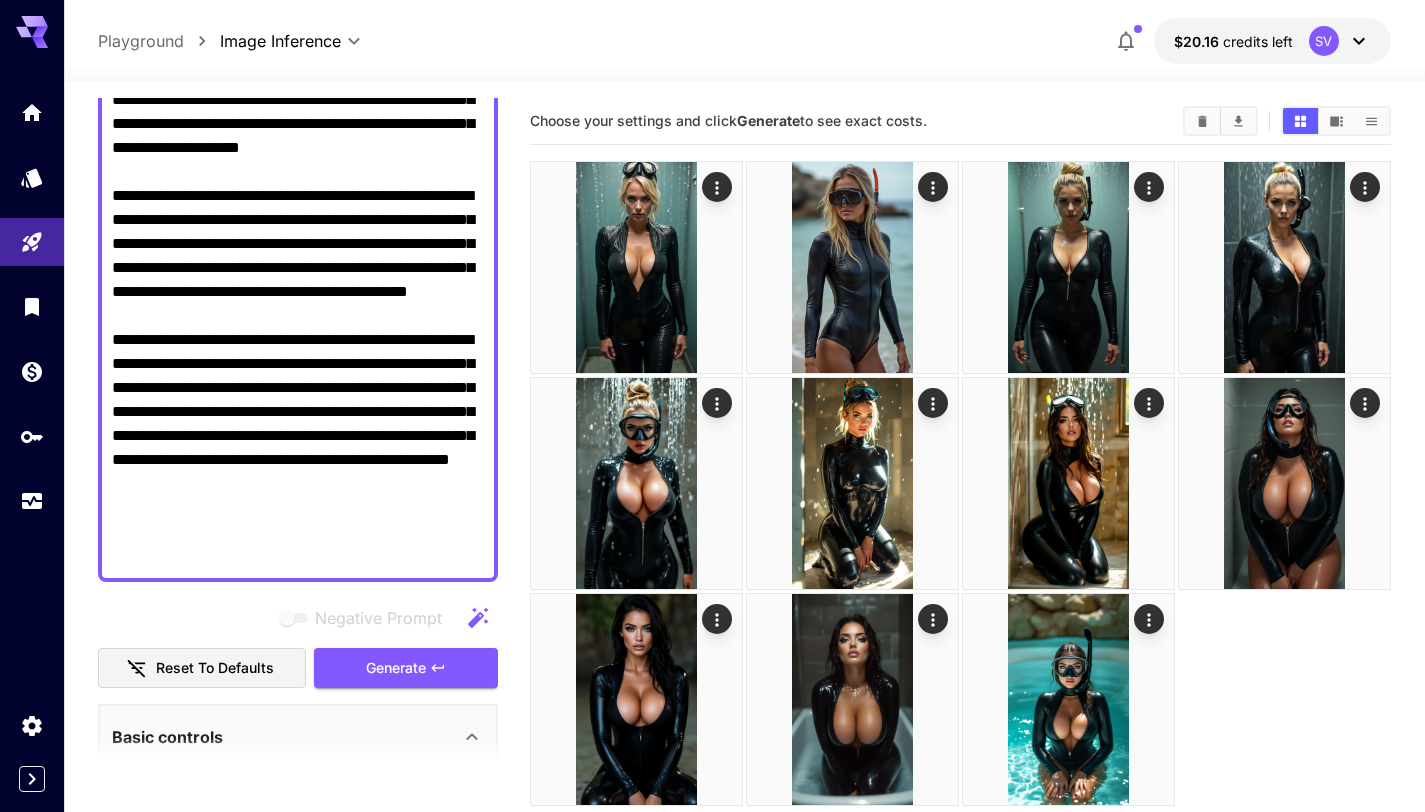 scroll, scrollTop: 430, scrollLeft: 0, axis: vertical 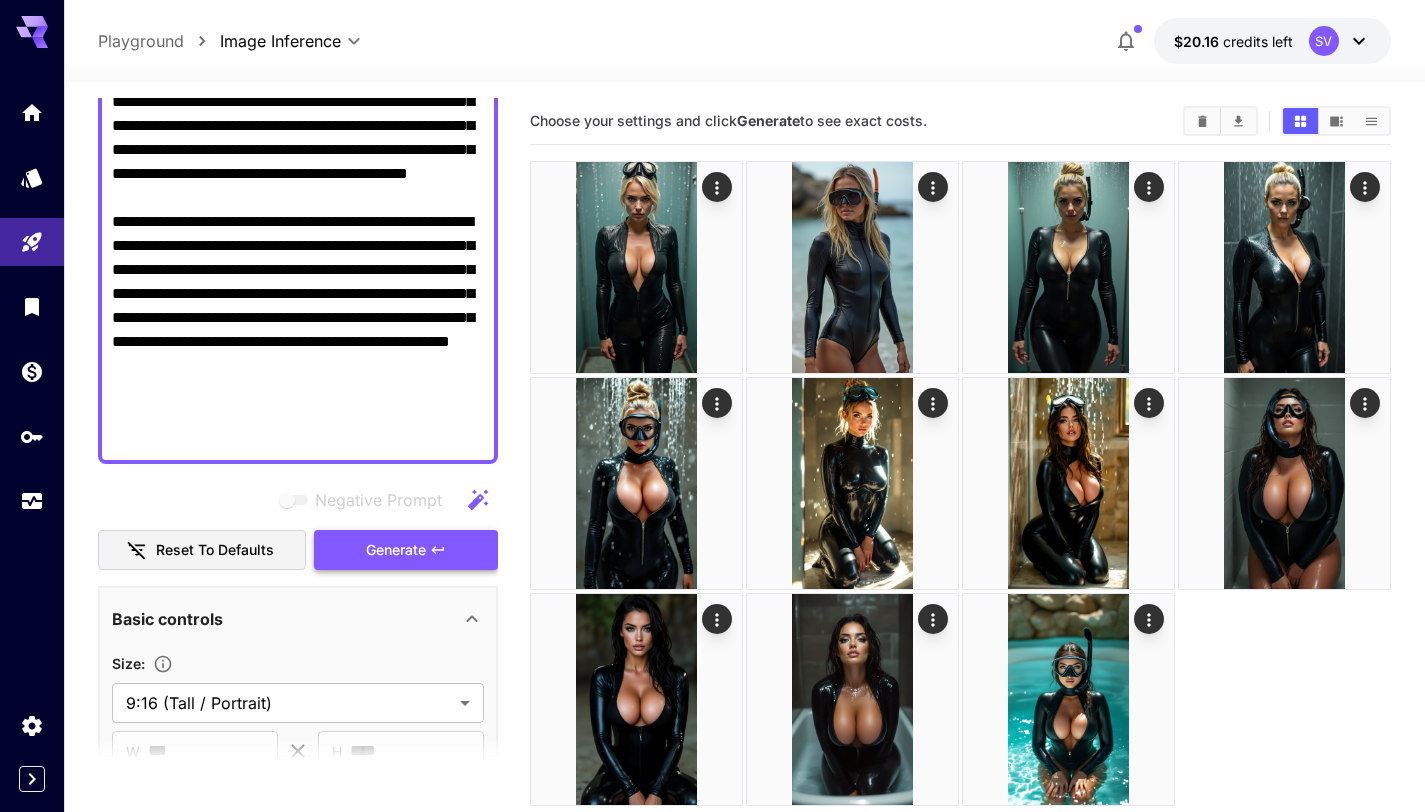 click on "Generate" at bounding box center (406, 550) 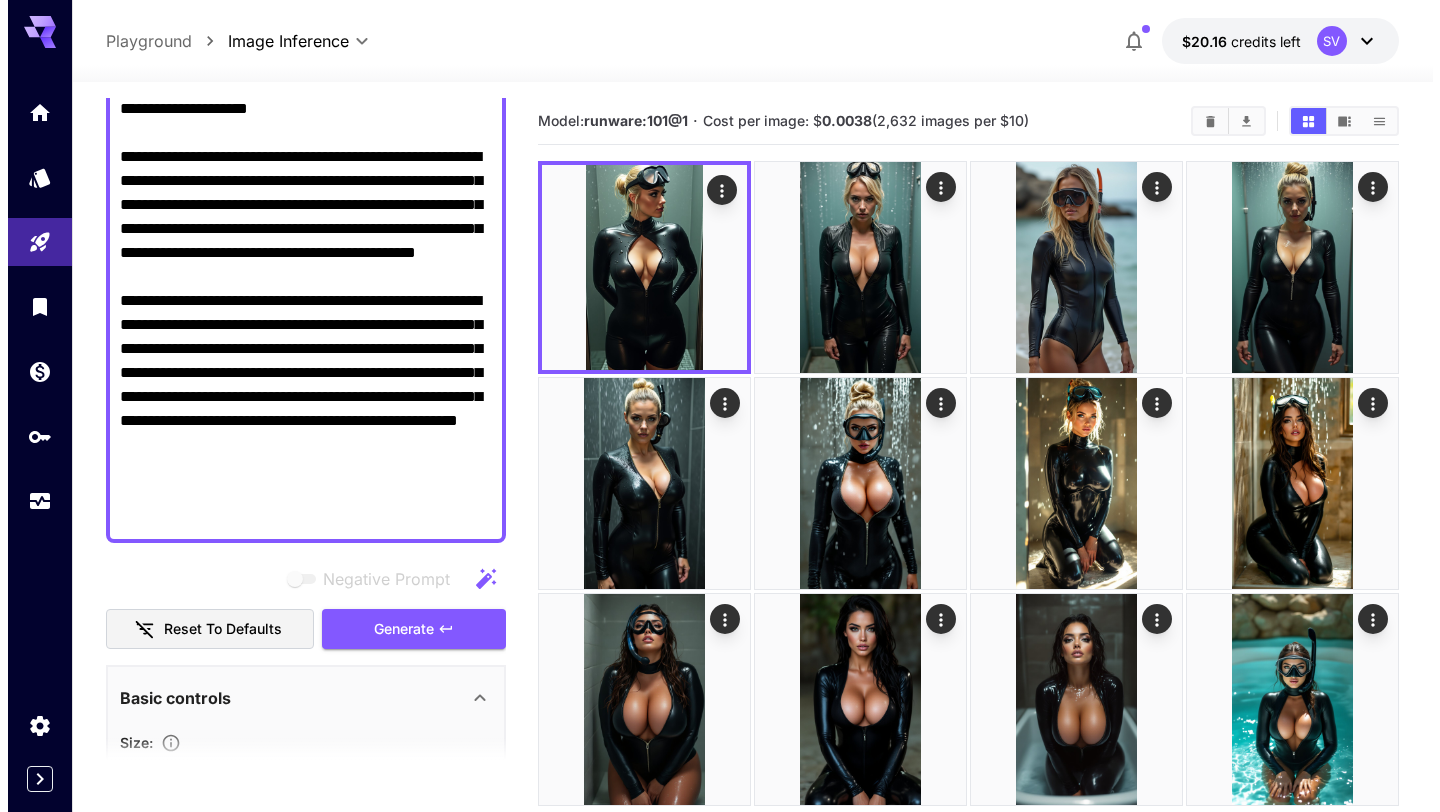 scroll, scrollTop: 0, scrollLeft: 0, axis: both 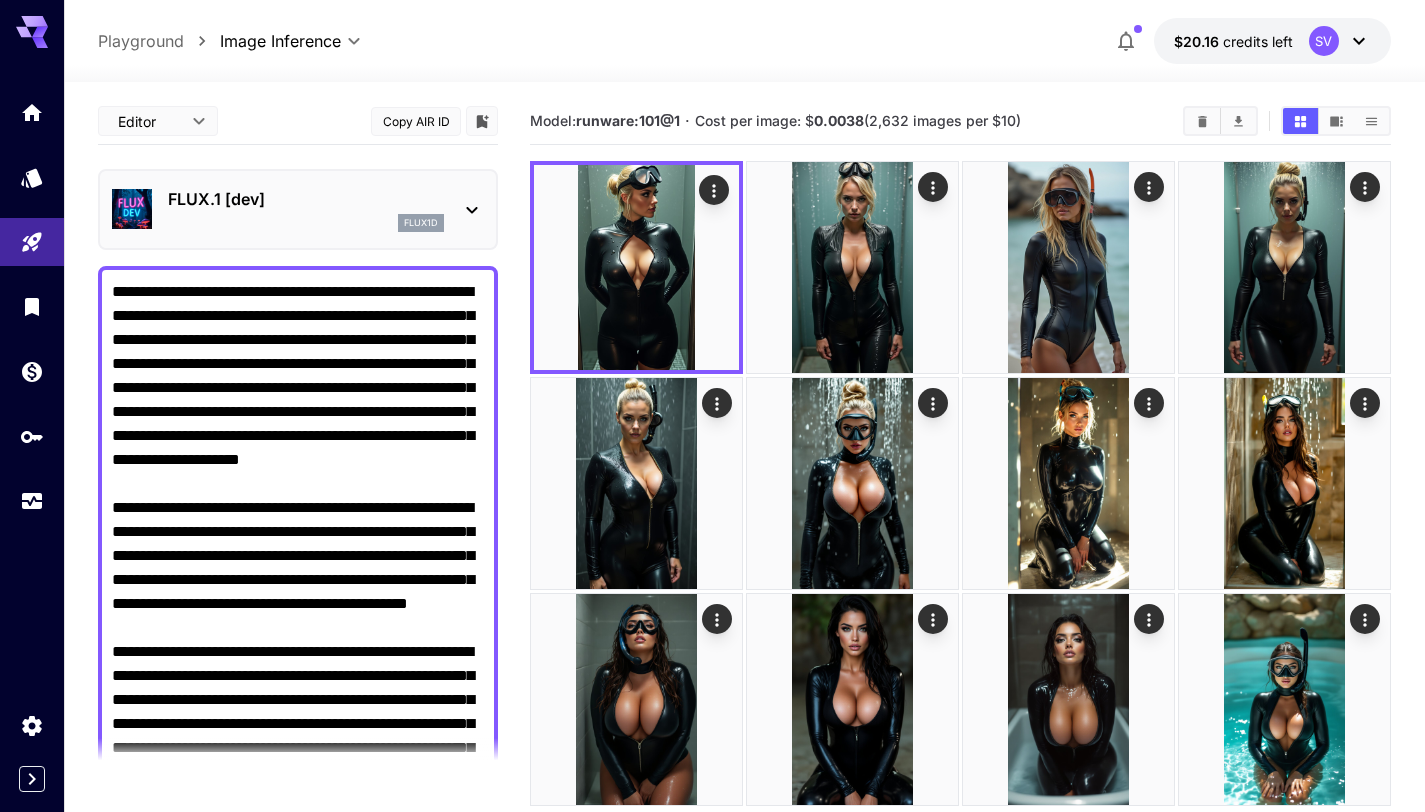 click on "FLUX.1 [dev]" at bounding box center [306, 199] 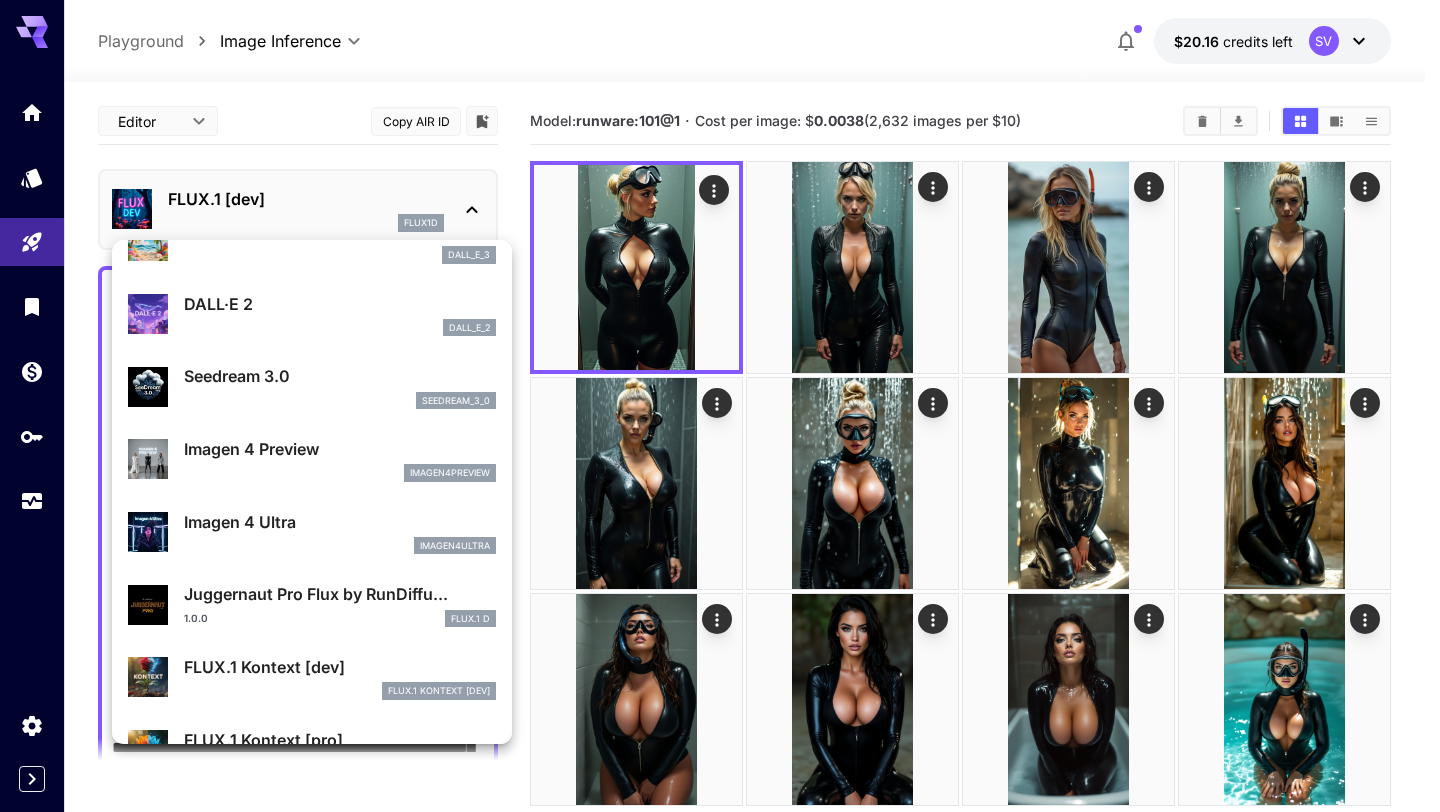scroll, scrollTop: 402, scrollLeft: 0, axis: vertical 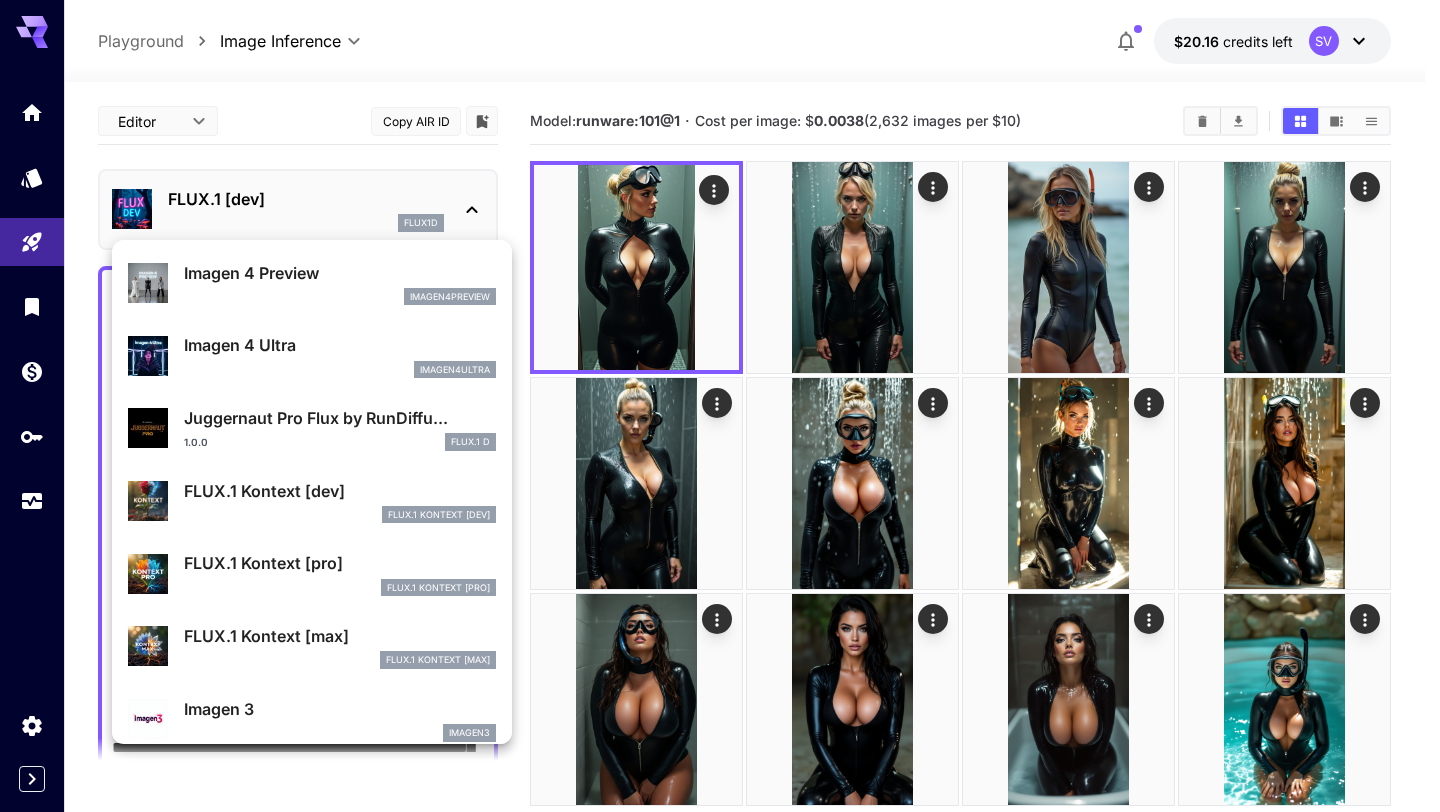 click on "FLUX.1 Kontext [pro]" at bounding box center (340, 563) 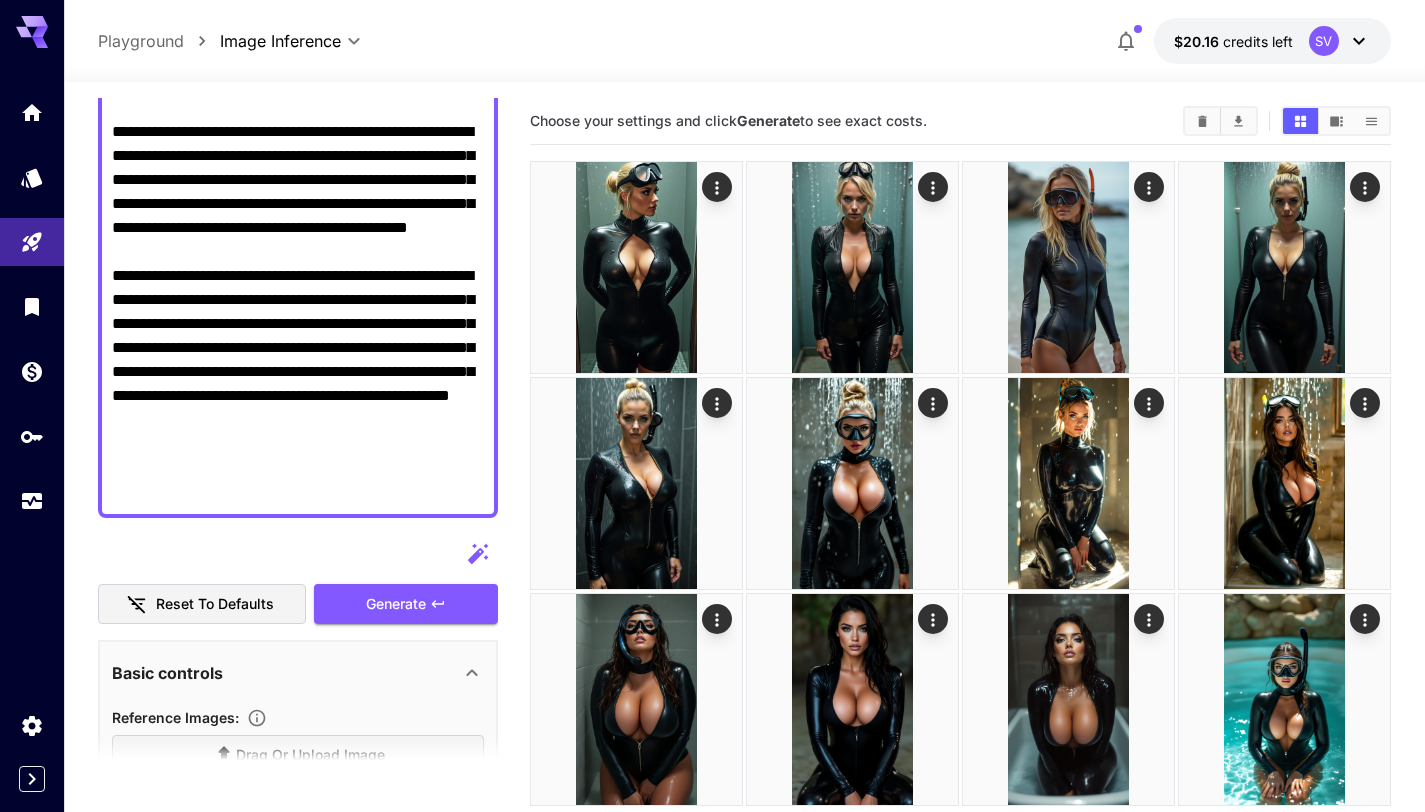 scroll, scrollTop: 419, scrollLeft: 0, axis: vertical 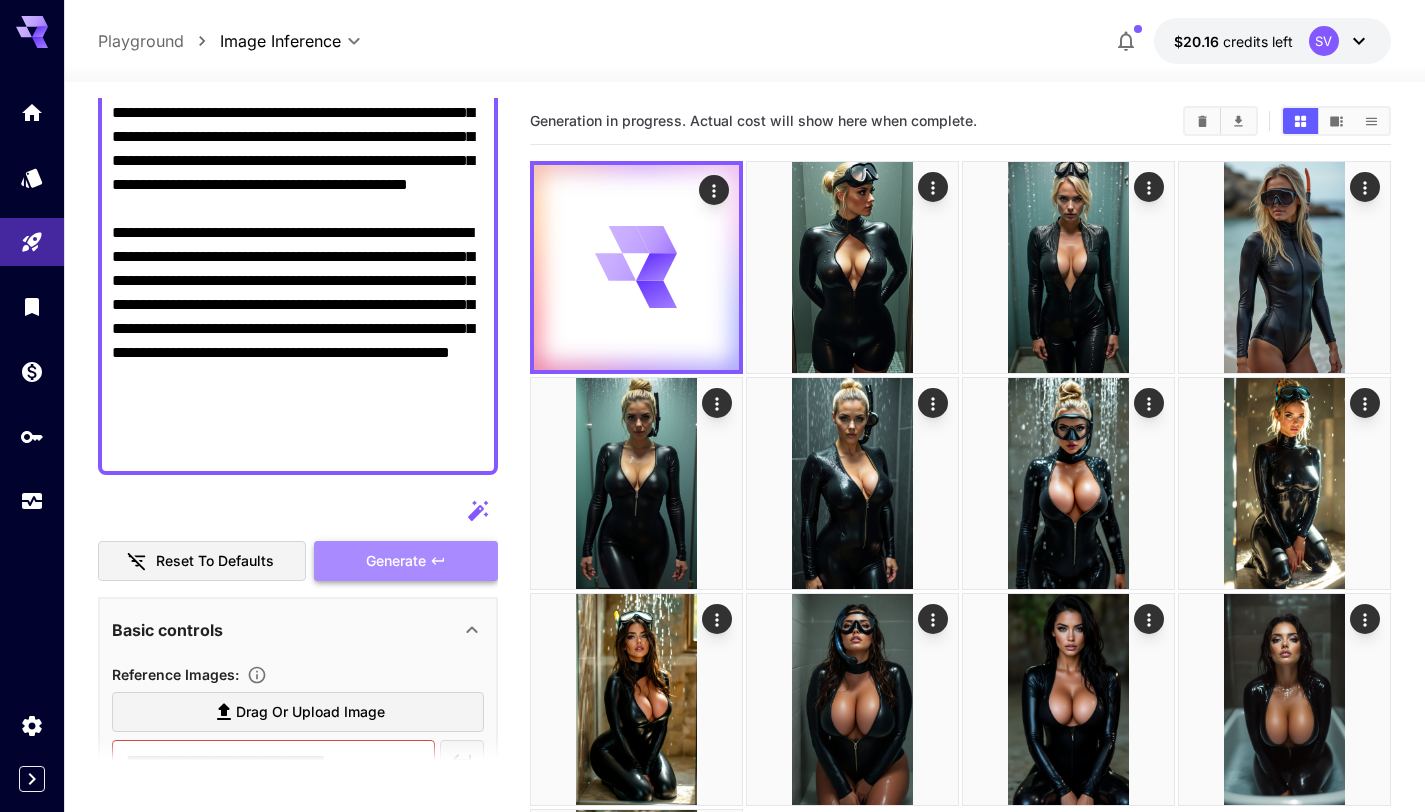 click on "Generate" at bounding box center (396, 561) 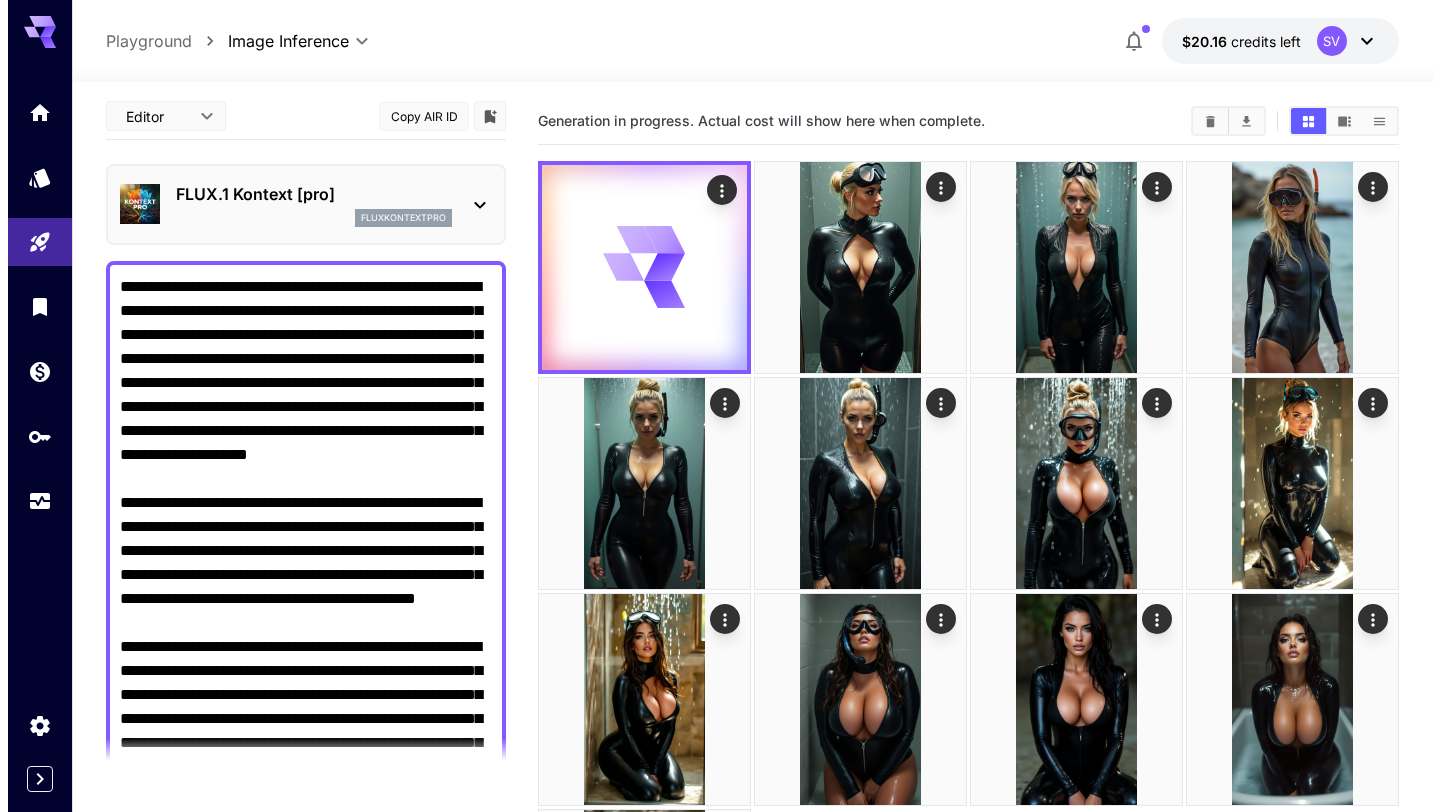 scroll, scrollTop: 0, scrollLeft: 0, axis: both 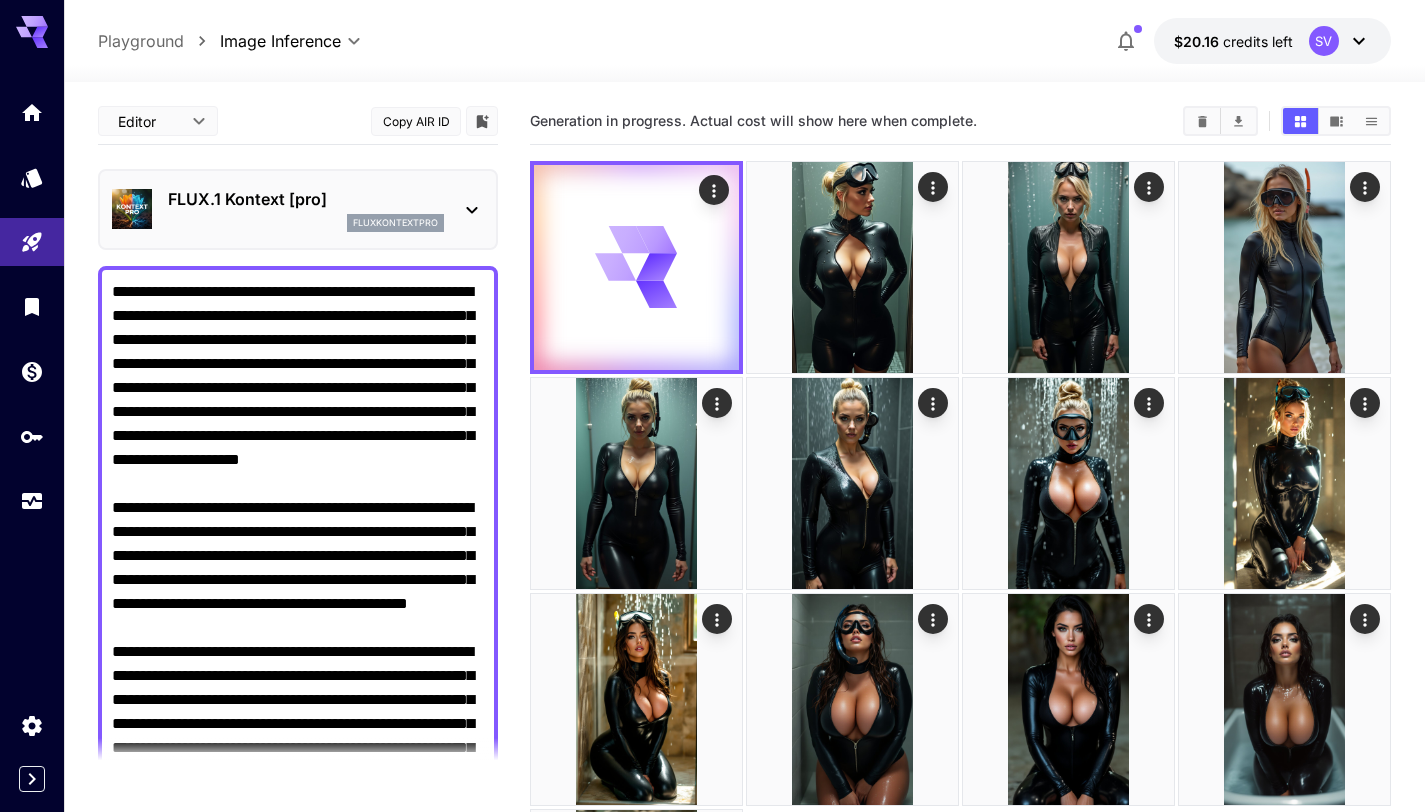 click on "FLUX.1 Kontext [pro]" at bounding box center (306, 199) 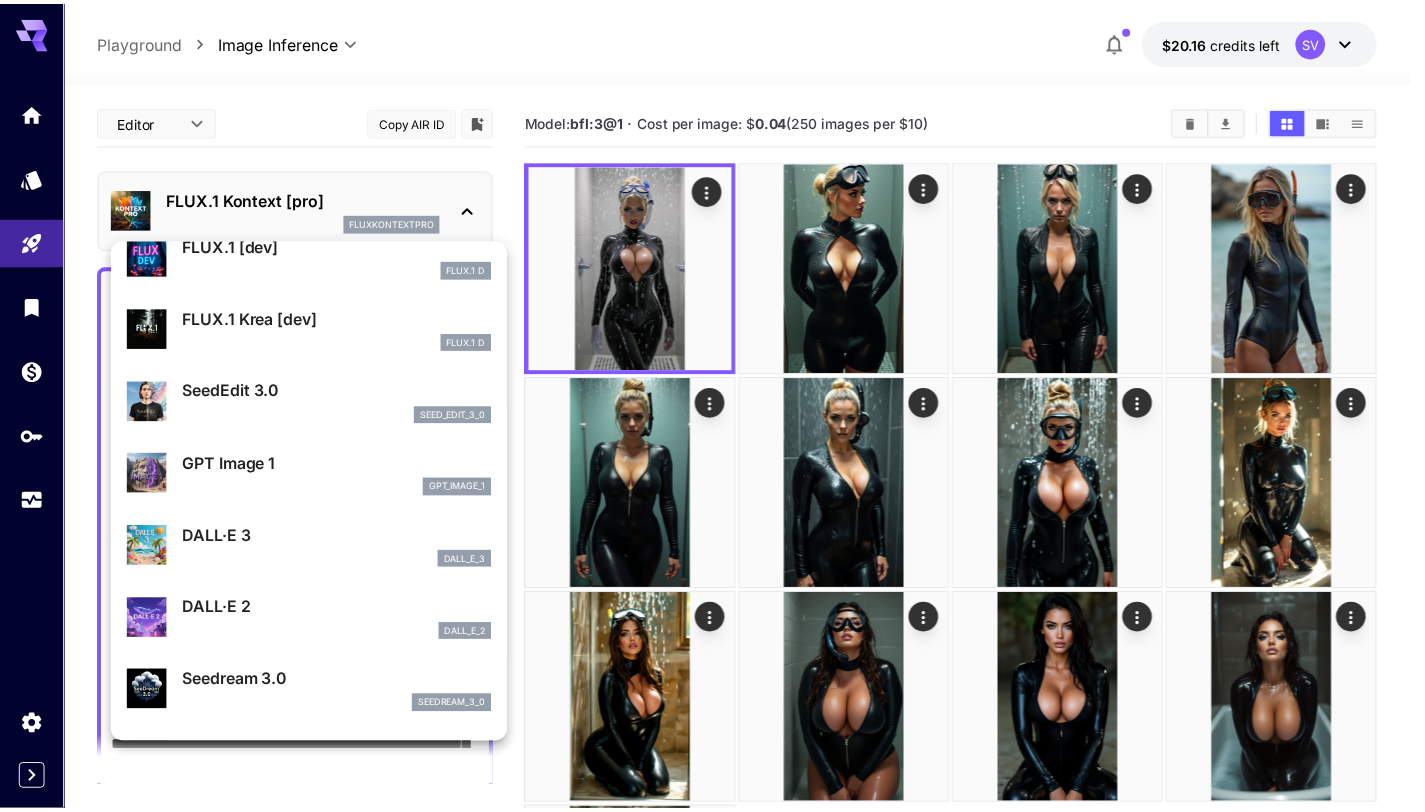scroll, scrollTop: 184, scrollLeft: 0, axis: vertical 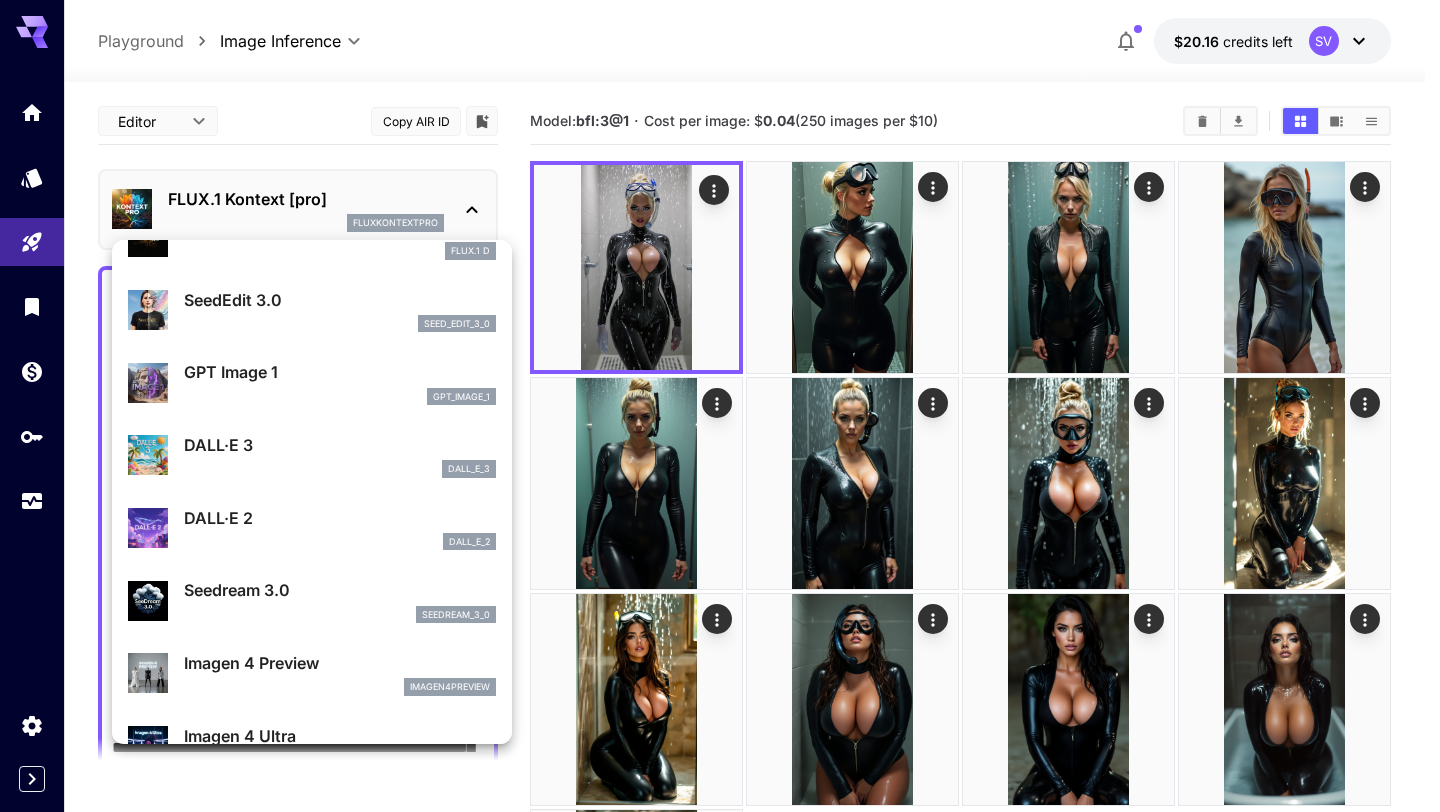 click on "seedream_3_0" at bounding box center [340, 615] 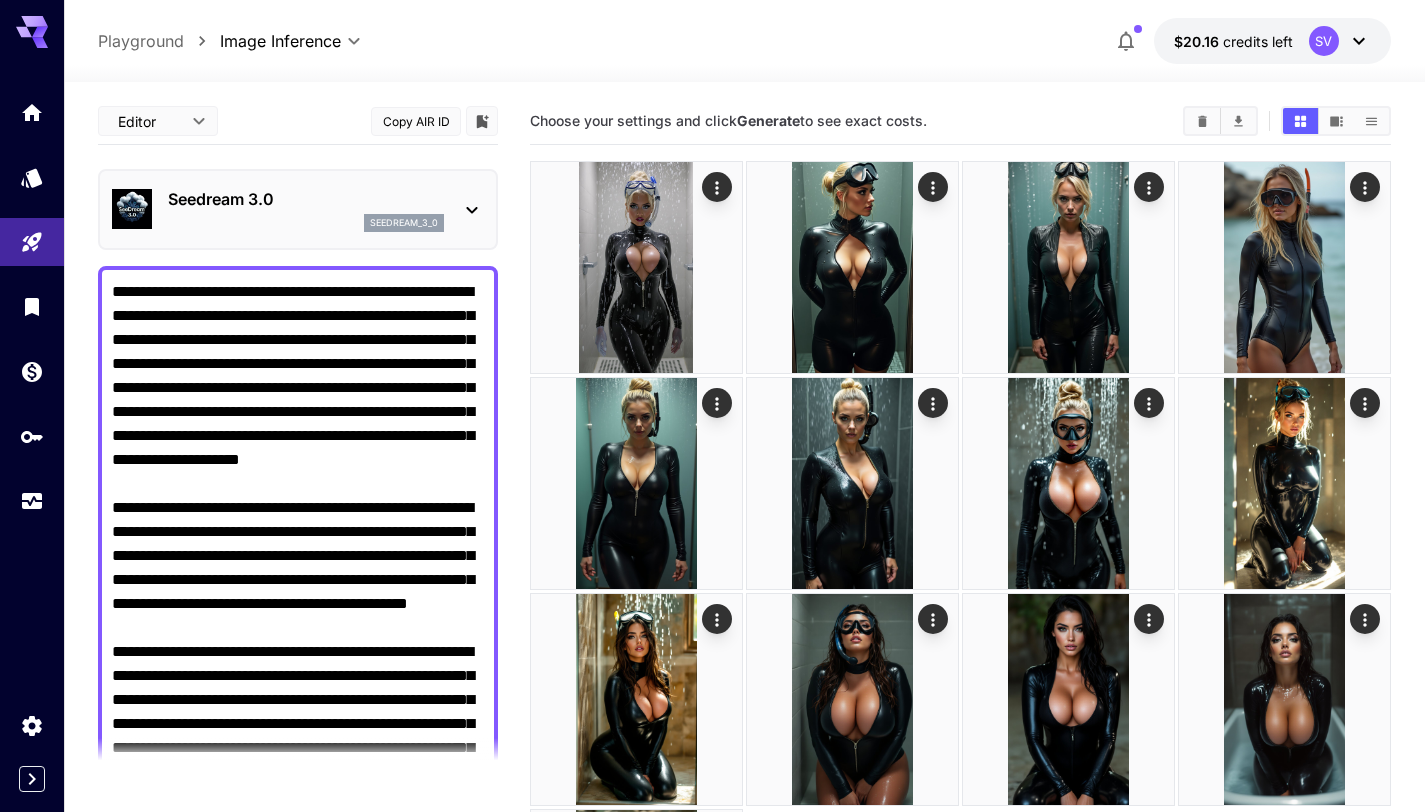 scroll, scrollTop: 312, scrollLeft: 0, axis: vertical 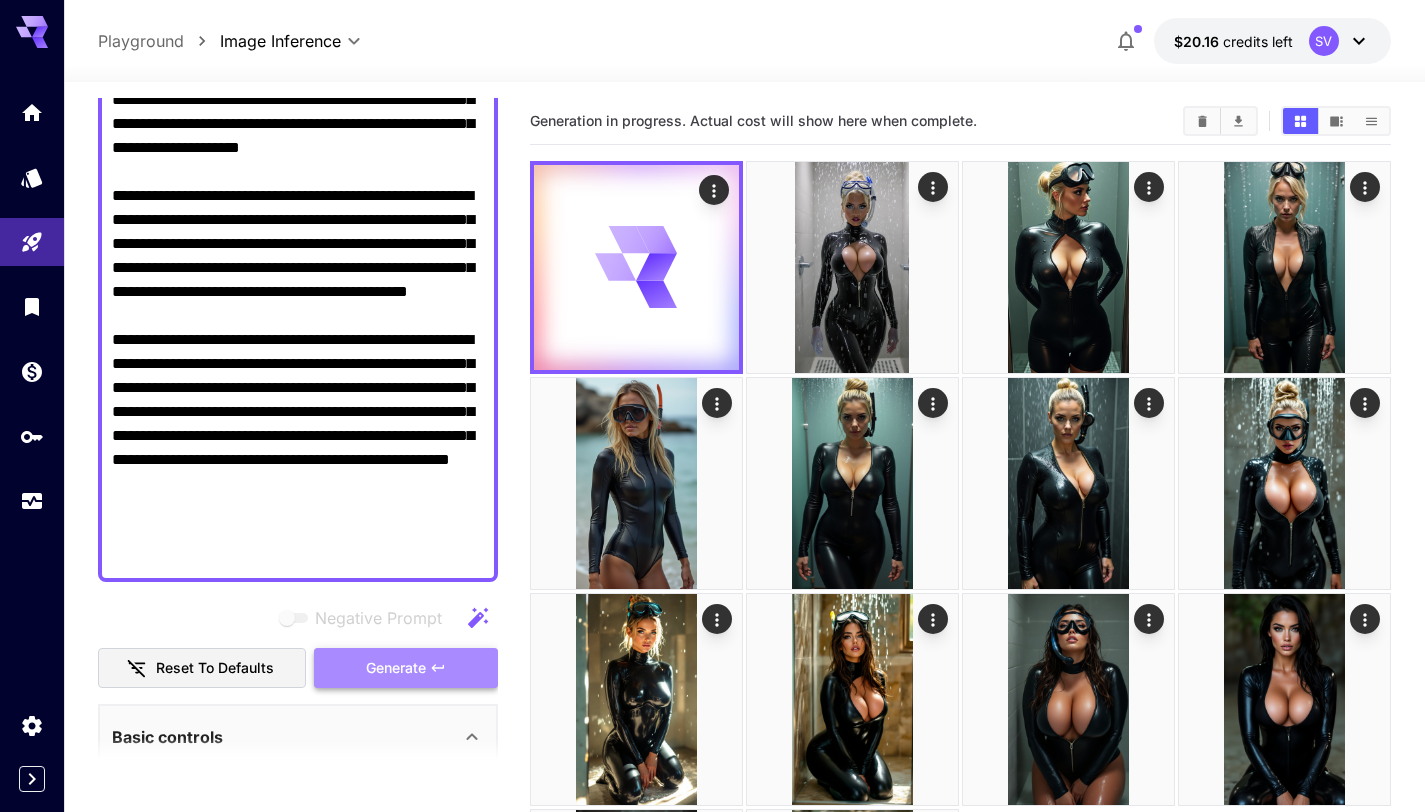 click on "Generate" at bounding box center (406, 668) 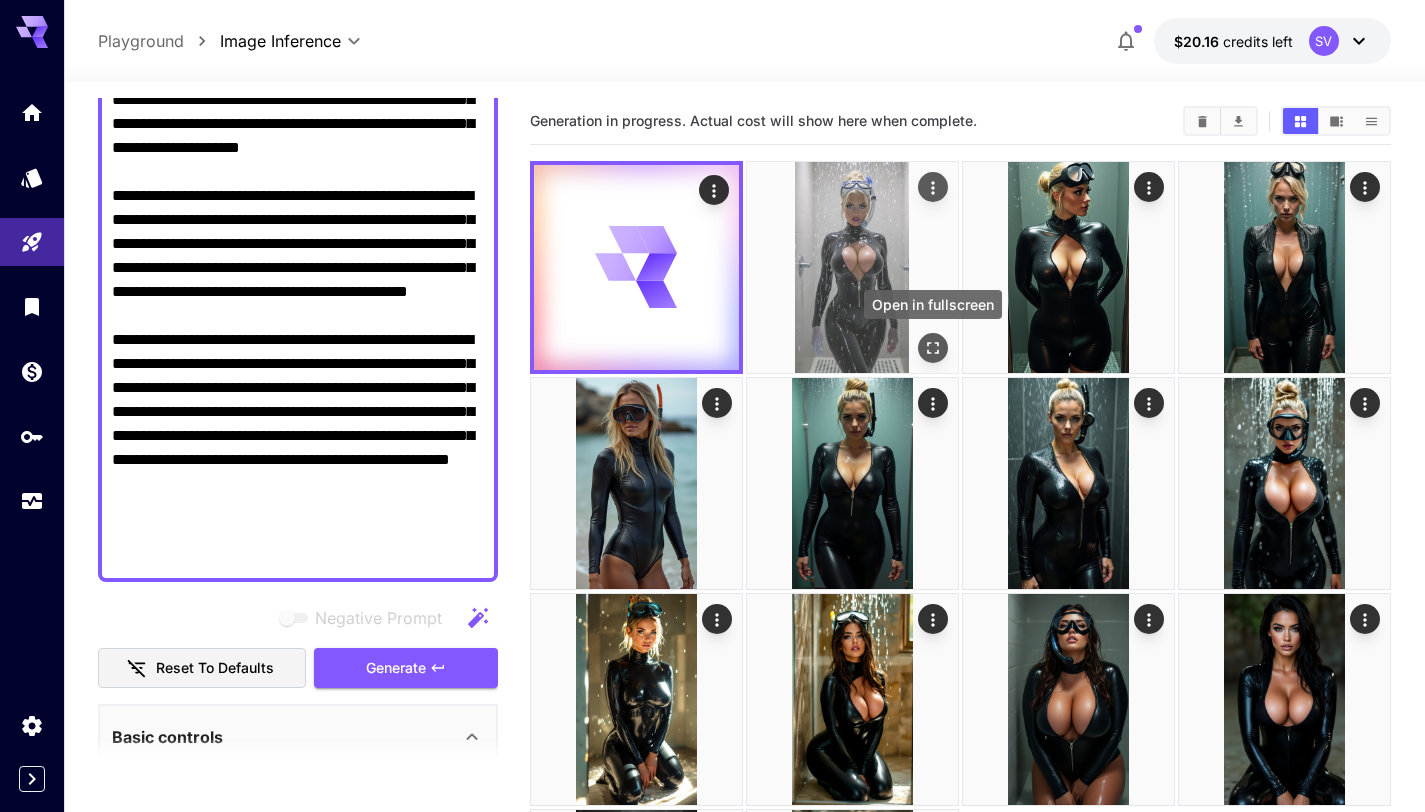 click 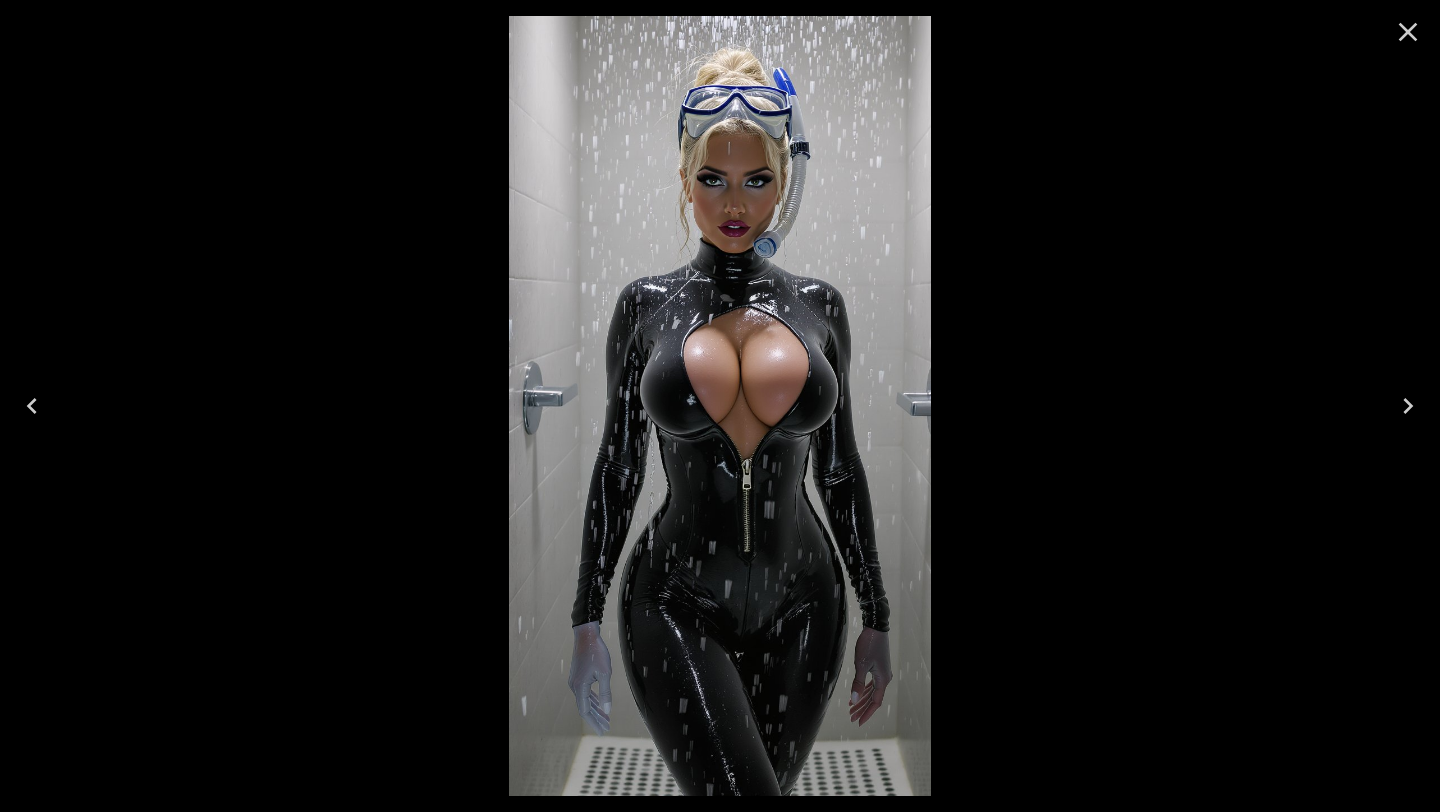 click 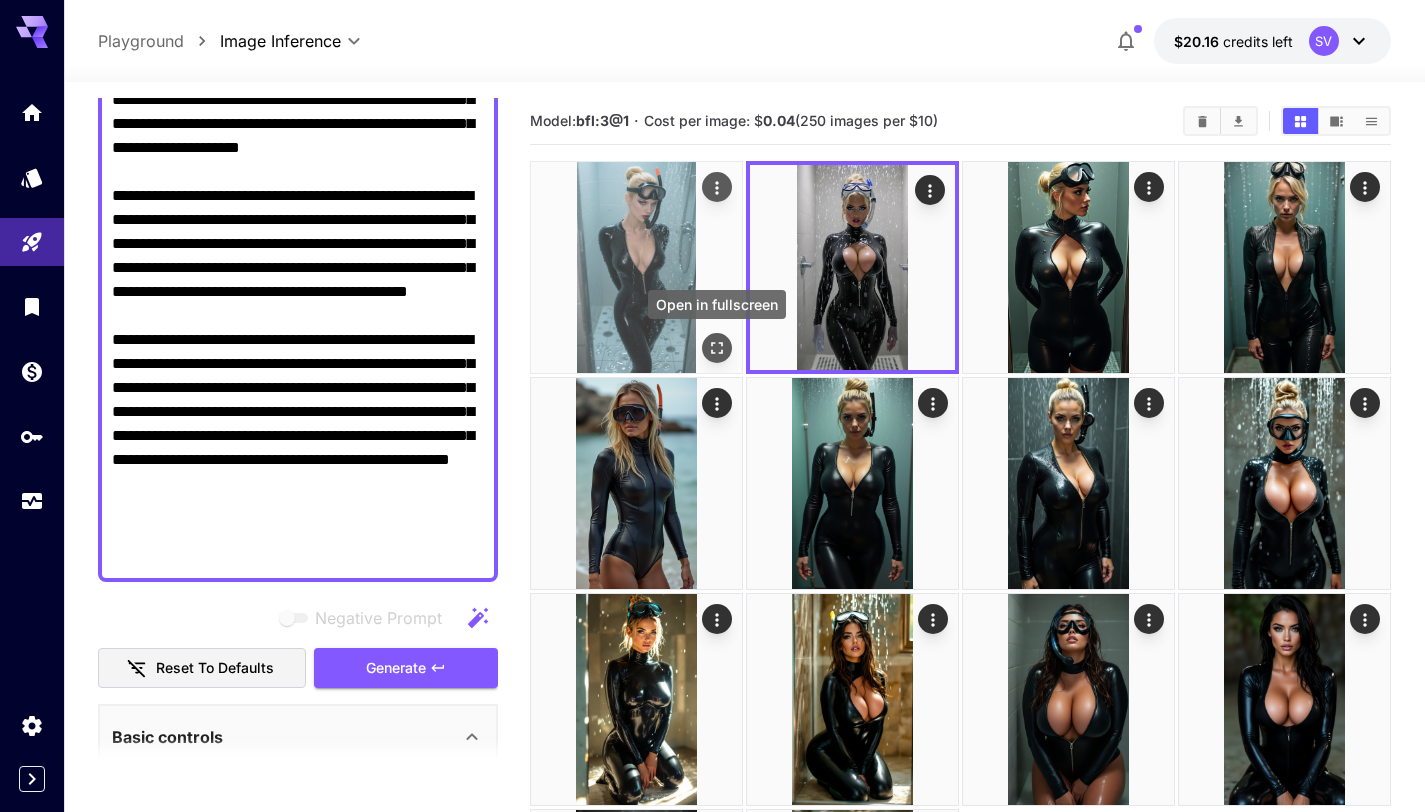click 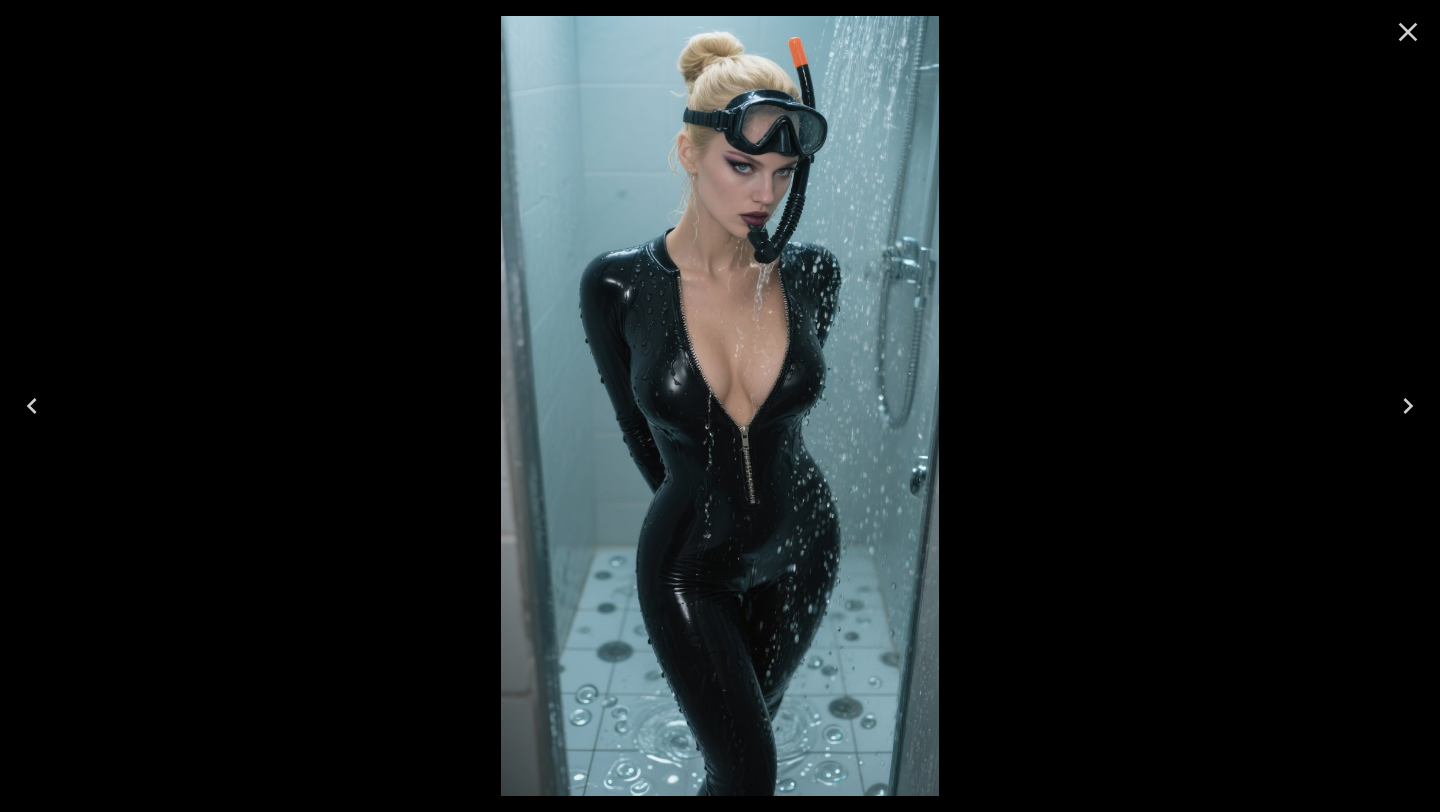 click 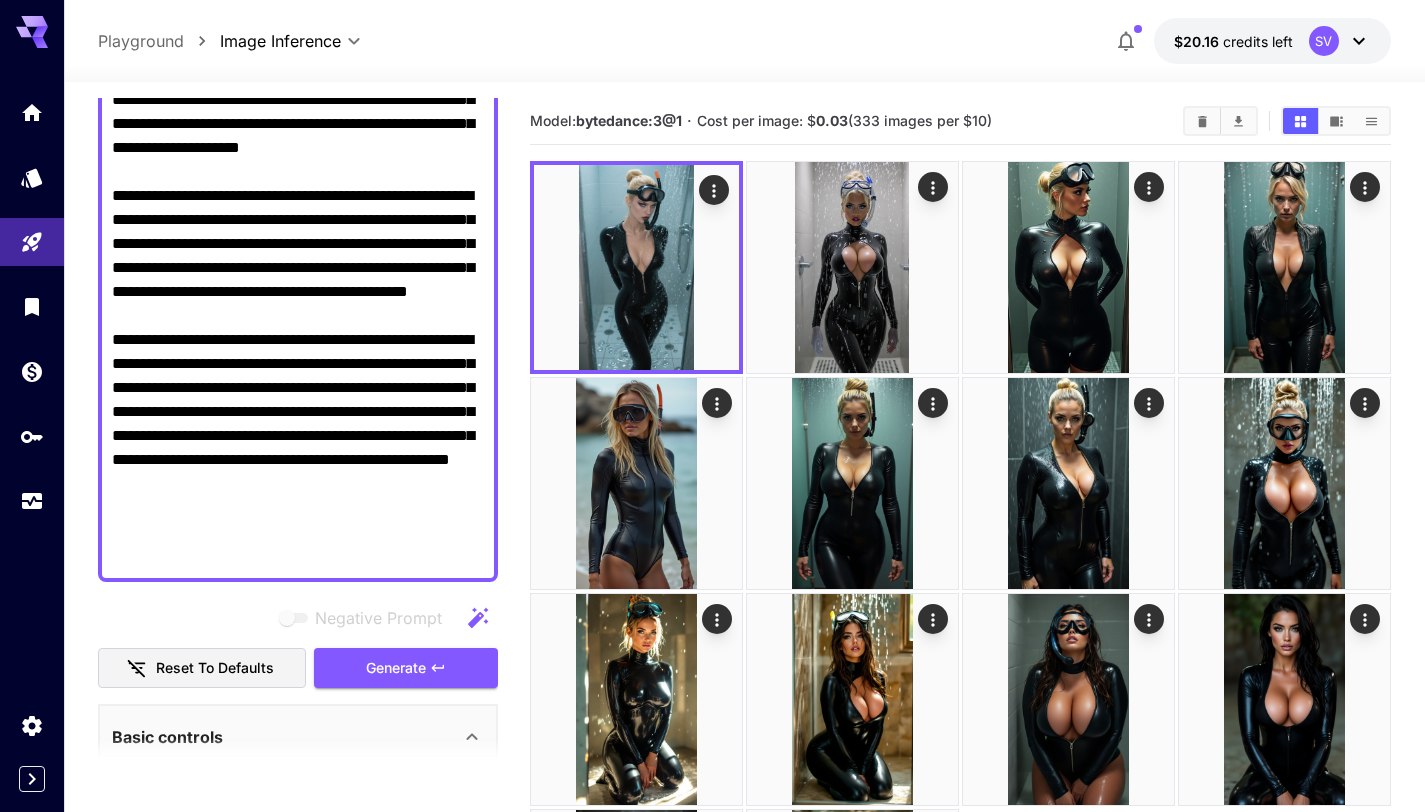 scroll, scrollTop: 0, scrollLeft: 0, axis: both 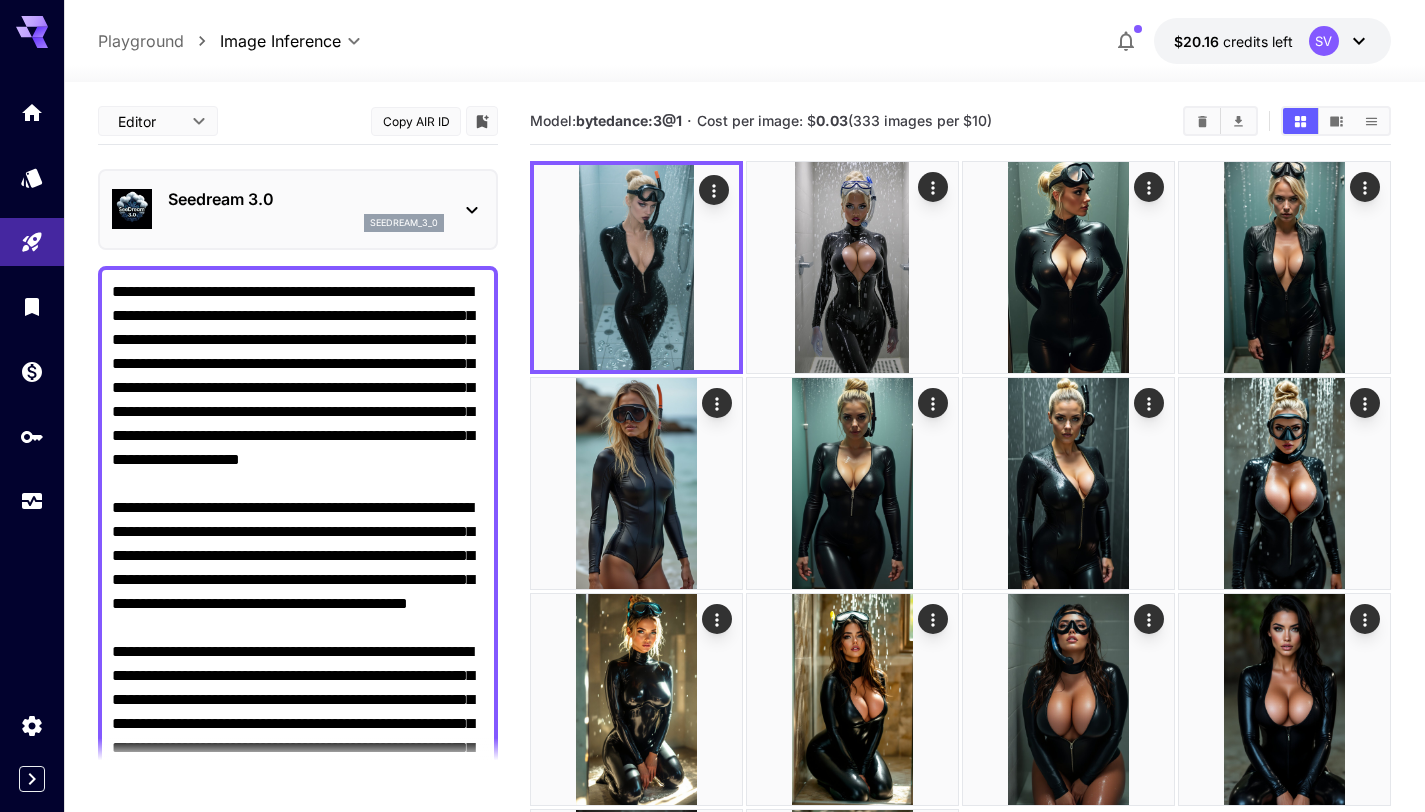 click on "Negative Prompt" at bounding box center (298, 580) 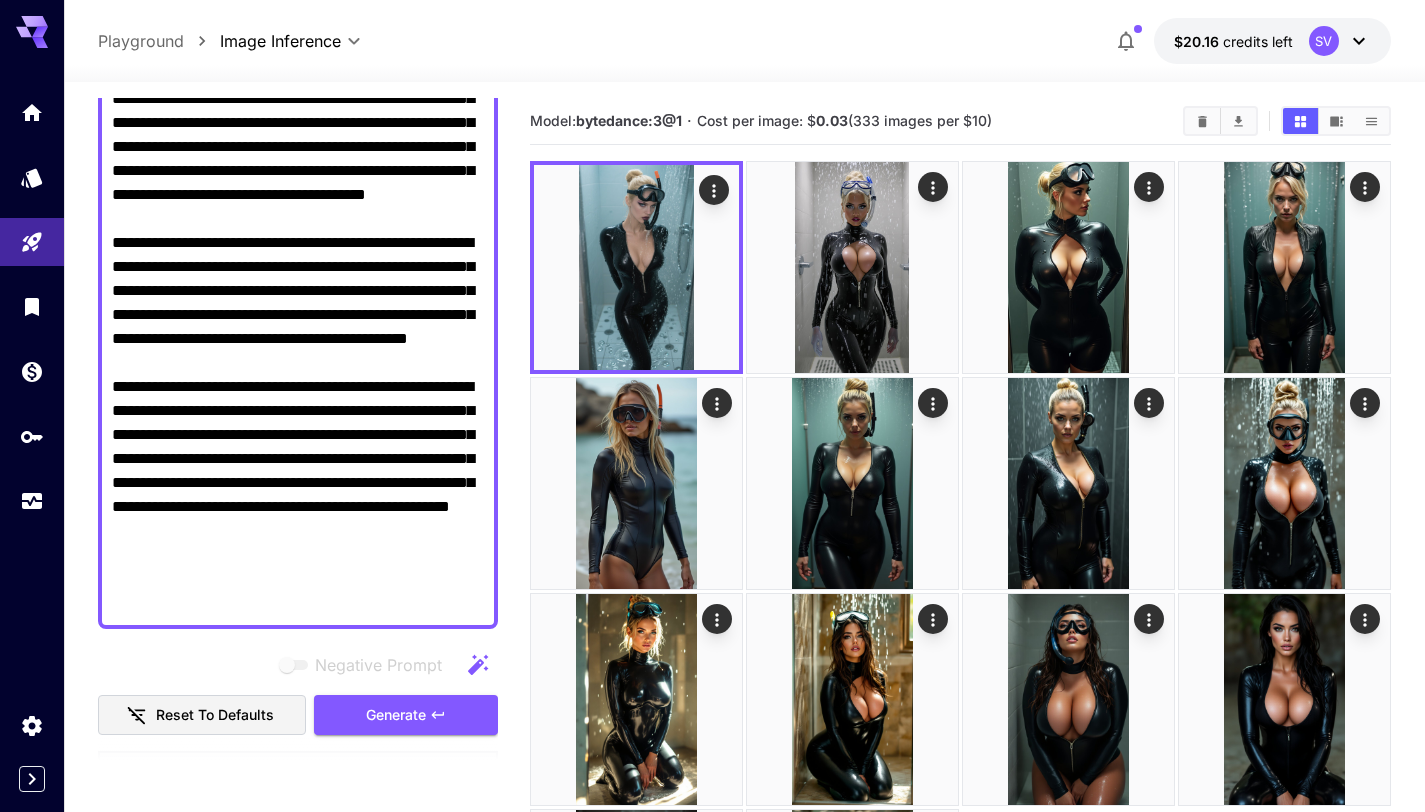 scroll, scrollTop: 376, scrollLeft: 0, axis: vertical 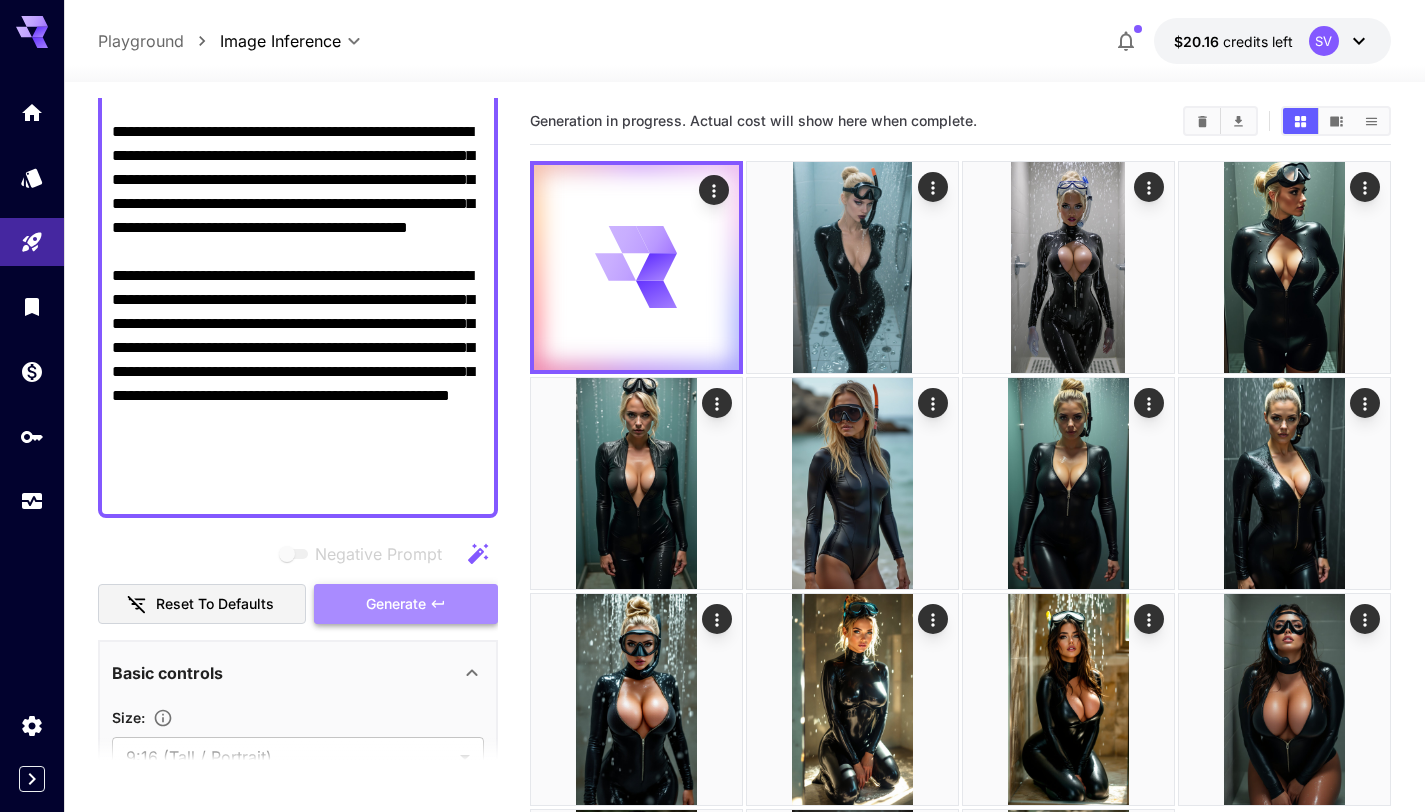 click on "Generate" at bounding box center [396, 604] 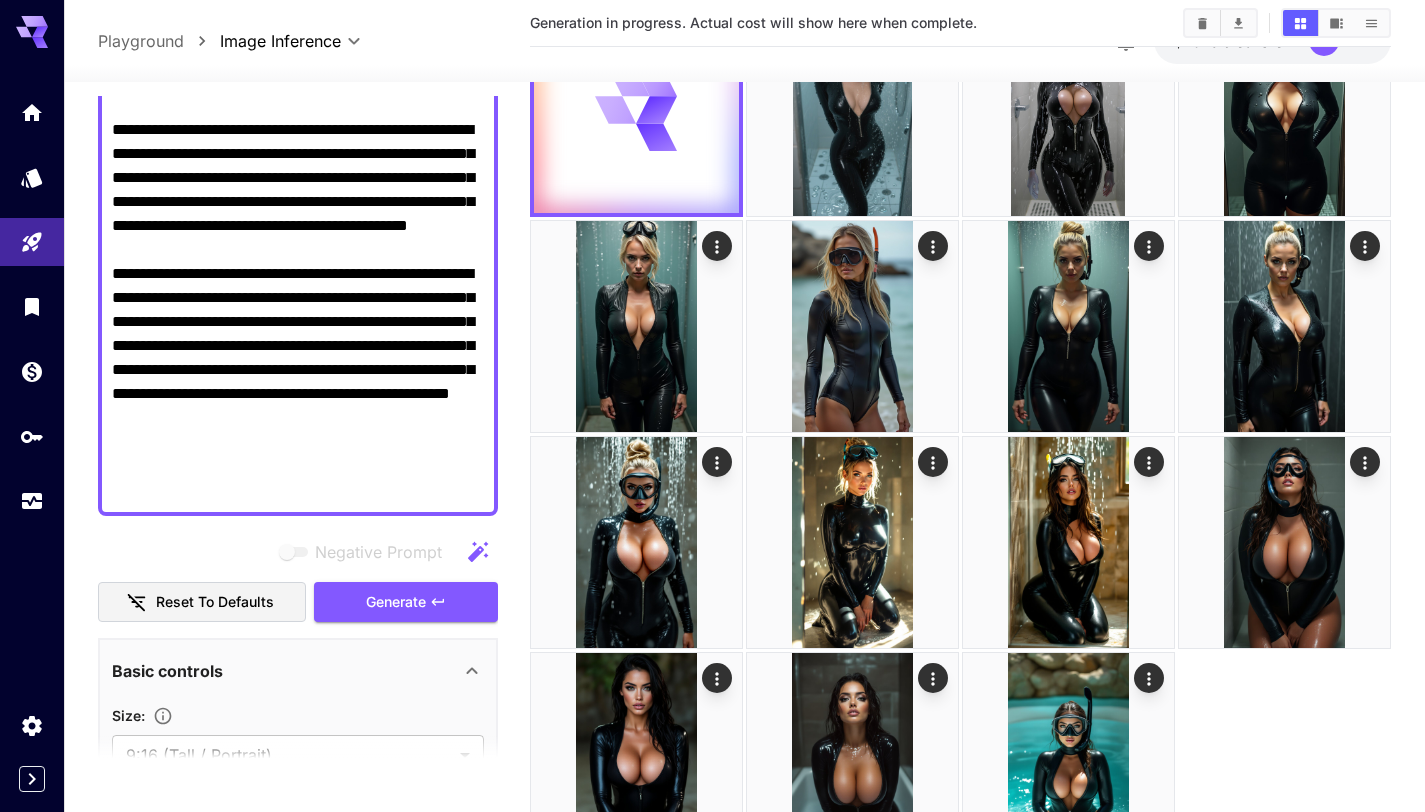 scroll, scrollTop: 270, scrollLeft: 0, axis: vertical 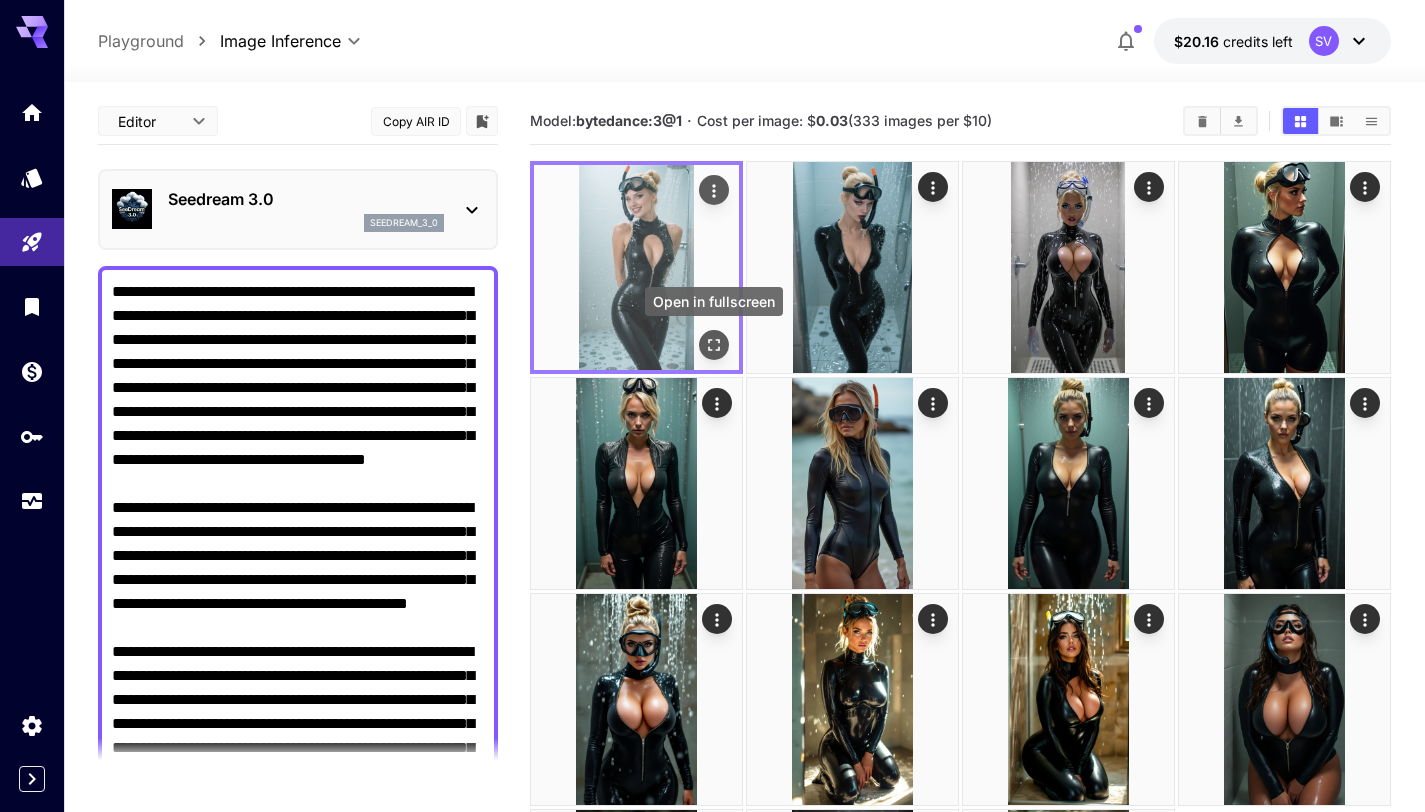 click 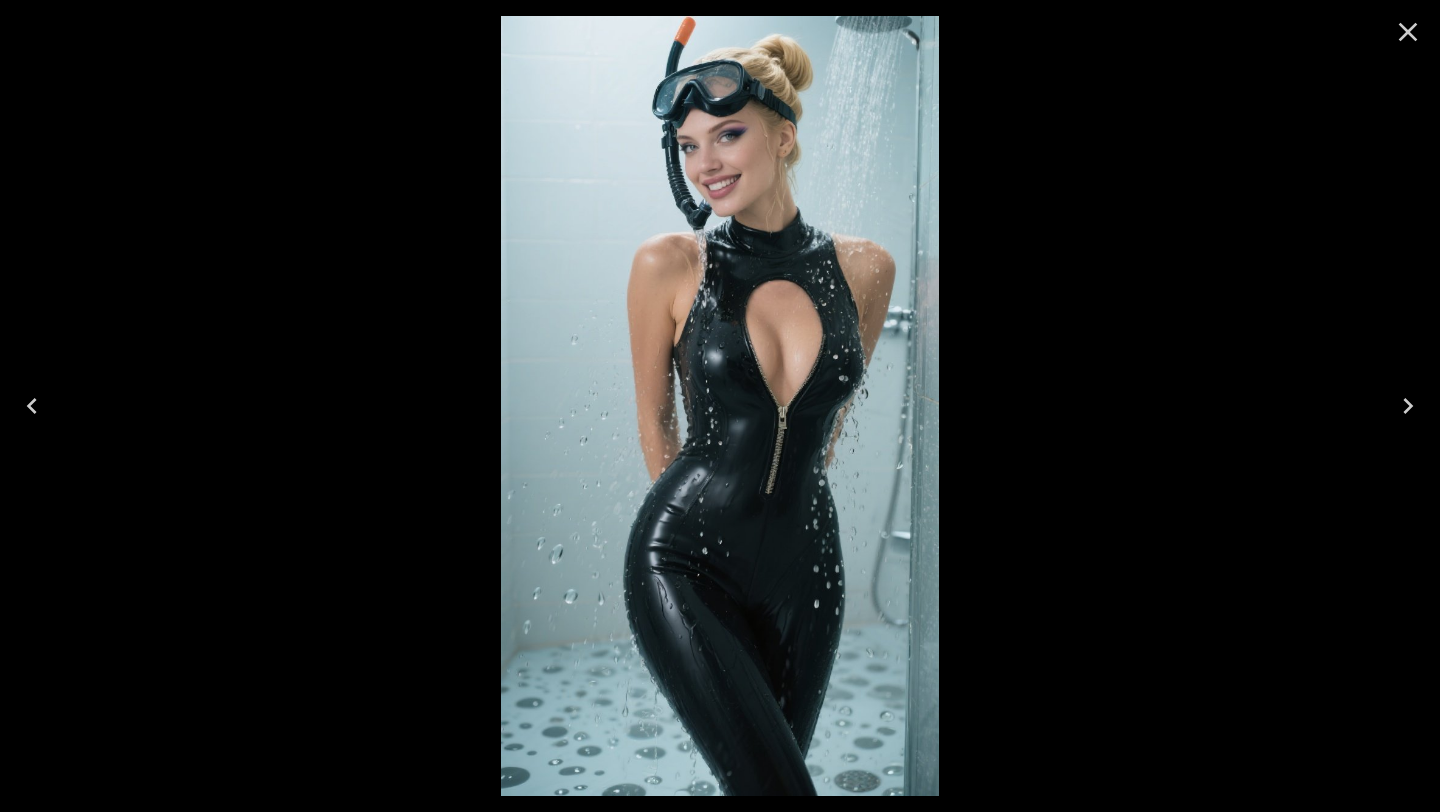 click 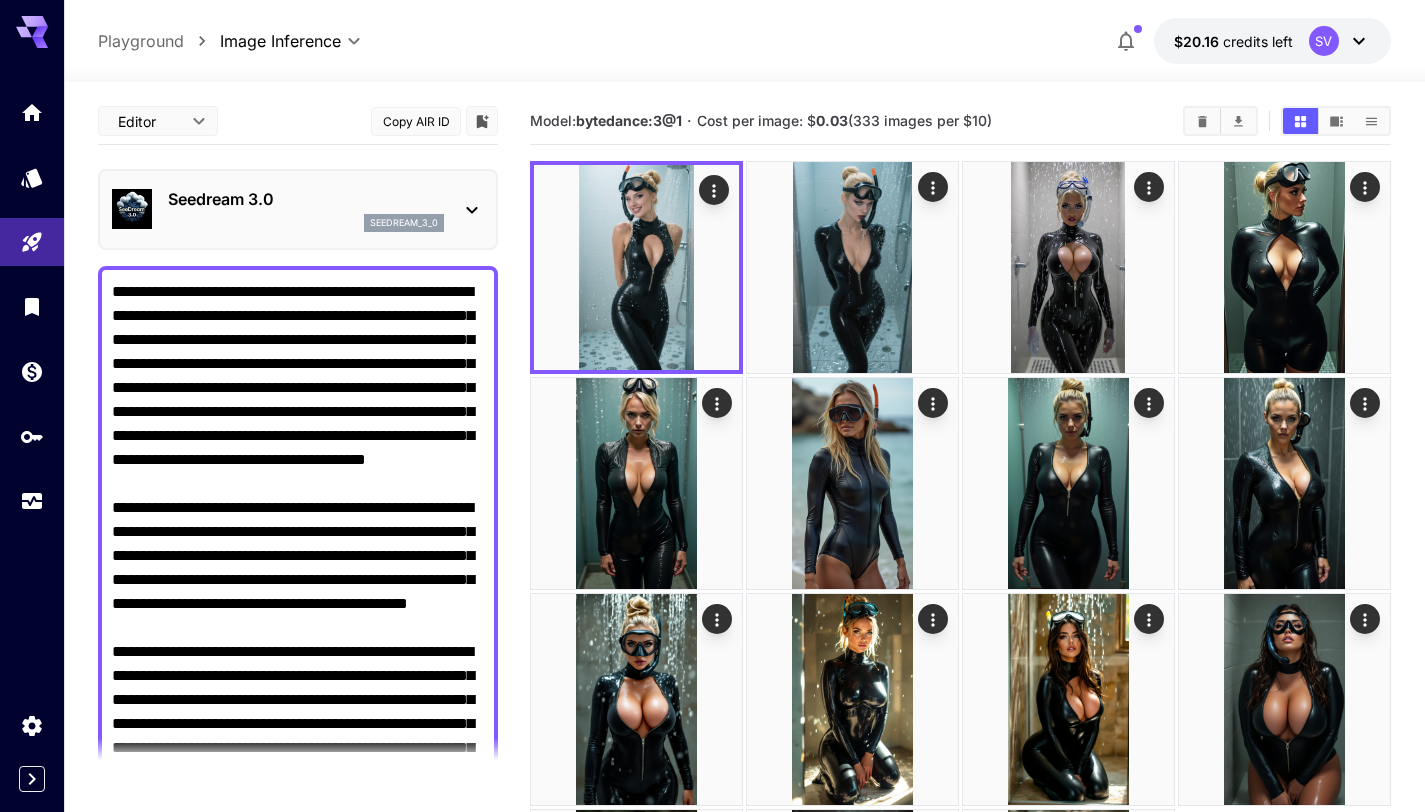 click on "Negative Prompt" at bounding box center [298, 580] 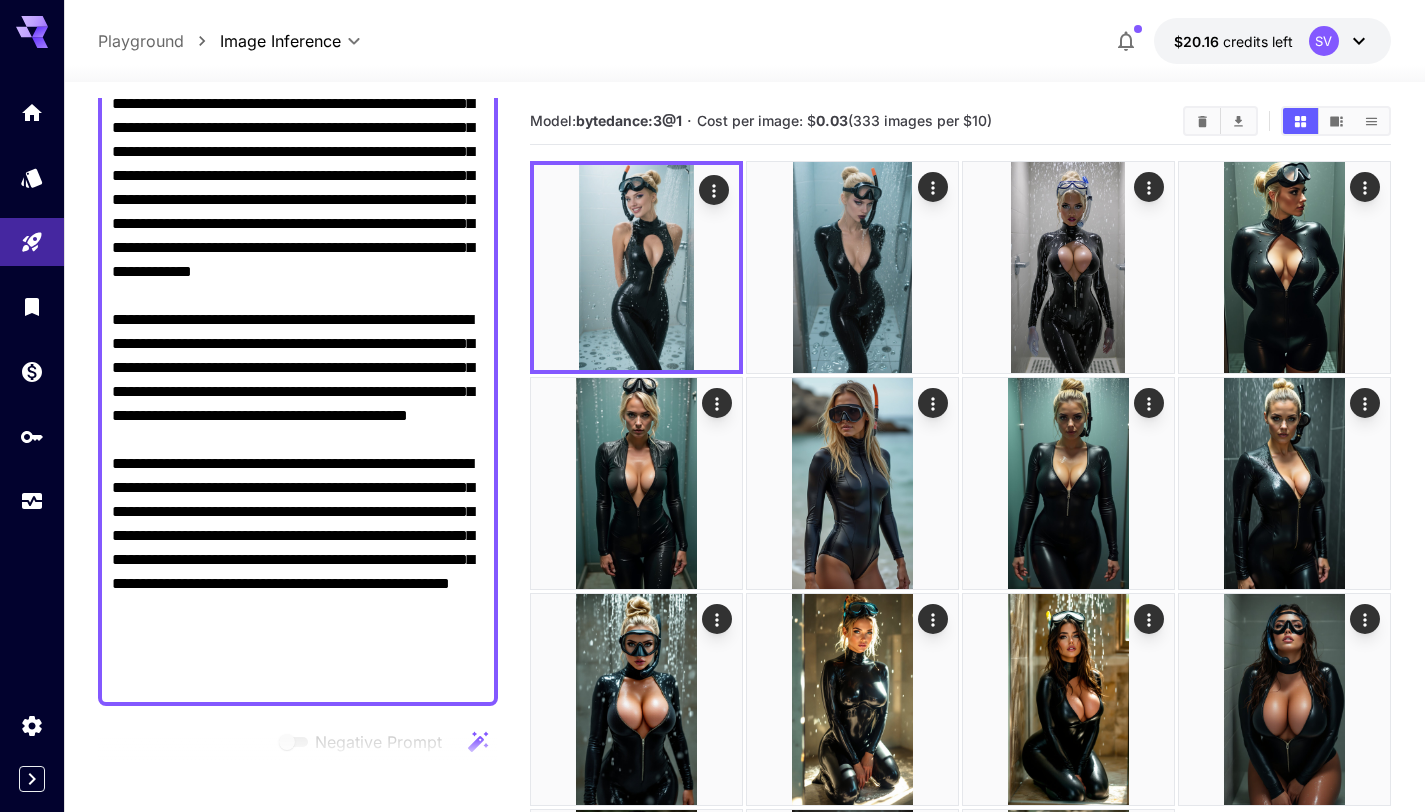scroll, scrollTop: 267, scrollLeft: 0, axis: vertical 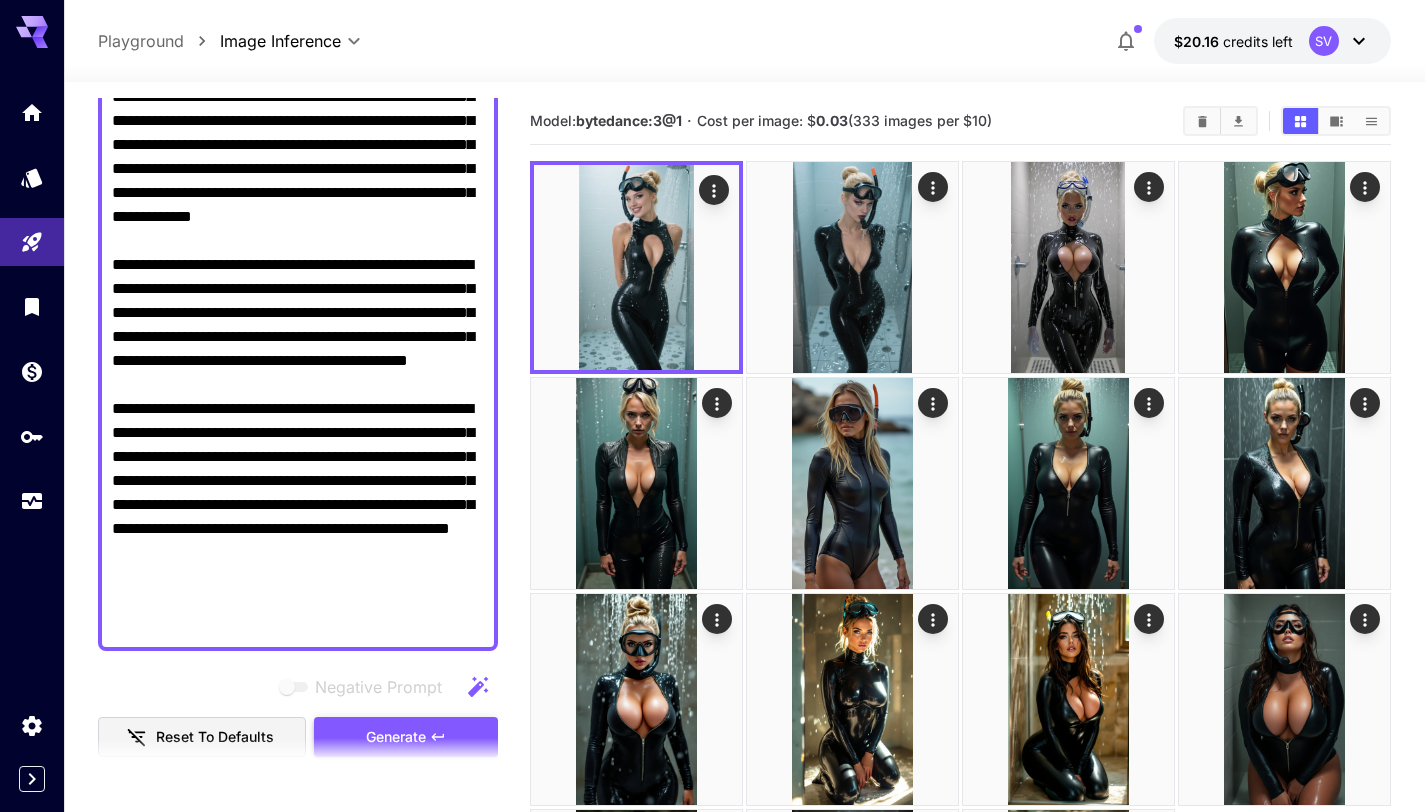 type on "**********" 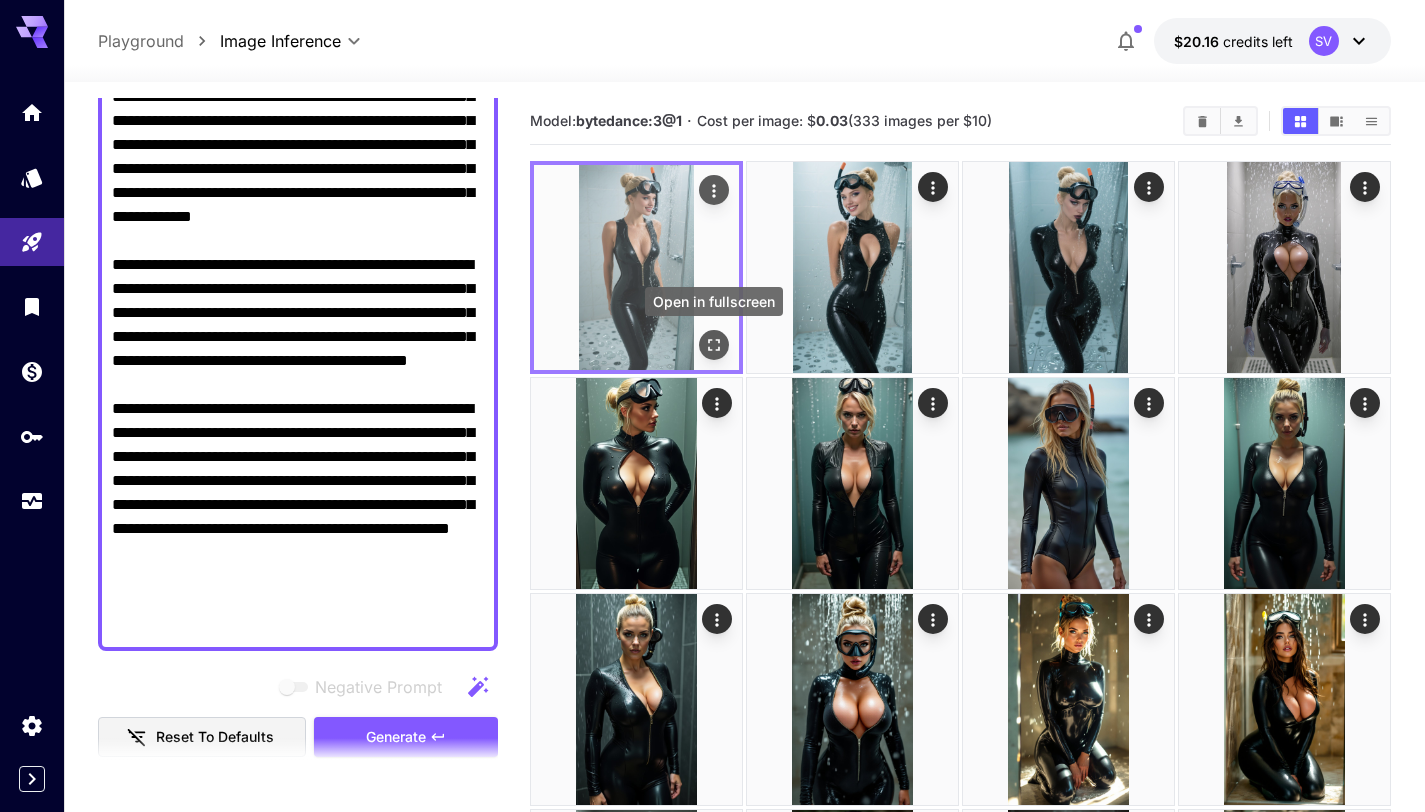 click 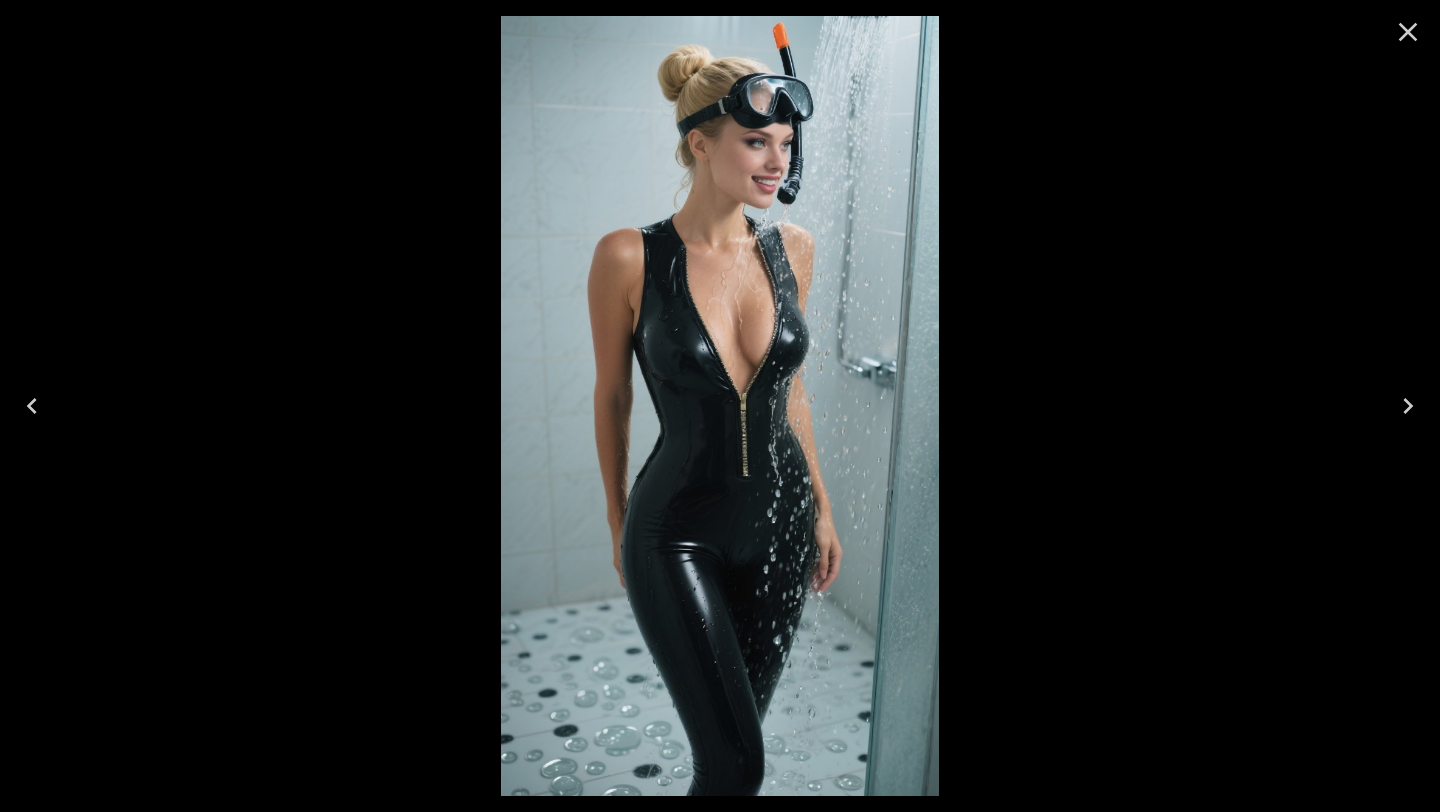 click 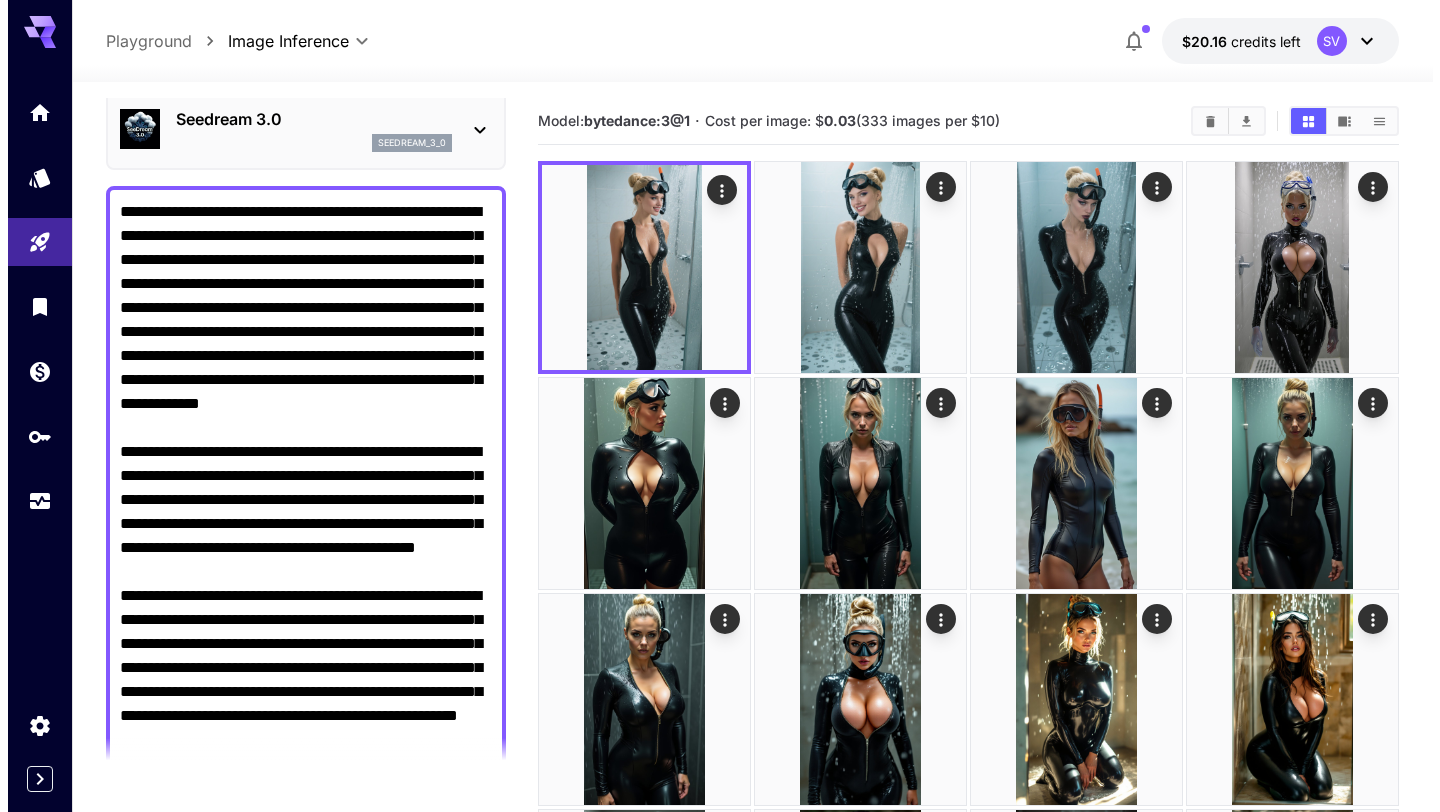 scroll, scrollTop: 0, scrollLeft: 0, axis: both 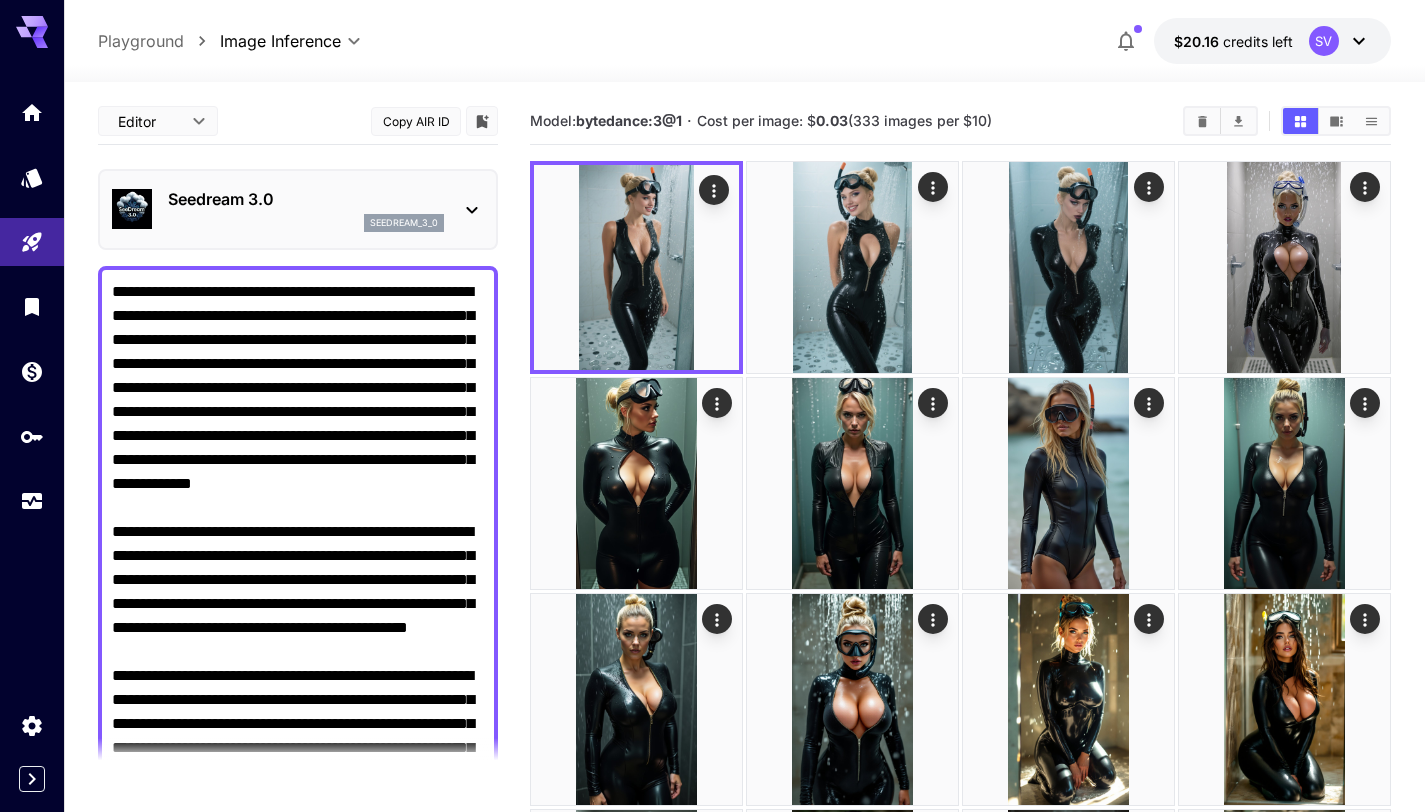 click on "Seedream 3.0" at bounding box center [306, 199] 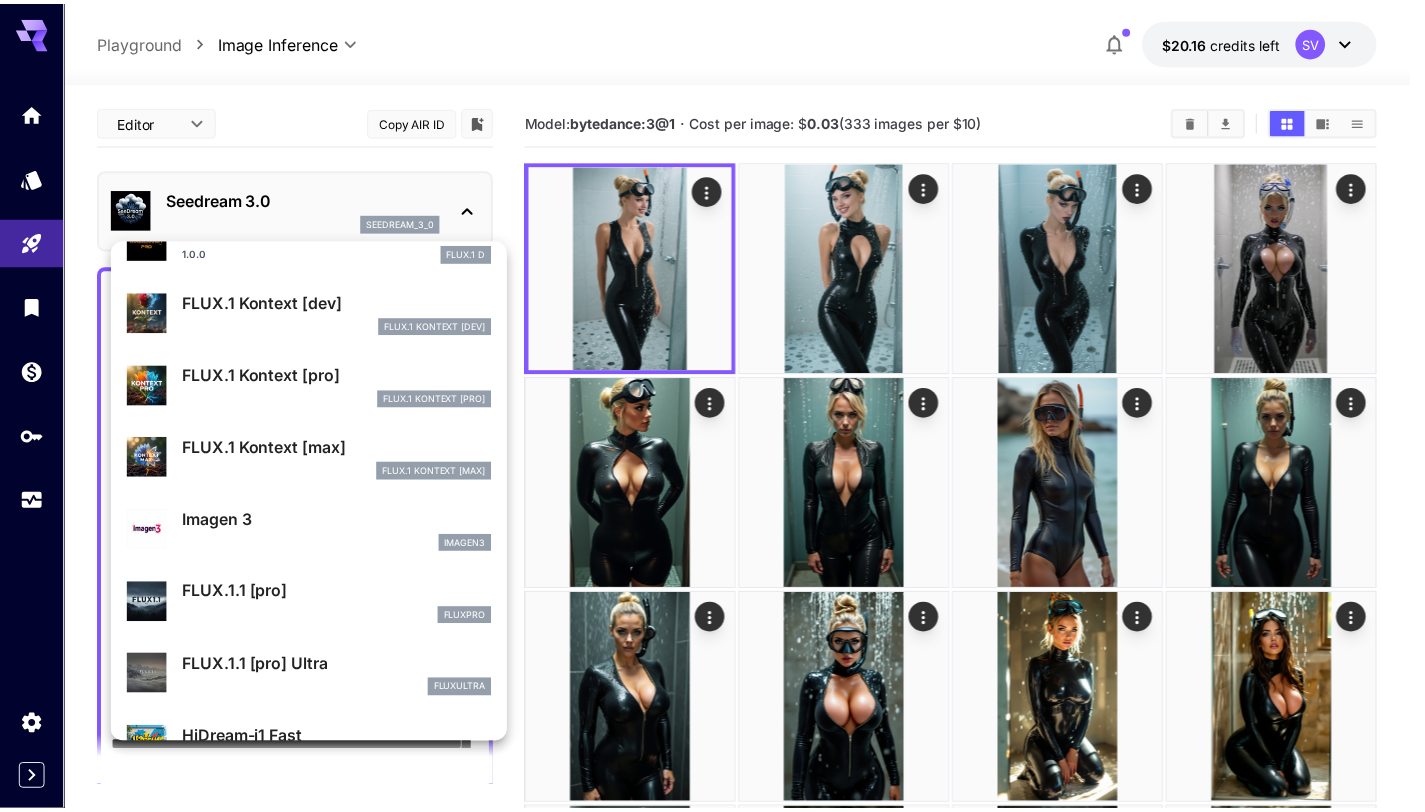 scroll, scrollTop: 763, scrollLeft: 0, axis: vertical 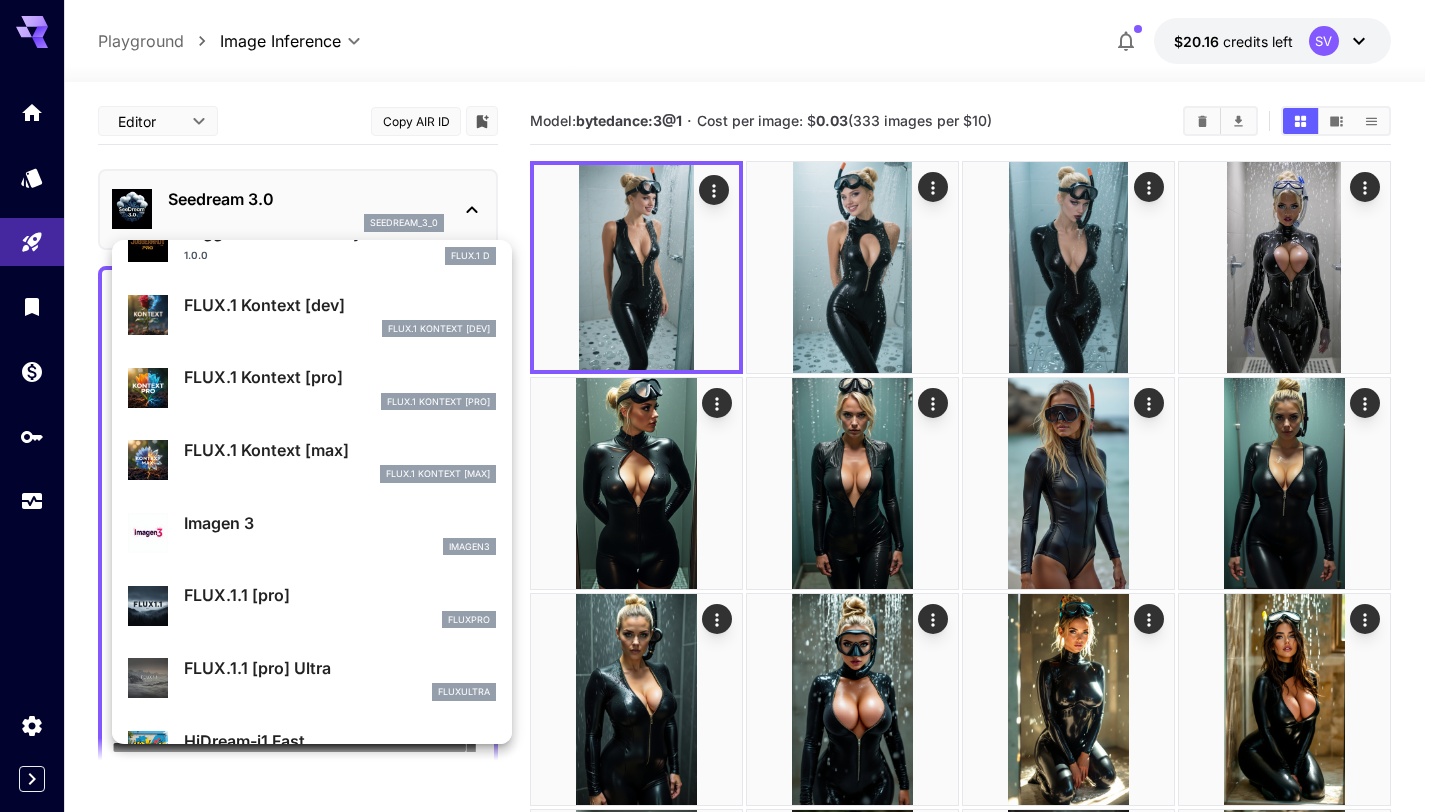 click on "FLUX.1 Kontext [max]" at bounding box center [340, 450] 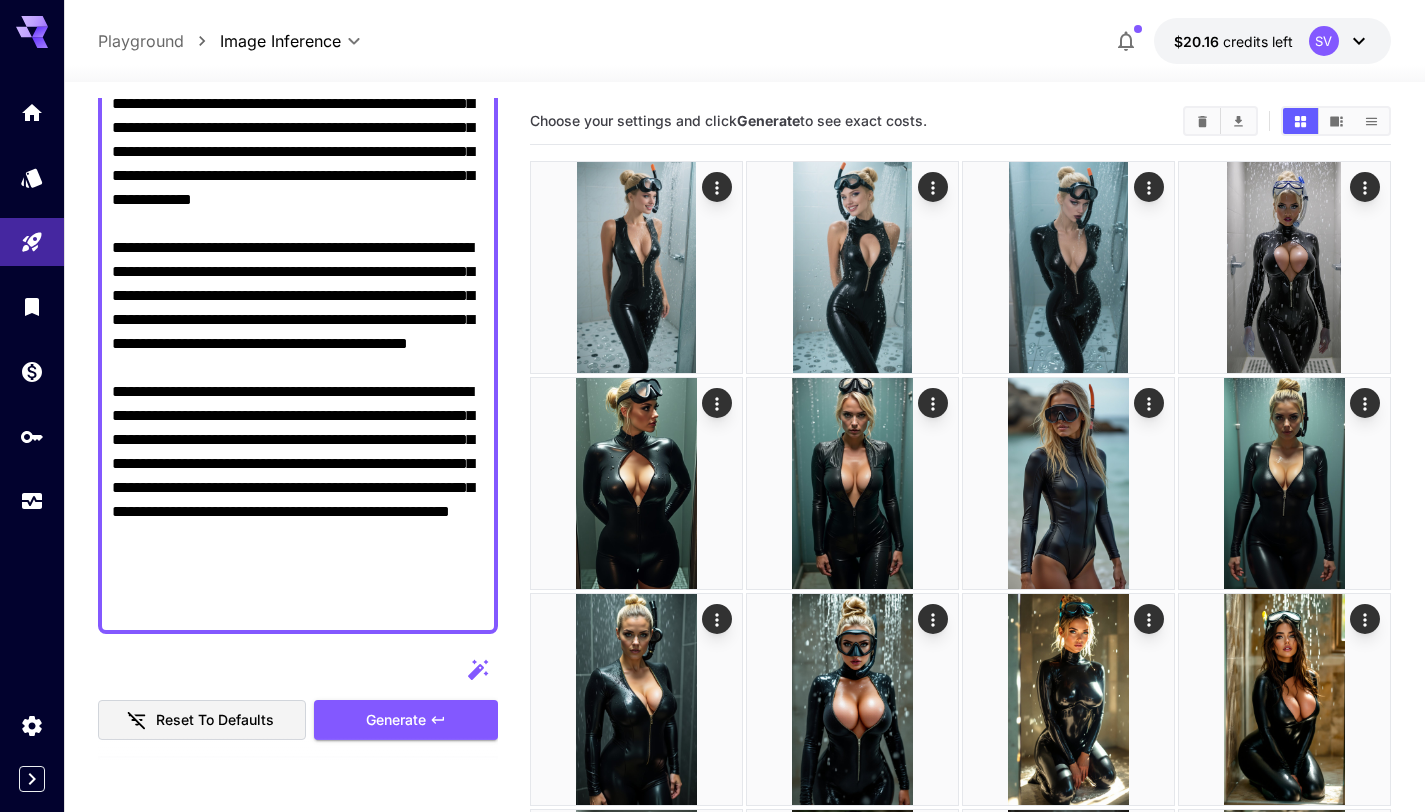 scroll, scrollTop: 320, scrollLeft: 0, axis: vertical 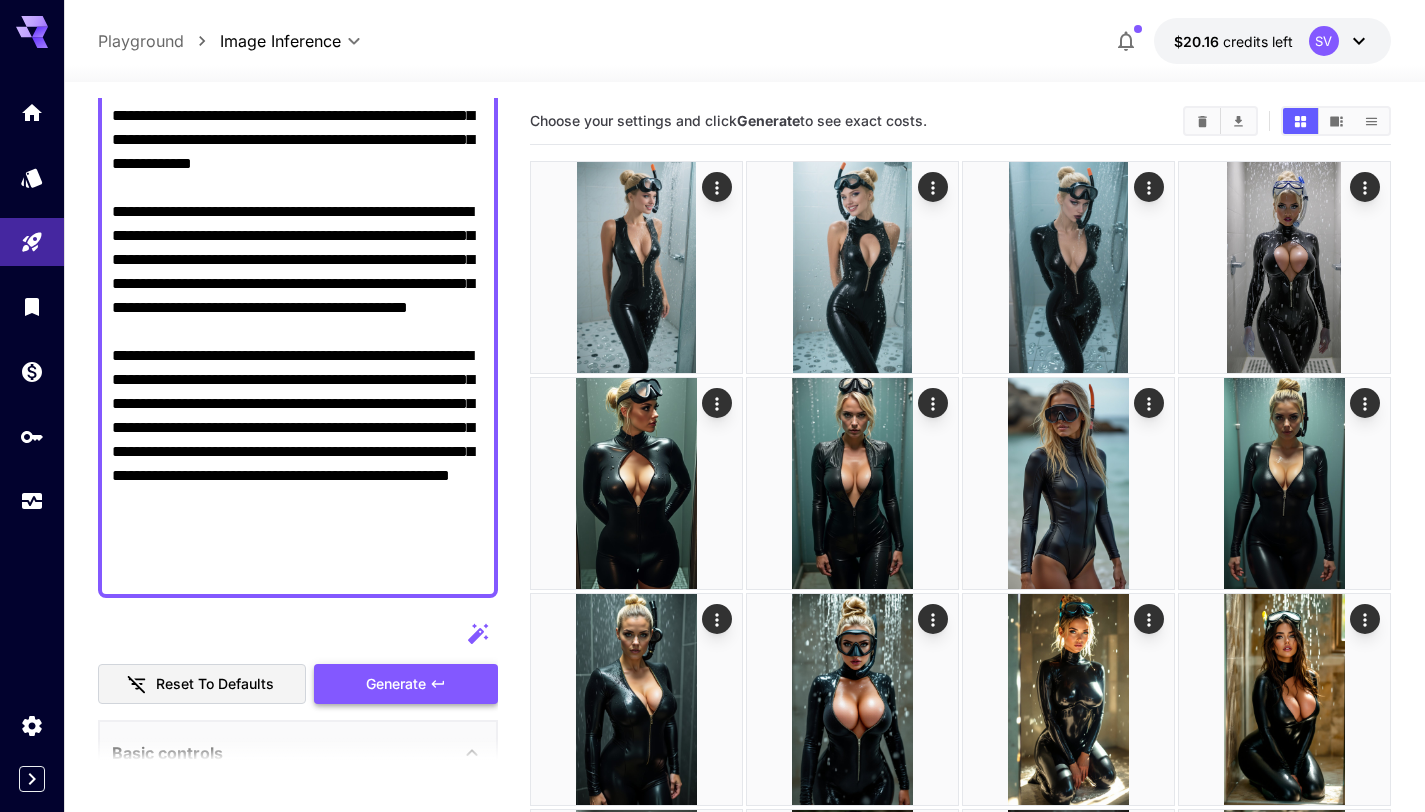 click on "Generate" at bounding box center (396, 684) 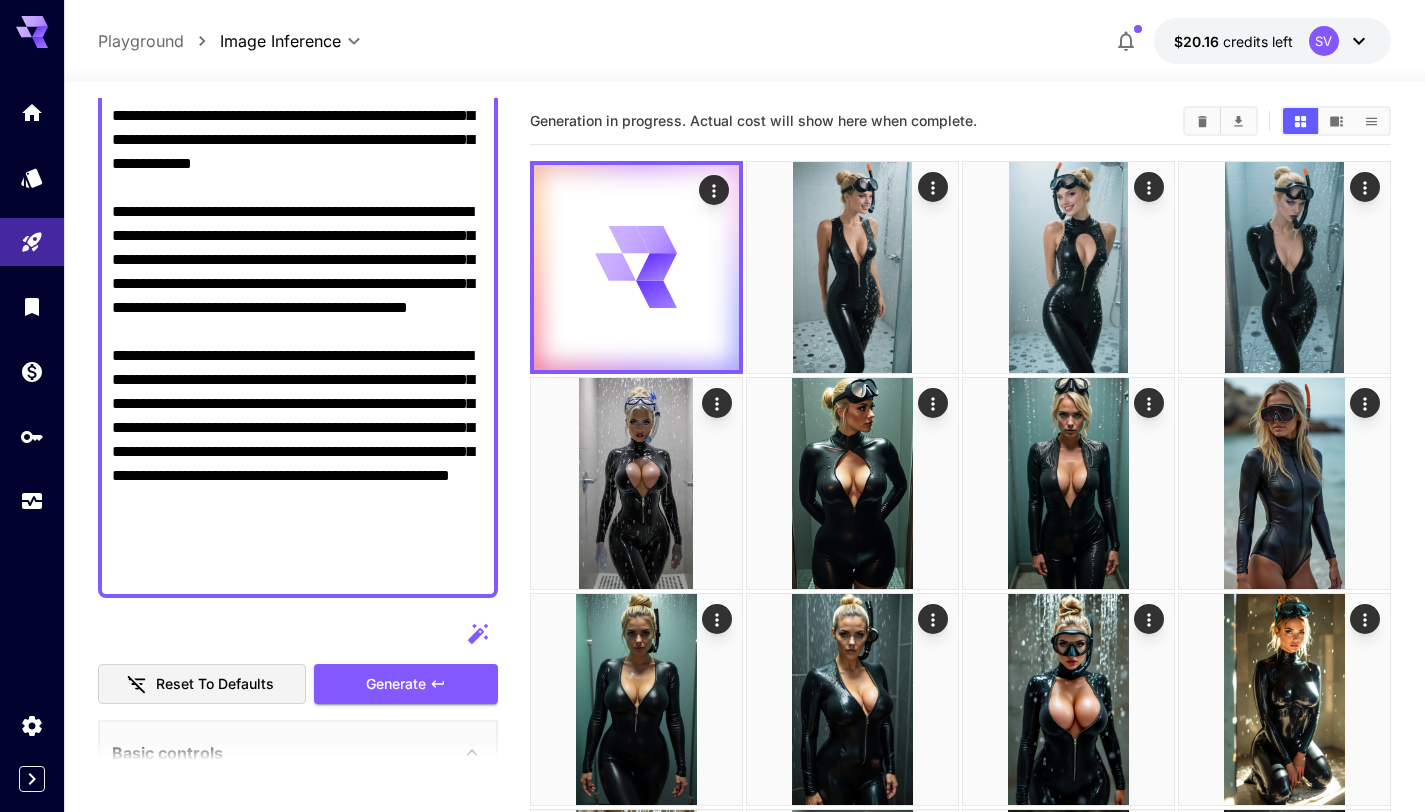 click on "Display cost in response" at bounding box center (298, 272) 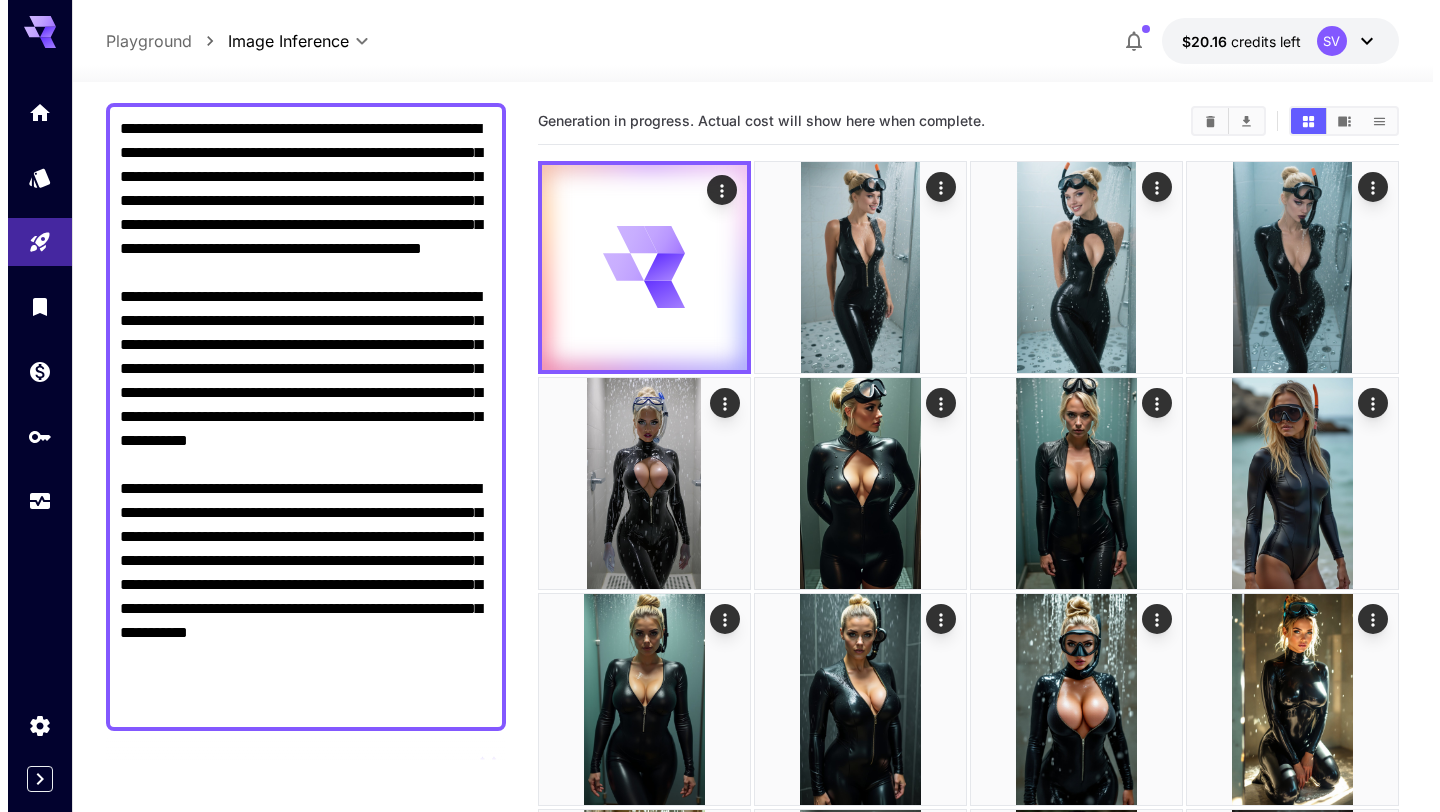 scroll, scrollTop: 0, scrollLeft: 0, axis: both 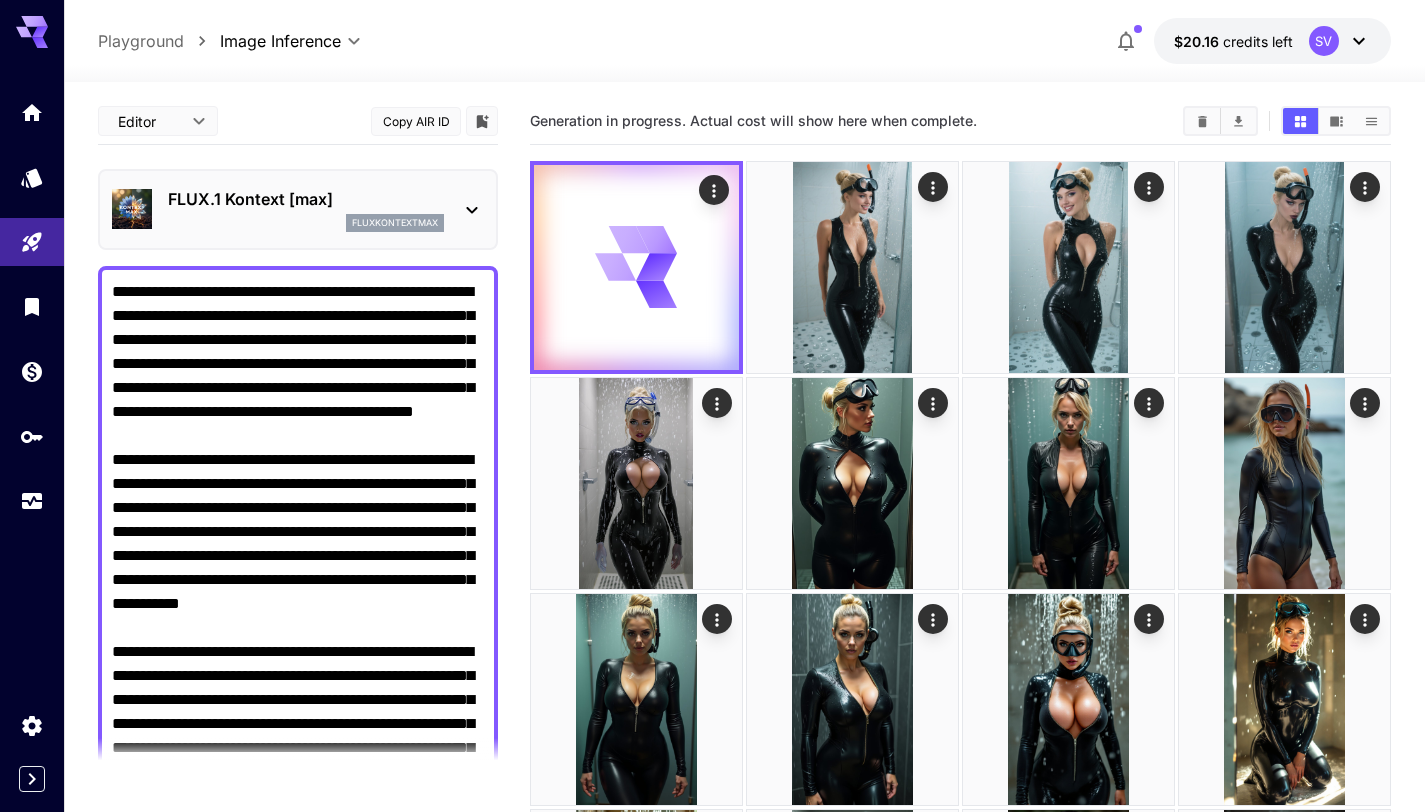 type on "**********" 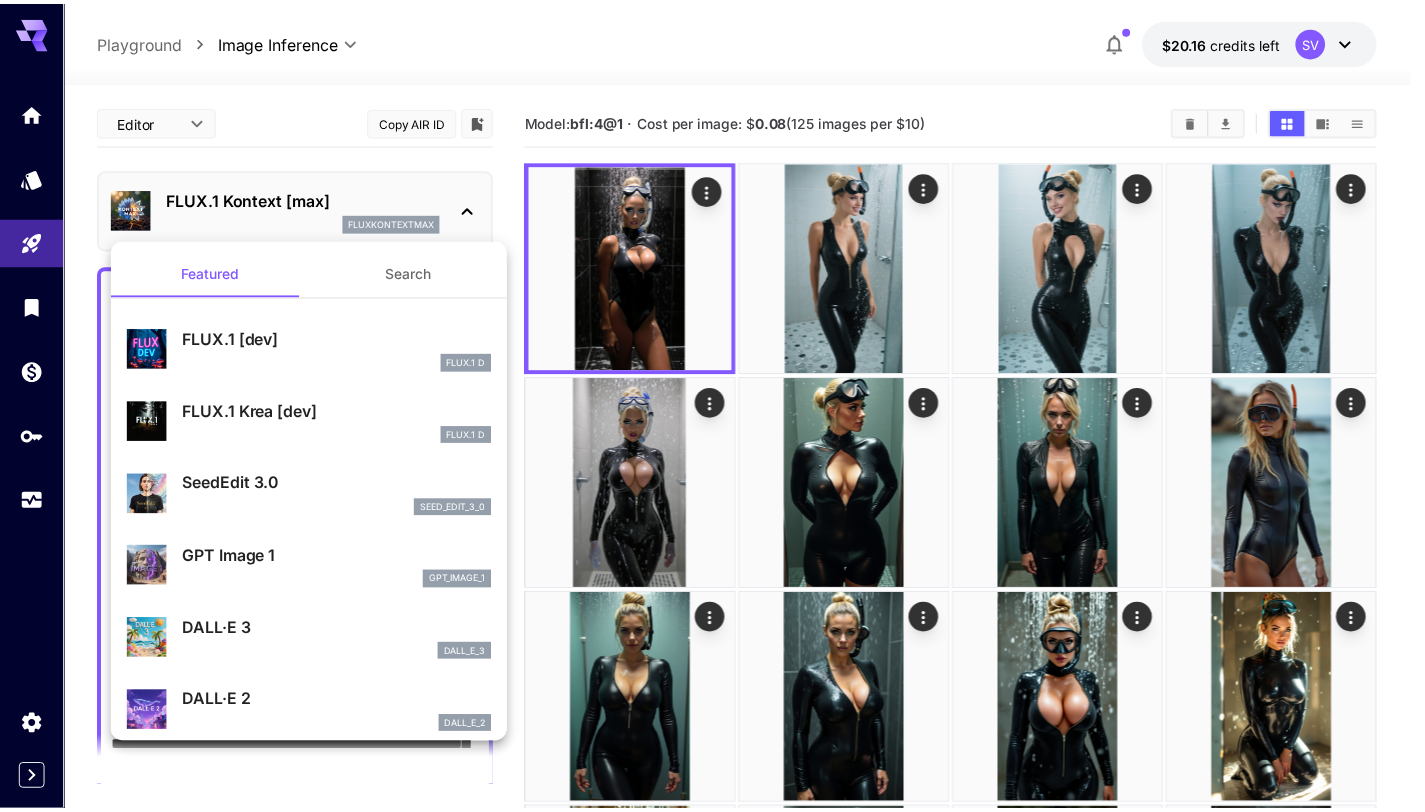 scroll, scrollTop: 24, scrollLeft: 0, axis: vertical 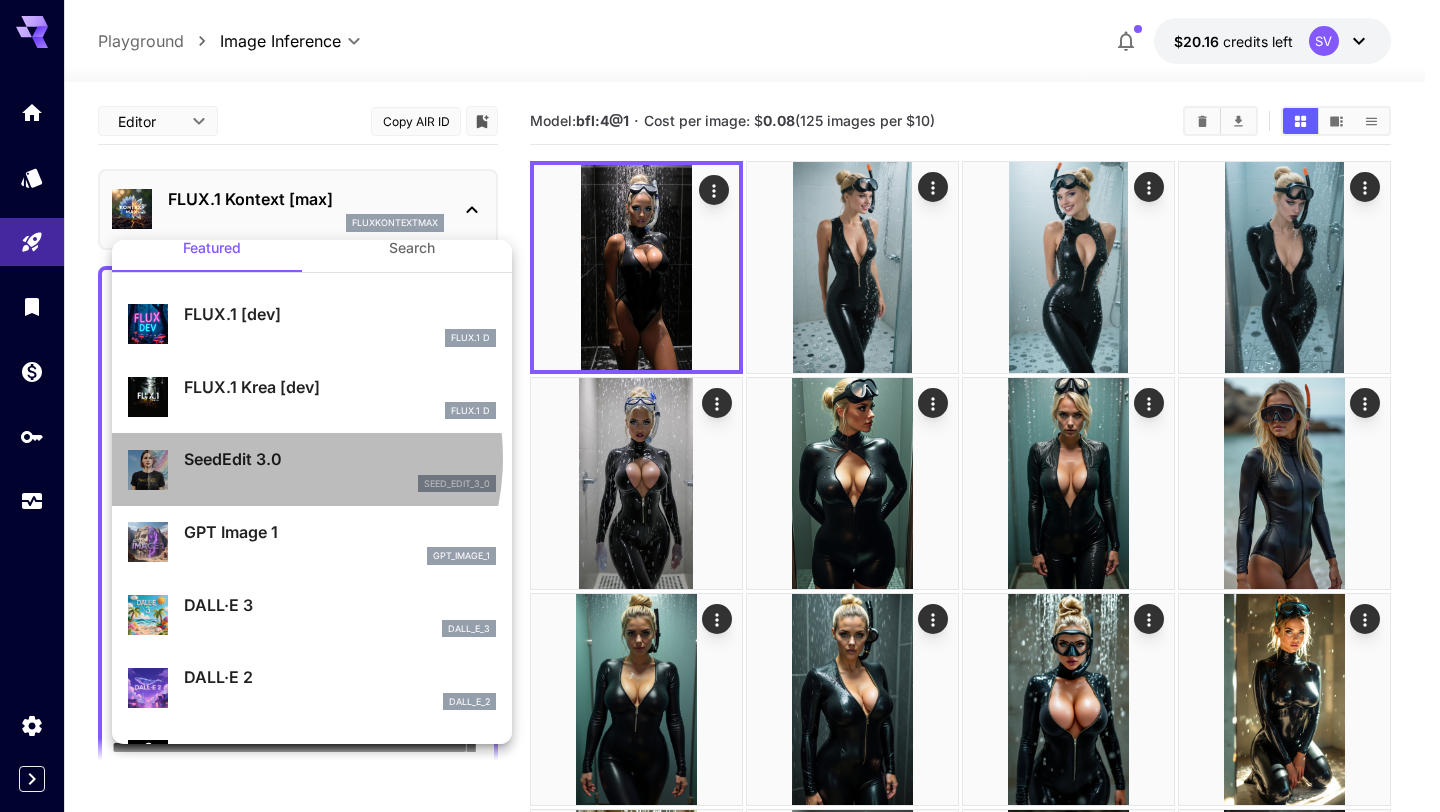 click on "SeedEdit 3.0" at bounding box center (340, 459) 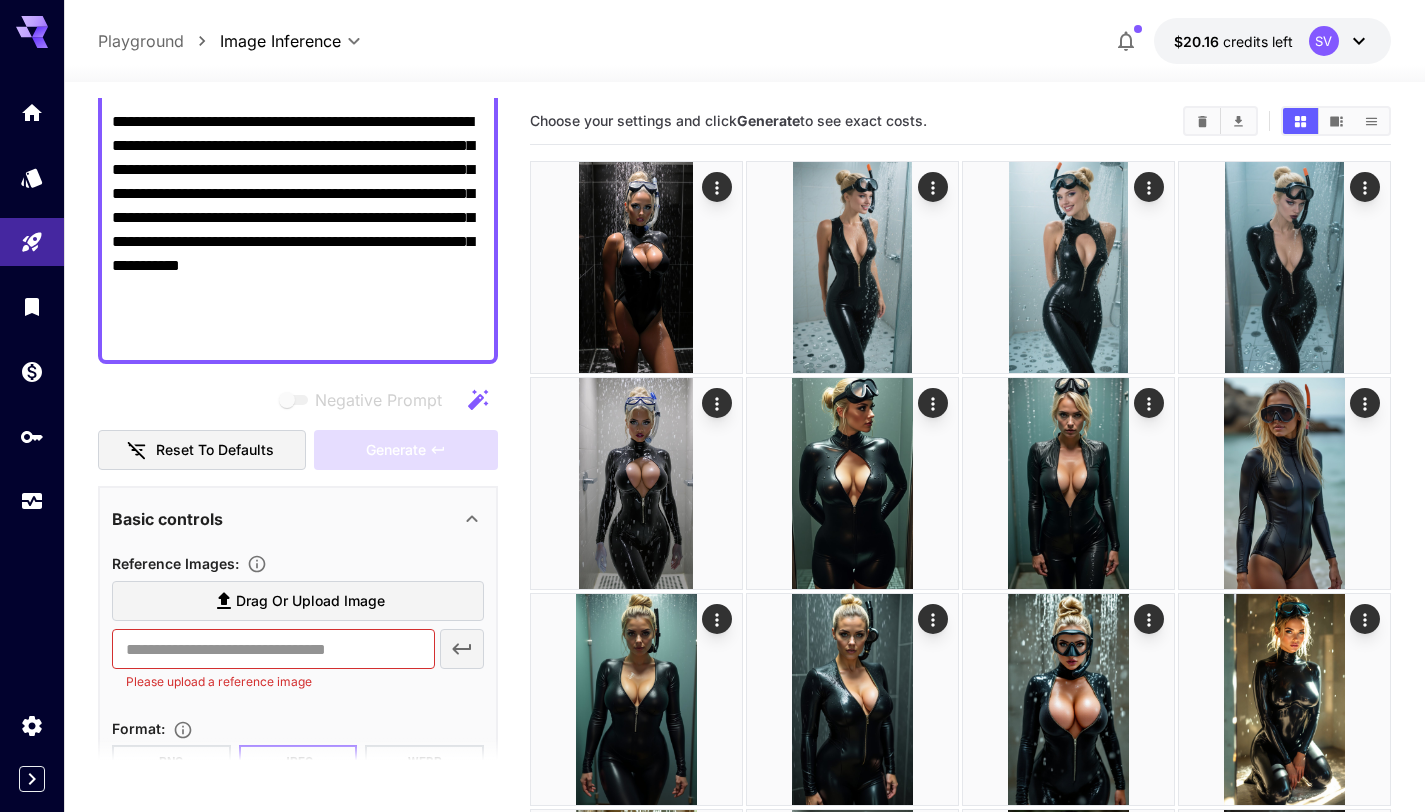 scroll, scrollTop: 569, scrollLeft: 0, axis: vertical 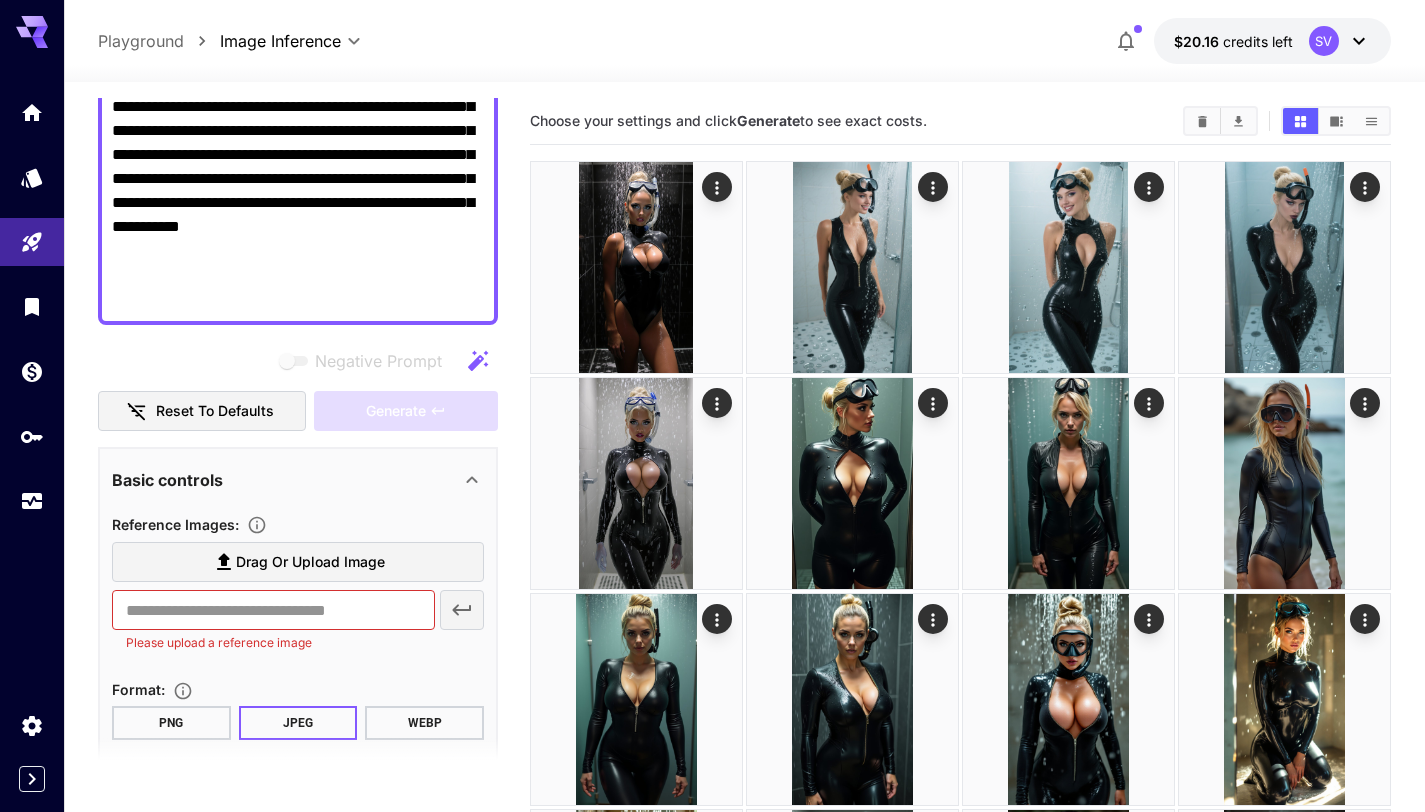 click at bounding box center [295, 361] 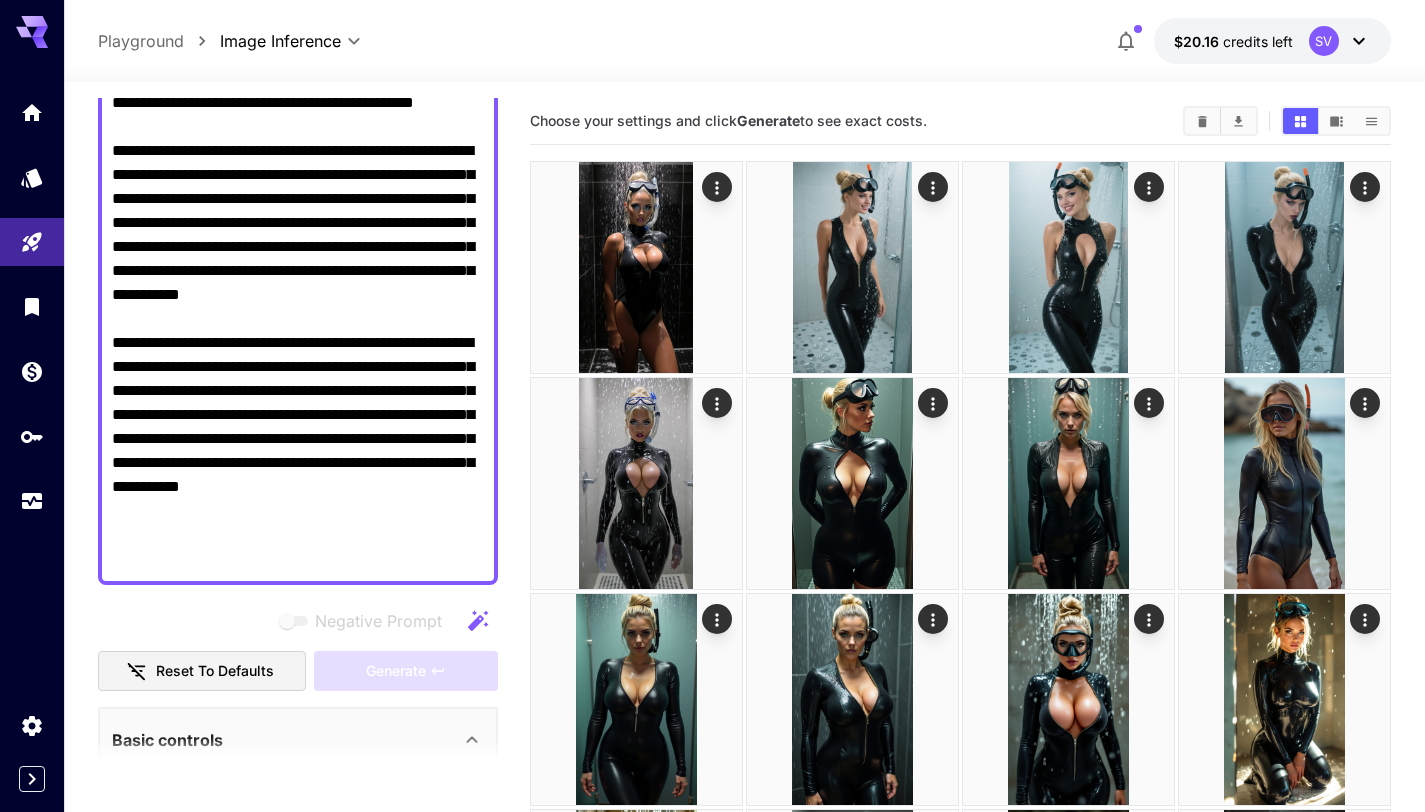 scroll, scrollTop: 0, scrollLeft: 0, axis: both 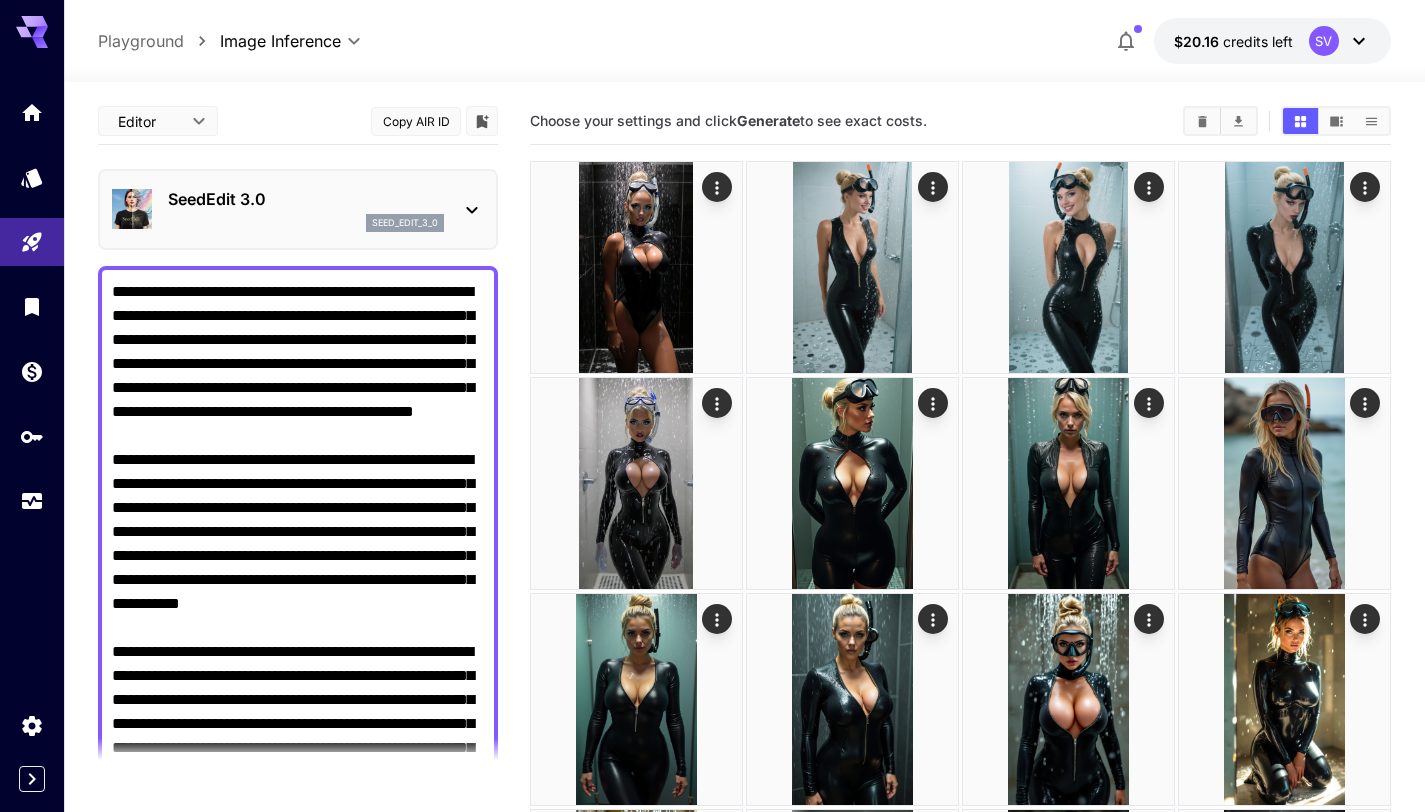 click on "SeedEdit 3.0" at bounding box center [306, 199] 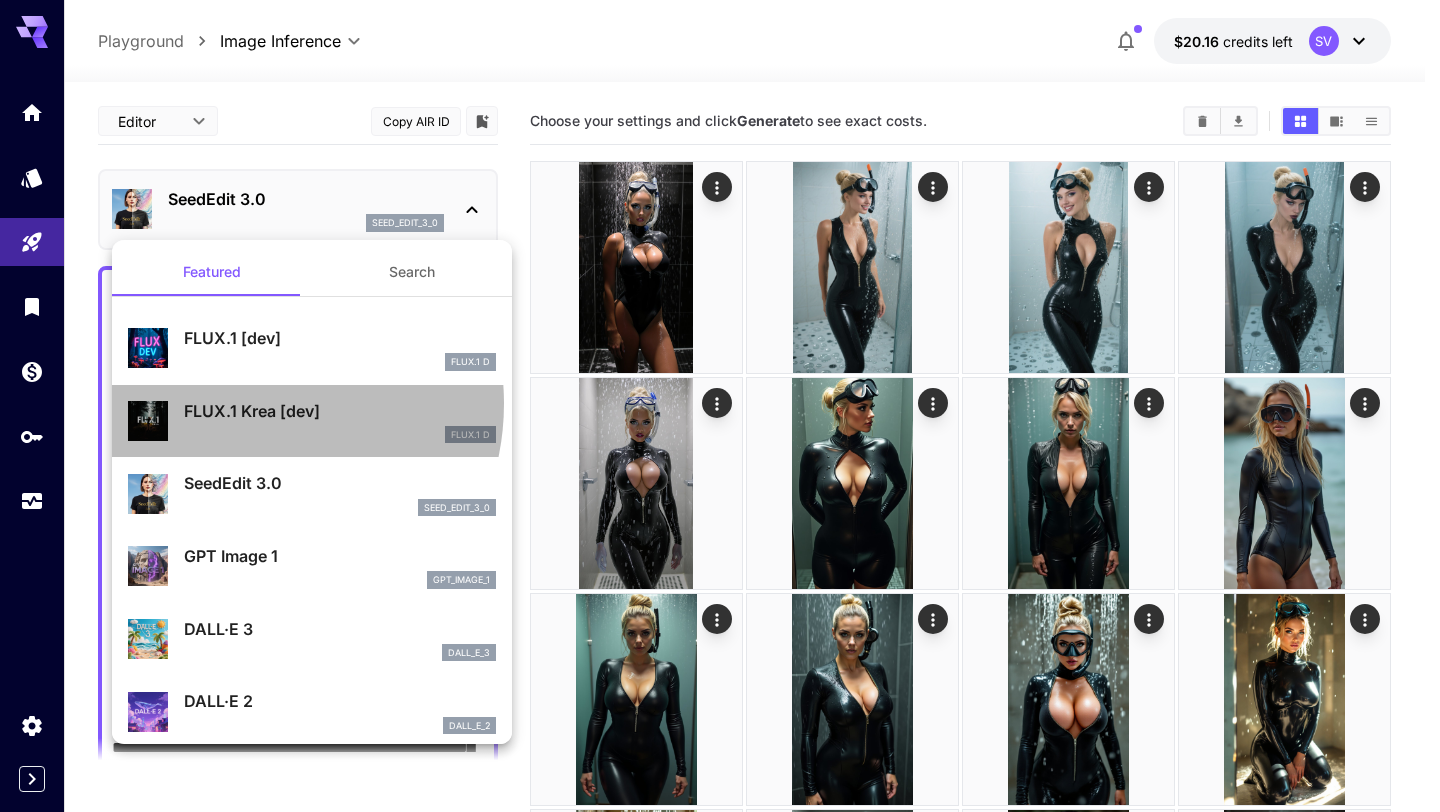 click on "FLUX.1 Krea [dev]" at bounding box center (340, 411) 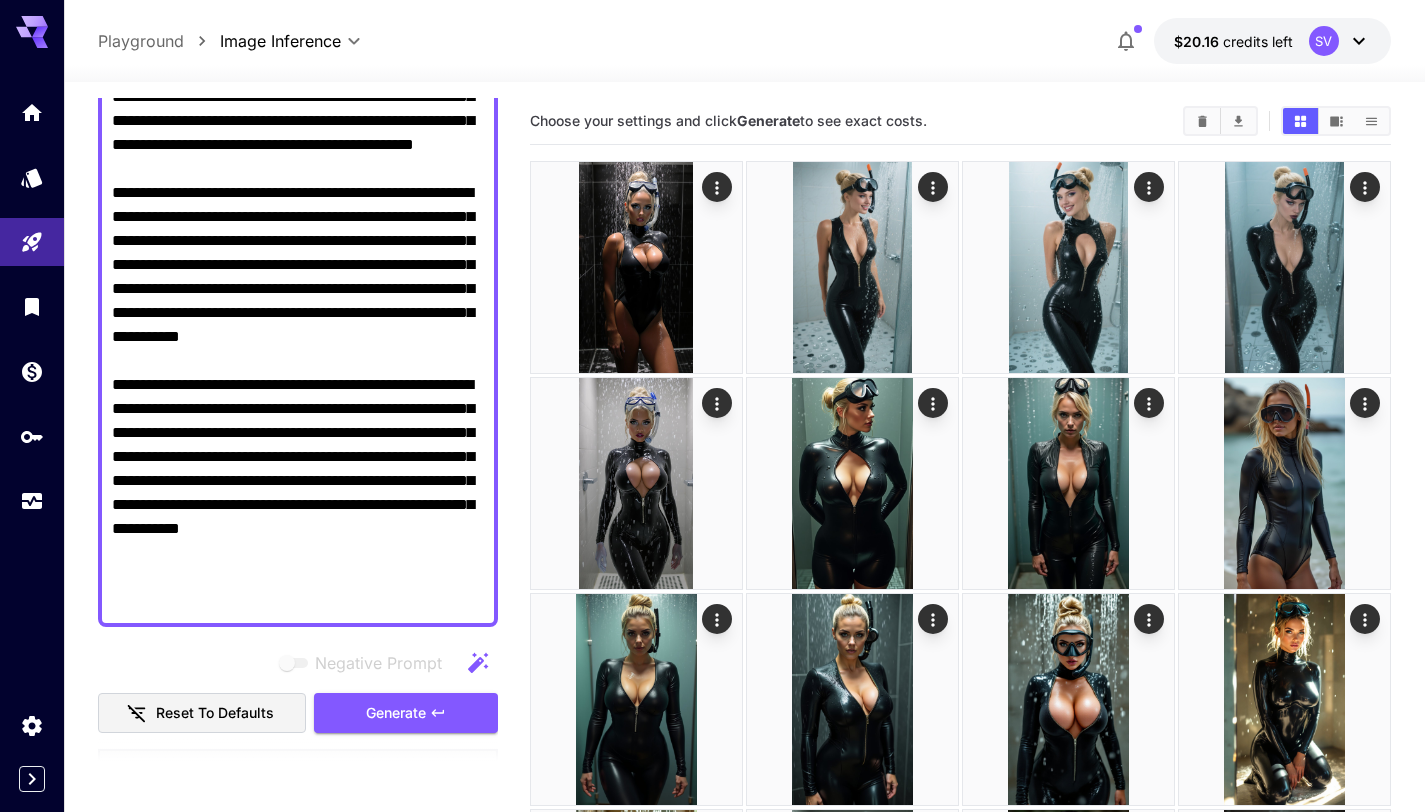 scroll, scrollTop: 457, scrollLeft: 0, axis: vertical 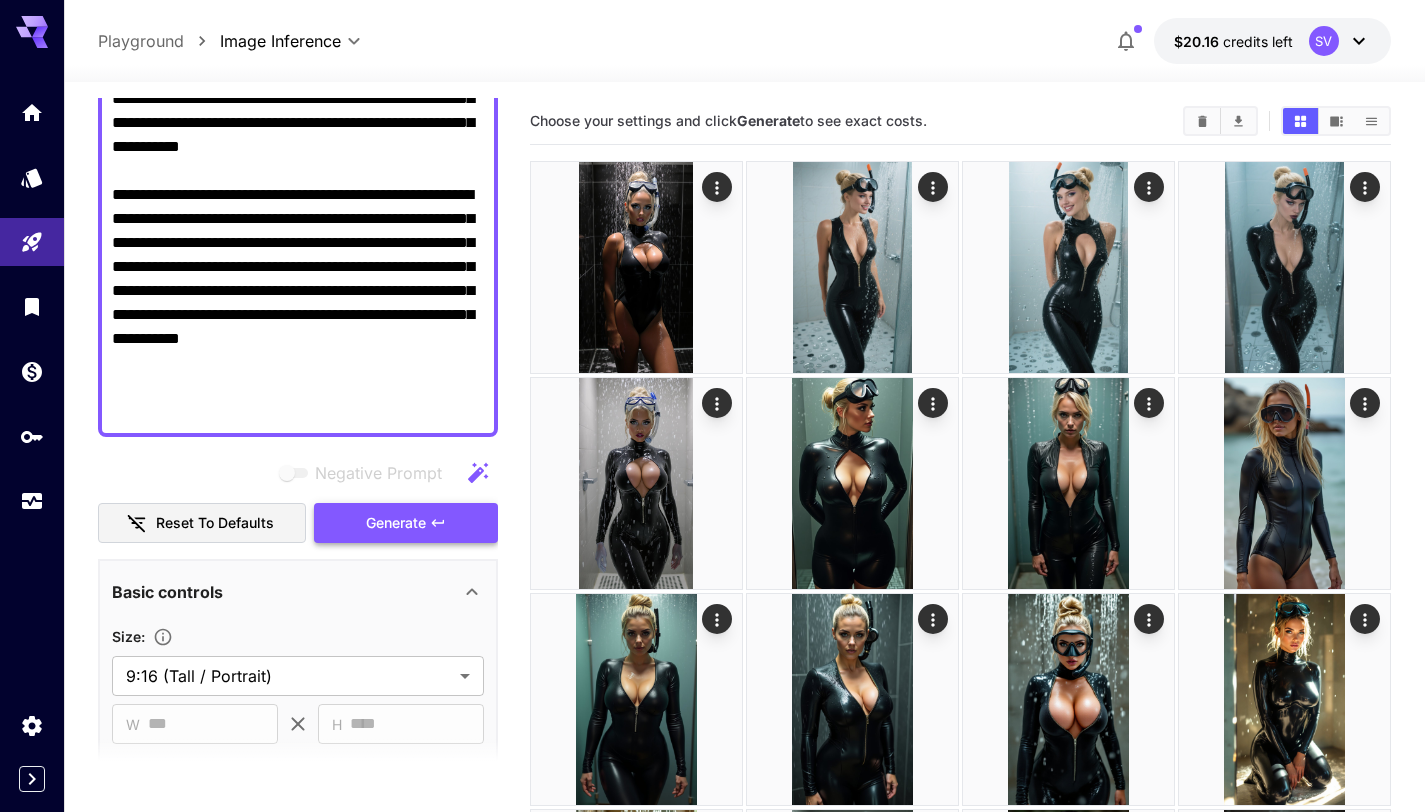 click on "Generate" at bounding box center [406, 523] 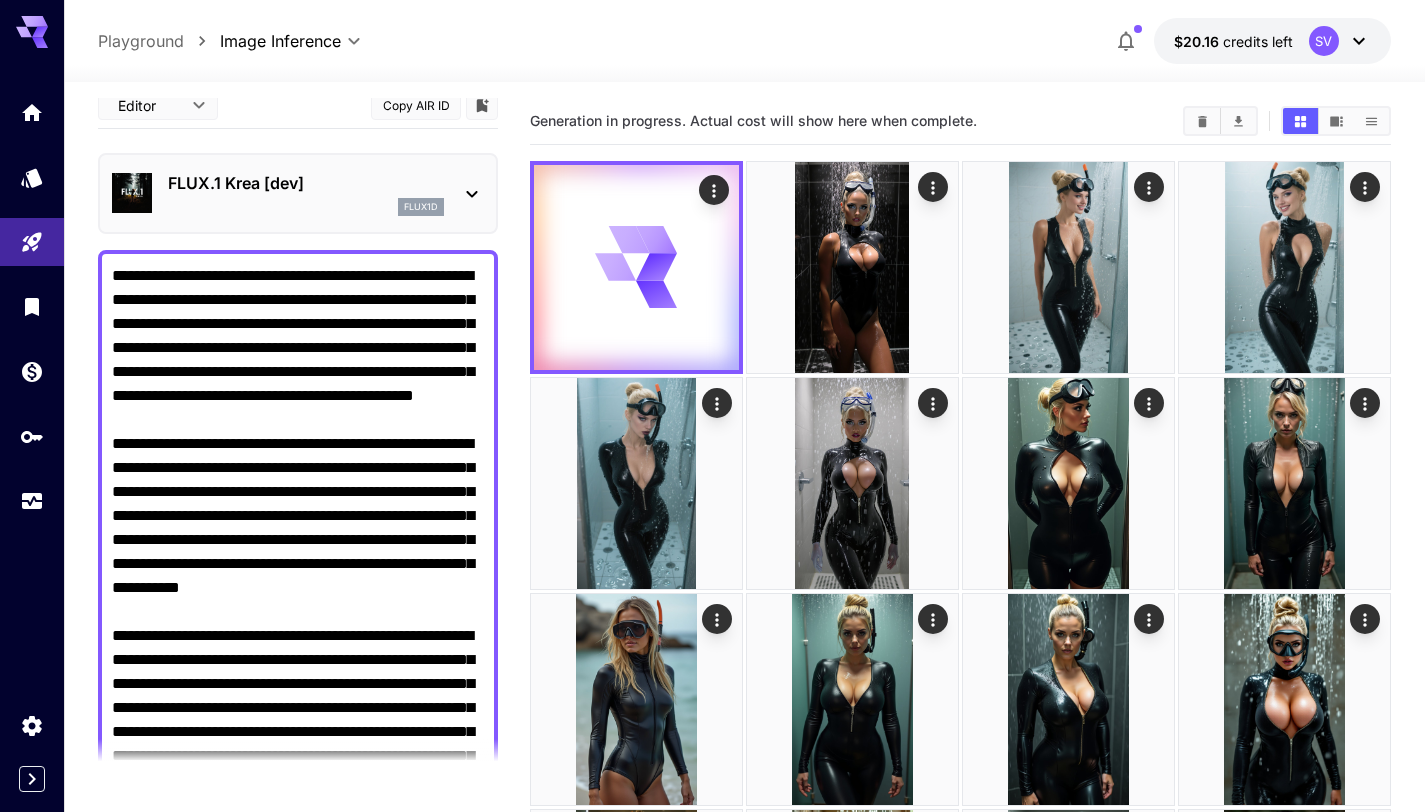 scroll, scrollTop: 0, scrollLeft: 0, axis: both 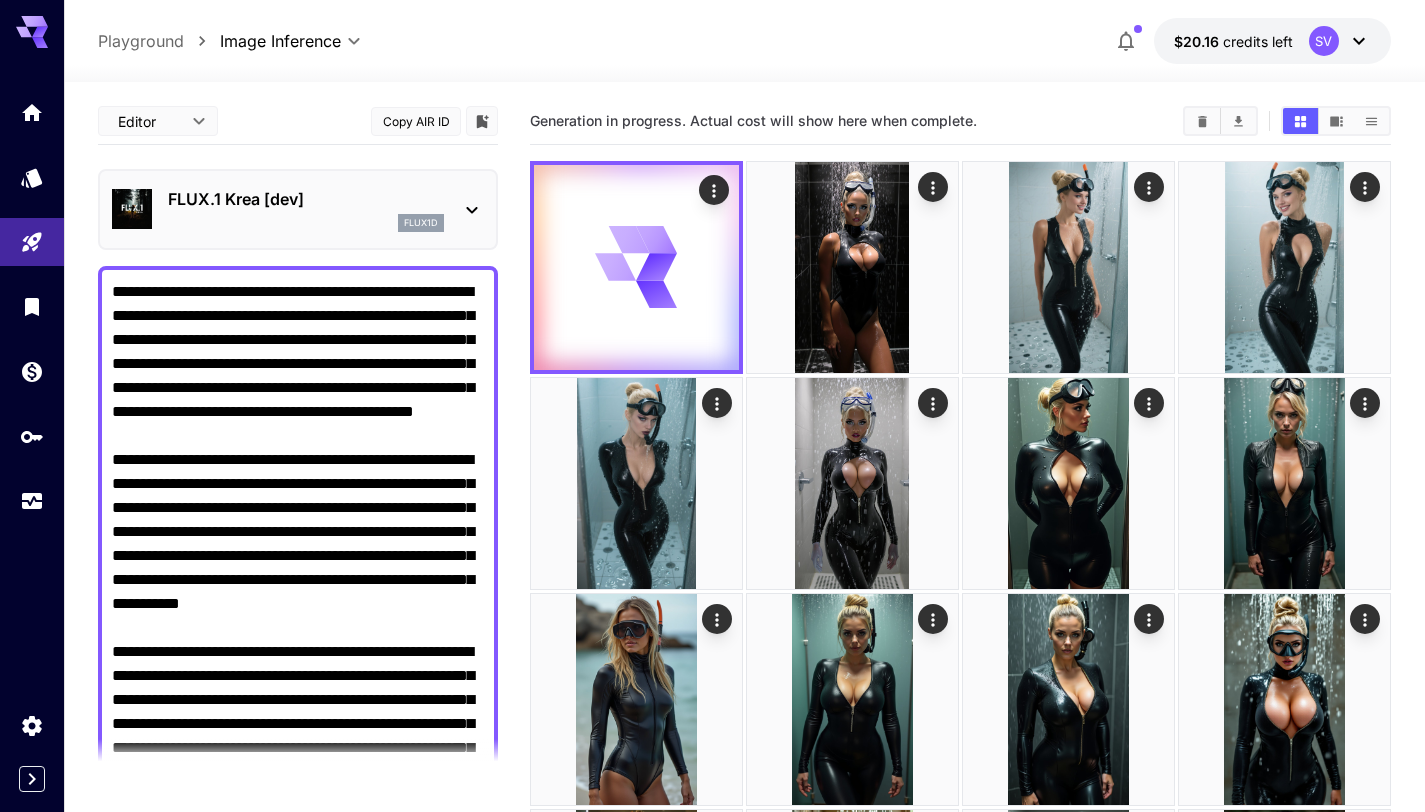 click on "flux1d" at bounding box center [306, 223] 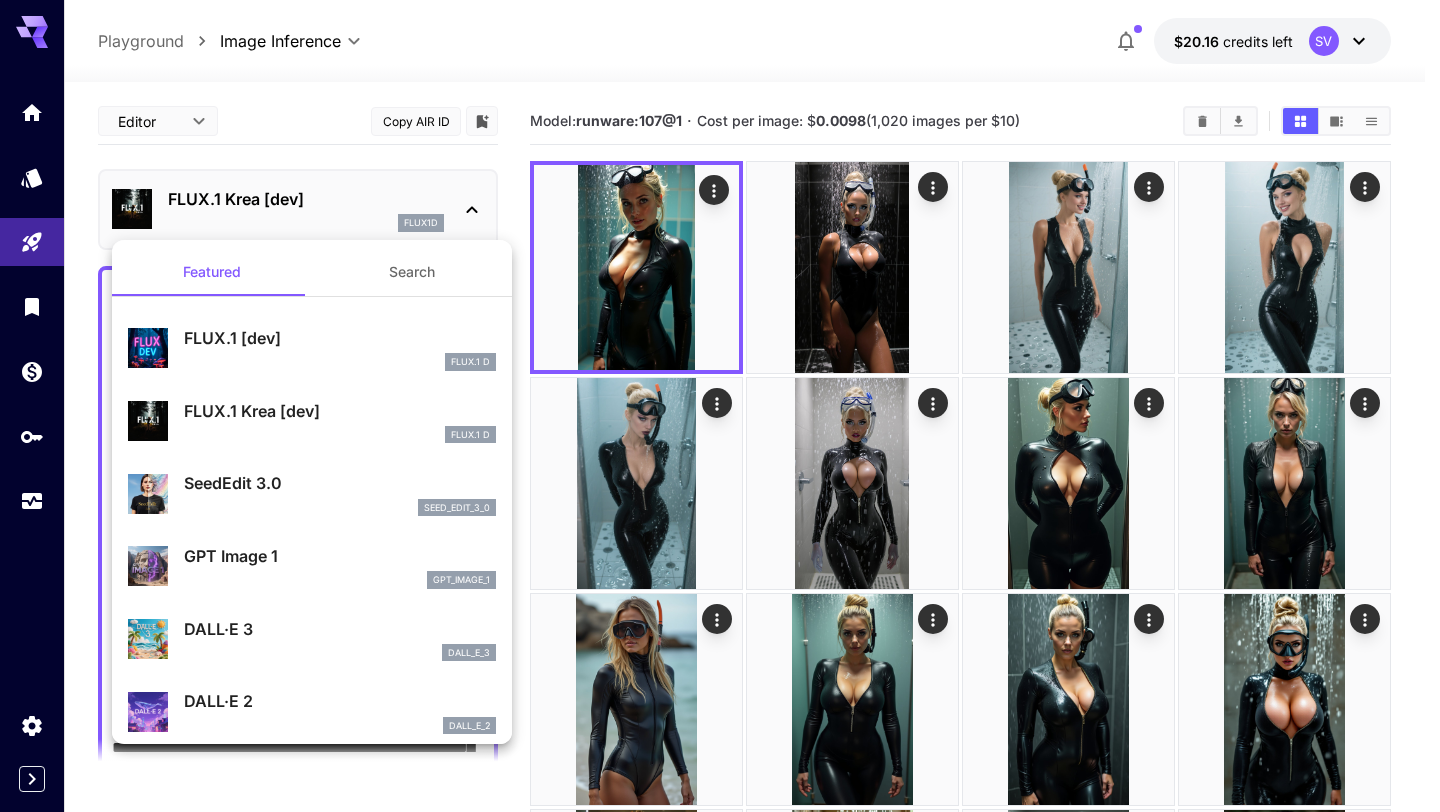 click on "SeedEdit 3.0" at bounding box center [340, 483] 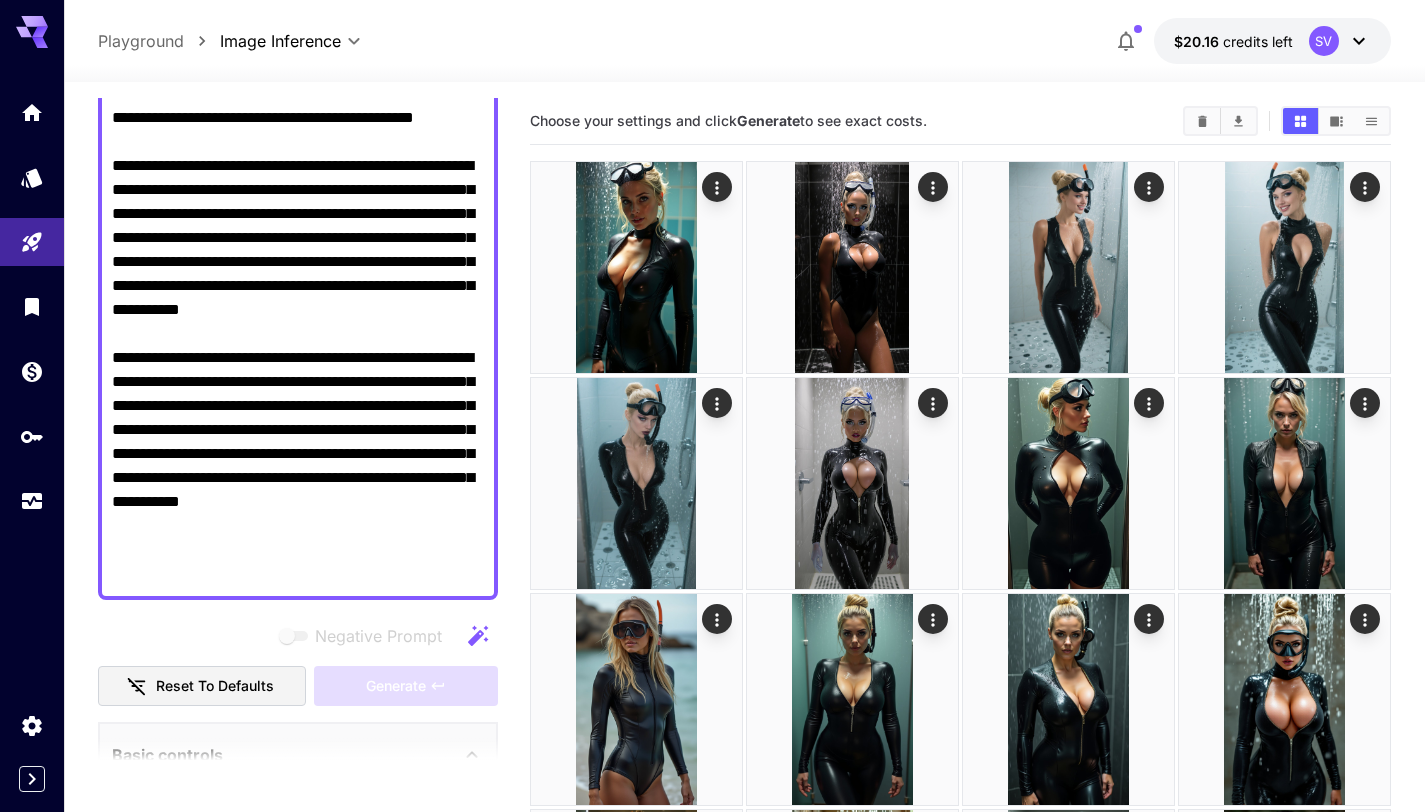 scroll, scrollTop: 406, scrollLeft: 0, axis: vertical 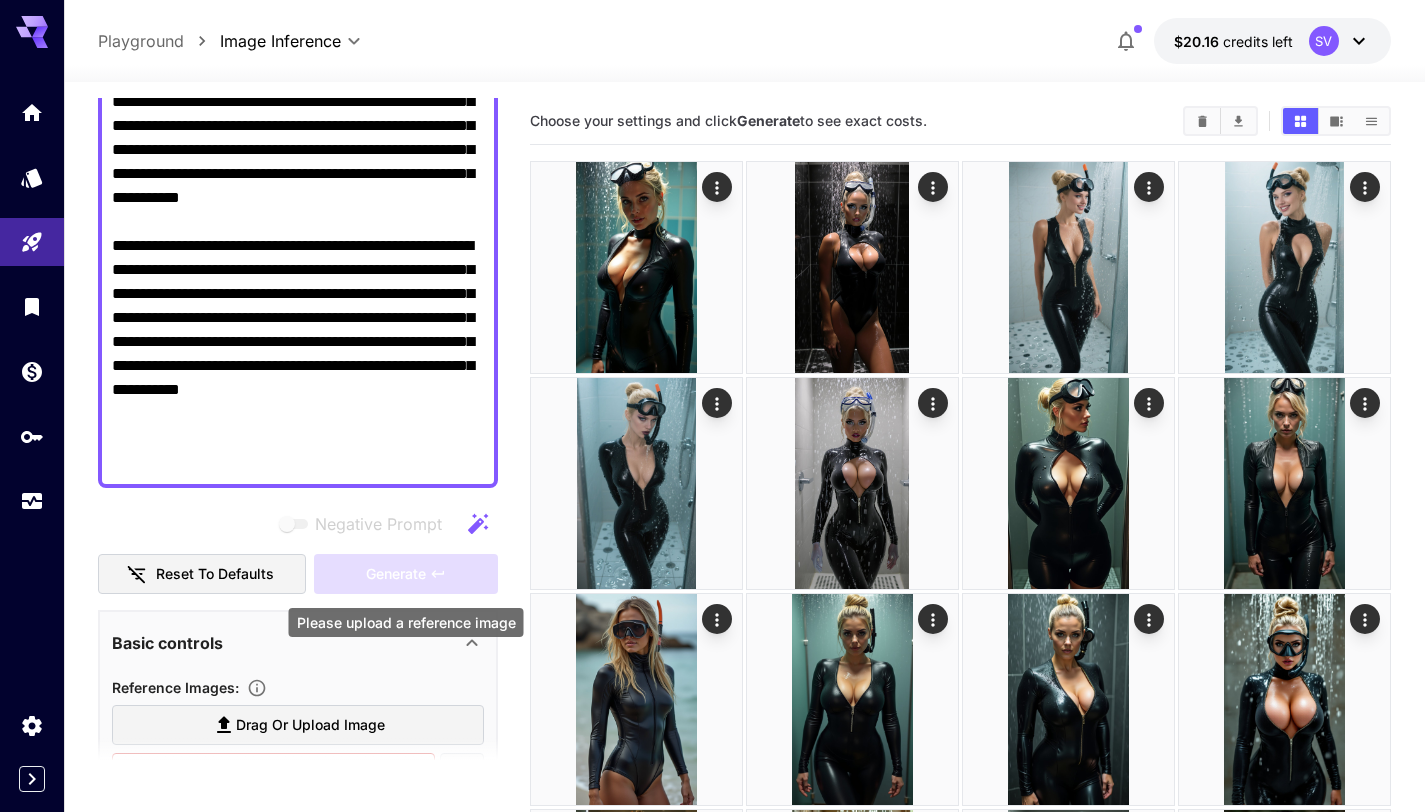 click on "Generate" at bounding box center (406, 574) 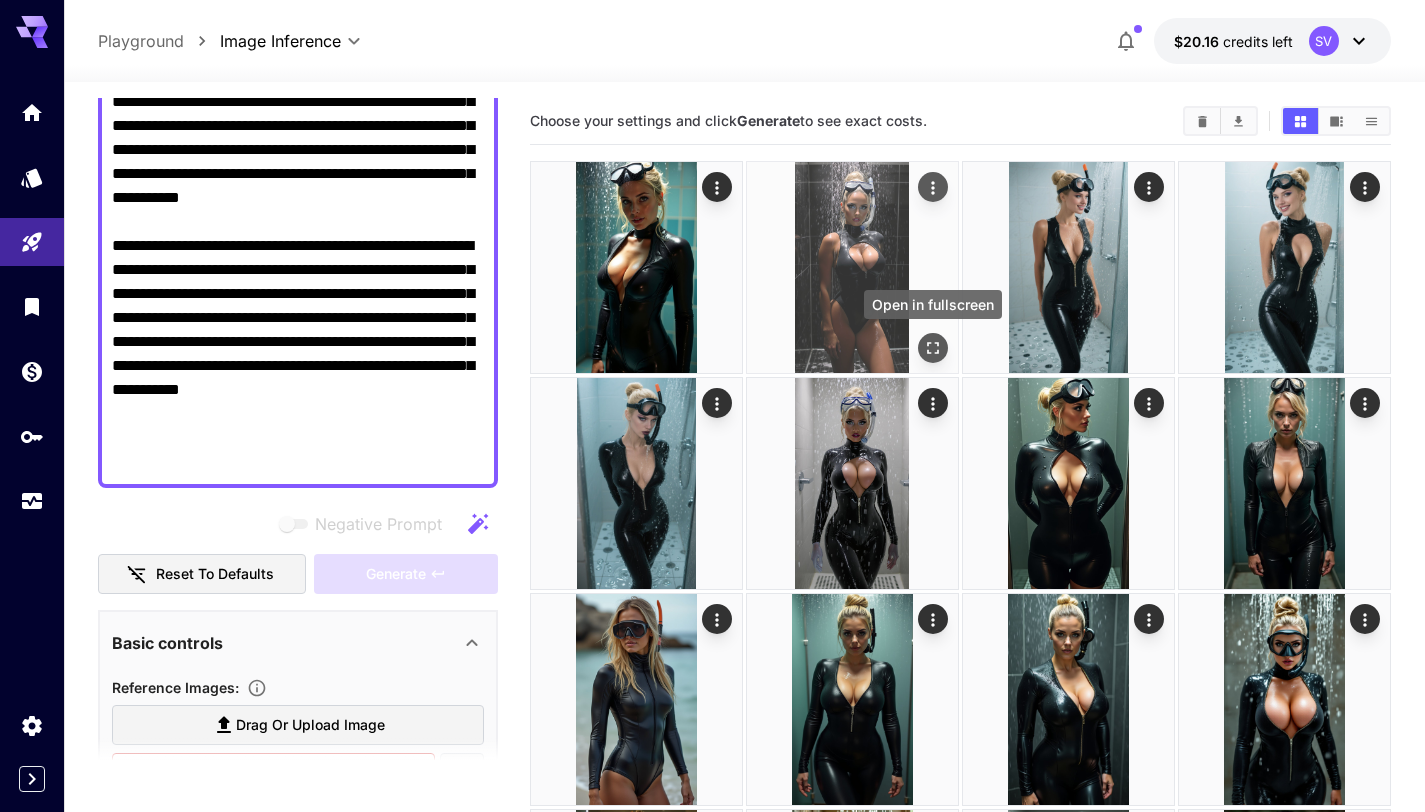 click 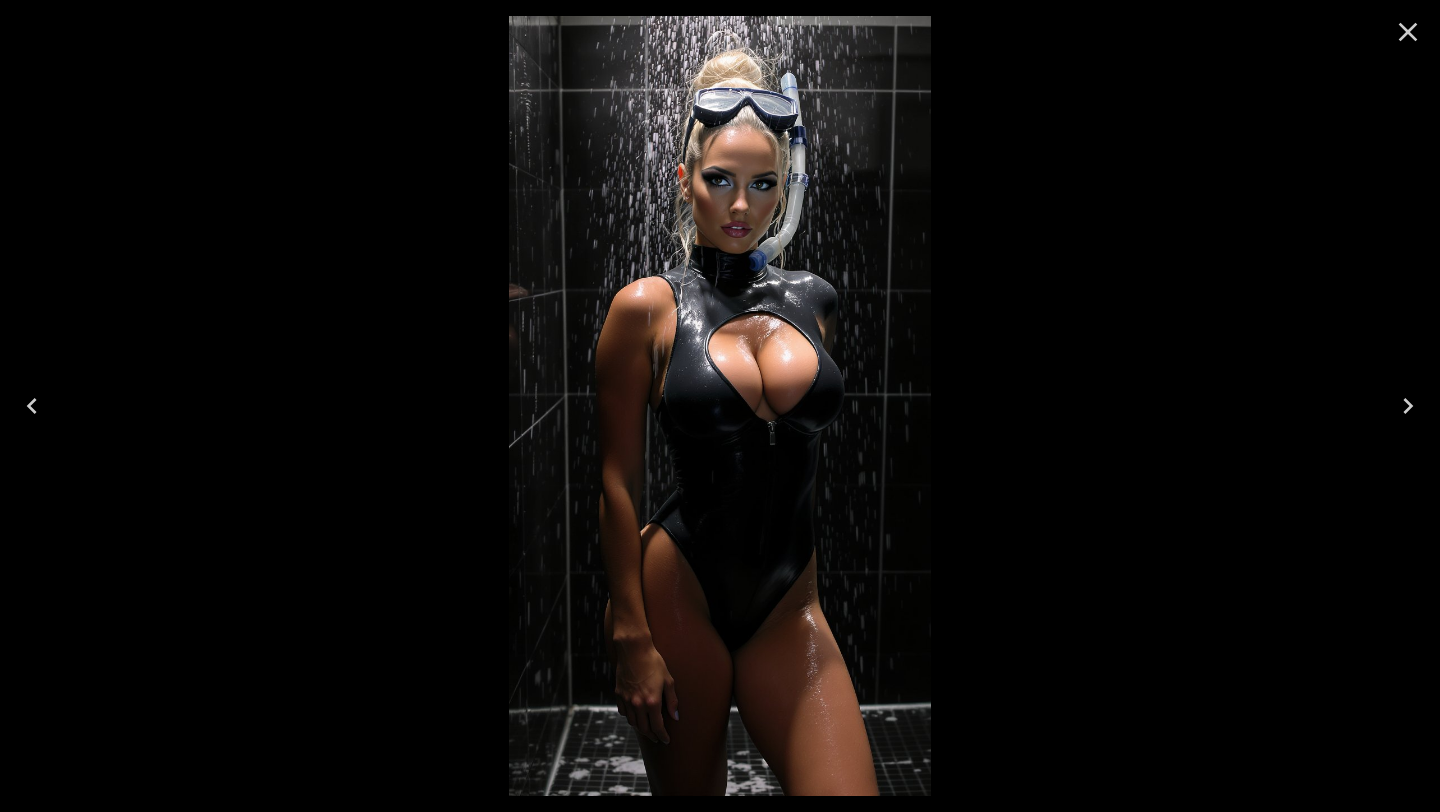 click 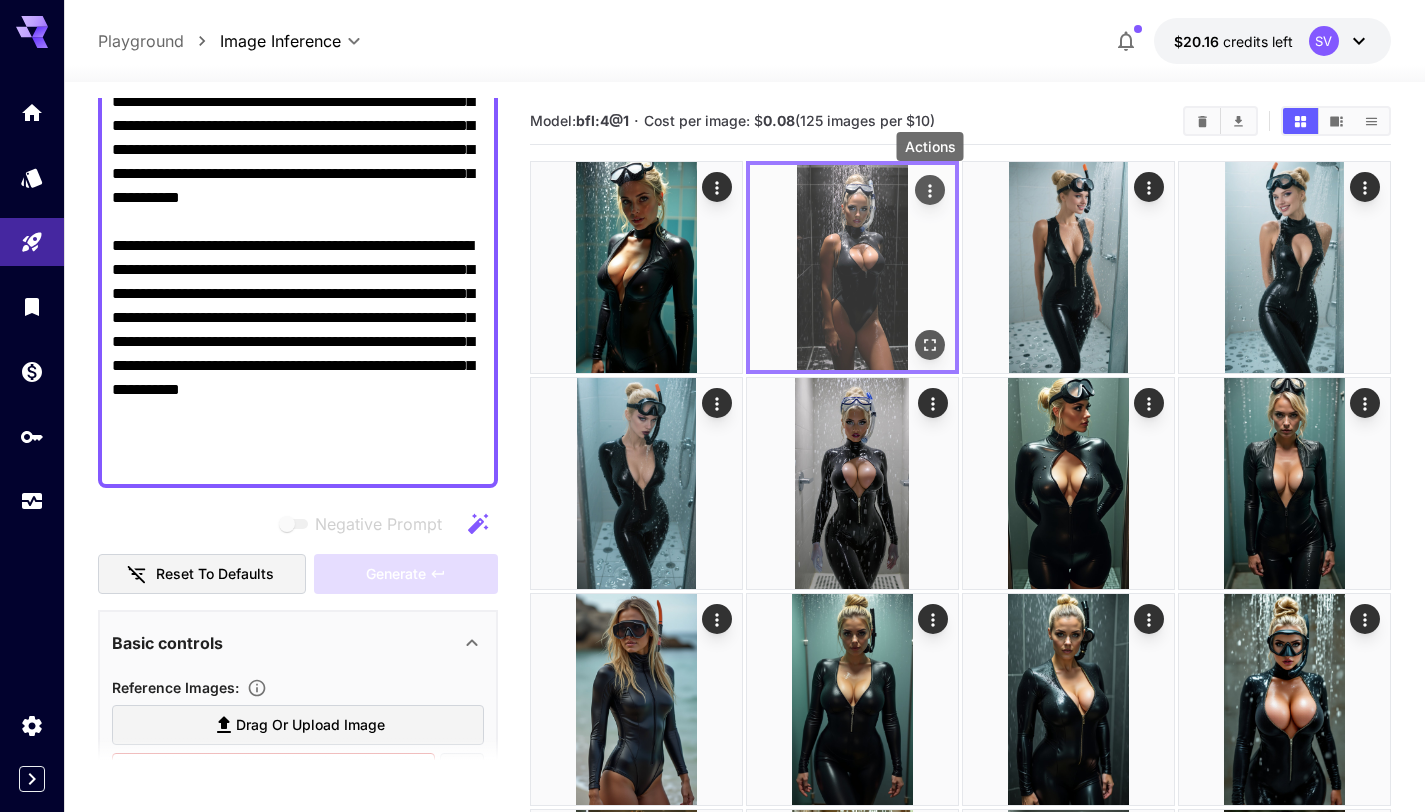 click 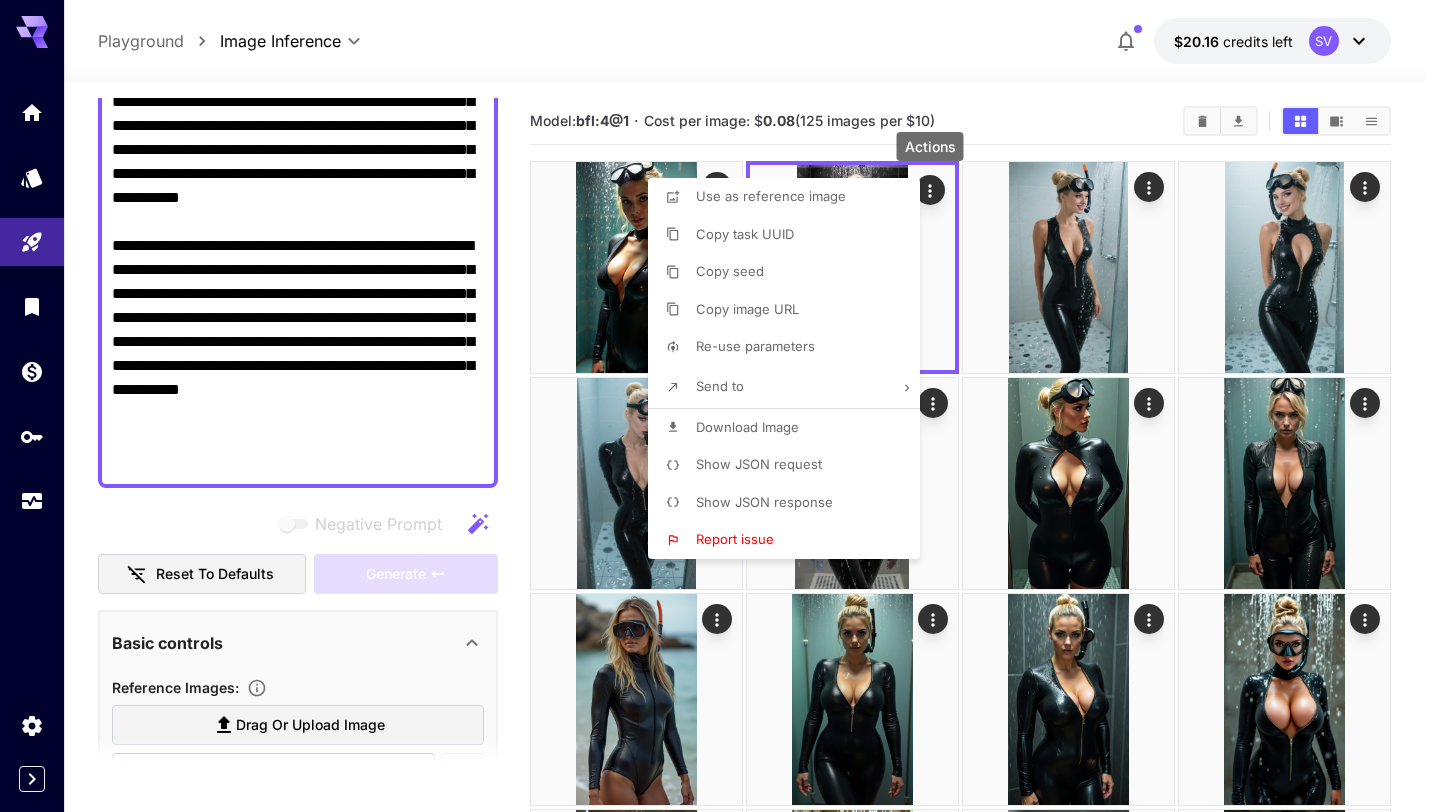 click at bounding box center [720, 406] 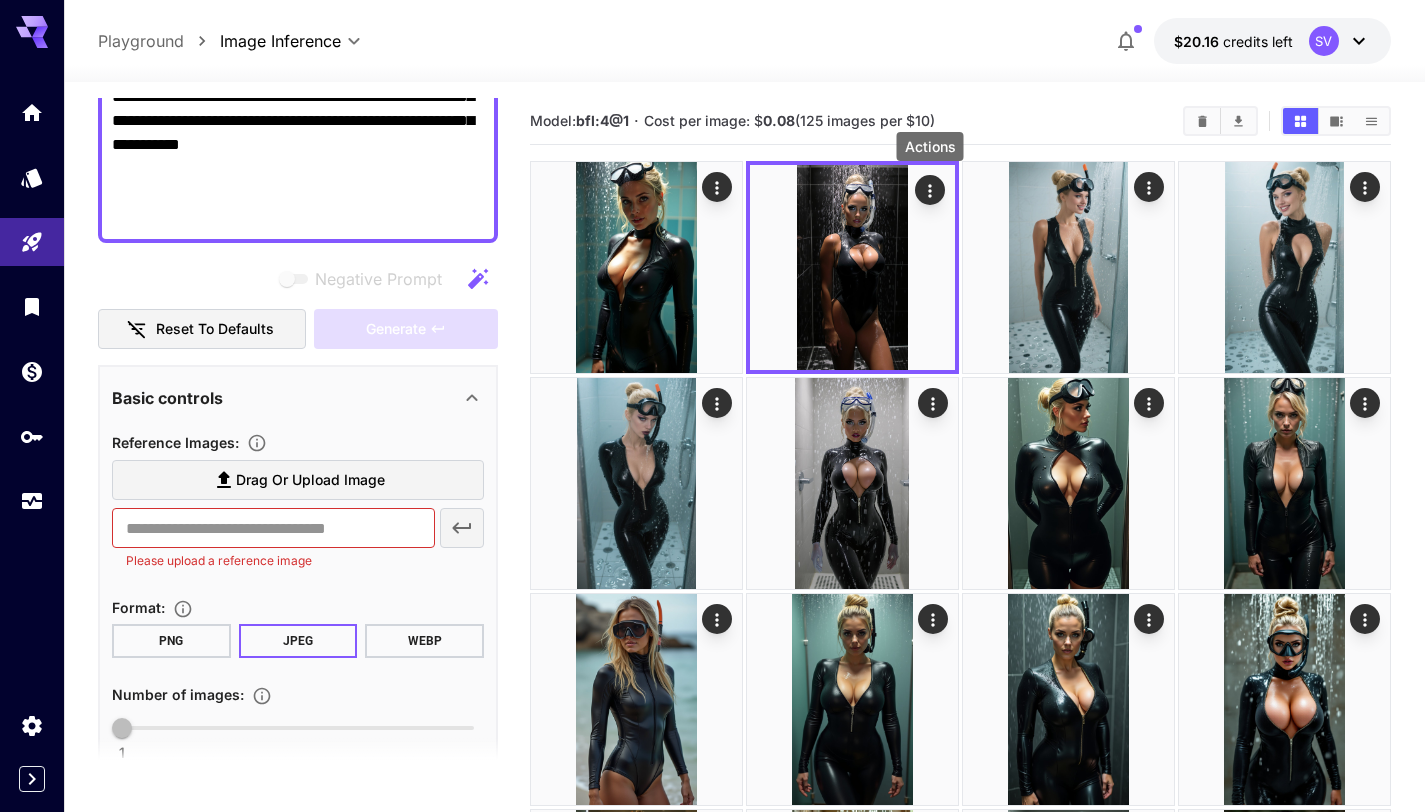 scroll, scrollTop: 791, scrollLeft: 0, axis: vertical 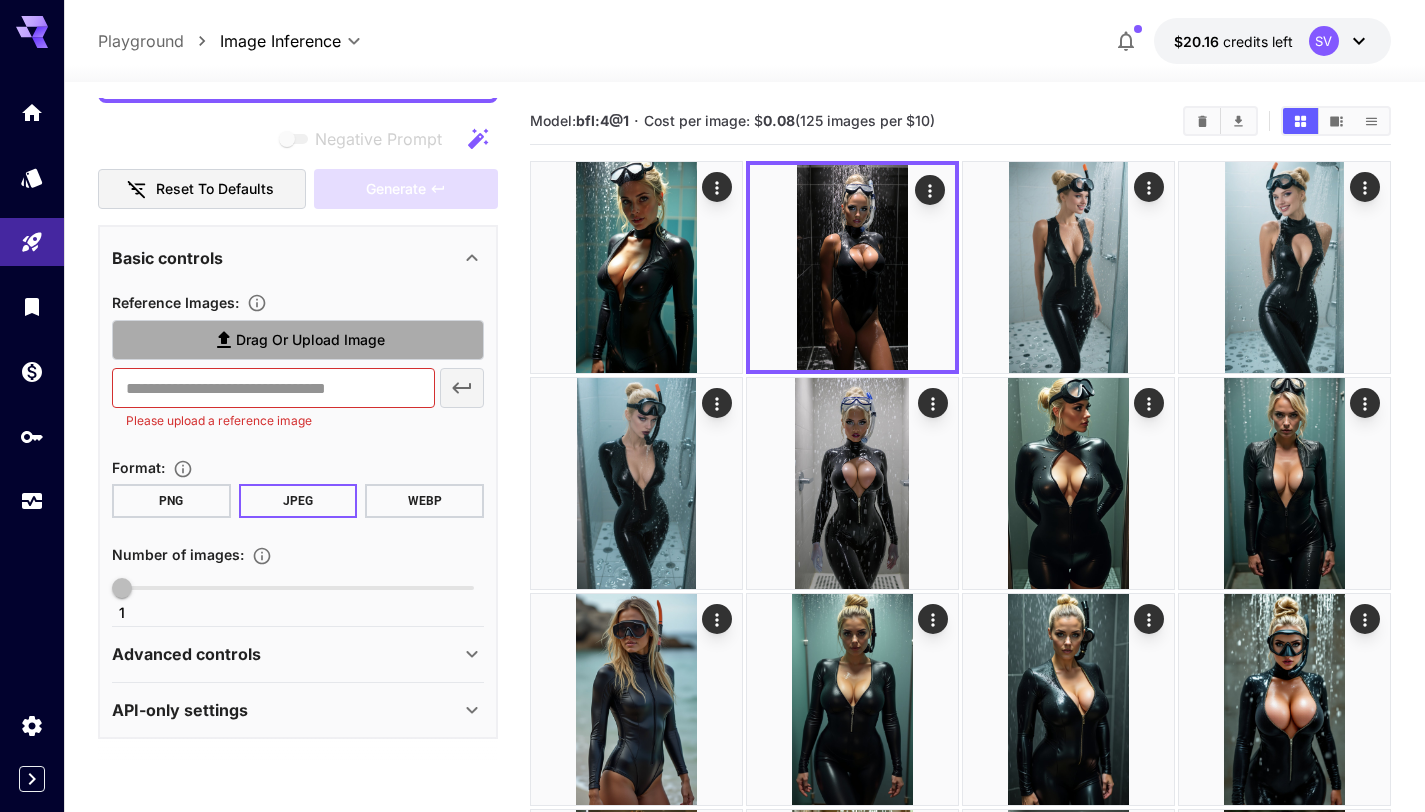 click 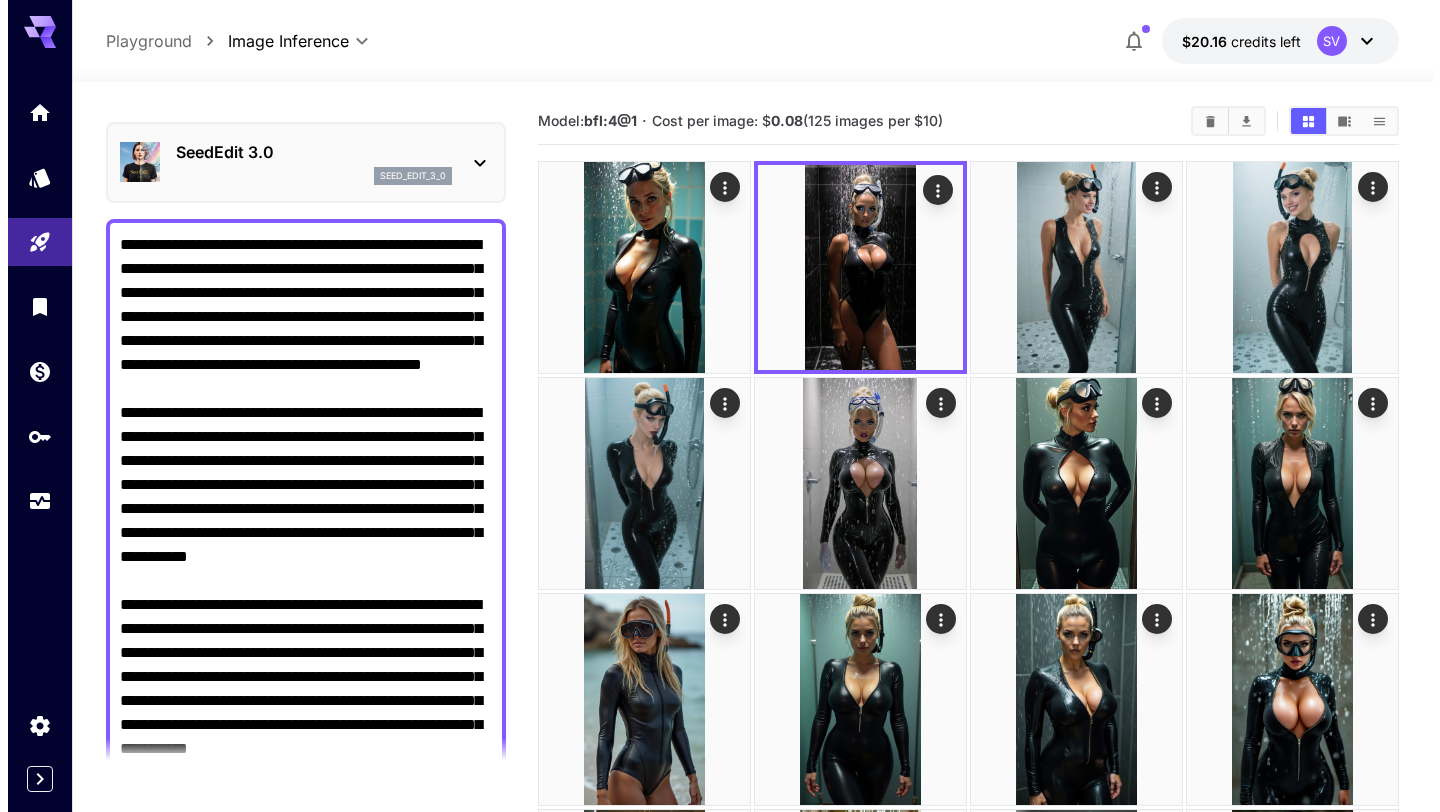 scroll, scrollTop: 0, scrollLeft: 0, axis: both 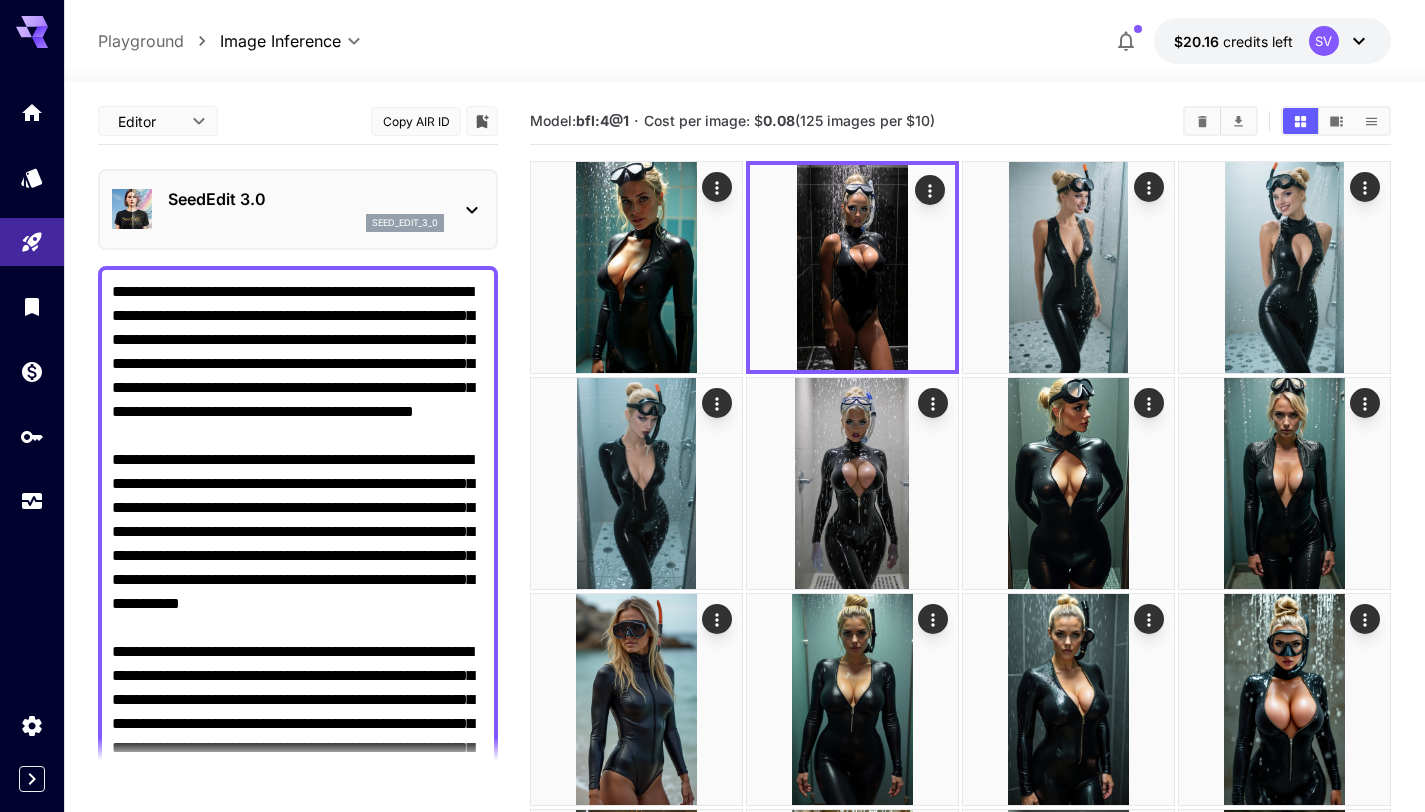 click on "seed_edit_3_0" at bounding box center [306, 223] 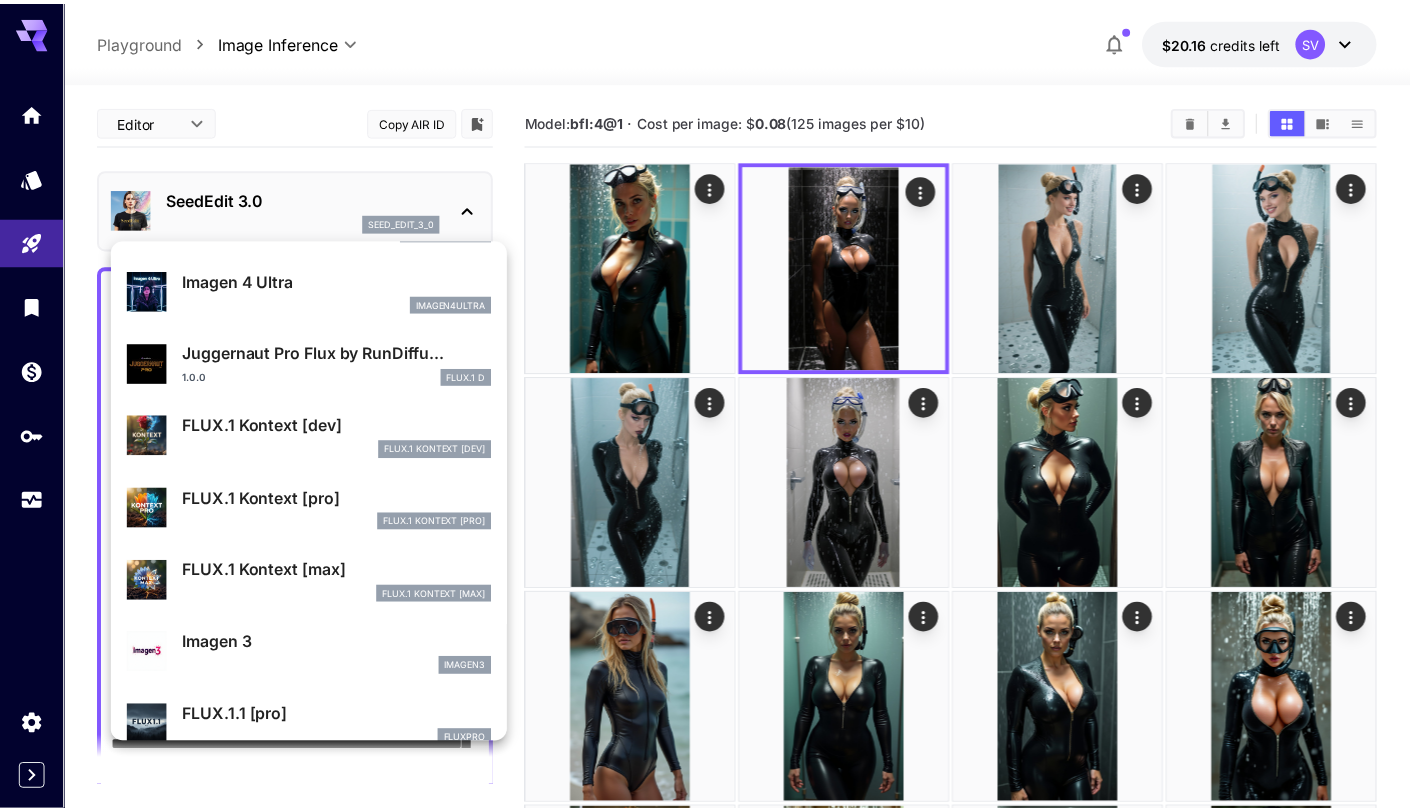 scroll, scrollTop: 660, scrollLeft: 0, axis: vertical 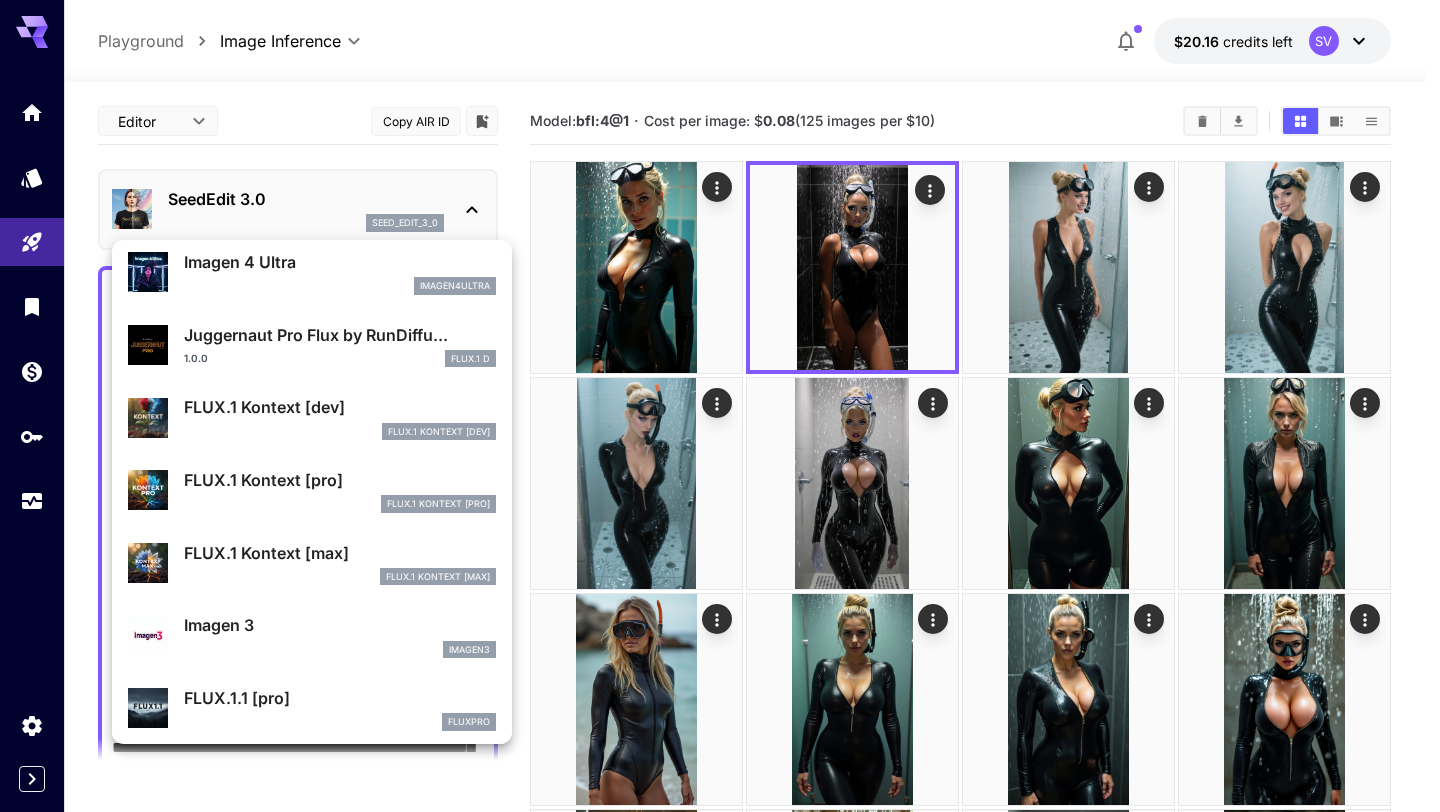 click on "FLUX.1 Kontext [pro]" at bounding box center [340, 480] 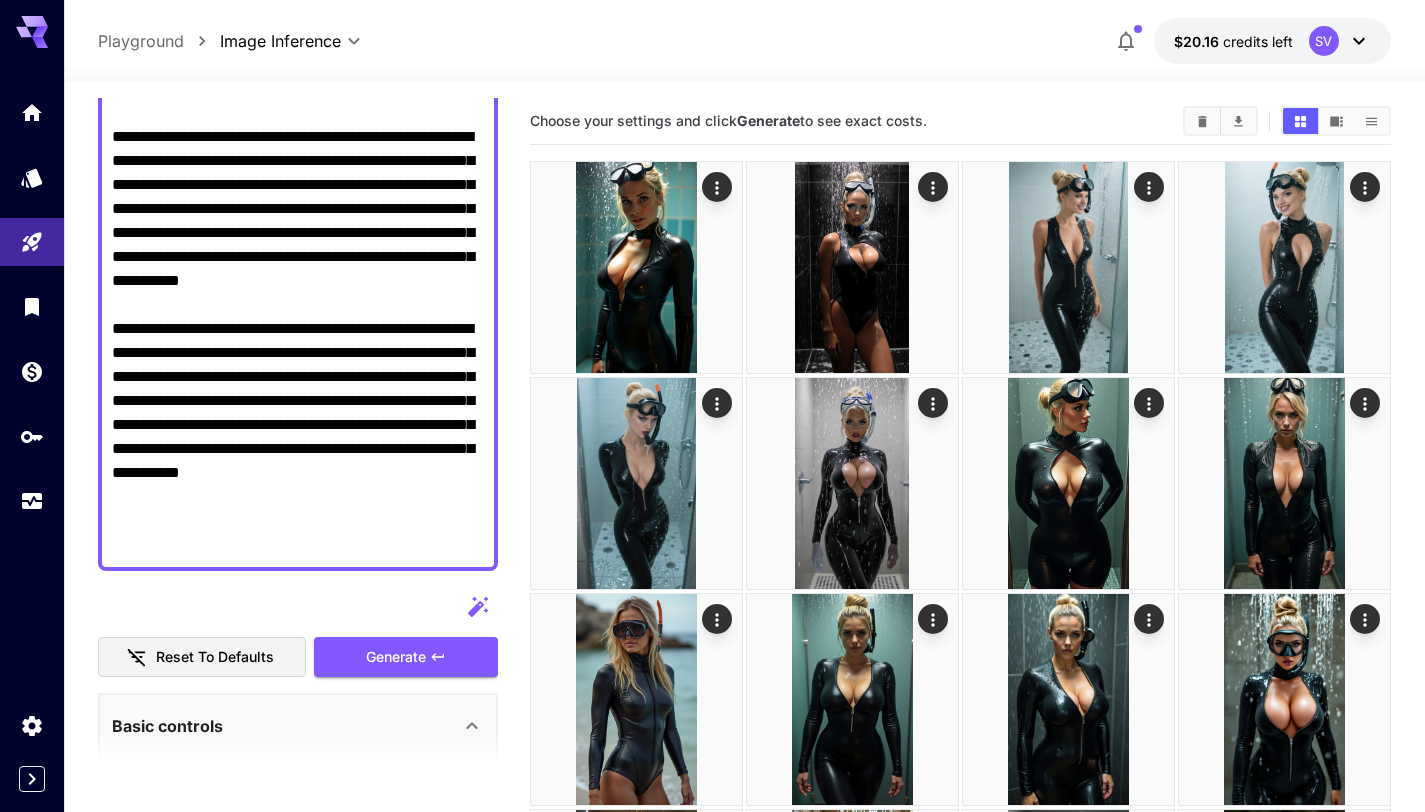 scroll, scrollTop: 418, scrollLeft: 0, axis: vertical 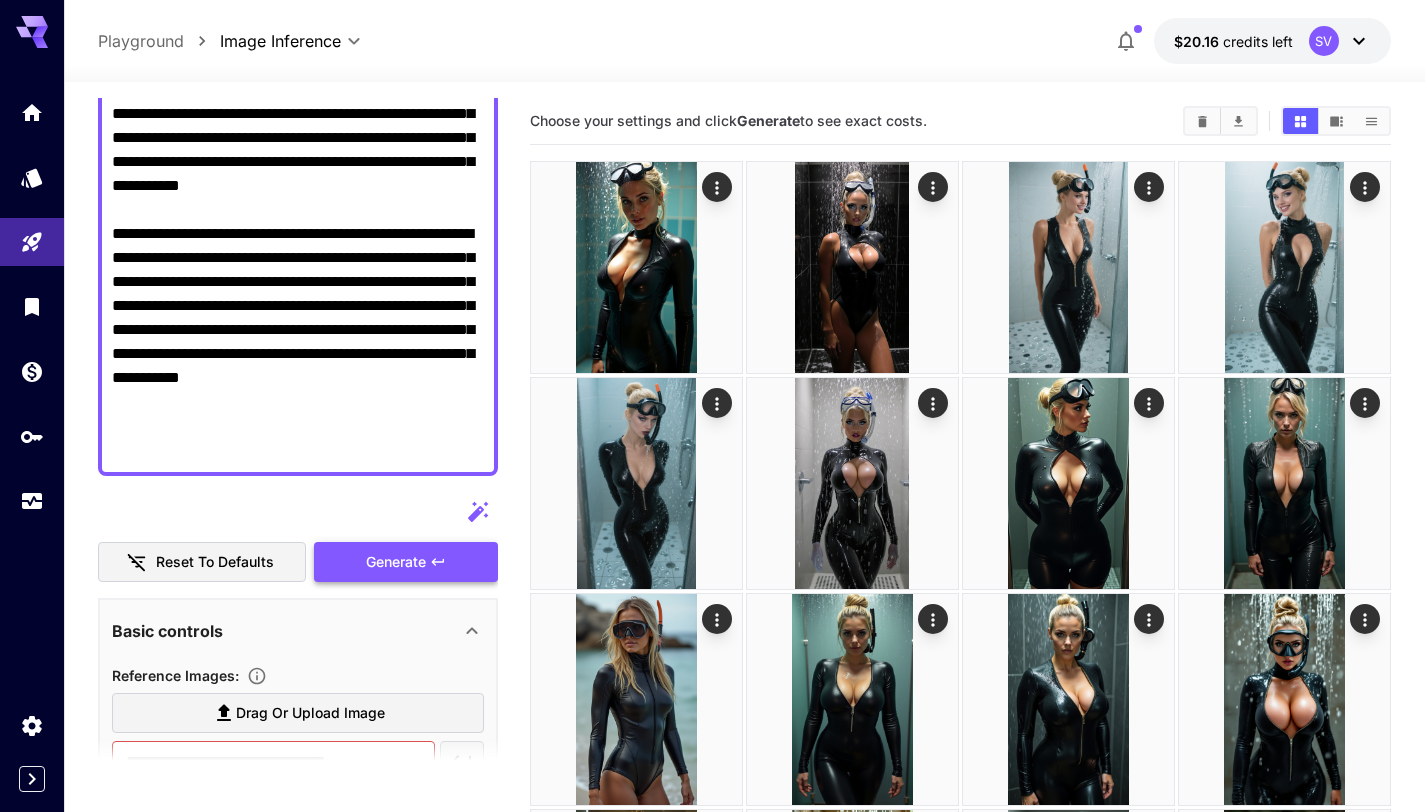click on "Generate" at bounding box center (406, 562) 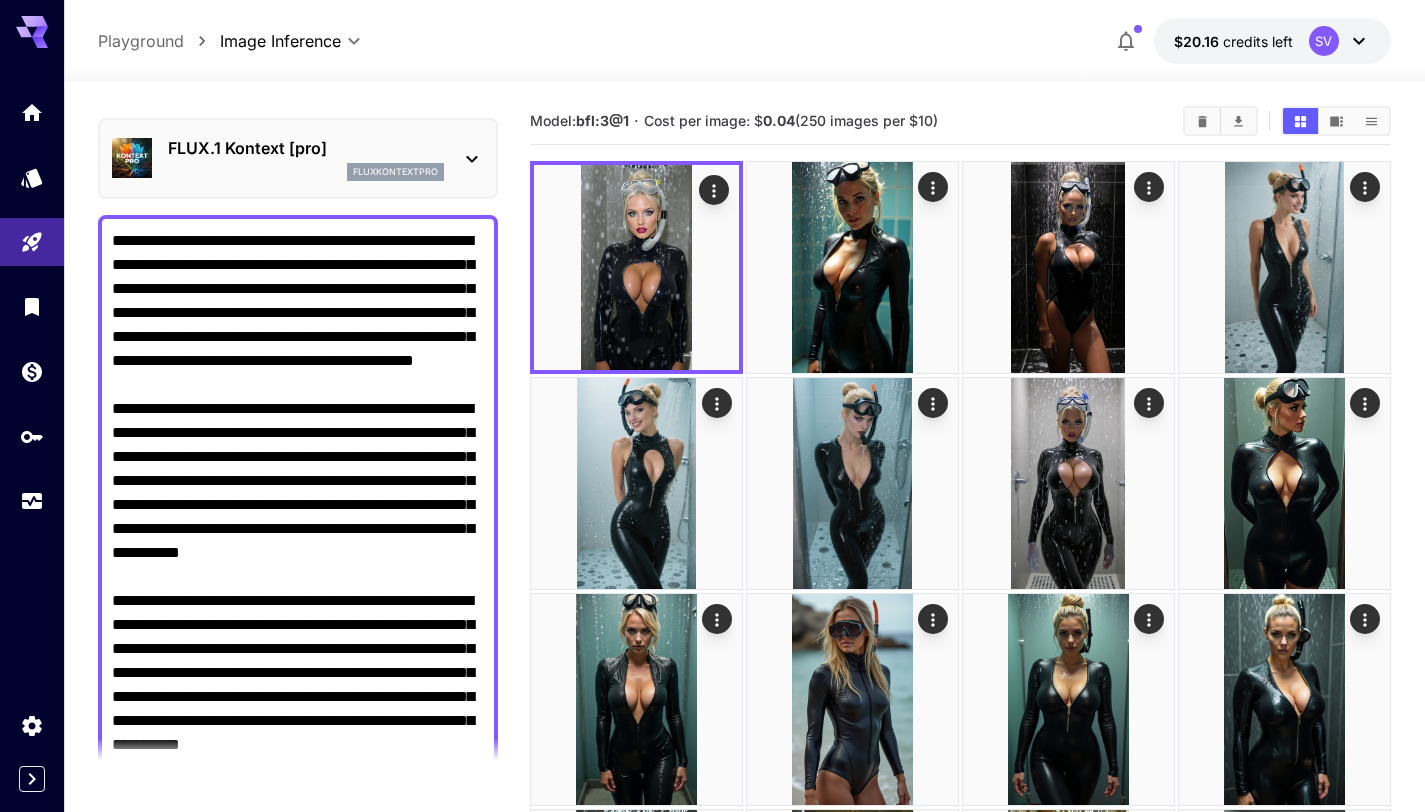 scroll, scrollTop: 43, scrollLeft: 0, axis: vertical 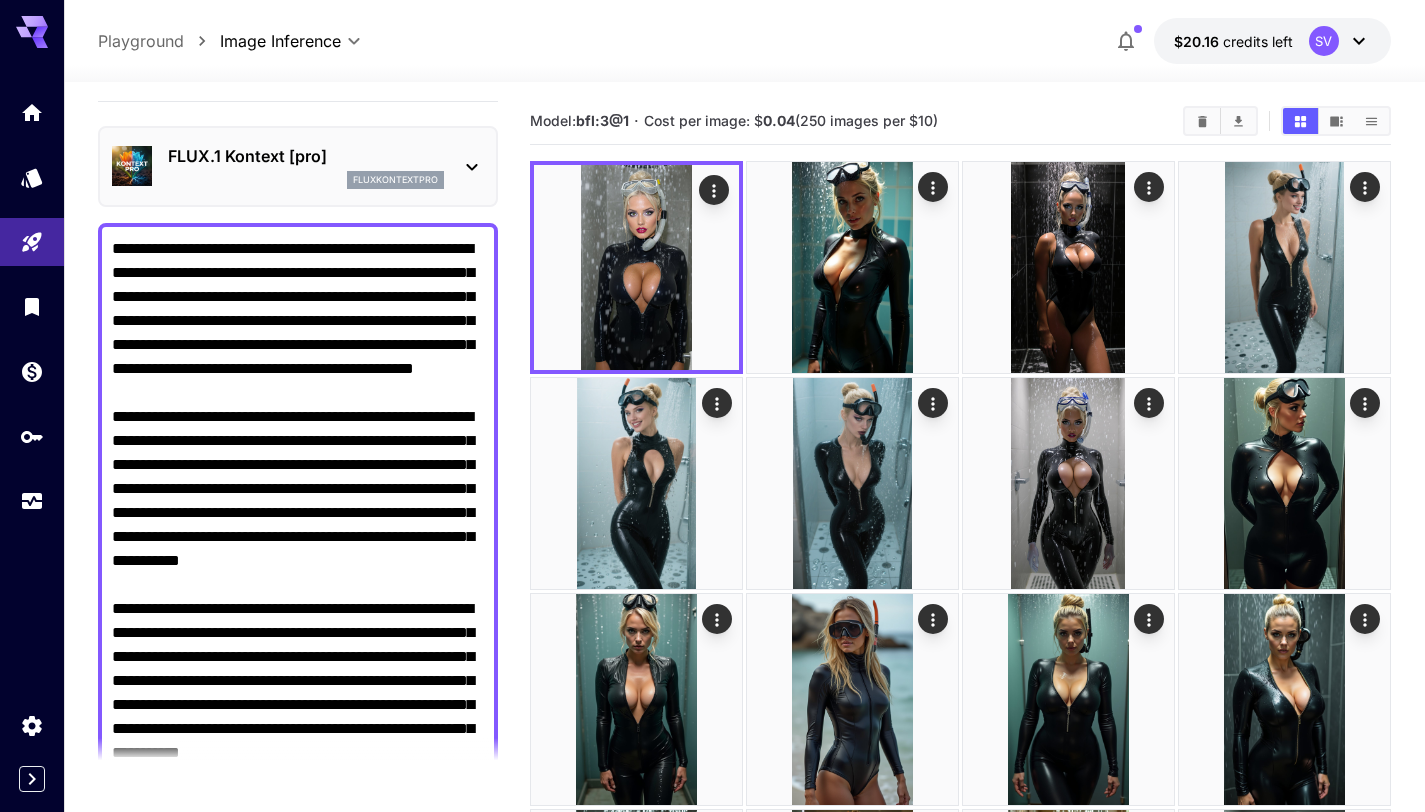 click on "FLUX.1 Kontext [pro]" at bounding box center (306, 156) 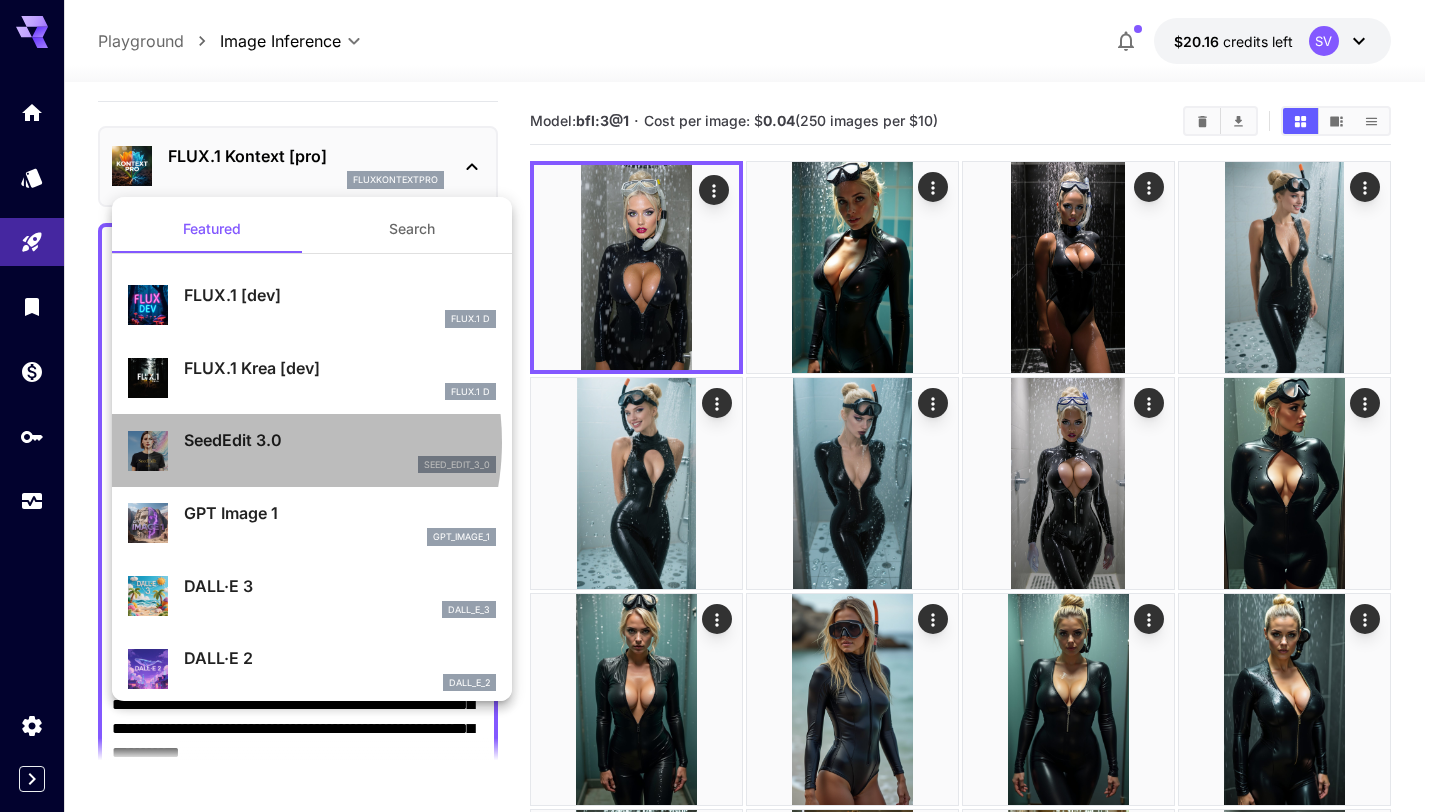 click on "SeedEdit 3.0" at bounding box center (340, 440) 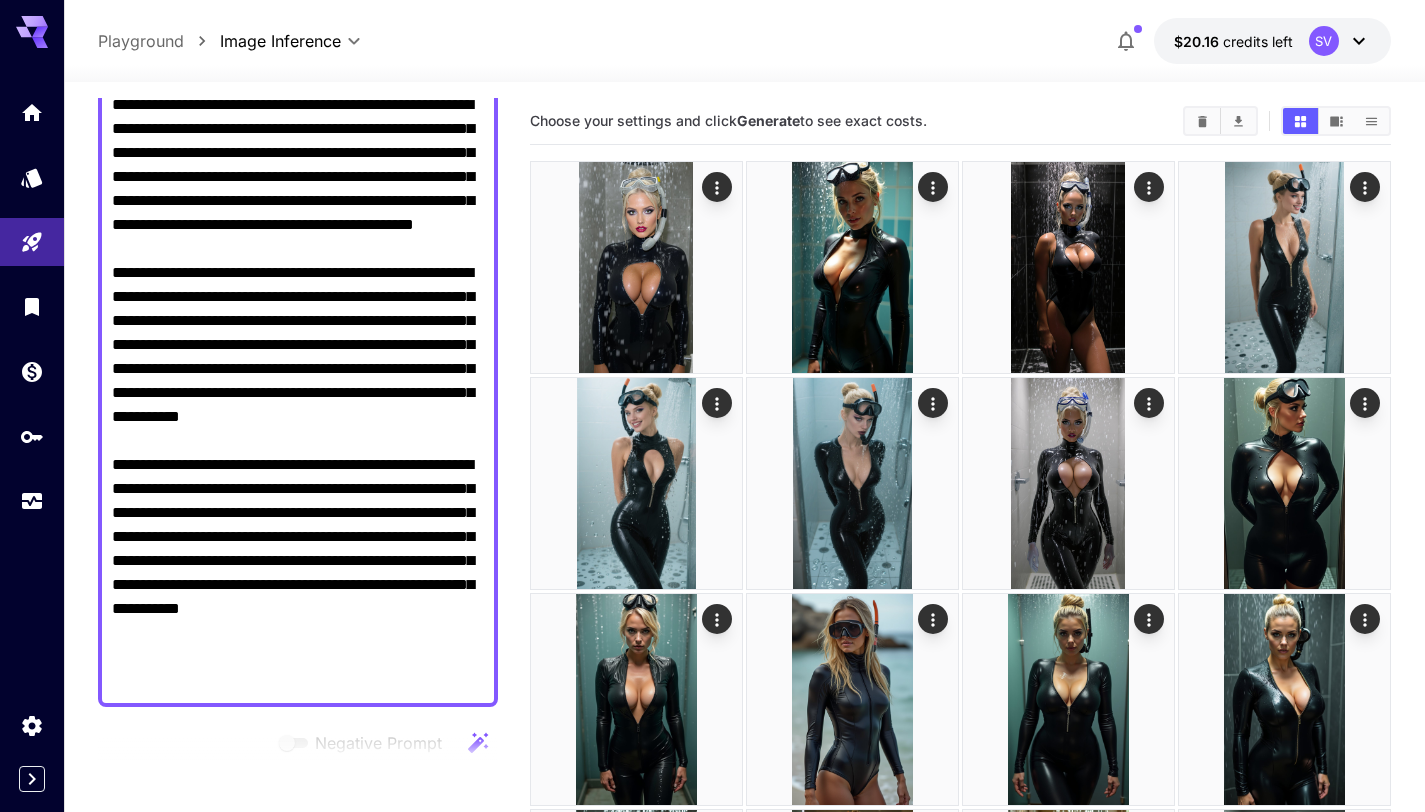 scroll, scrollTop: 339, scrollLeft: 0, axis: vertical 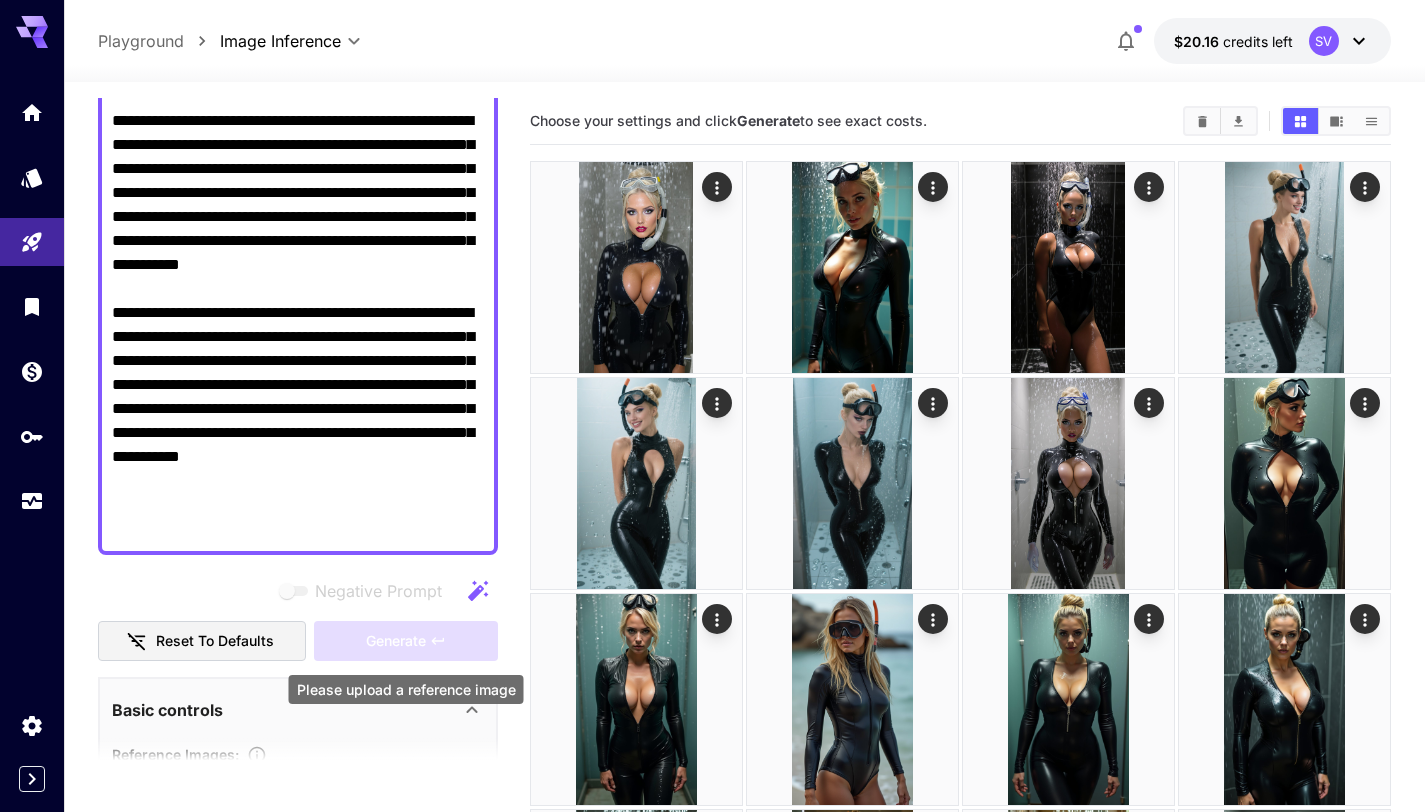 click on "Generate" at bounding box center [406, 641] 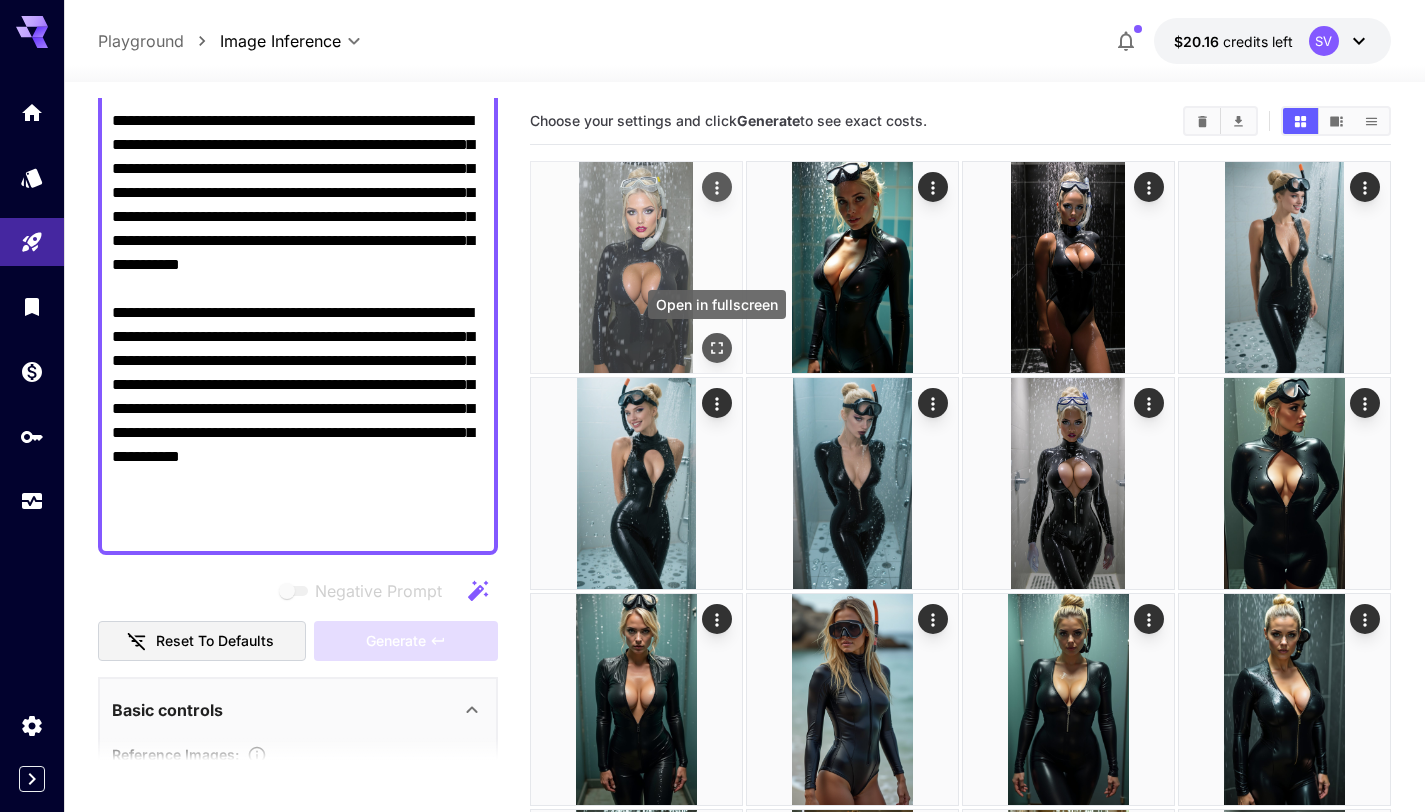 click 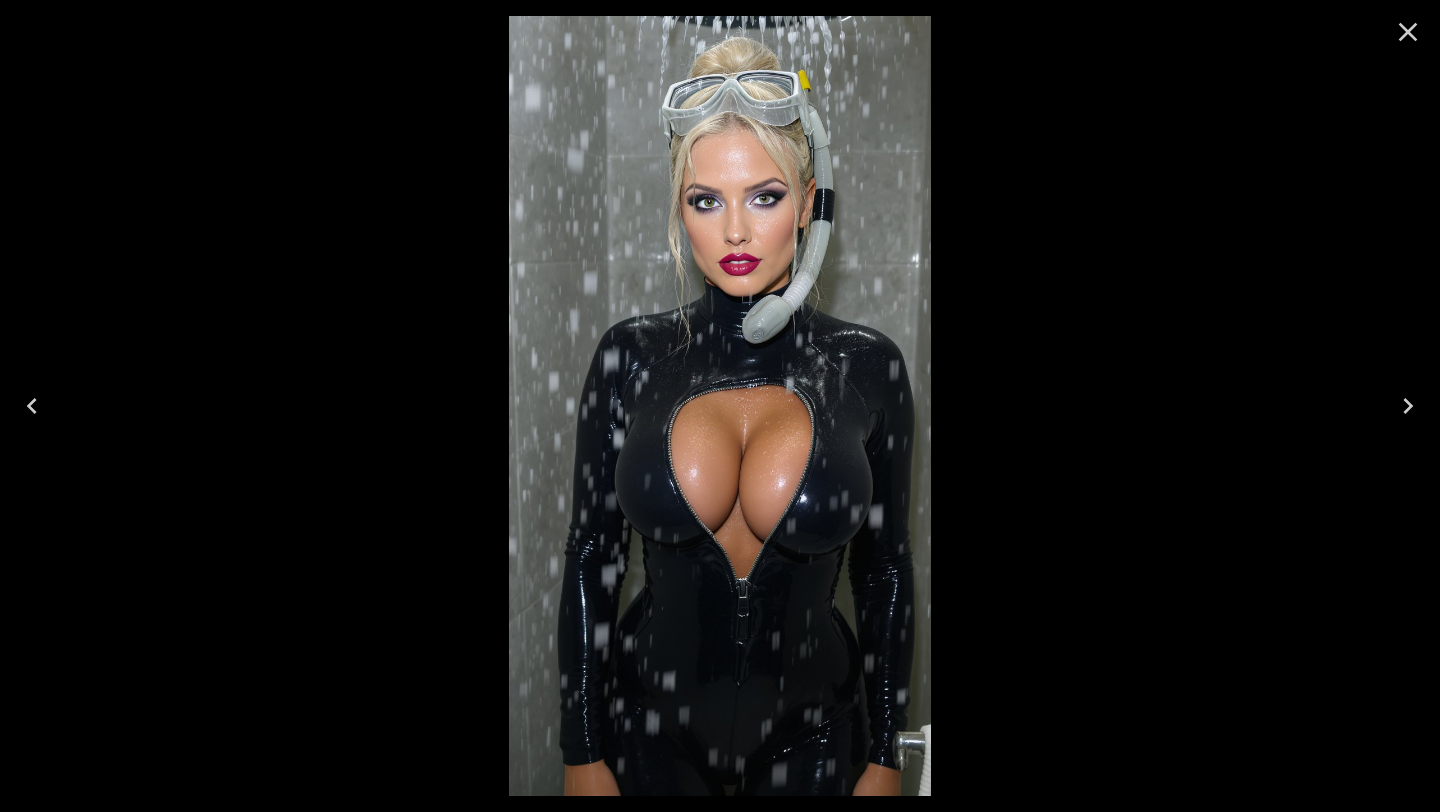 click 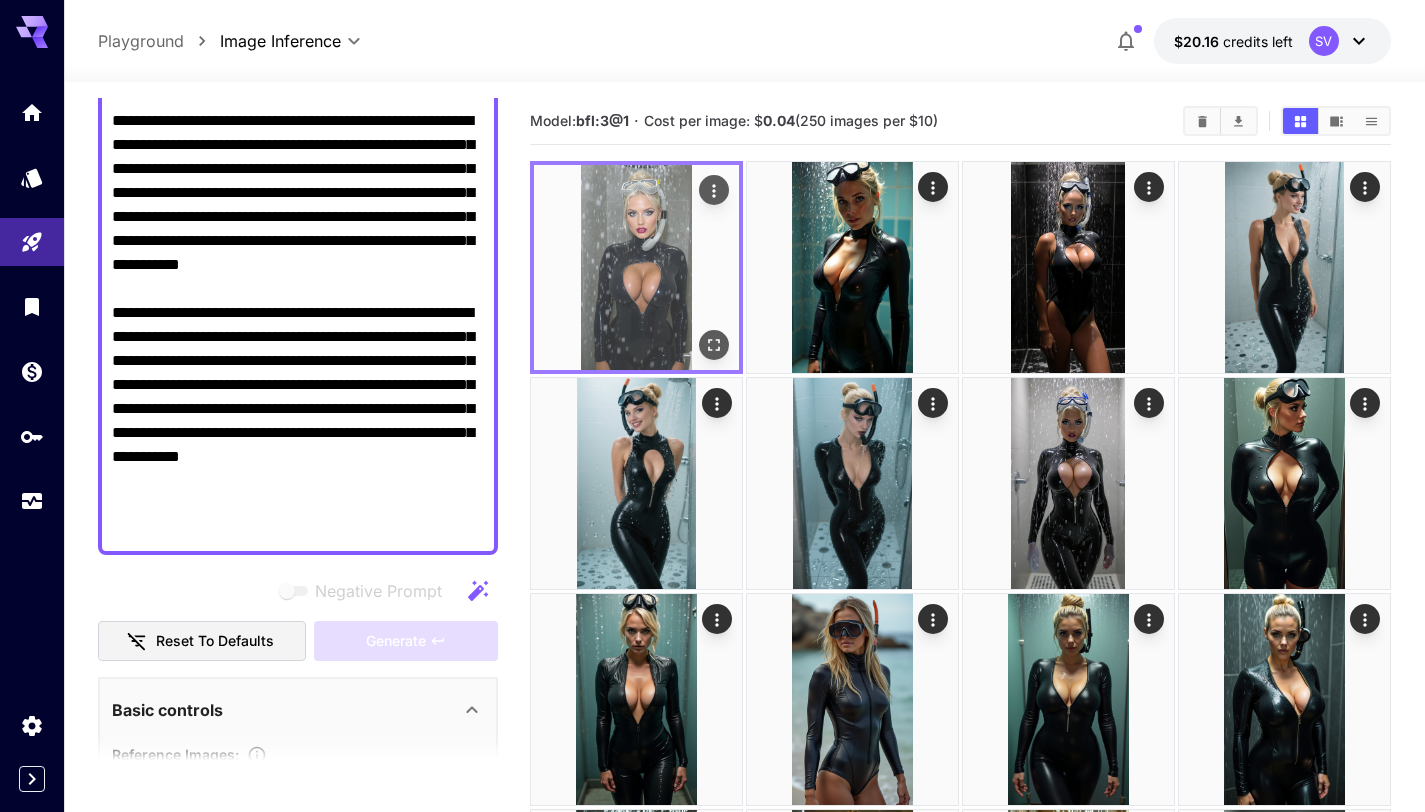 click 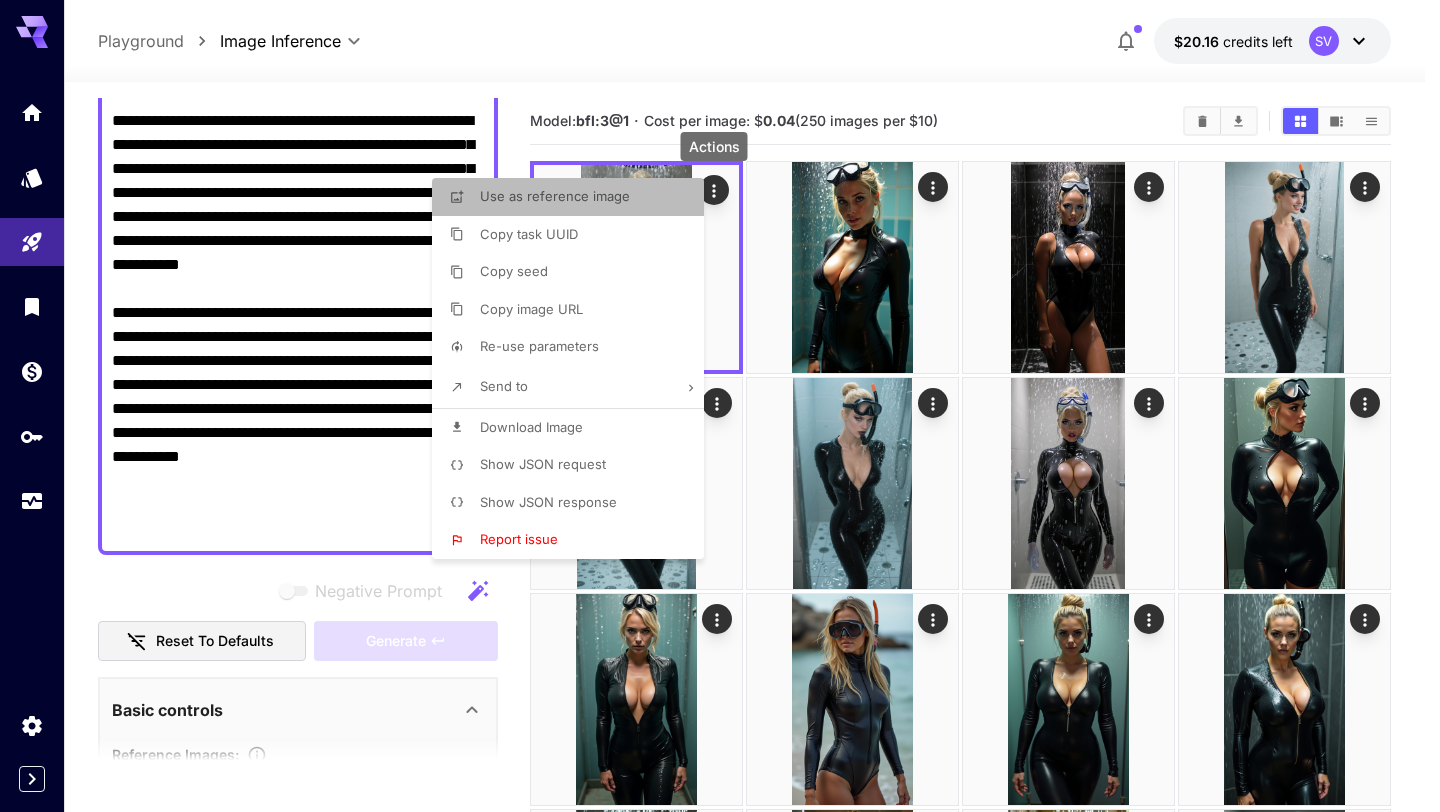 click on "Use as reference image" at bounding box center (555, 196) 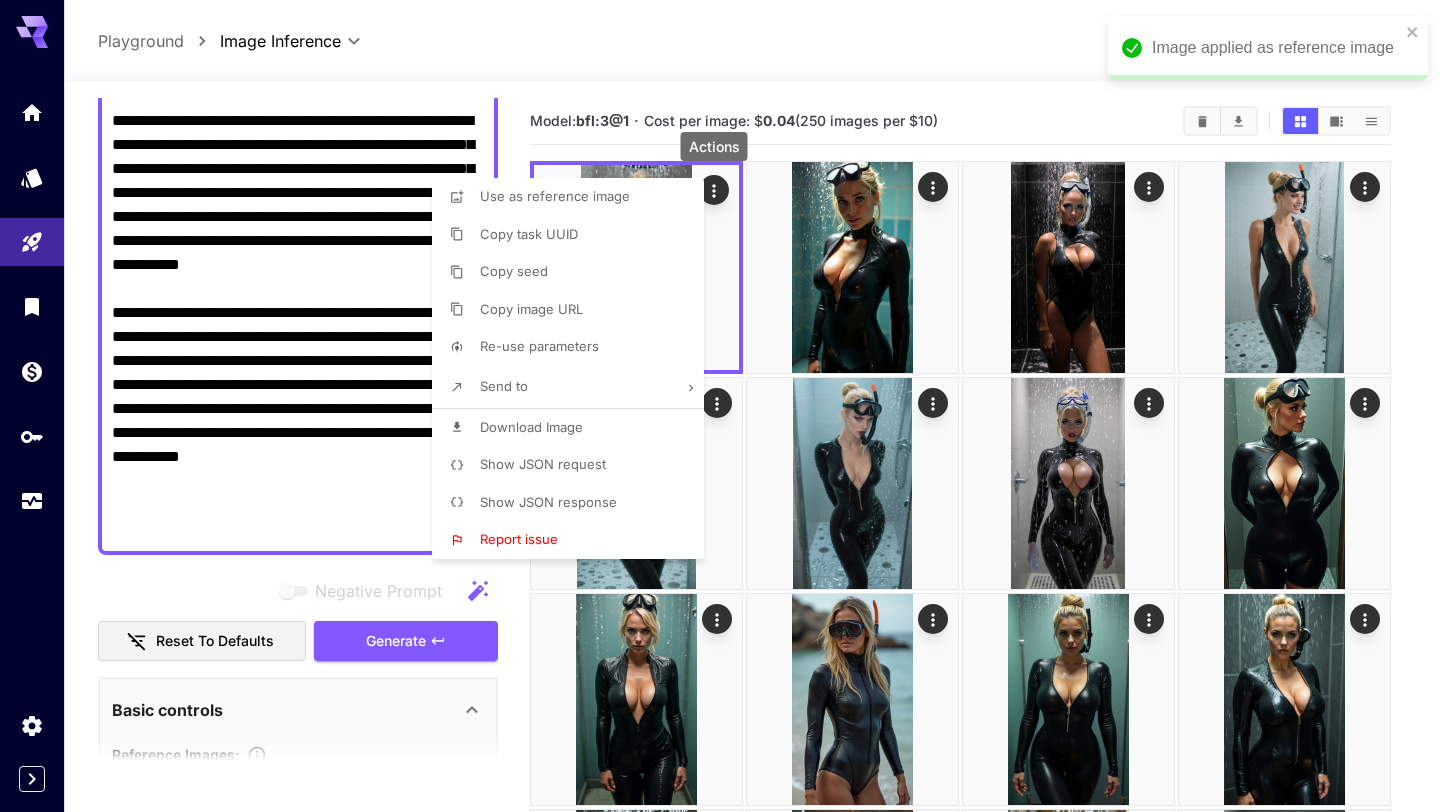 click at bounding box center [720, 406] 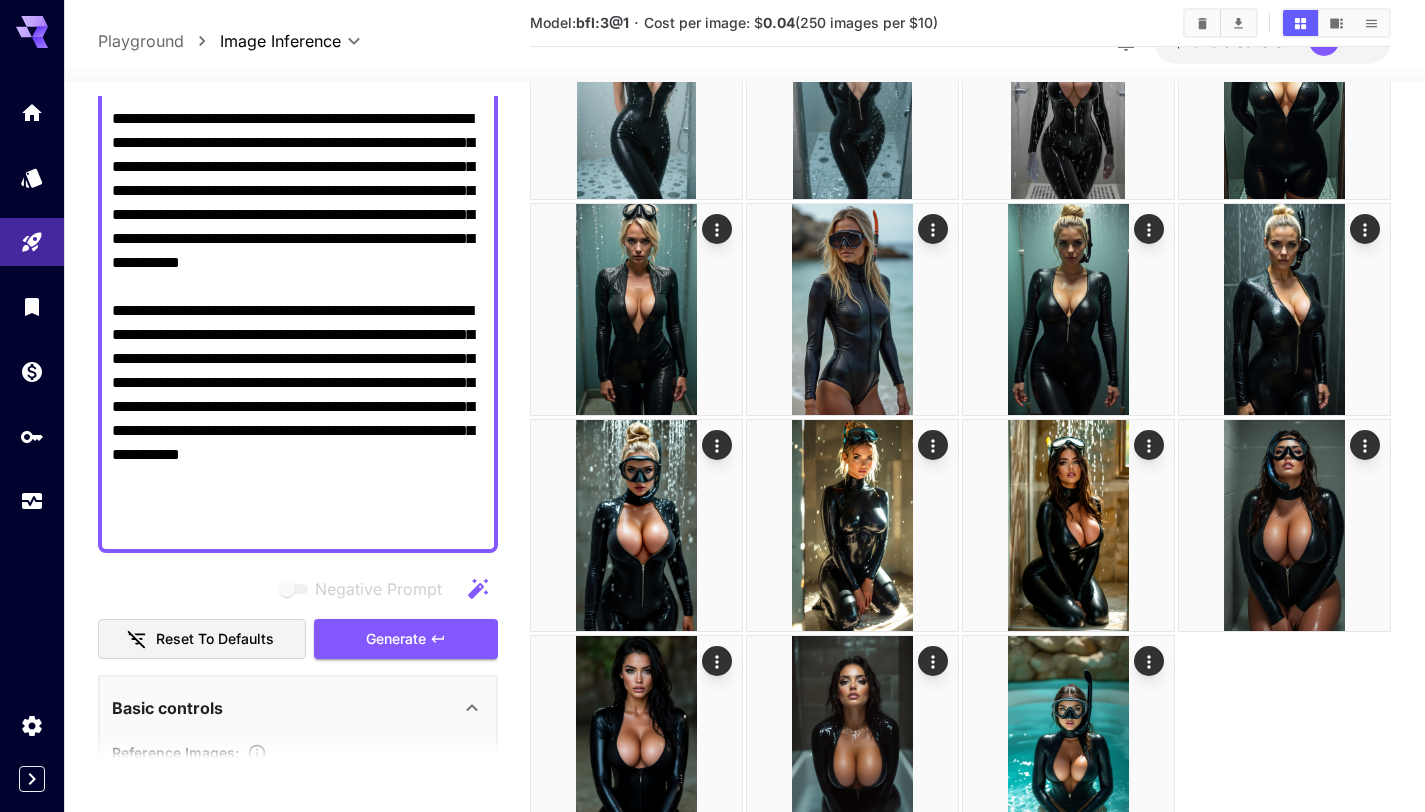 scroll, scrollTop: 421, scrollLeft: 0, axis: vertical 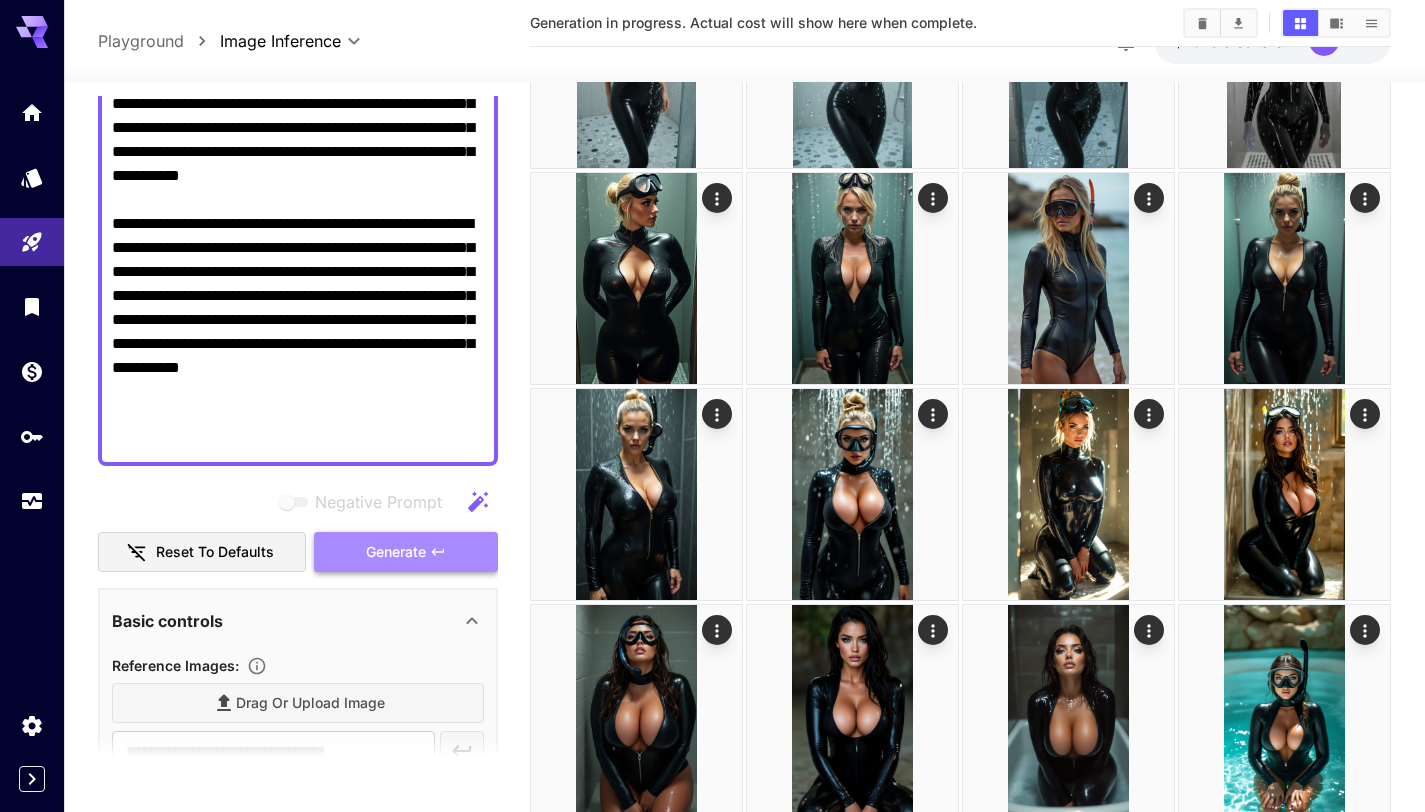 click on "Generate" at bounding box center [406, 552] 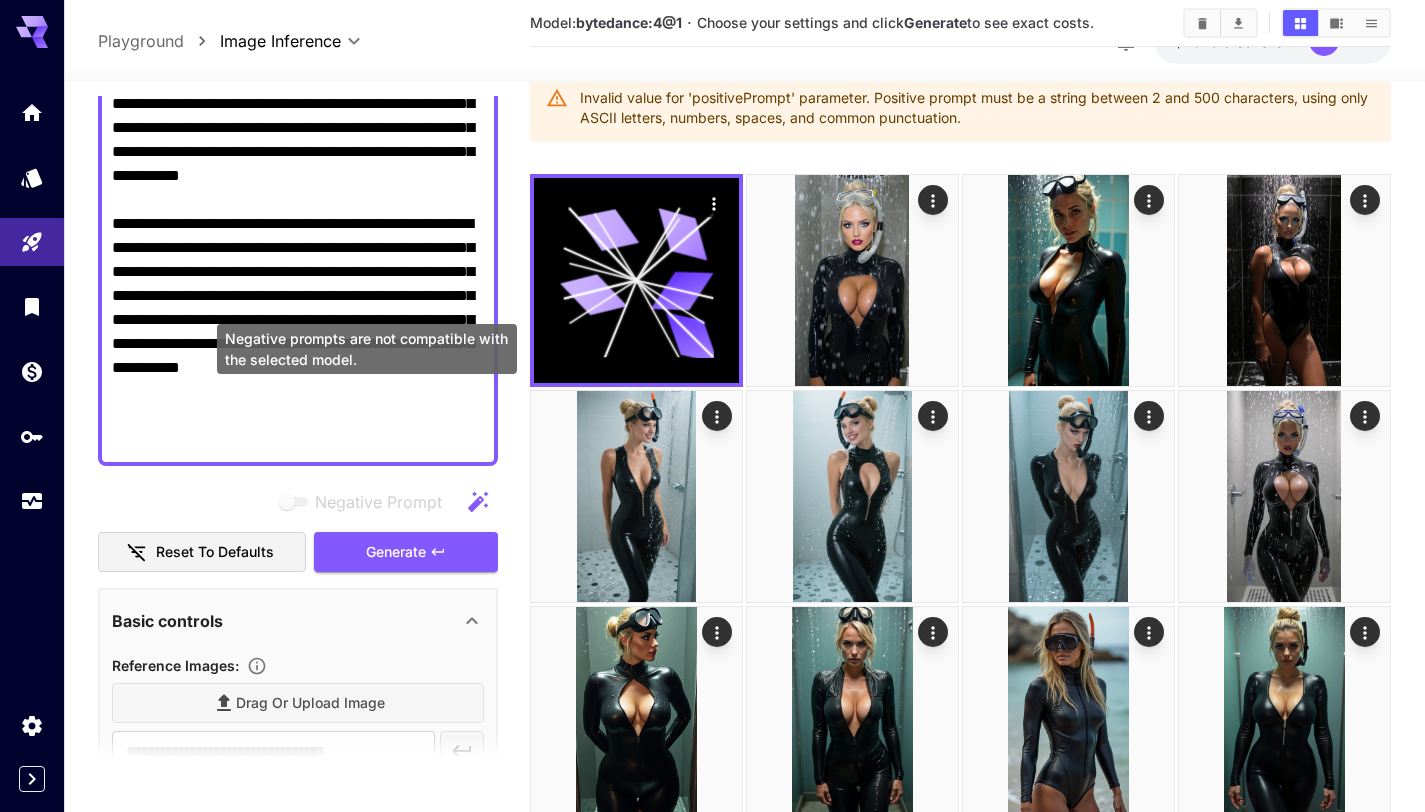 scroll, scrollTop: 0, scrollLeft: 0, axis: both 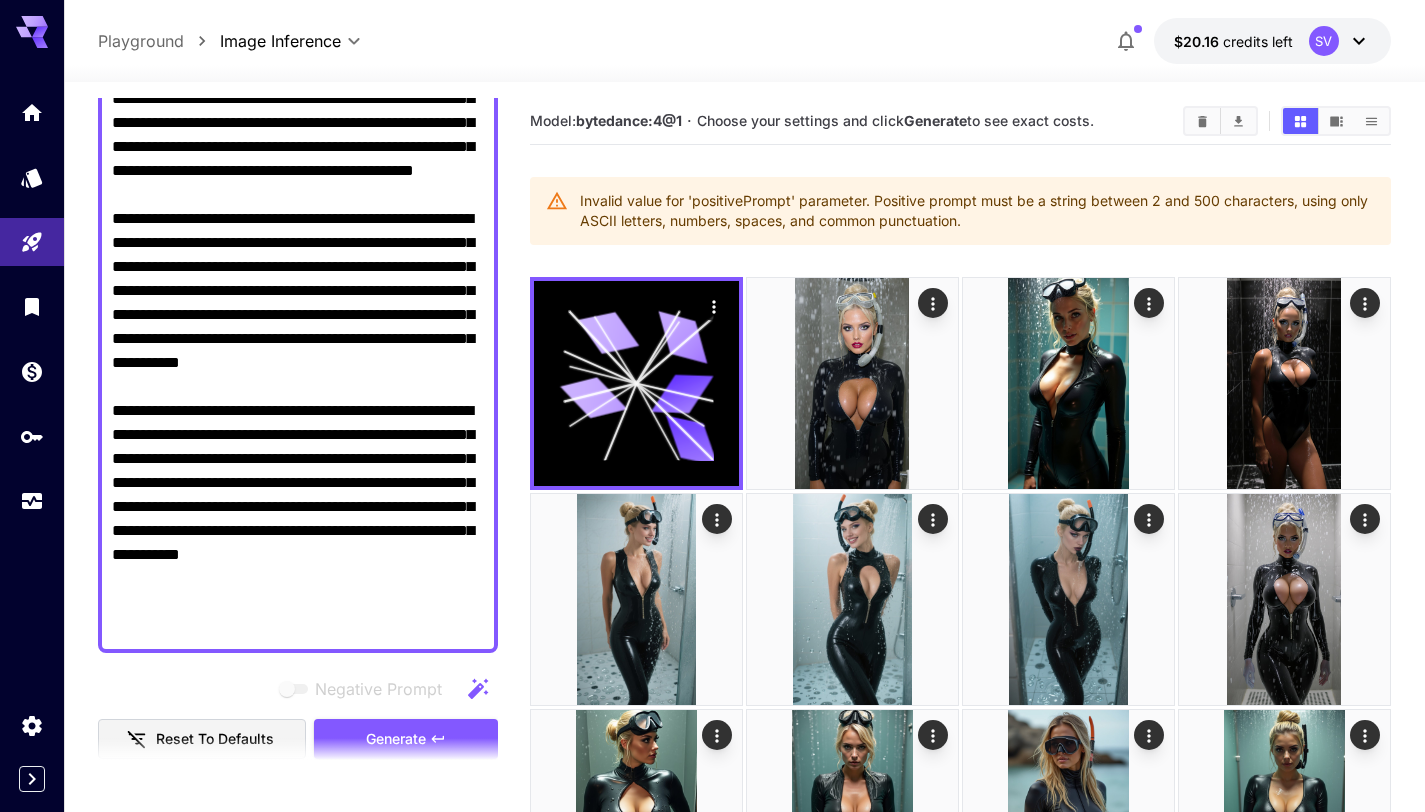 drag, startPoint x: 292, startPoint y: 628, endPoint x: 351, endPoint y: 550, distance: 97.80082 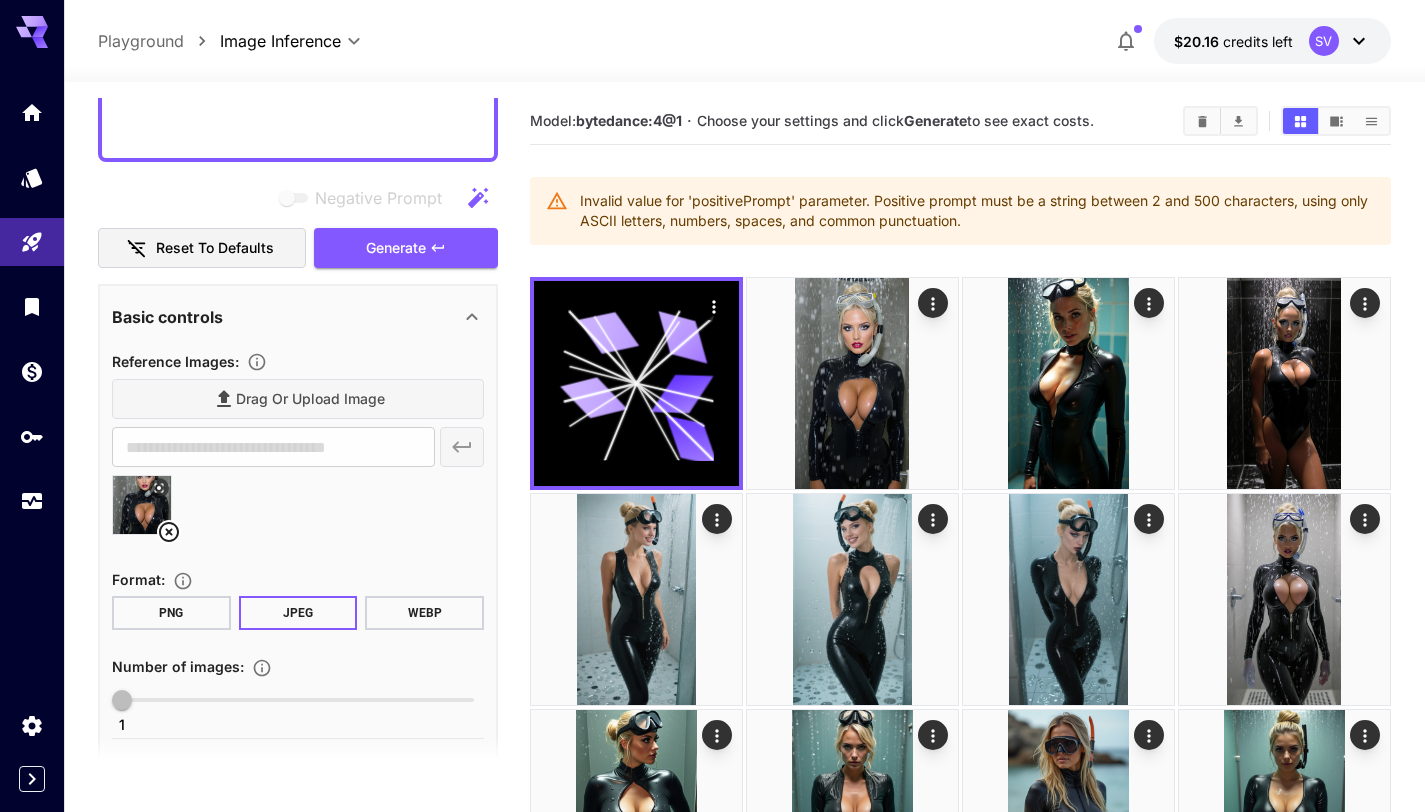 scroll, scrollTop: 772, scrollLeft: 0, axis: vertical 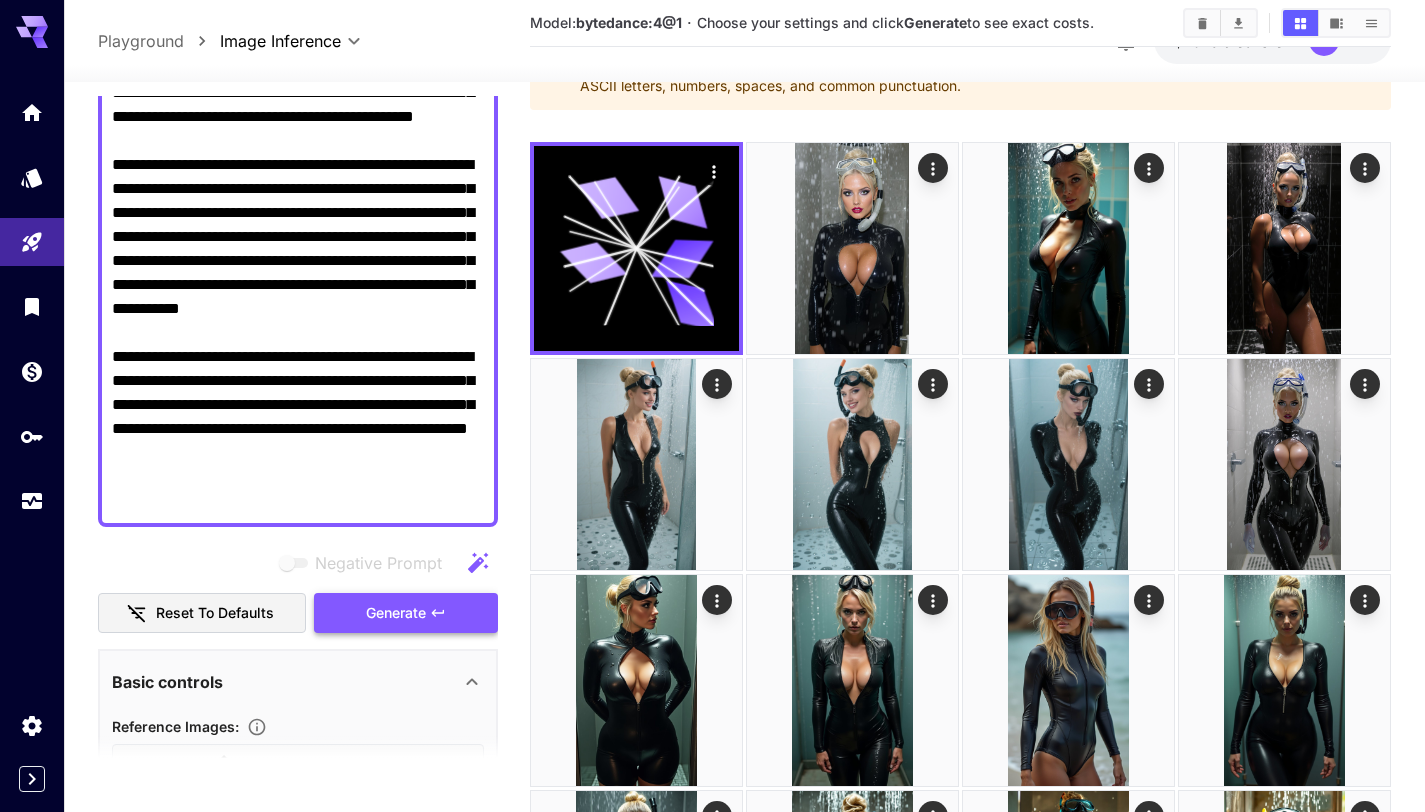 click on "Generate" at bounding box center (396, 613) 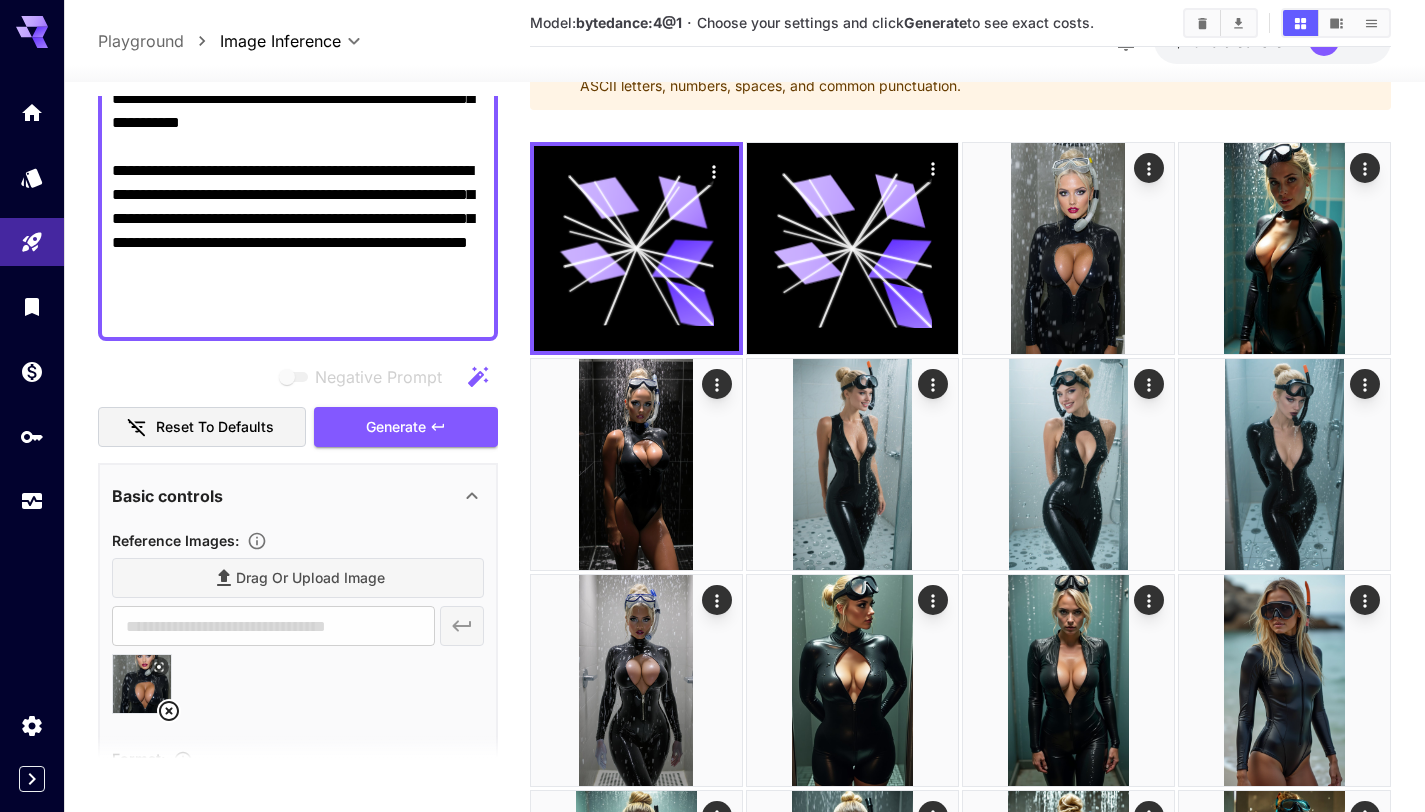 scroll, scrollTop: 539, scrollLeft: 0, axis: vertical 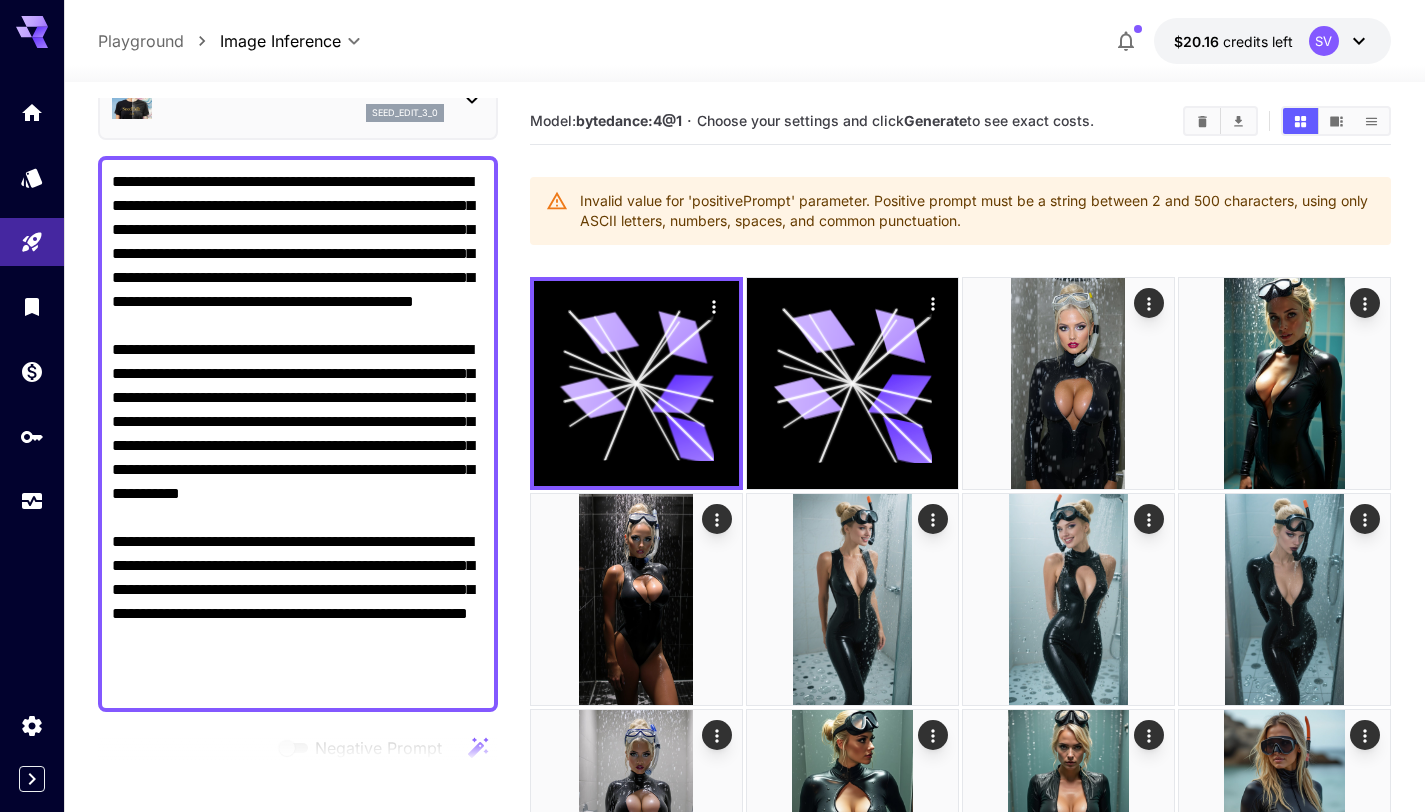 drag, startPoint x: 220, startPoint y: 351, endPoint x: 349, endPoint y: 381, distance: 132.44244 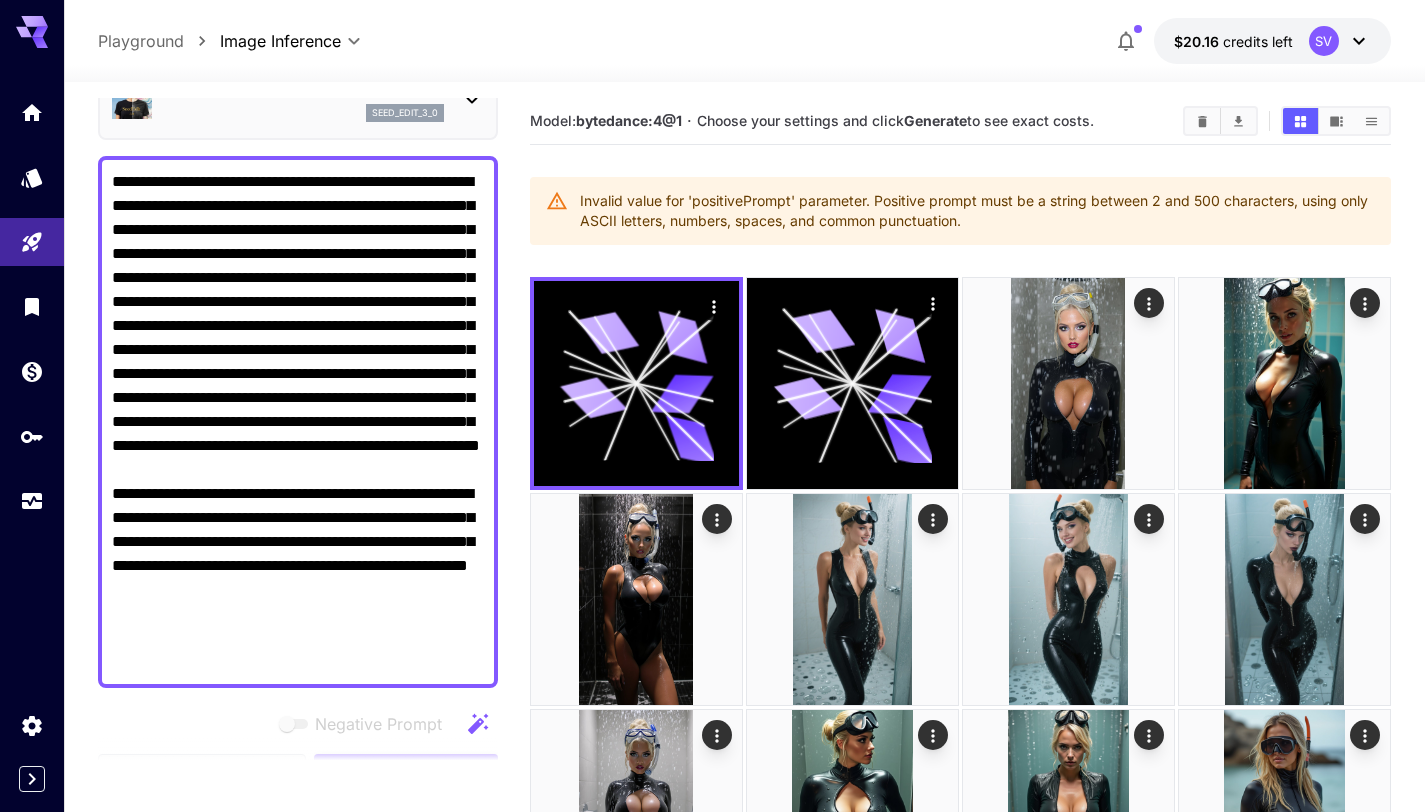 click on "**********" at bounding box center (298, 422) 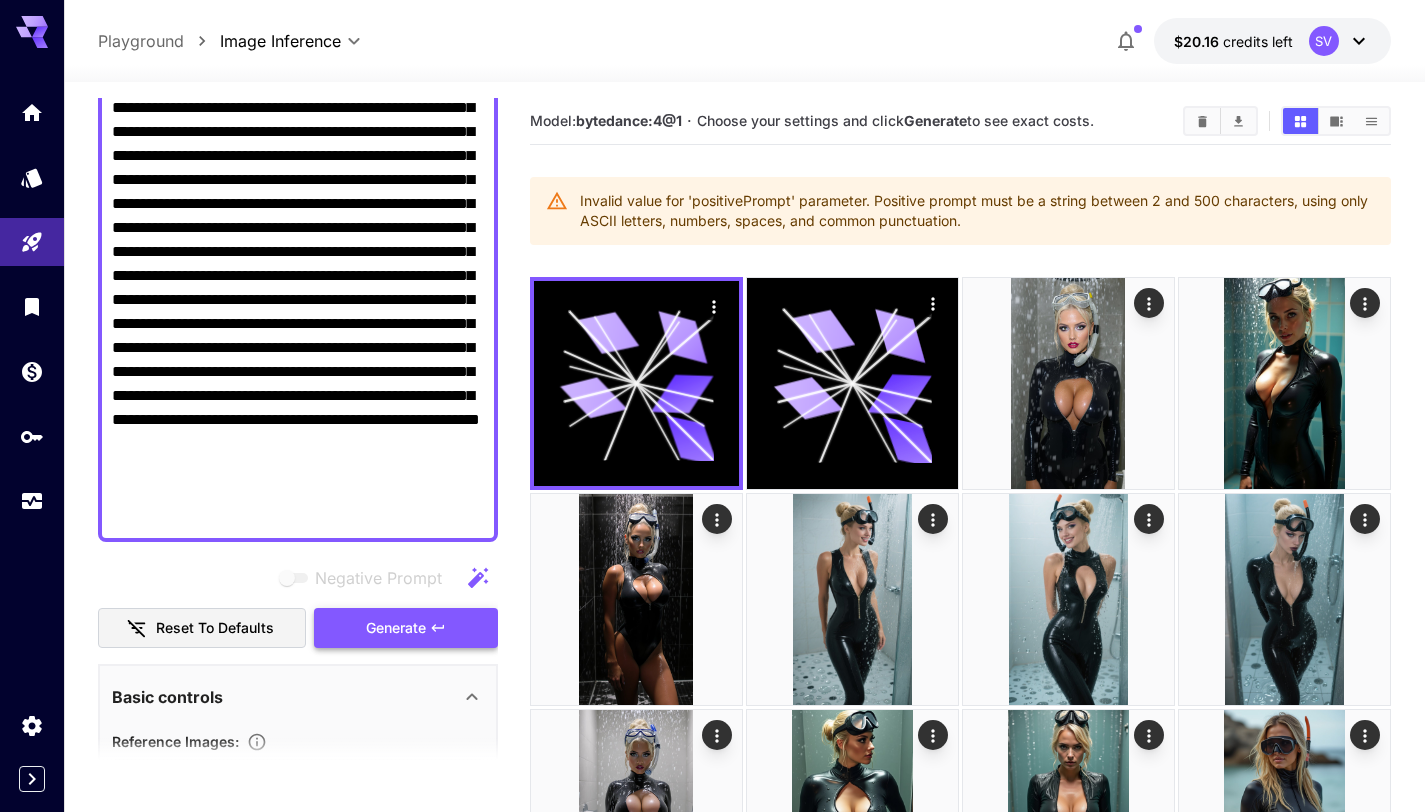 scroll, scrollTop: 244, scrollLeft: 0, axis: vertical 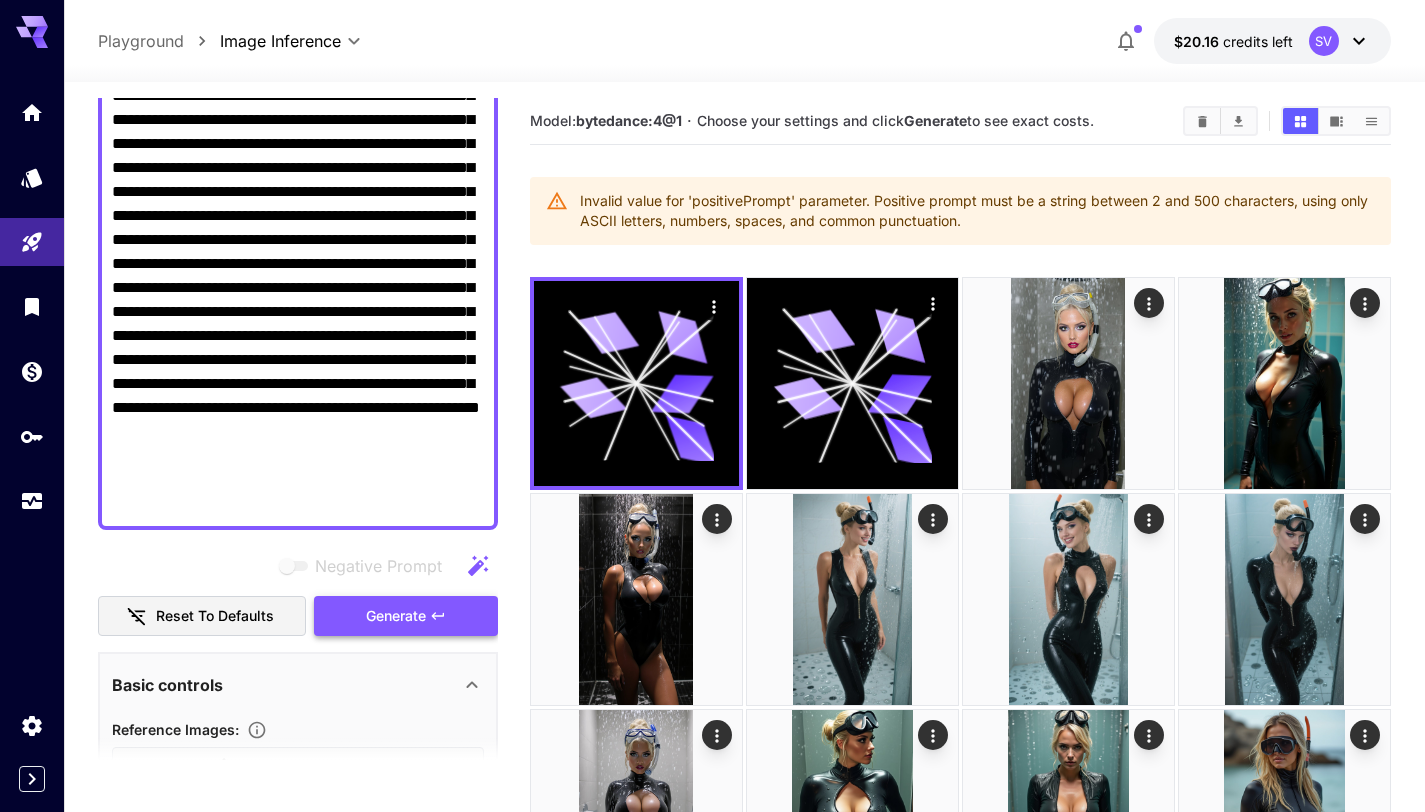 click on "Generate" at bounding box center [396, 616] 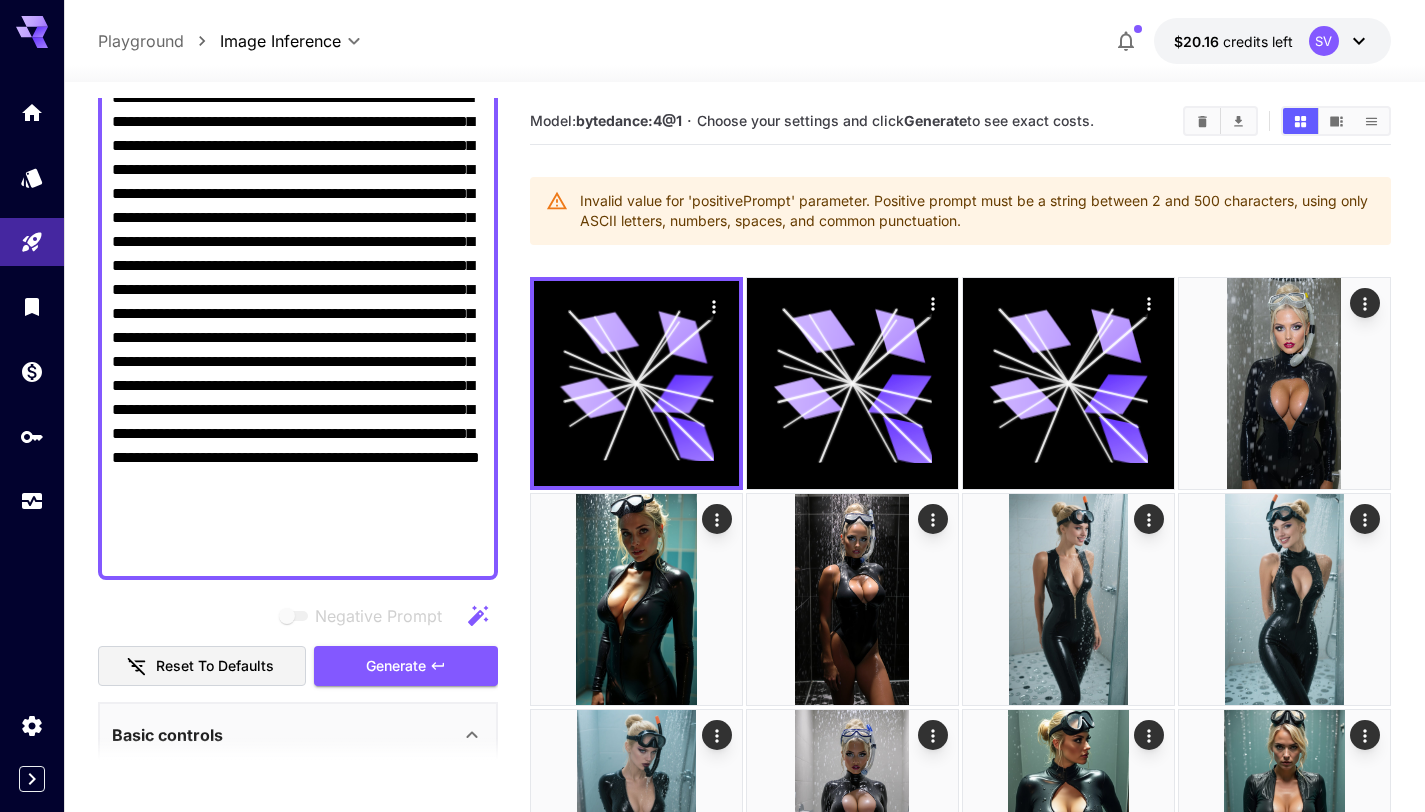 scroll, scrollTop: 135, scrollLeft: 0, axis: vertical 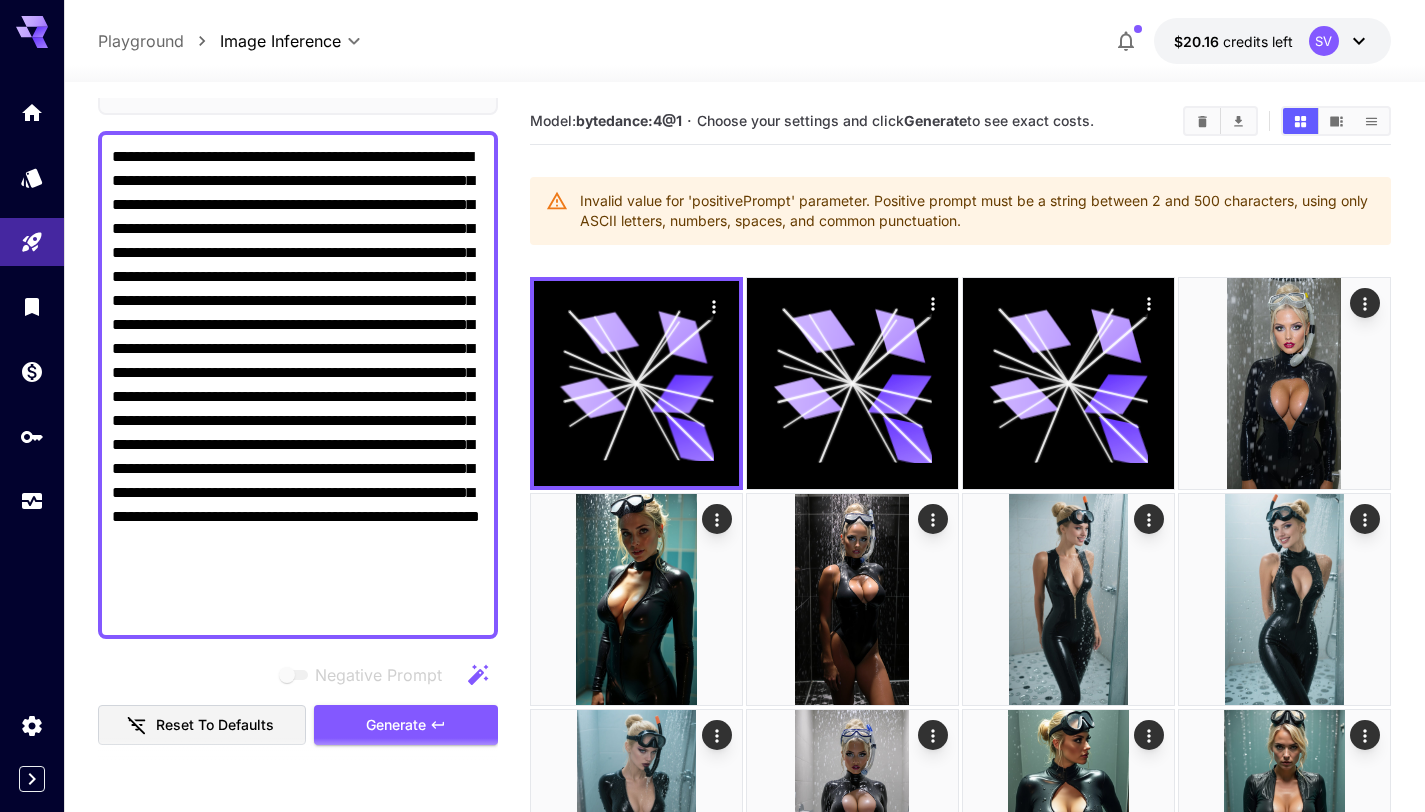 drag, startPoint x: 349, startPoint y: 490, endPoint x: 374, endPoint y: 688, distance: 199.57204 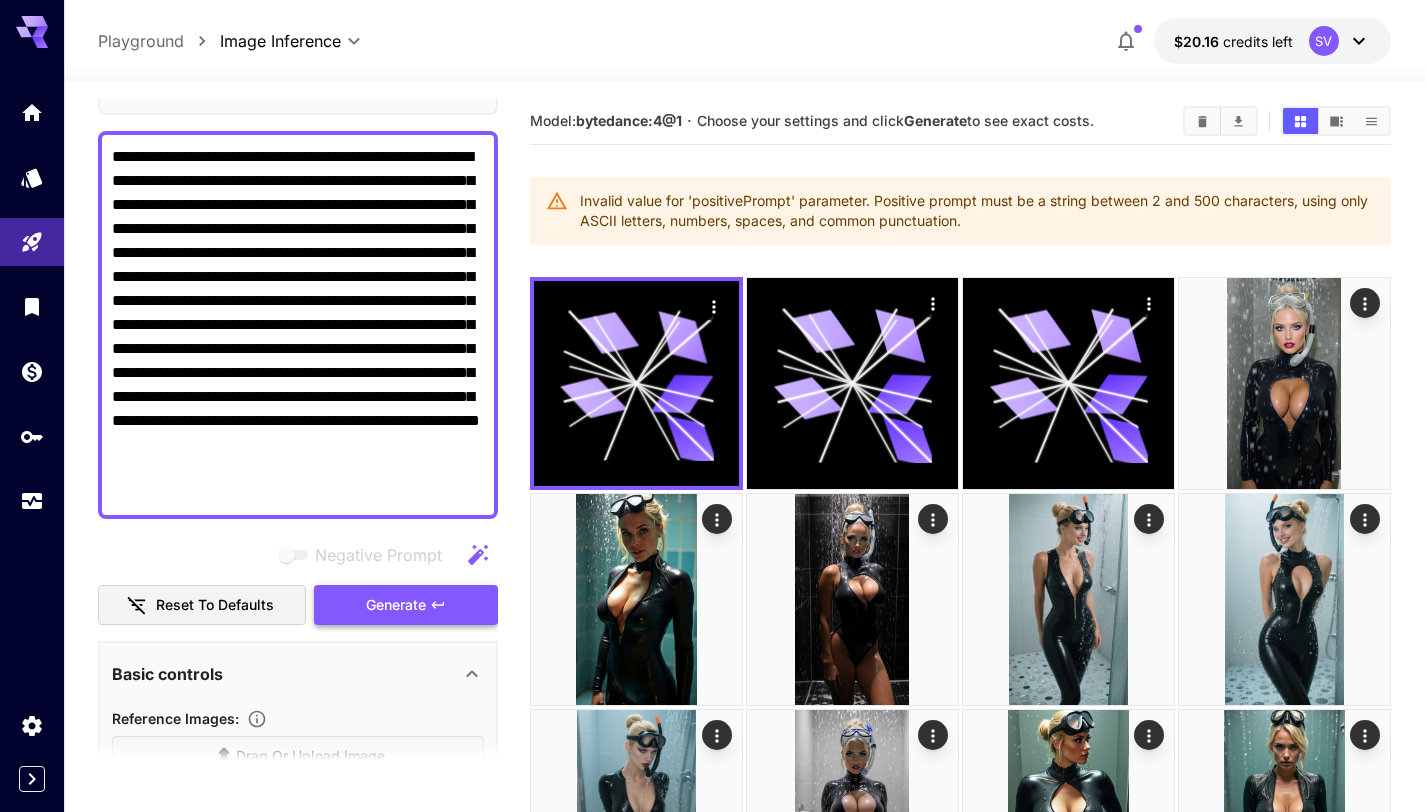 click on "Generate" at bounding box center [396, 605] 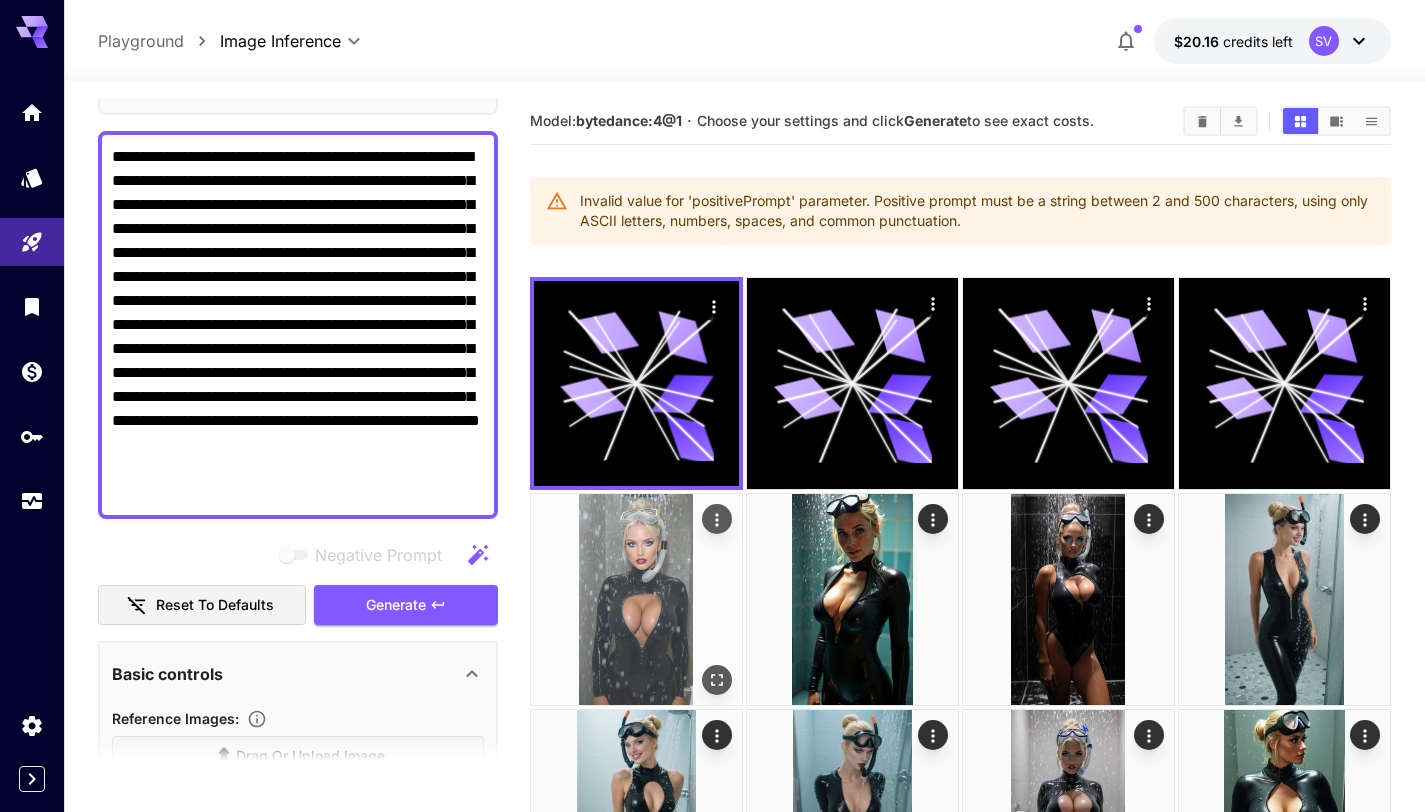 drag, startPoint x: 188, startPoint y: 399, endPoint x: 543, endPoint y: 524, distance: 376.3642 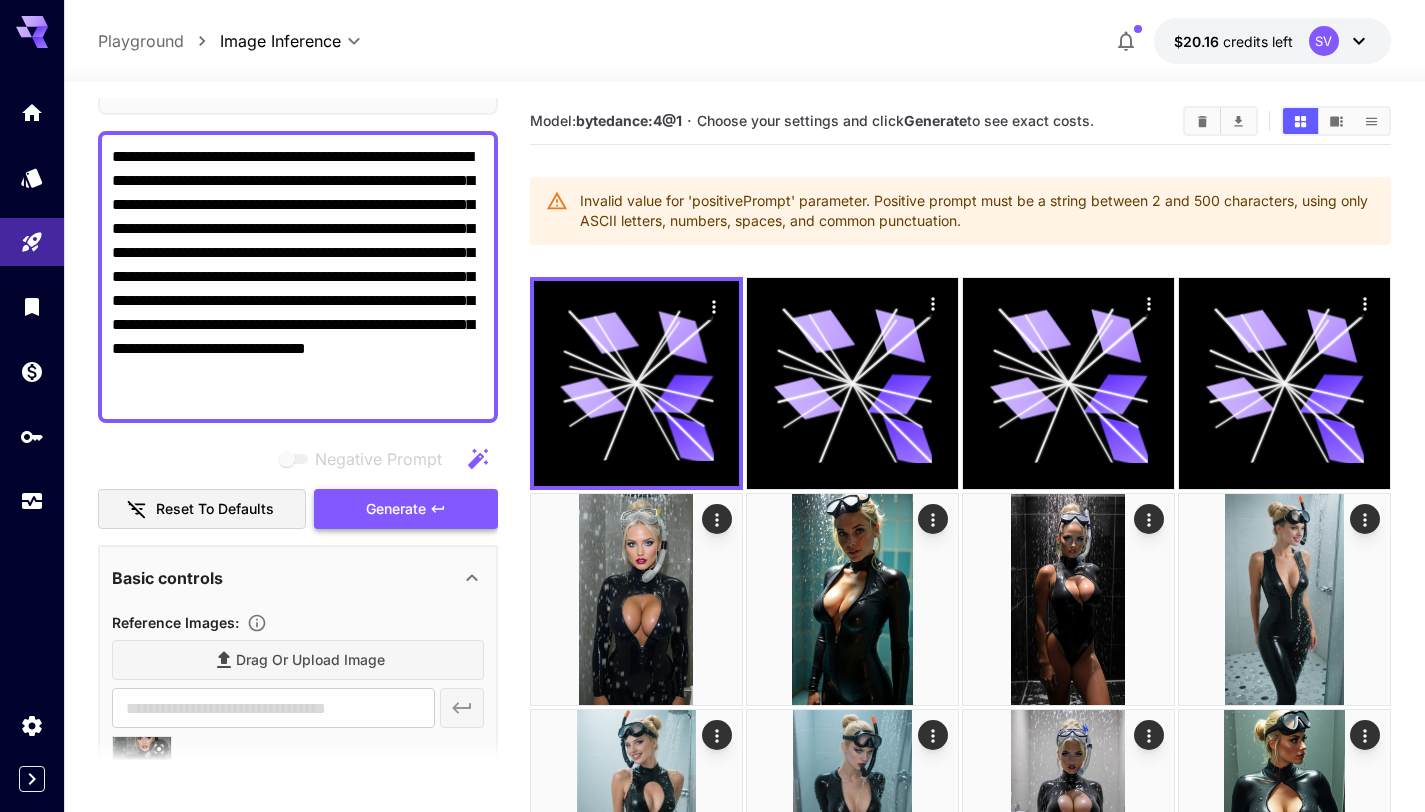 click on "Generate" at bounding box center [396, 509] 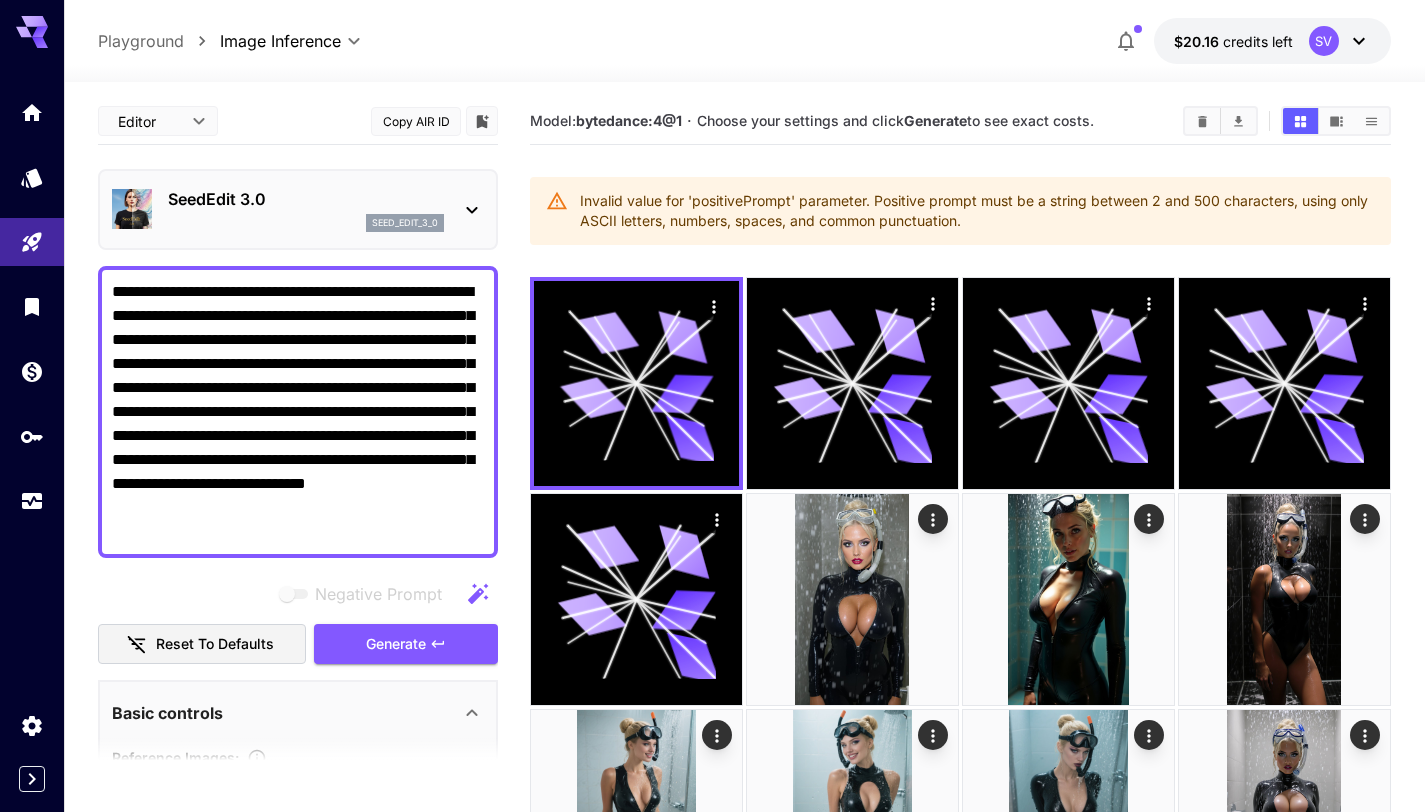 scroll, scrollTop: 25, scrollLeft: 0, axis: vertical 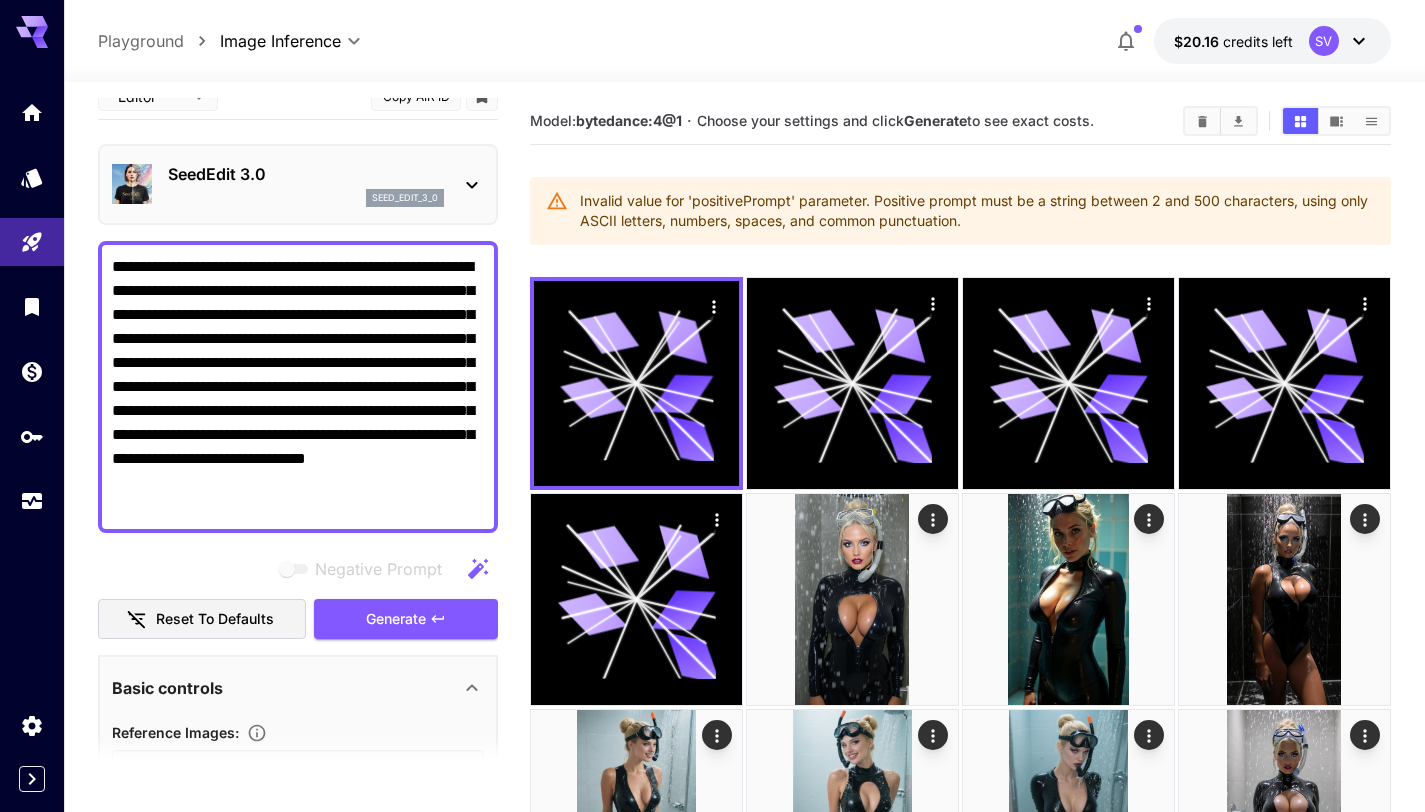 drag, startPoint x: 208, startPoint y: 516, endPoint x: 302, endPoint y: 463, distance: 107.912 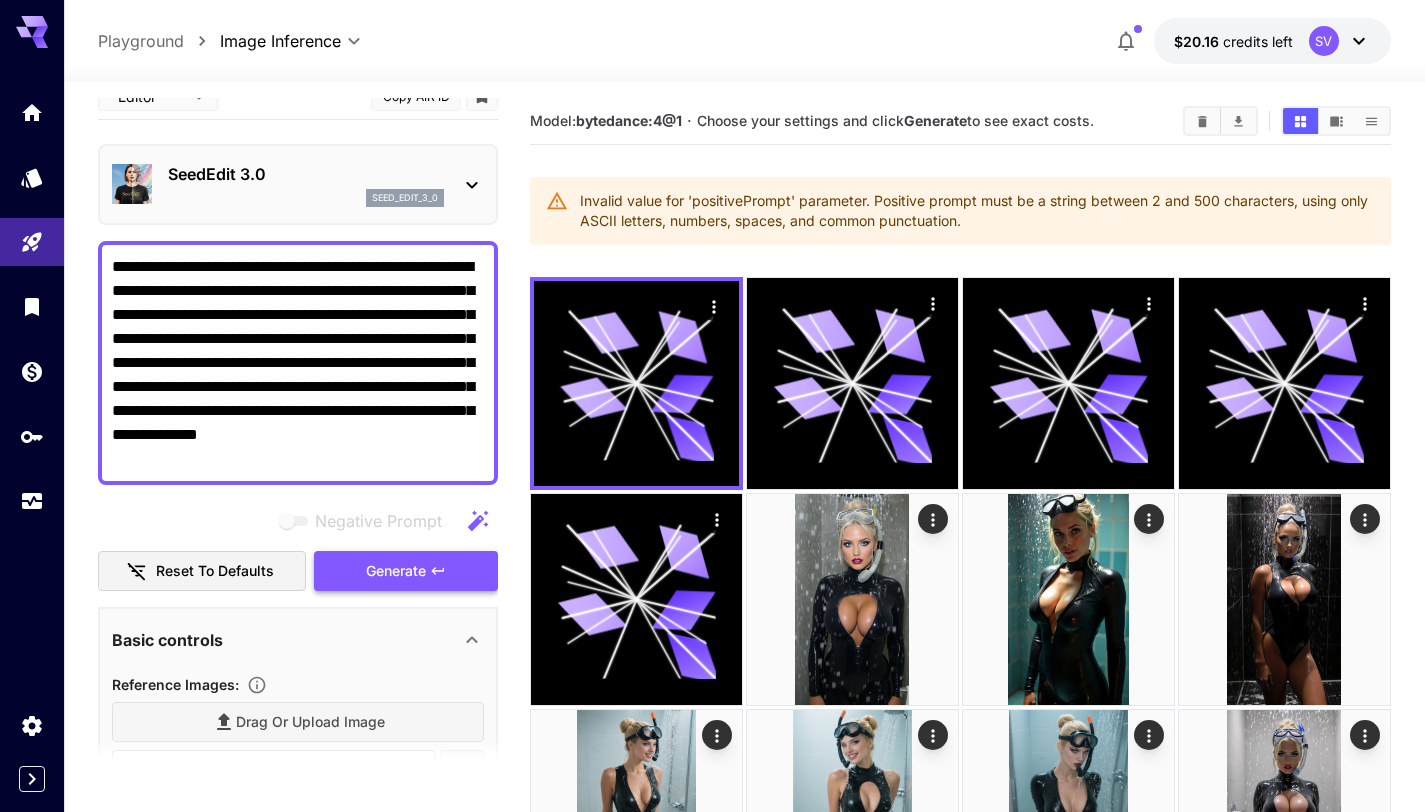 click on "Generate" at bounding box center (396, 571) 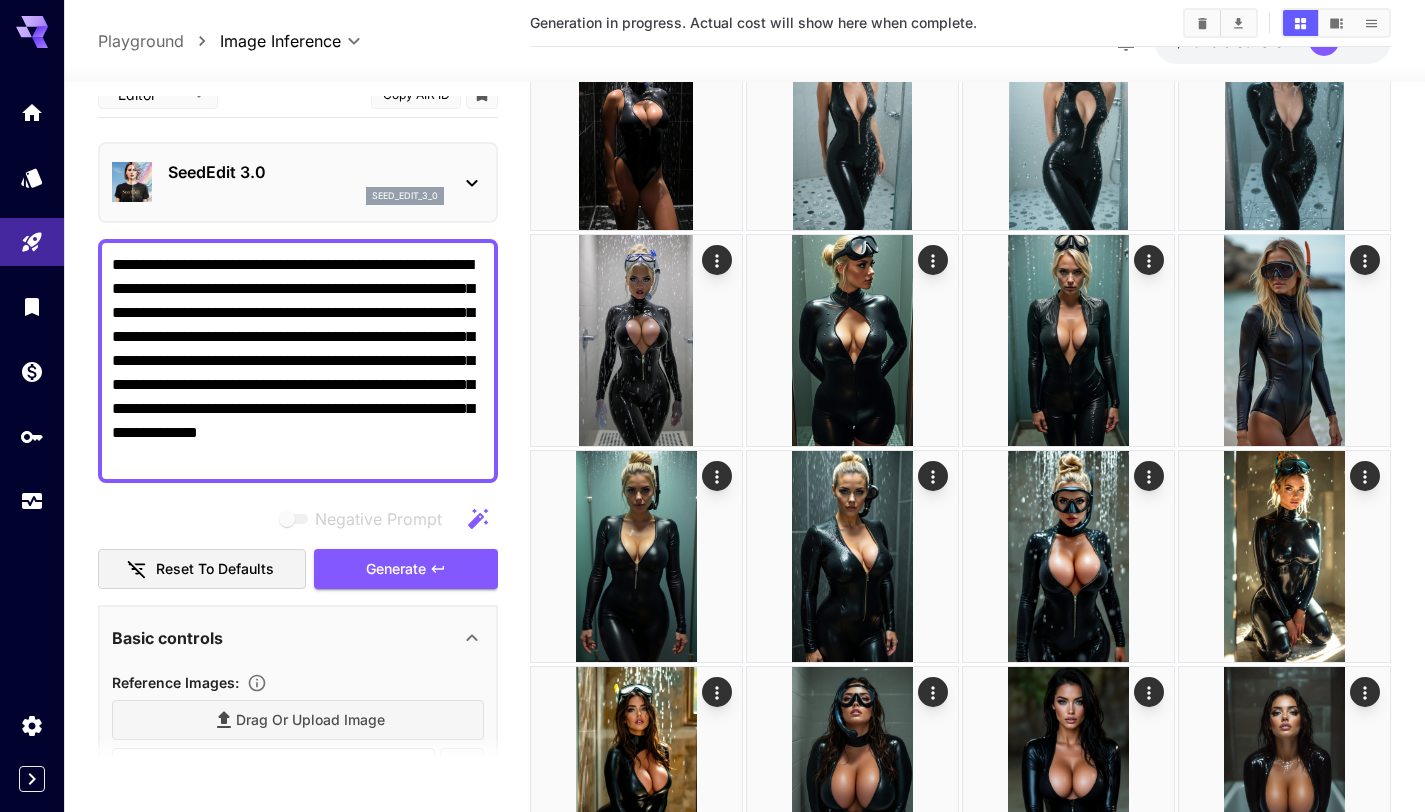 scroll, scrollTop: 654, scrollLeft: 0, axis: vertical 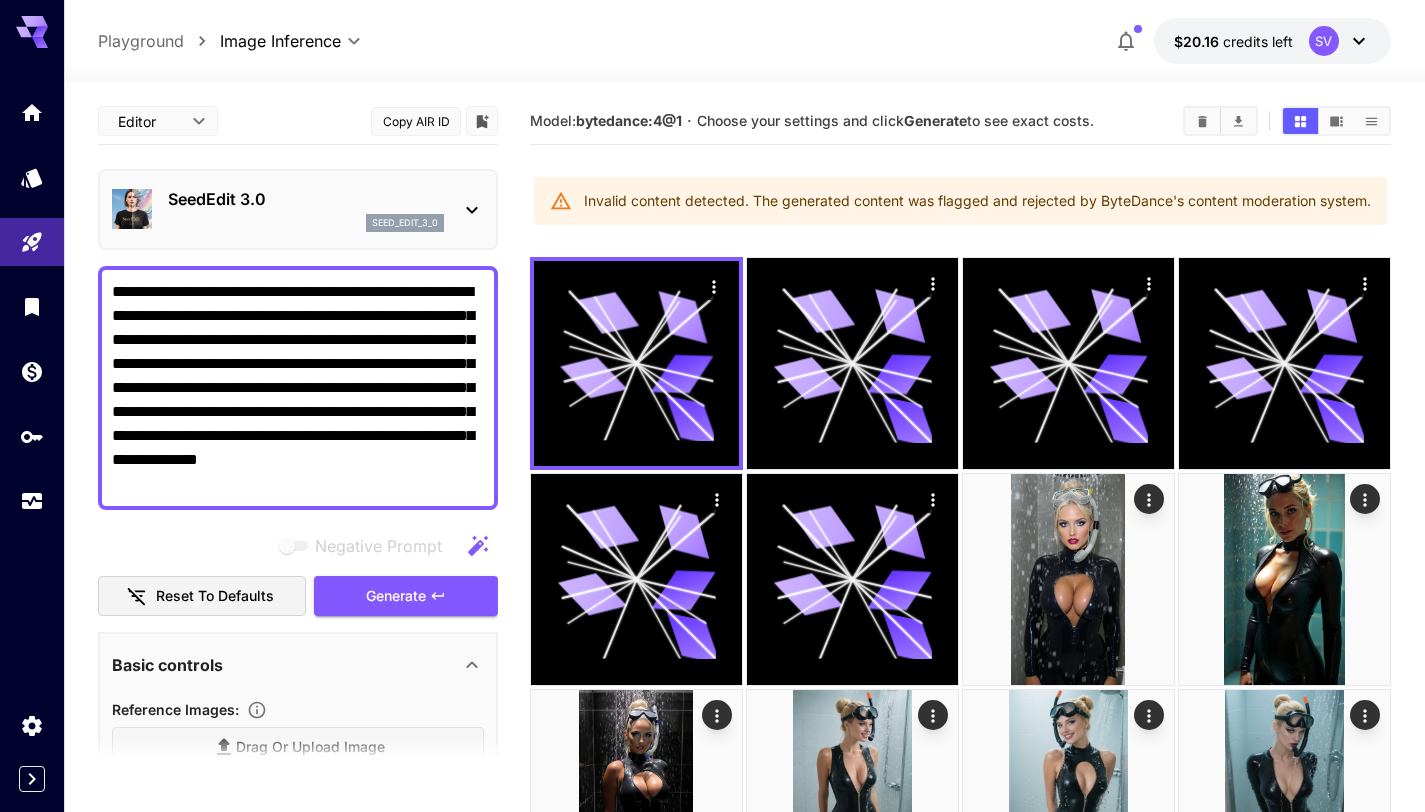 click on "**********" at bounding box center (298, 388) 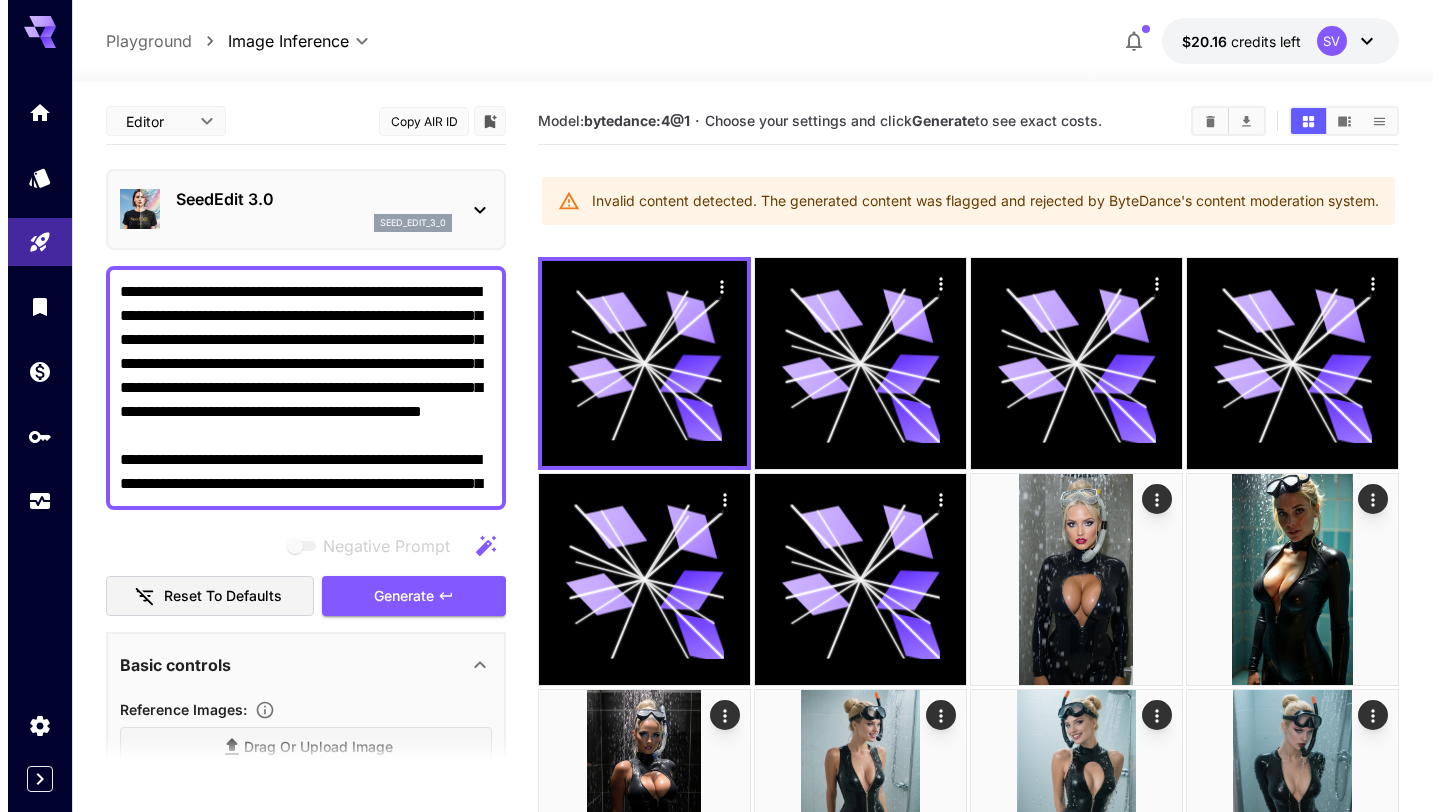 scroll, scrollTop: 89, scrollLeft: 0, axis: vertical 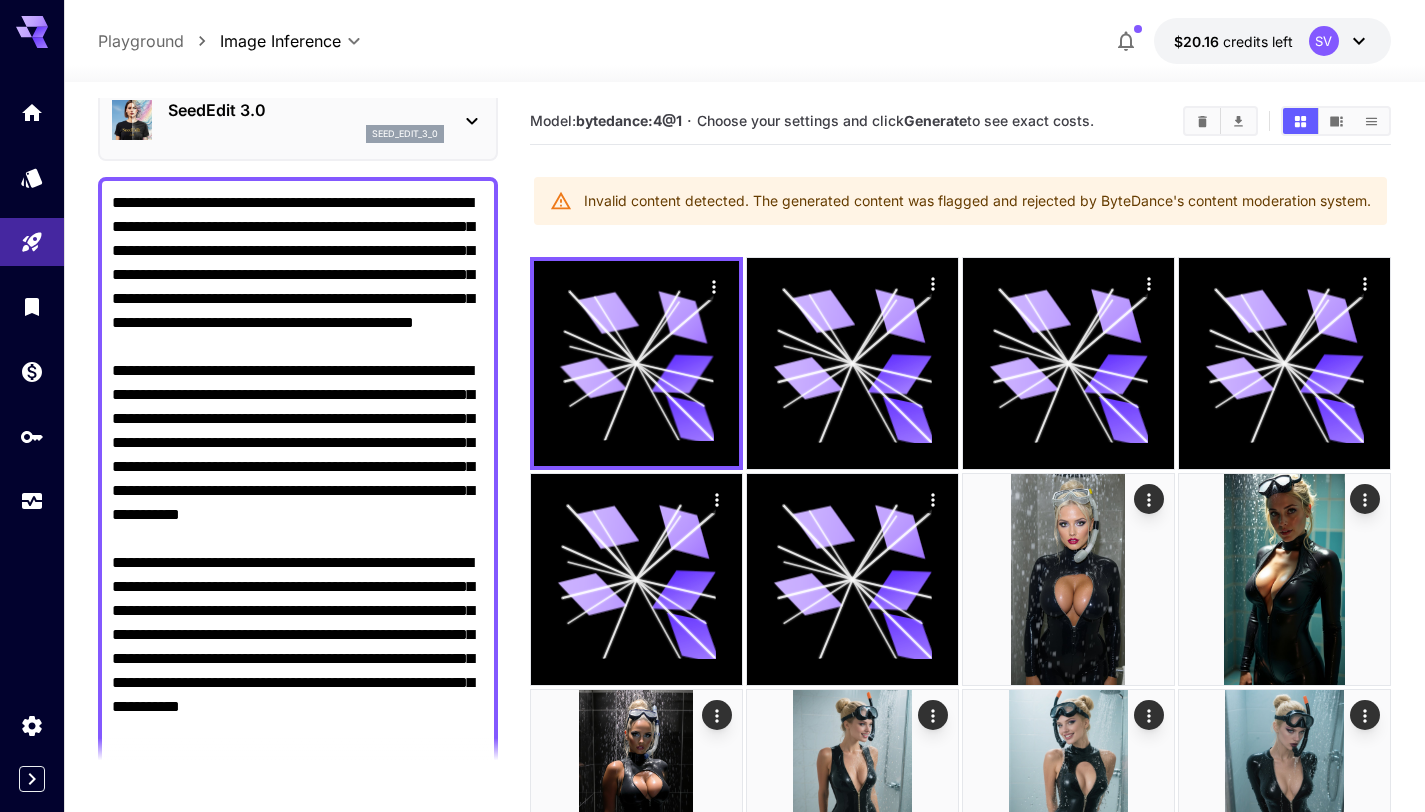 type on "**********" 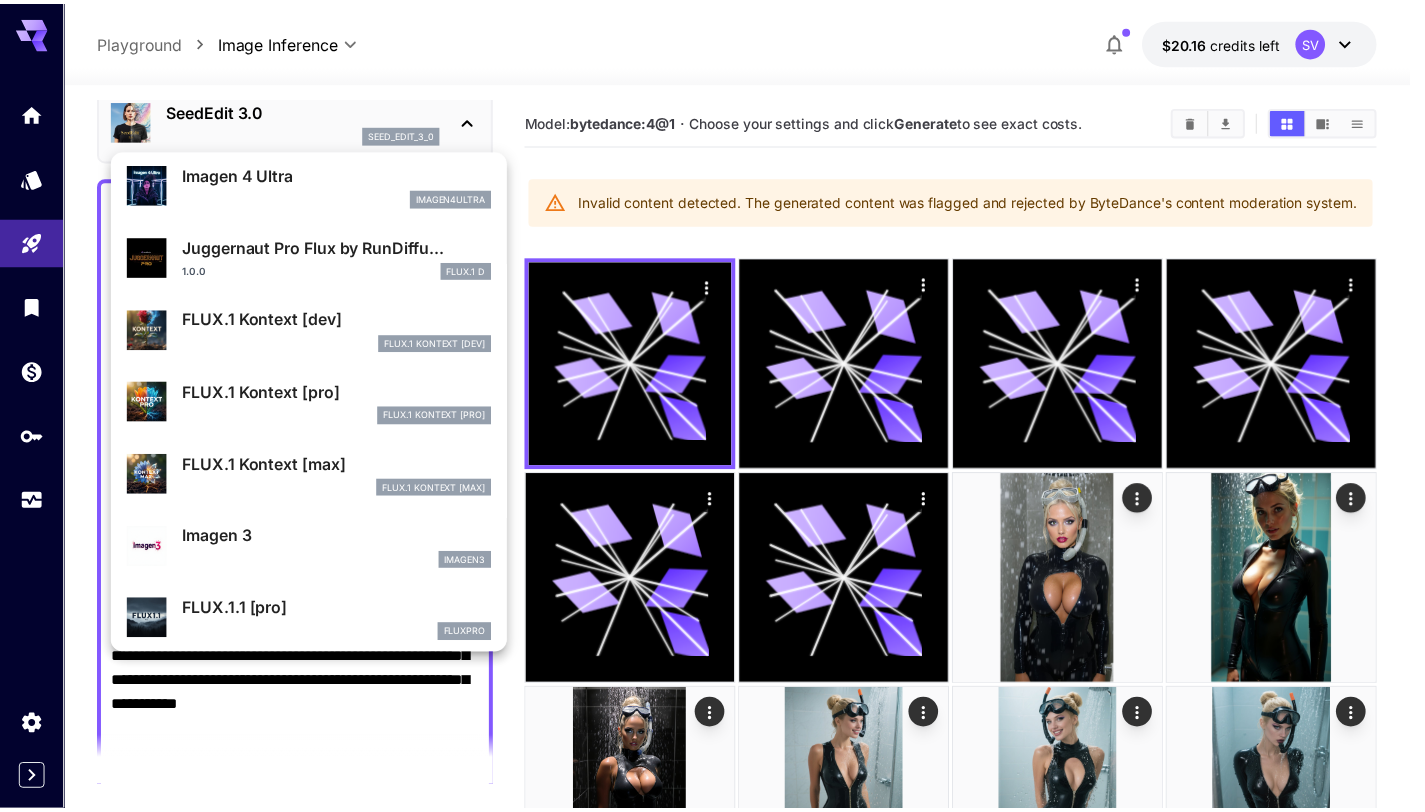 scroll, scrollTop: 660, scrollLeft: 0, axis: vertical 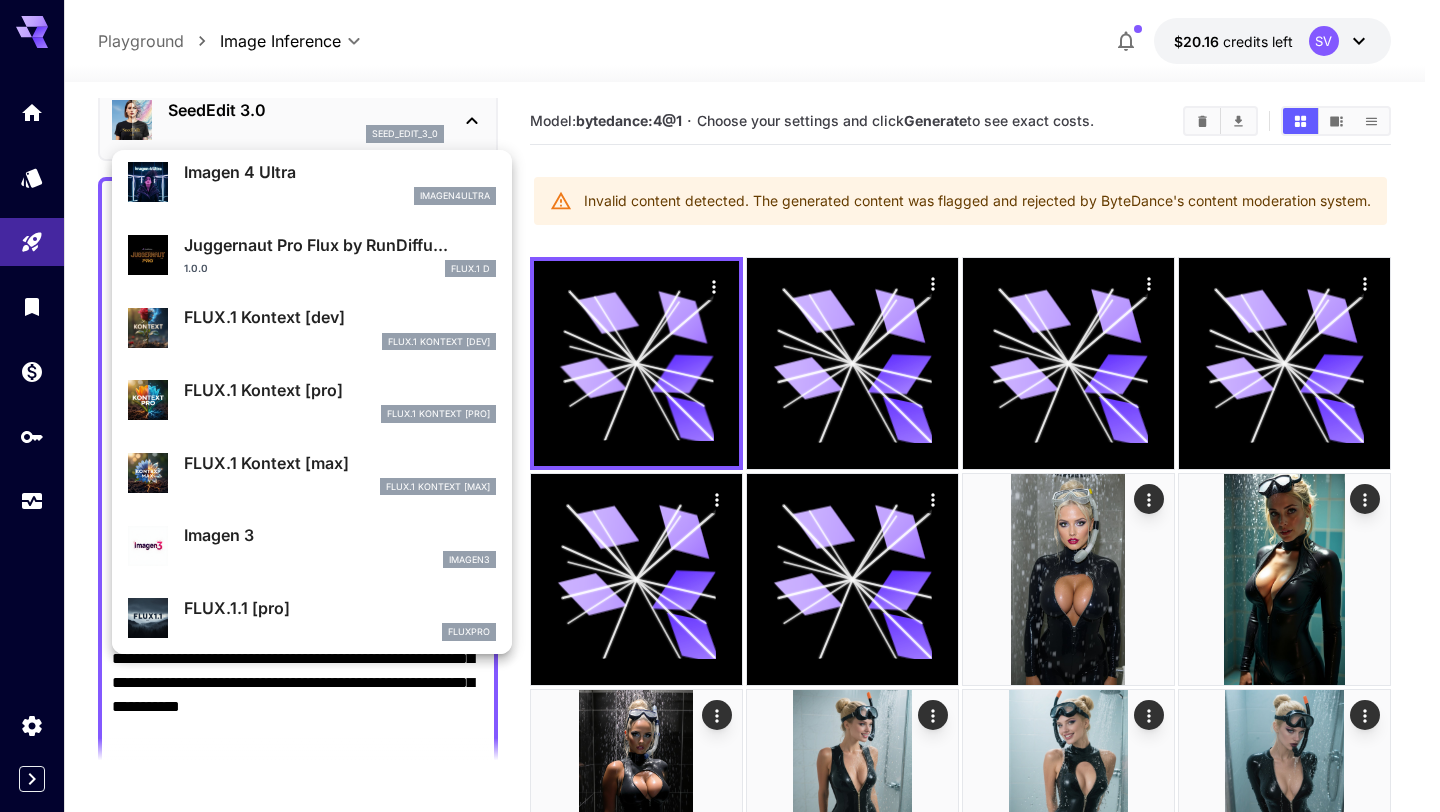 click on "FLUX.1 Kontext [pro]" at bounding box center (340, 390) 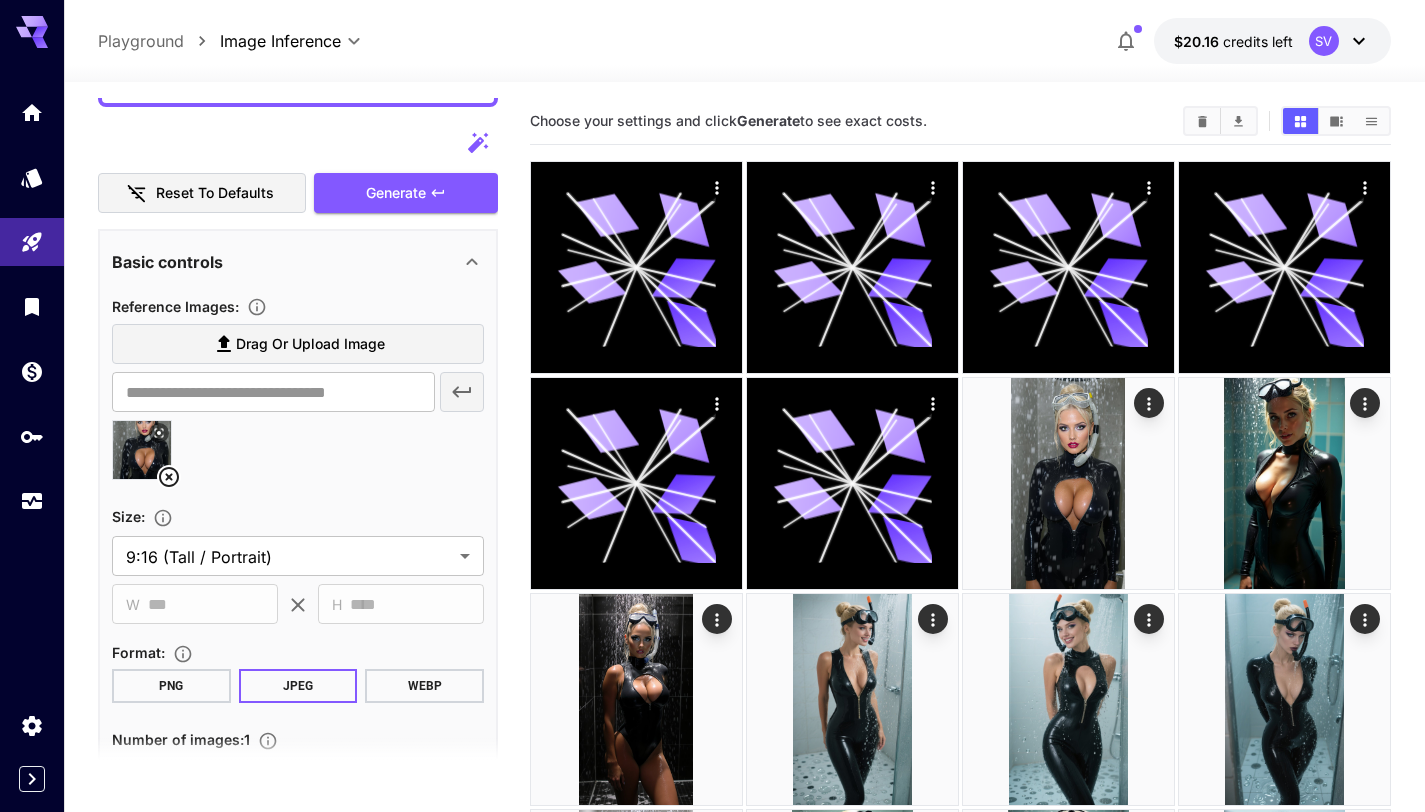 scroll, scrollTop: 736, scrollLeft: 0, axis: vertical 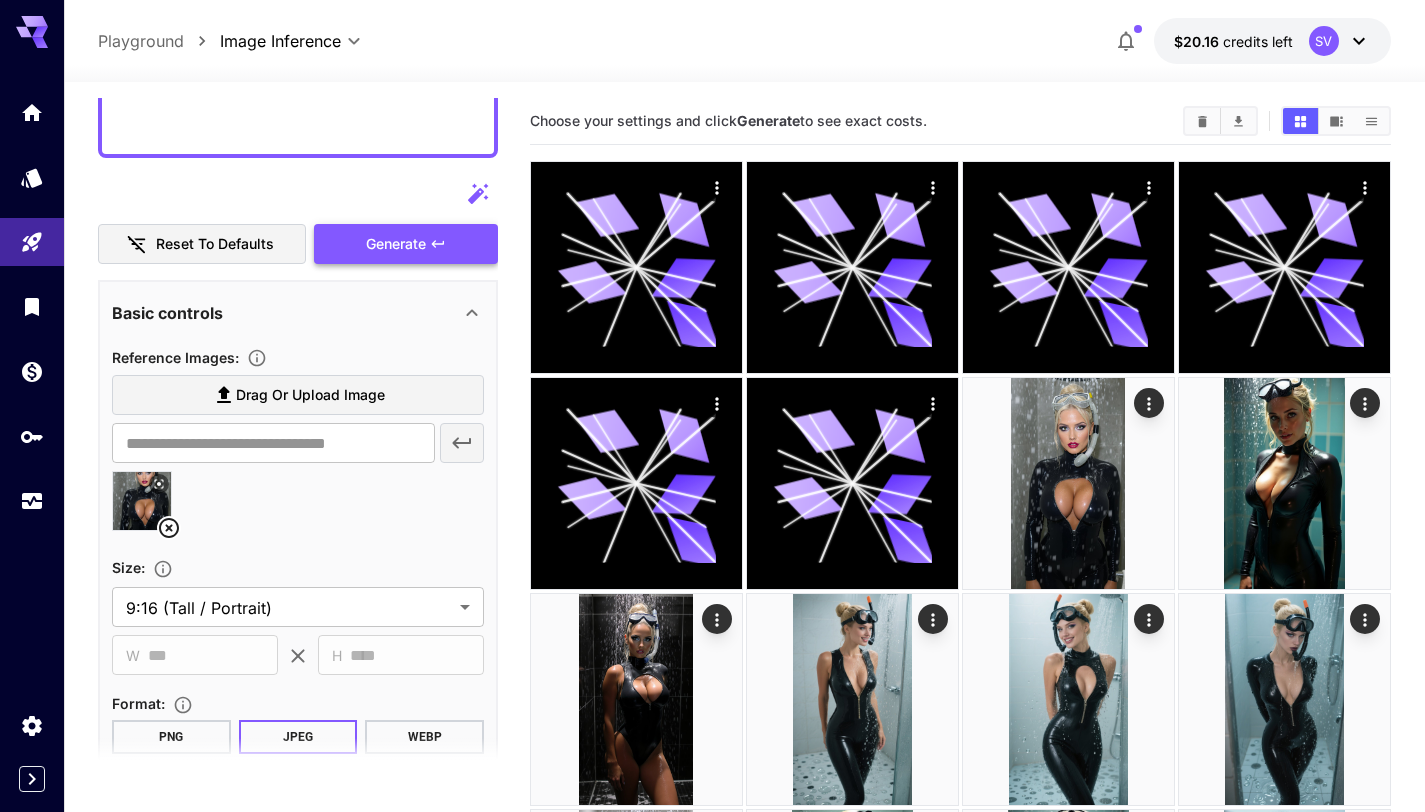 click on "Generate" at bounding box center (396, 244) 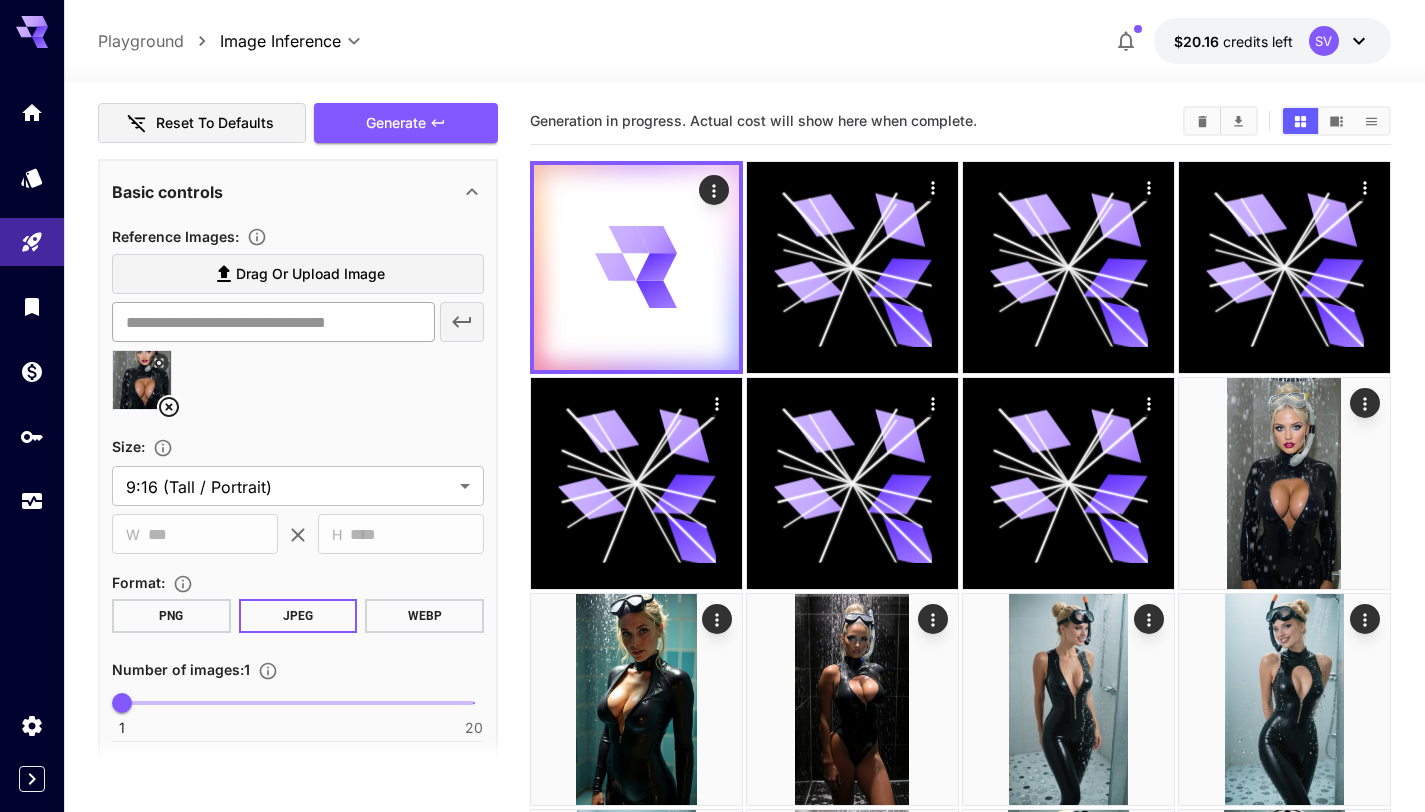 scroll, scrollTop: 970, scrollLeft: 0, axis: vertical 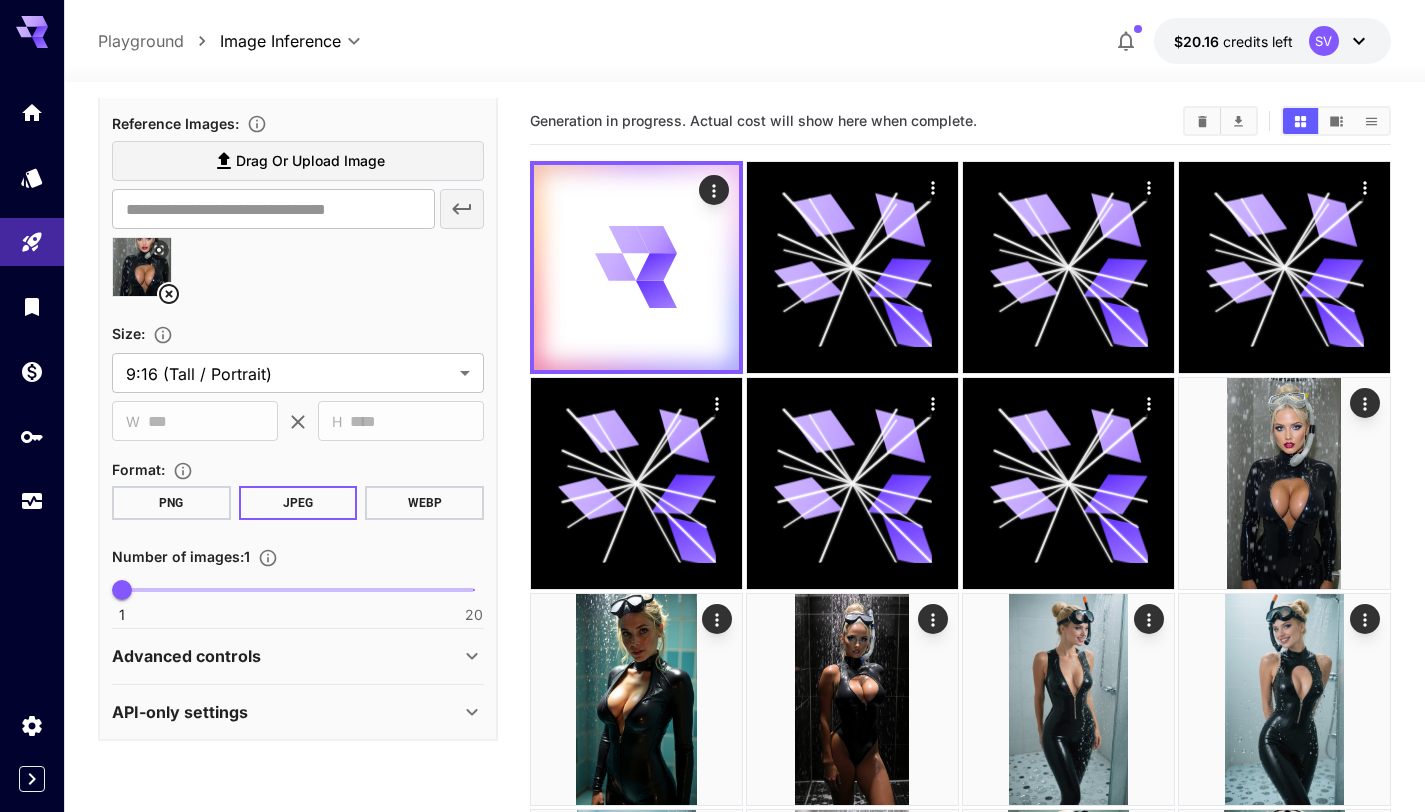 click 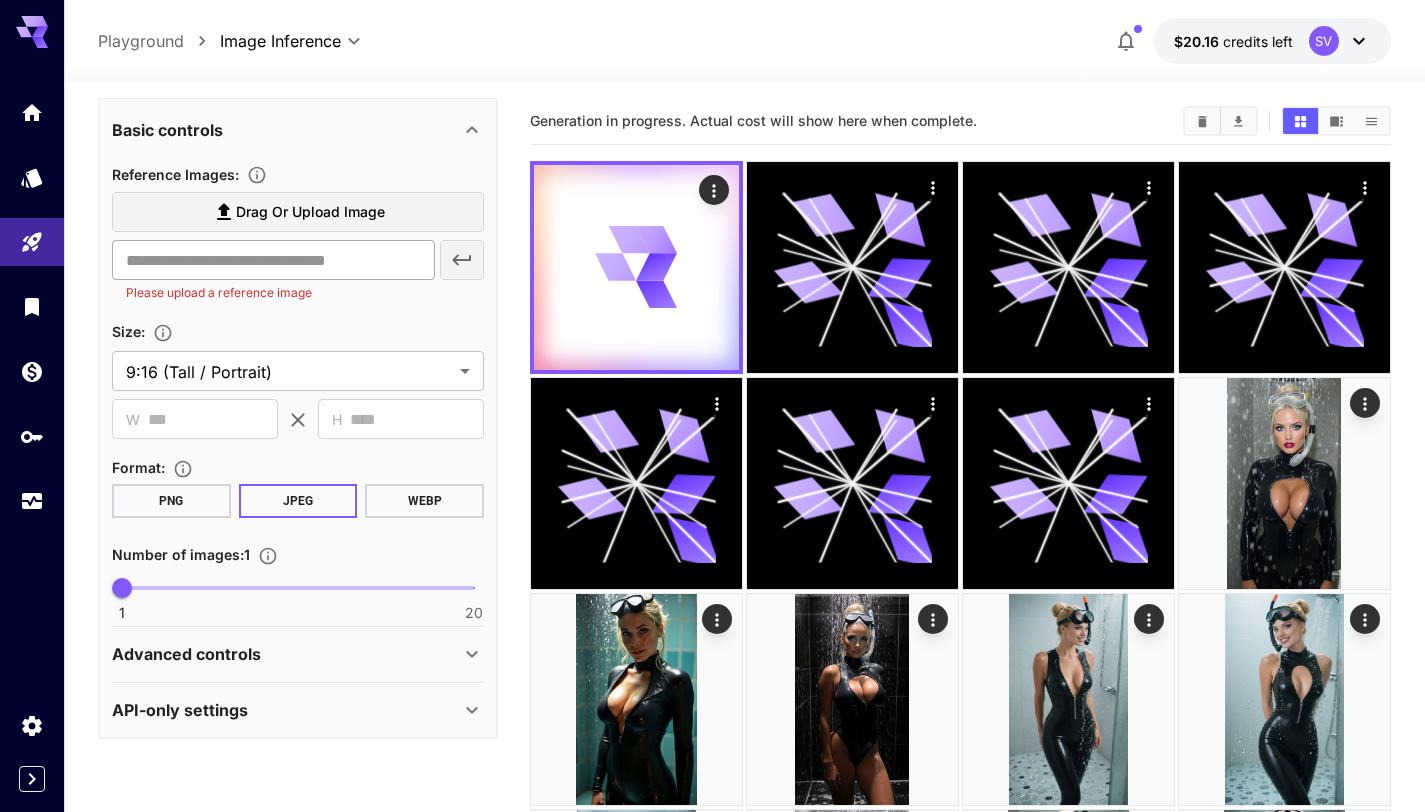 scroll, scrollTop: 473, scrollLeft: 0, axis: vertical 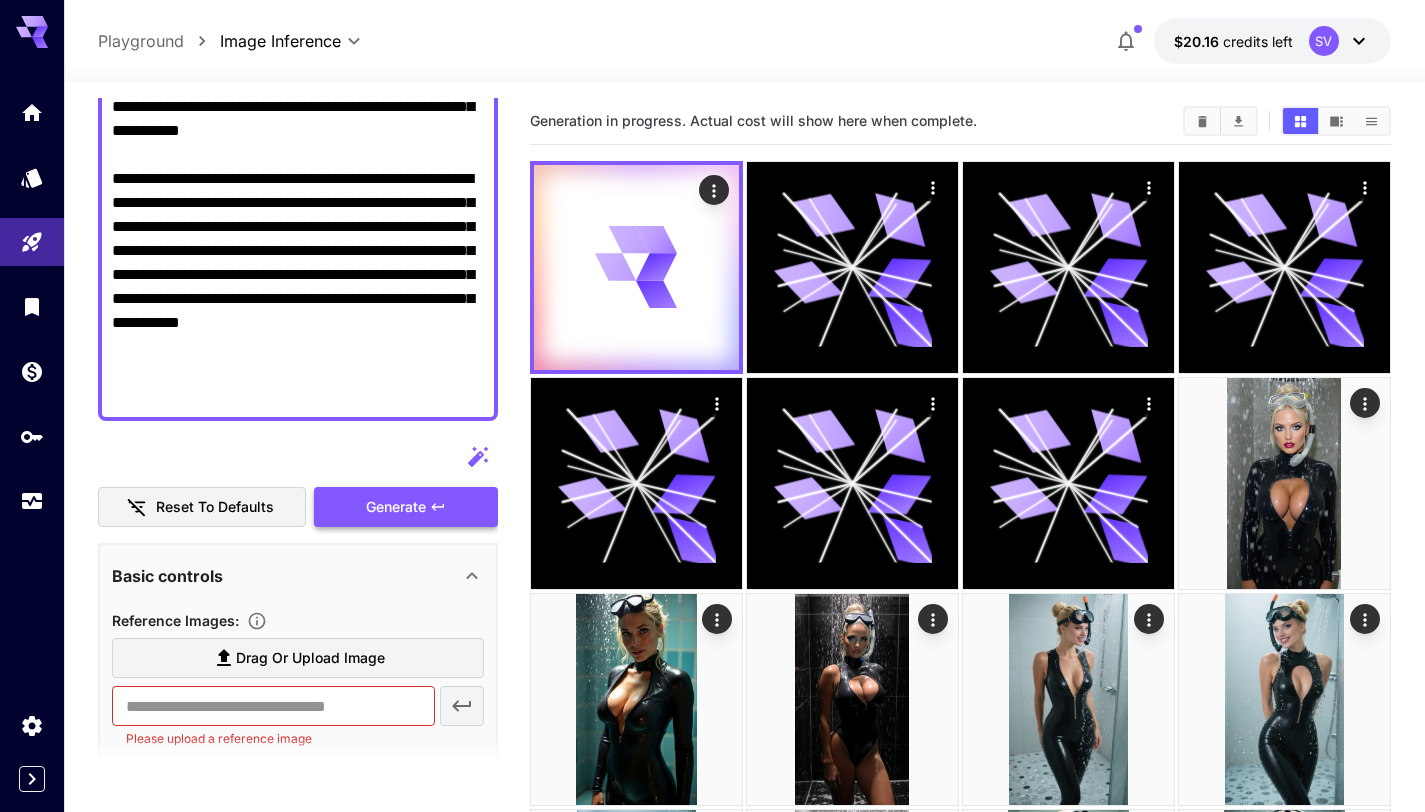 click on "Generate" at bounding box center [396, 507] 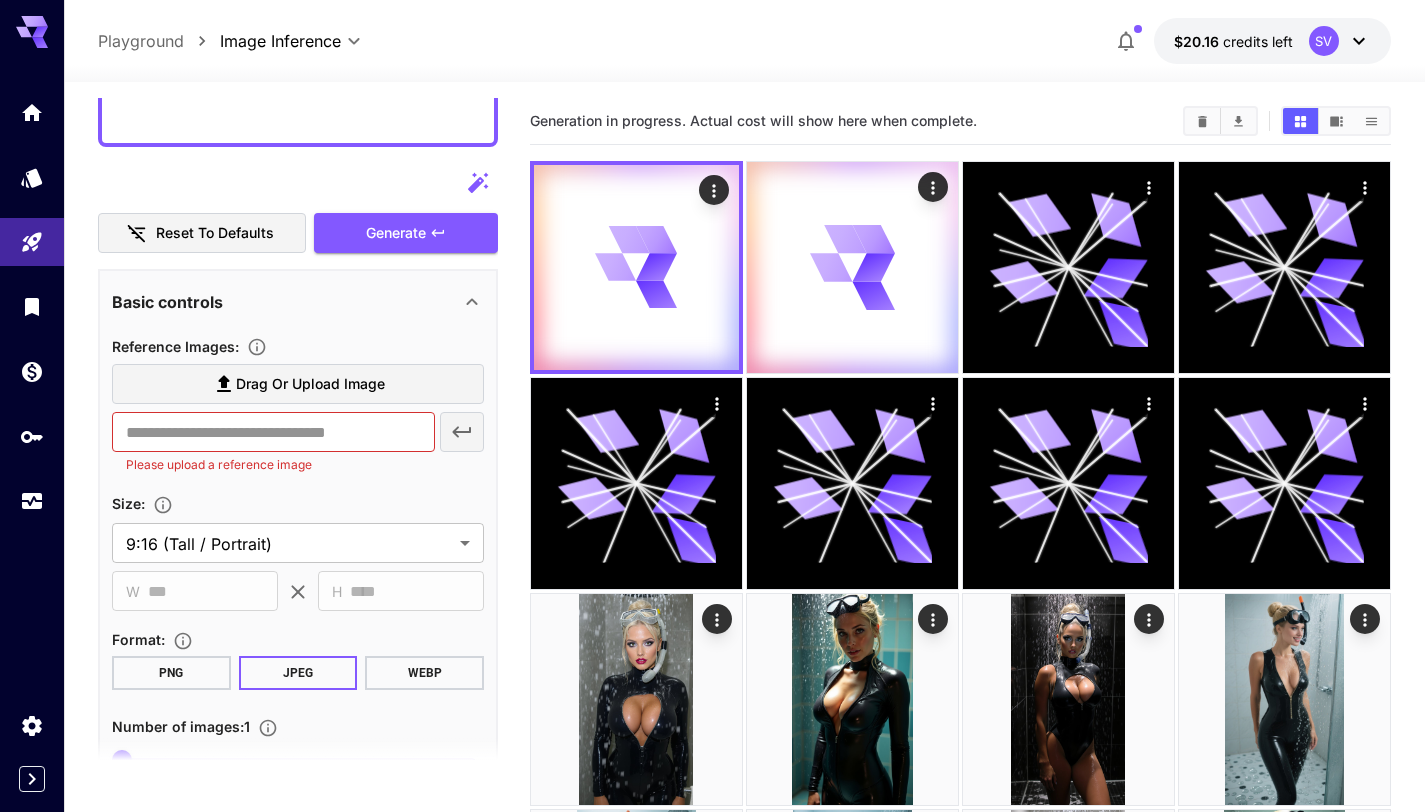 scroll, scrollTop: 919, scrollLeft: 0, axis: vertical 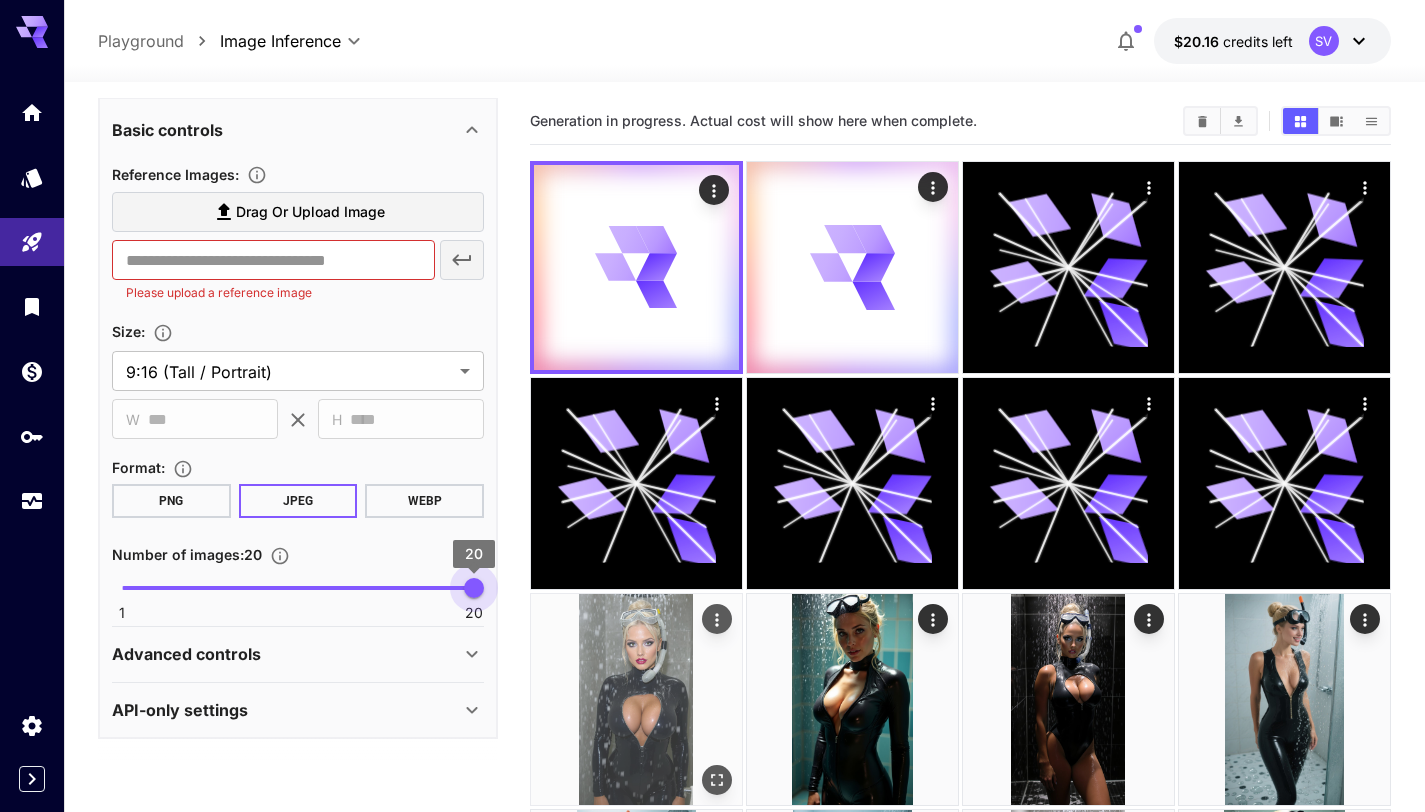 drag, startPoint x: 127, startPoint y: 582, endPoint x: 605, endPoint y: 610, distance: 478.81937 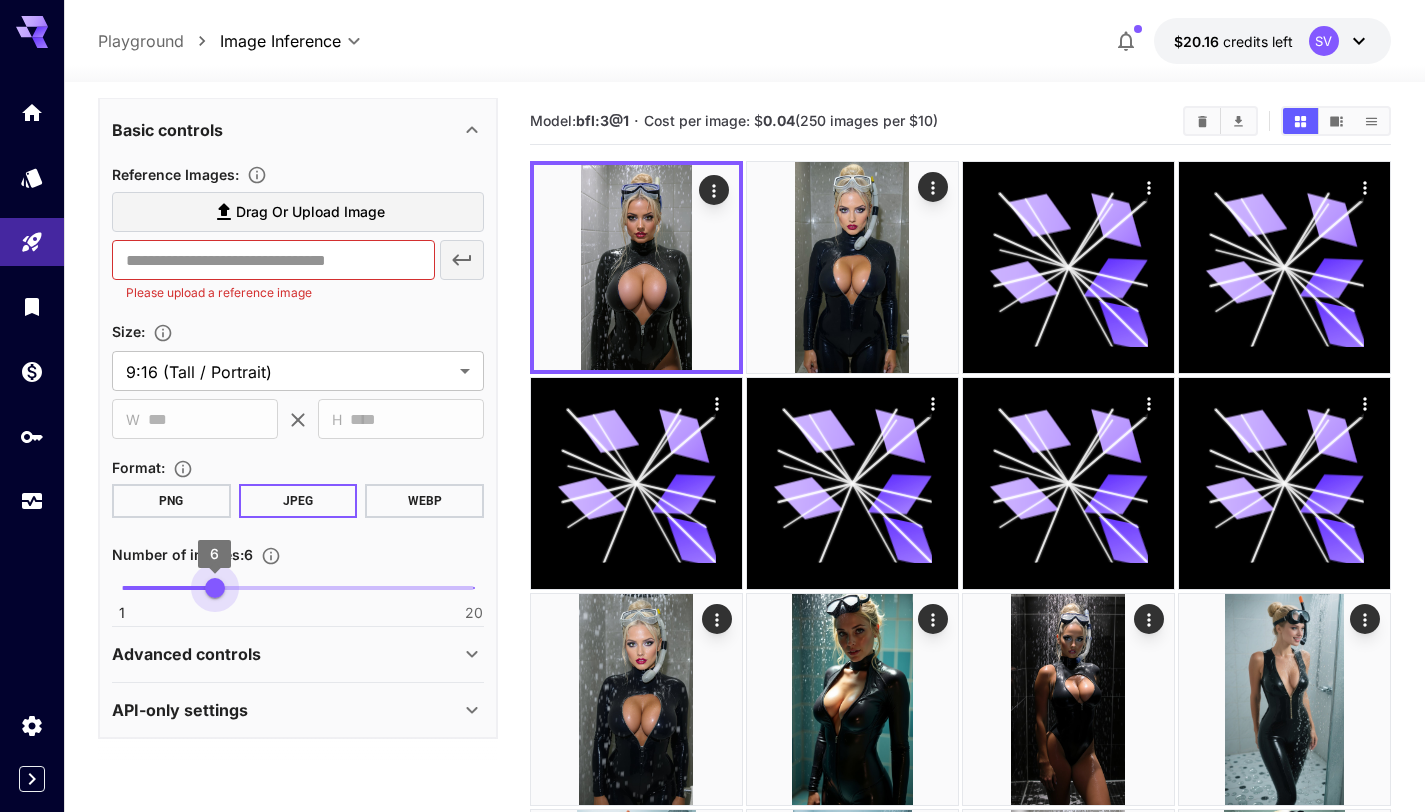 type on "*" 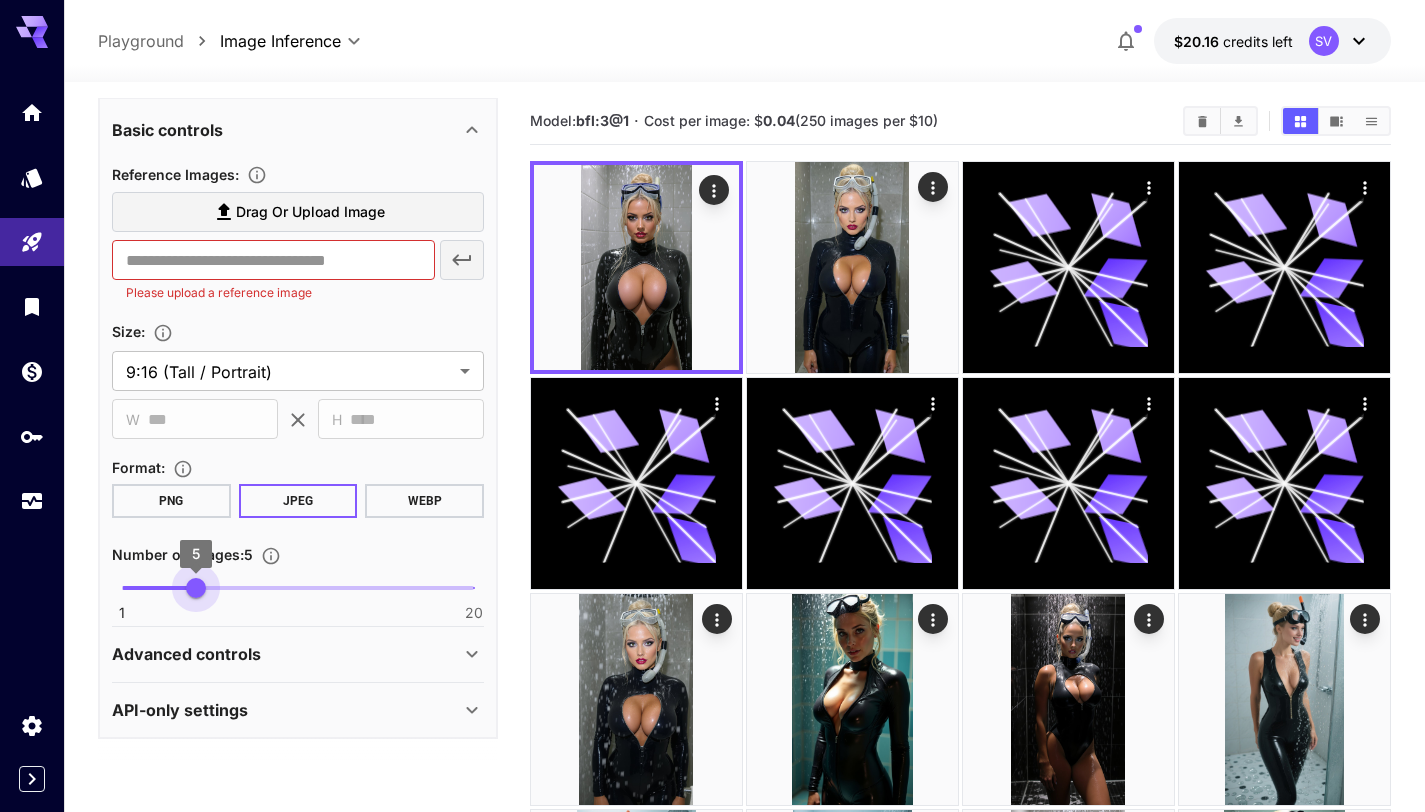 drag, startPoint x: 476, startPoint y: 588, endPoint x: 201, endPoint y: 589, distance: 275.00183 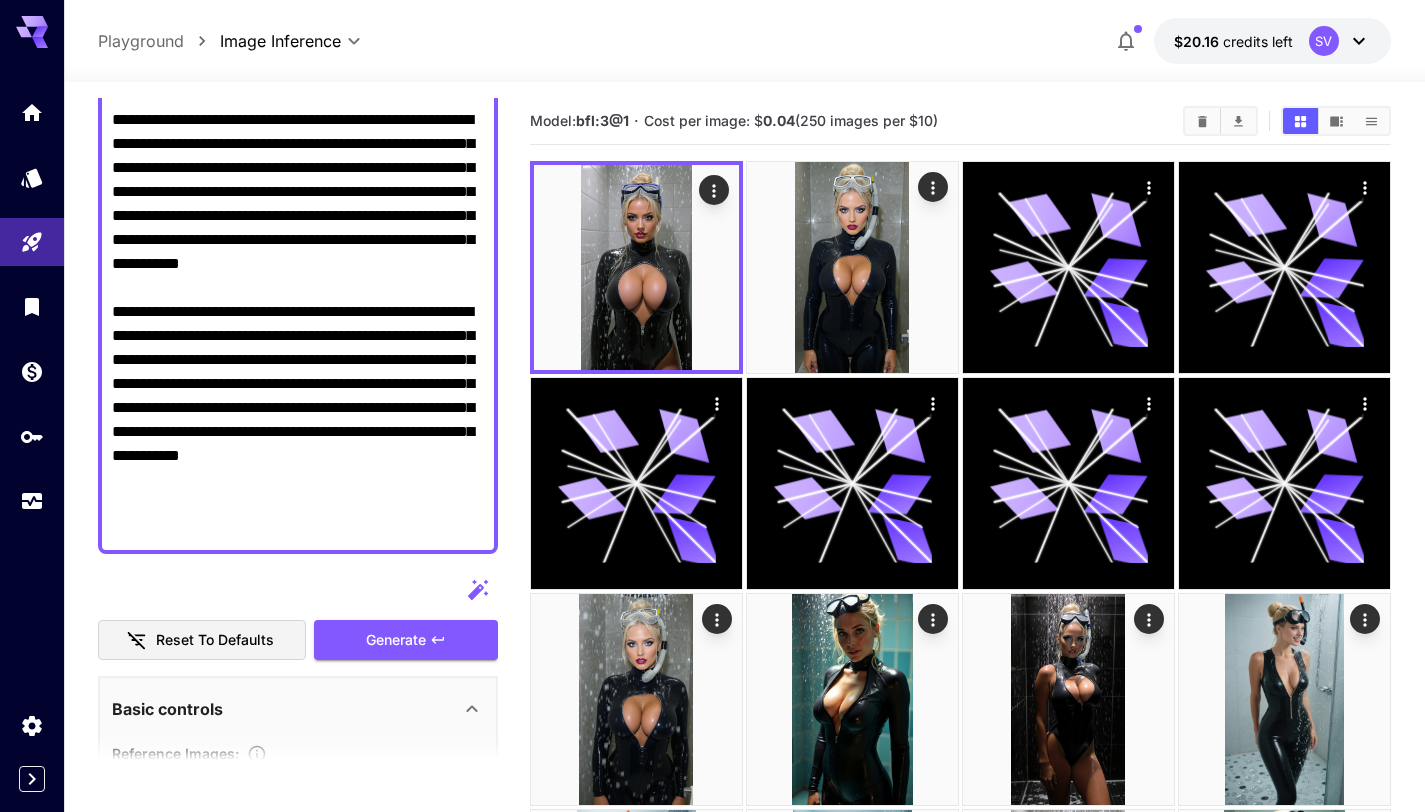 scroll, scrollTop: 336, scrollLeft: 0, axis: vertical 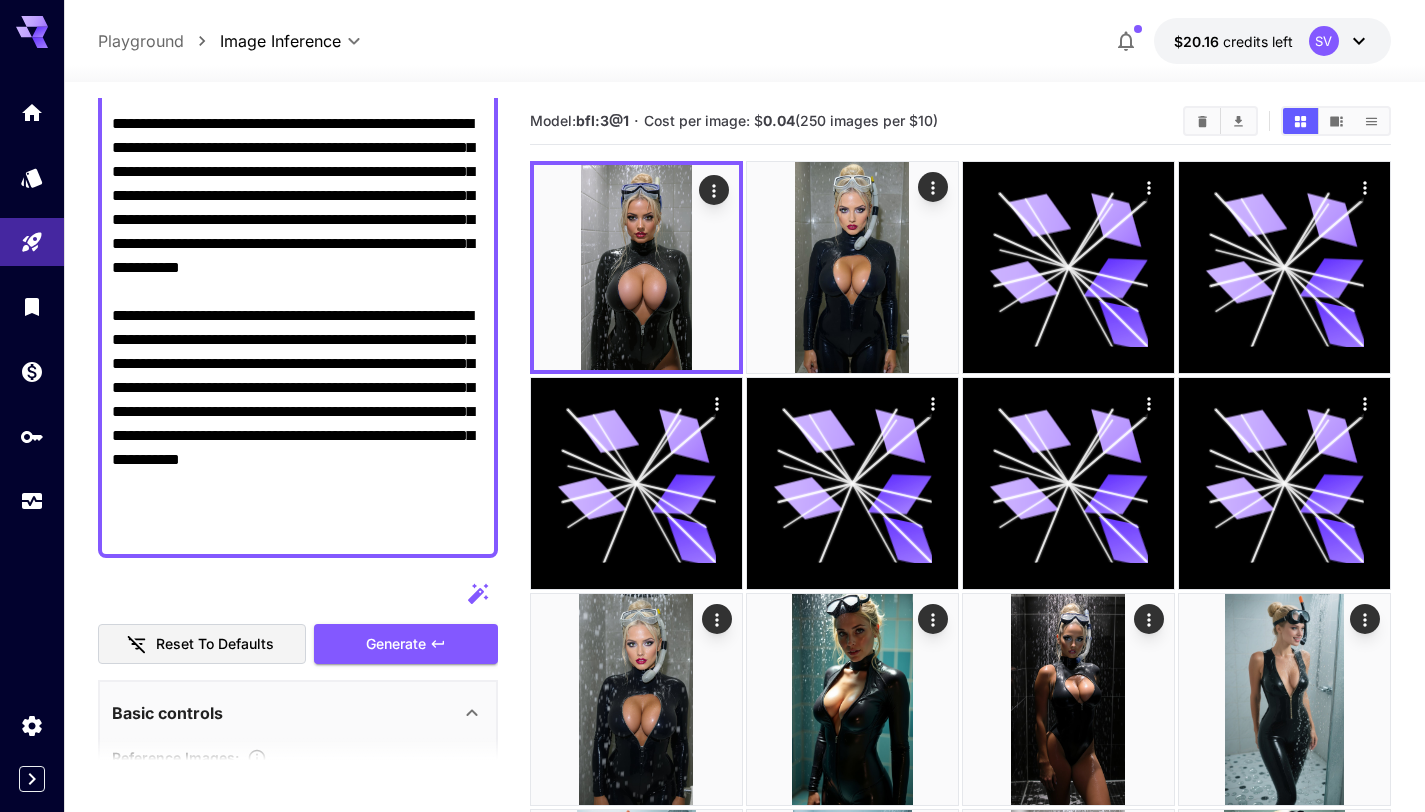 click on "Display cost in response" at bounding box center (298, 244) 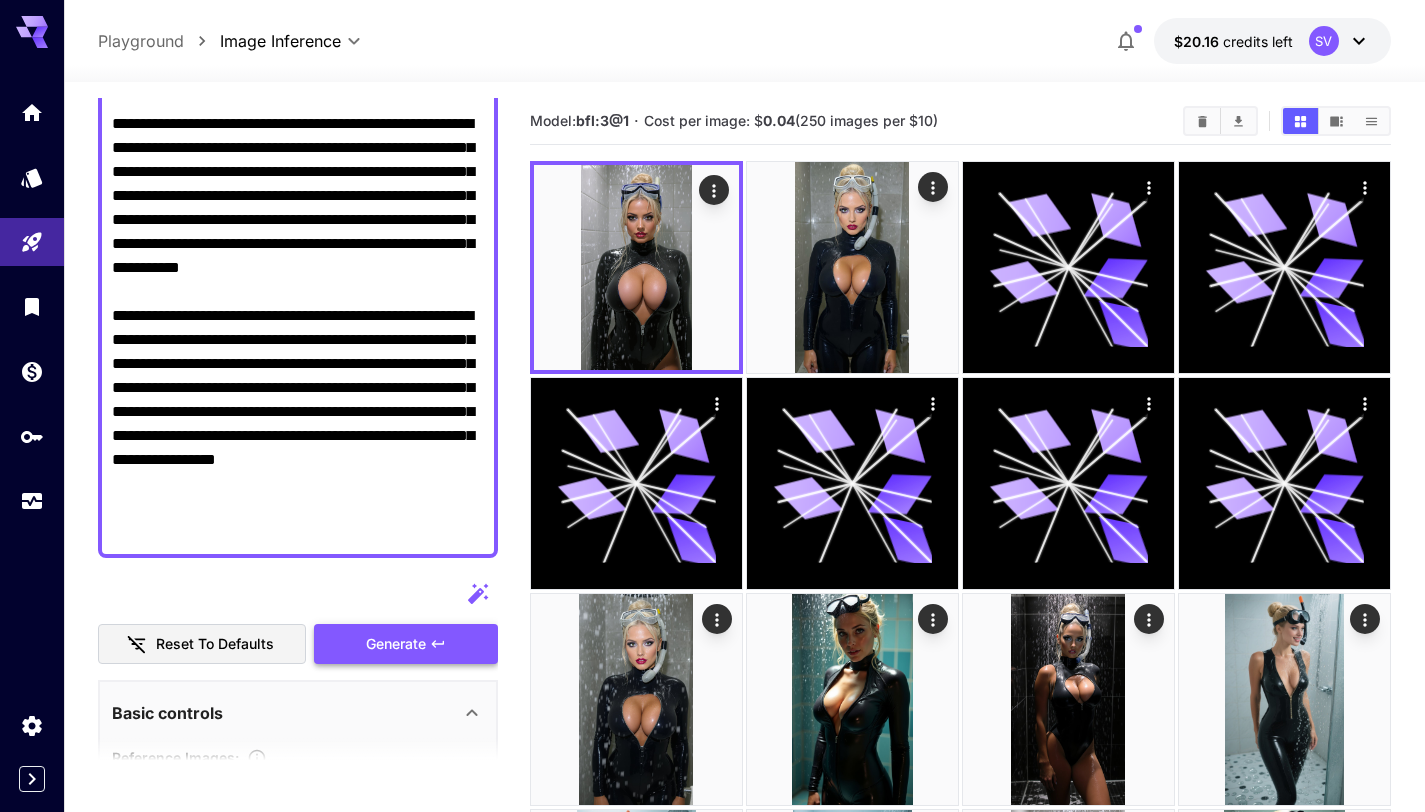 type on "**********" 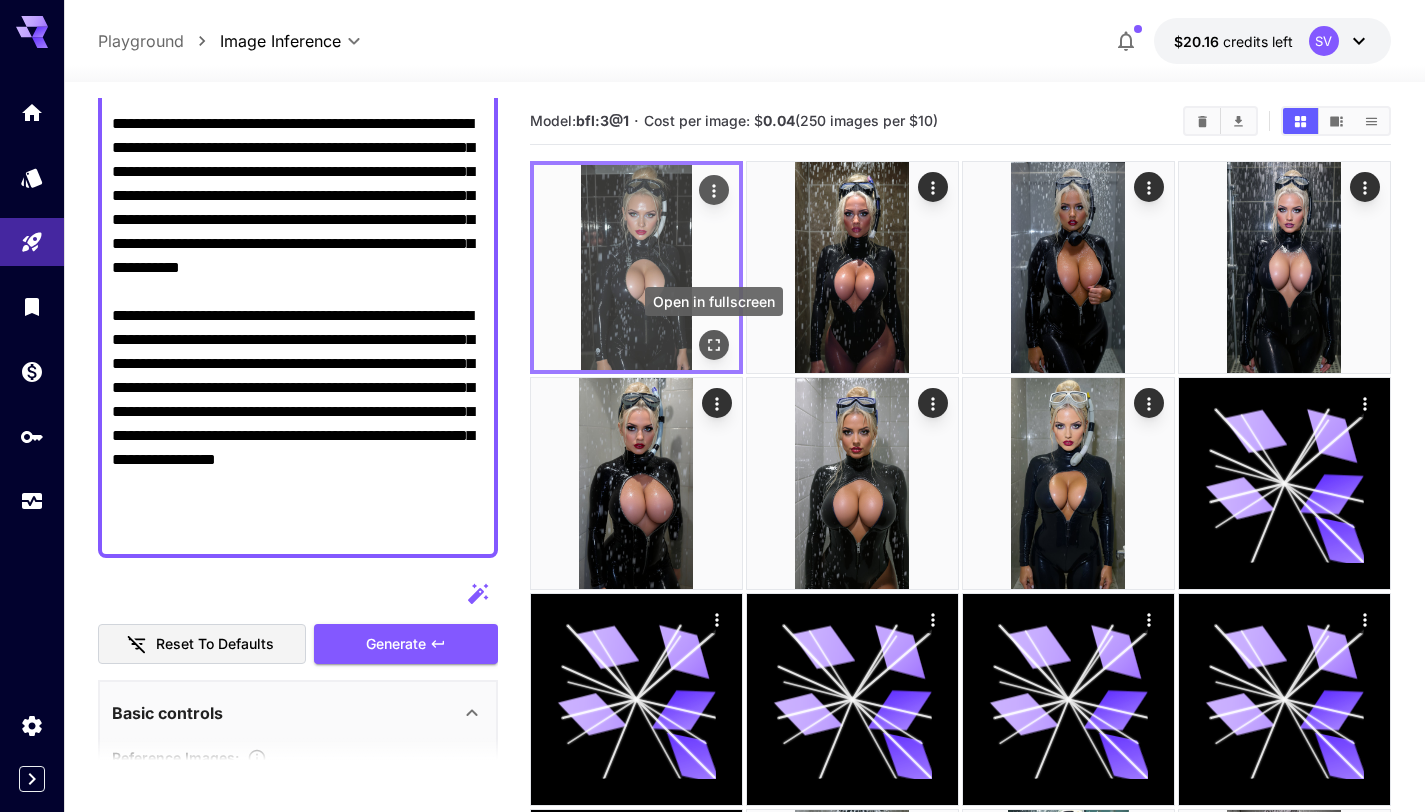 click 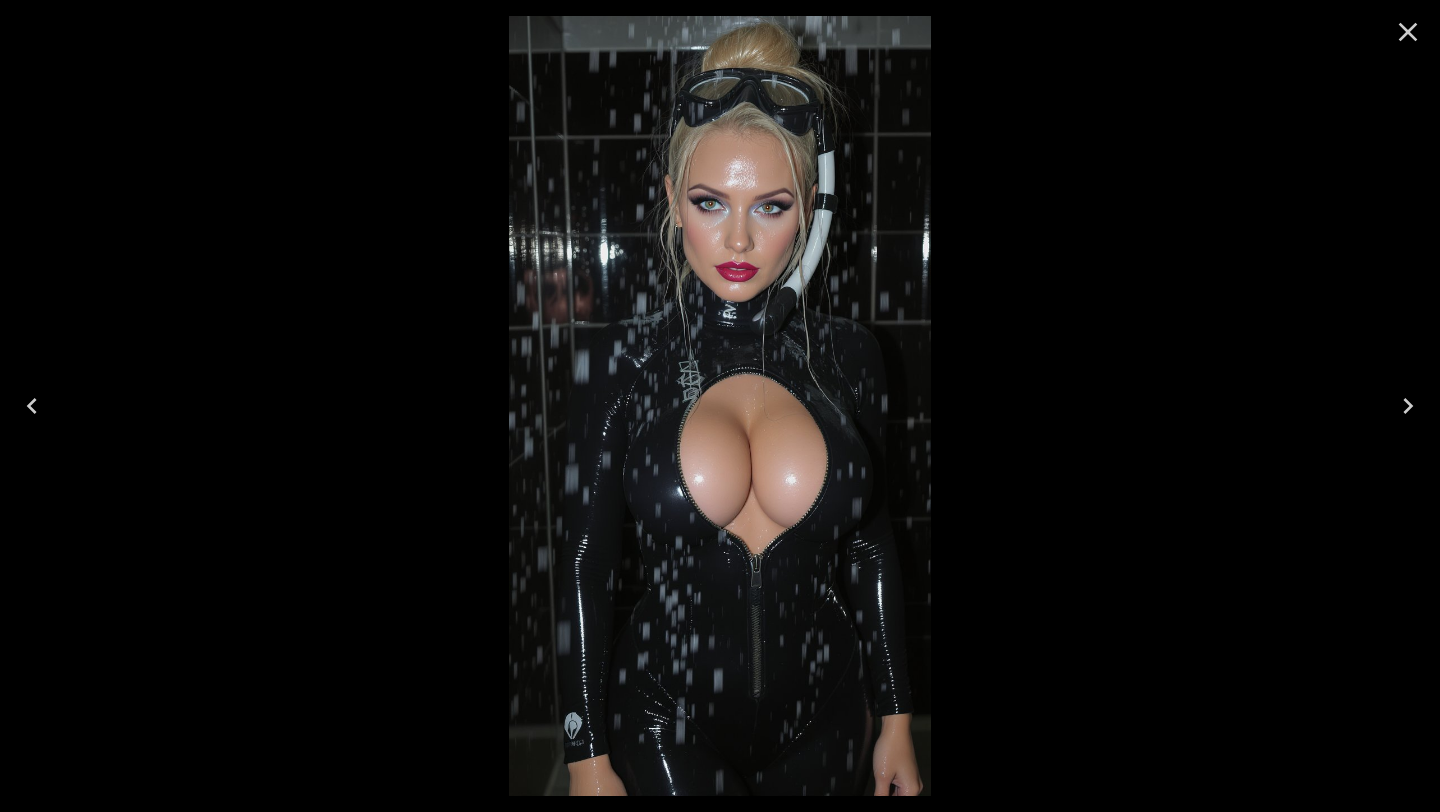 click 